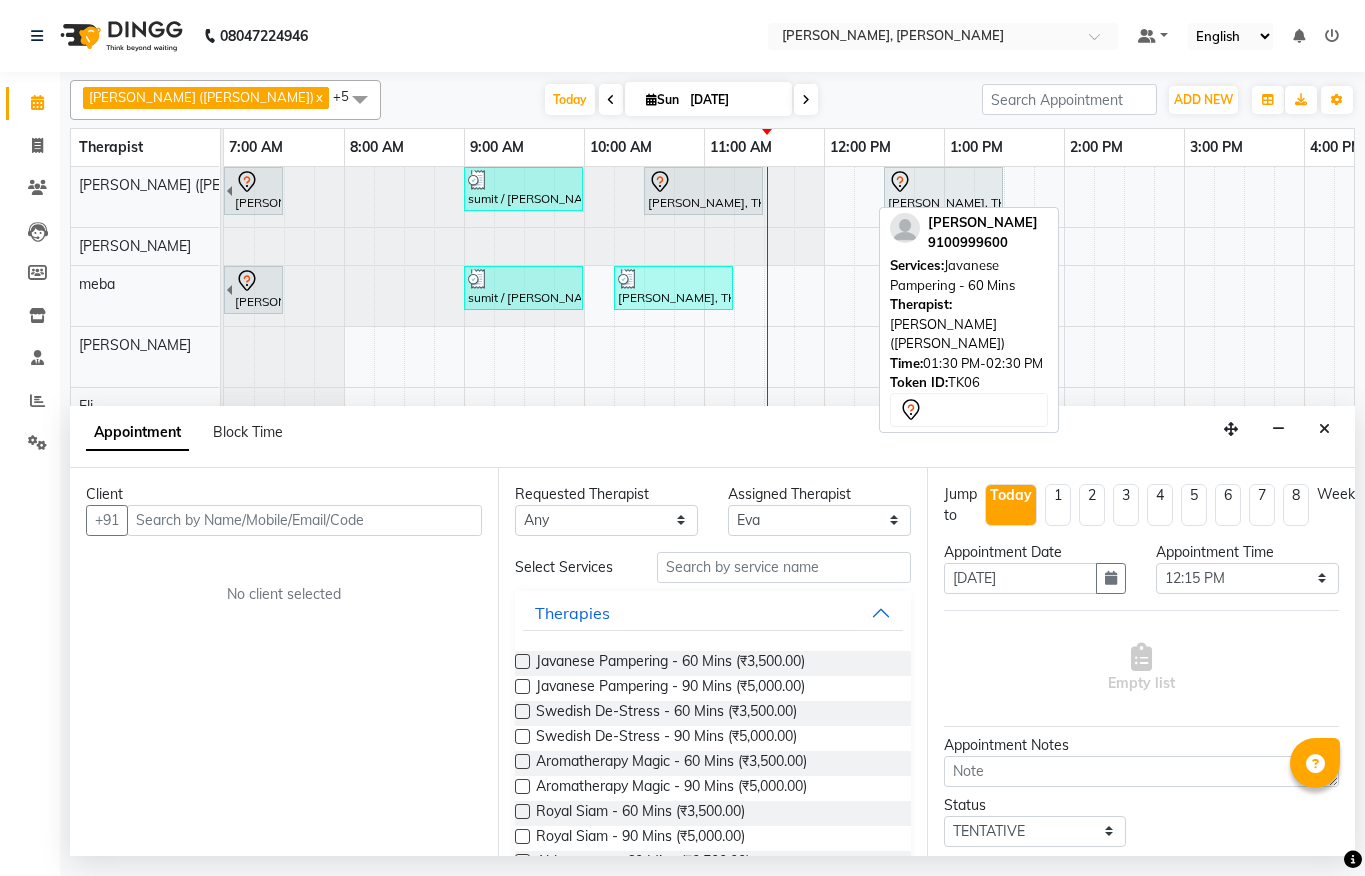select on "83231" 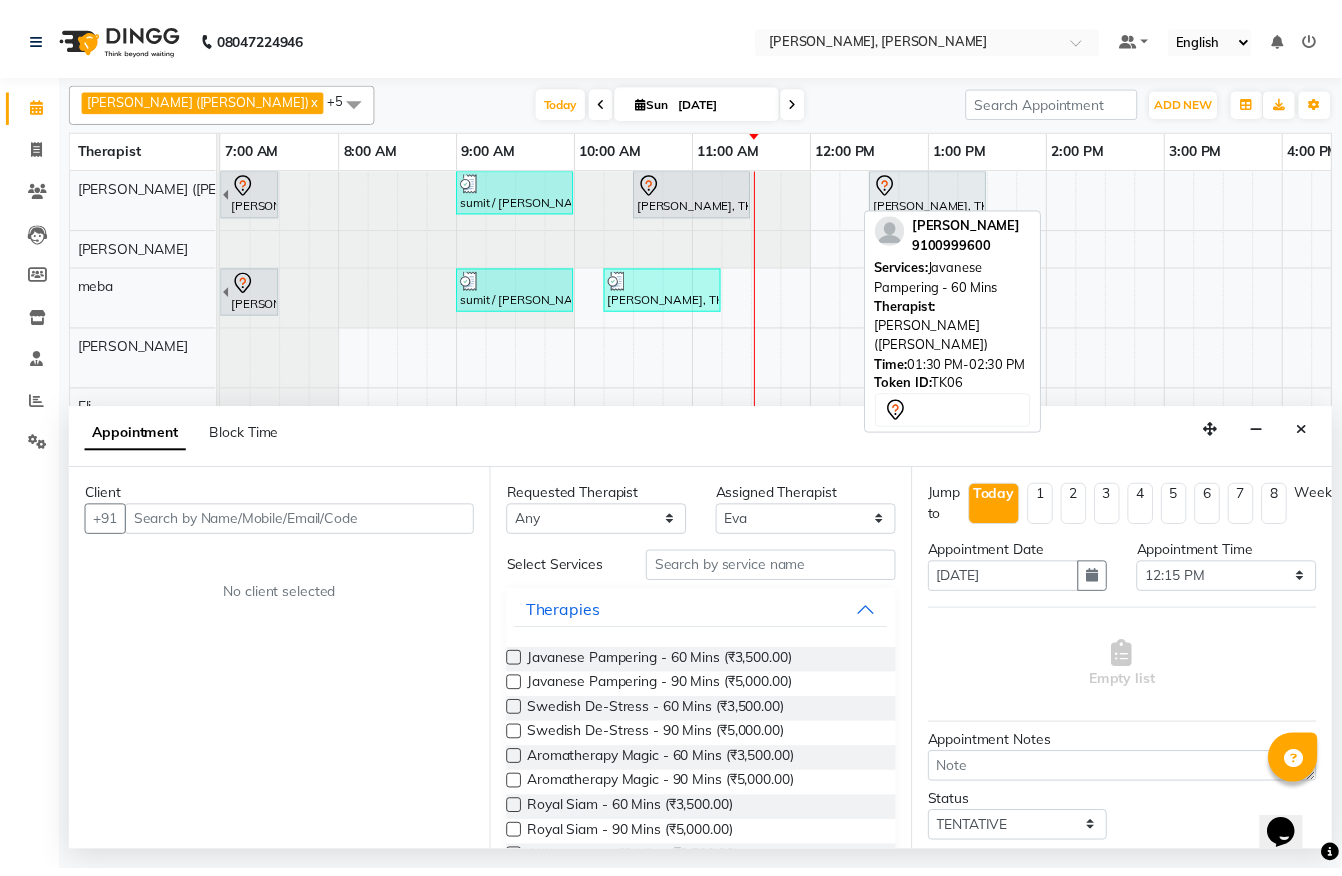 scroll, scrollTop: 0, scrollLeft: 0, axis: both 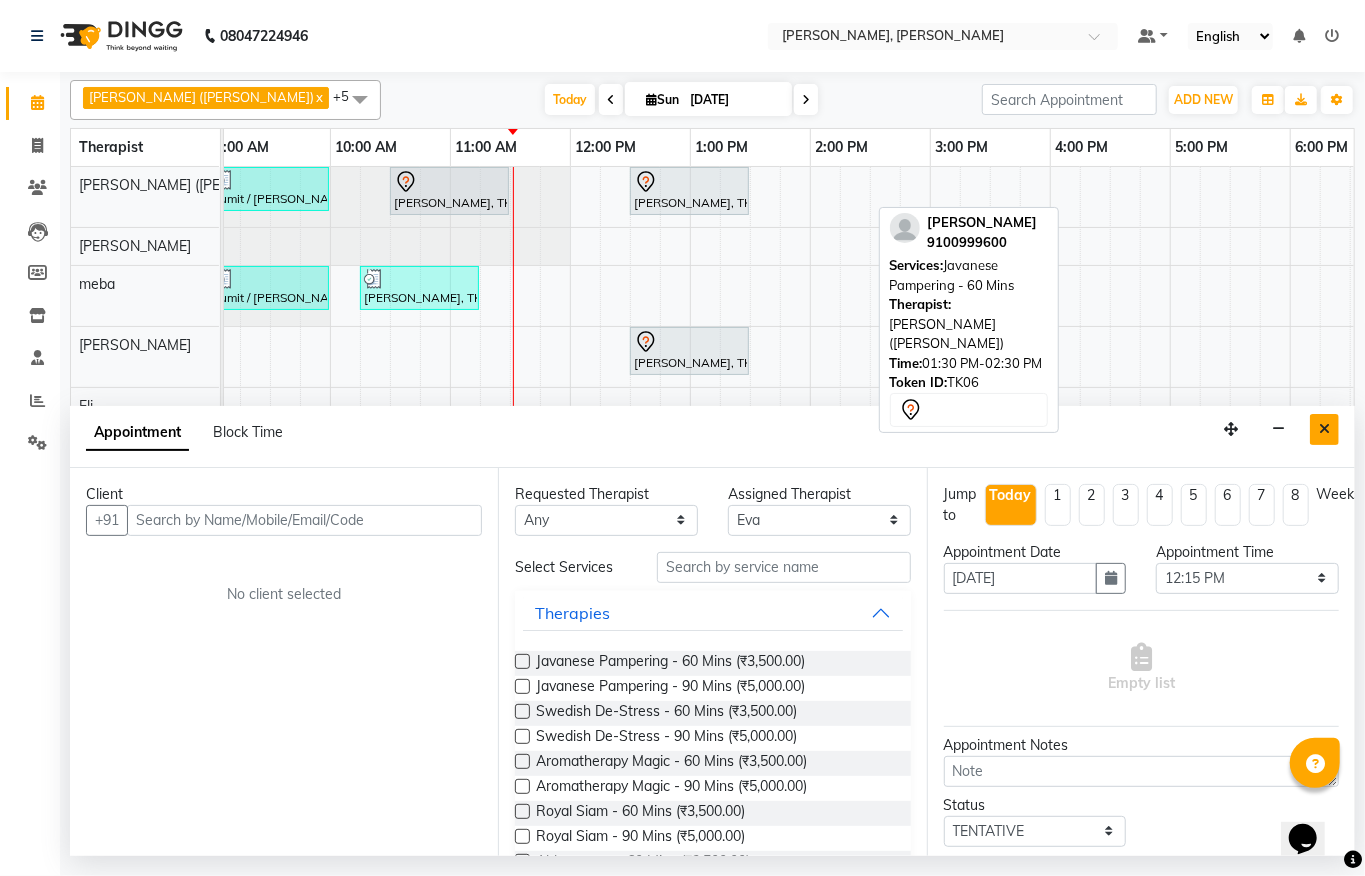 click at bounding box center [1324, 429] 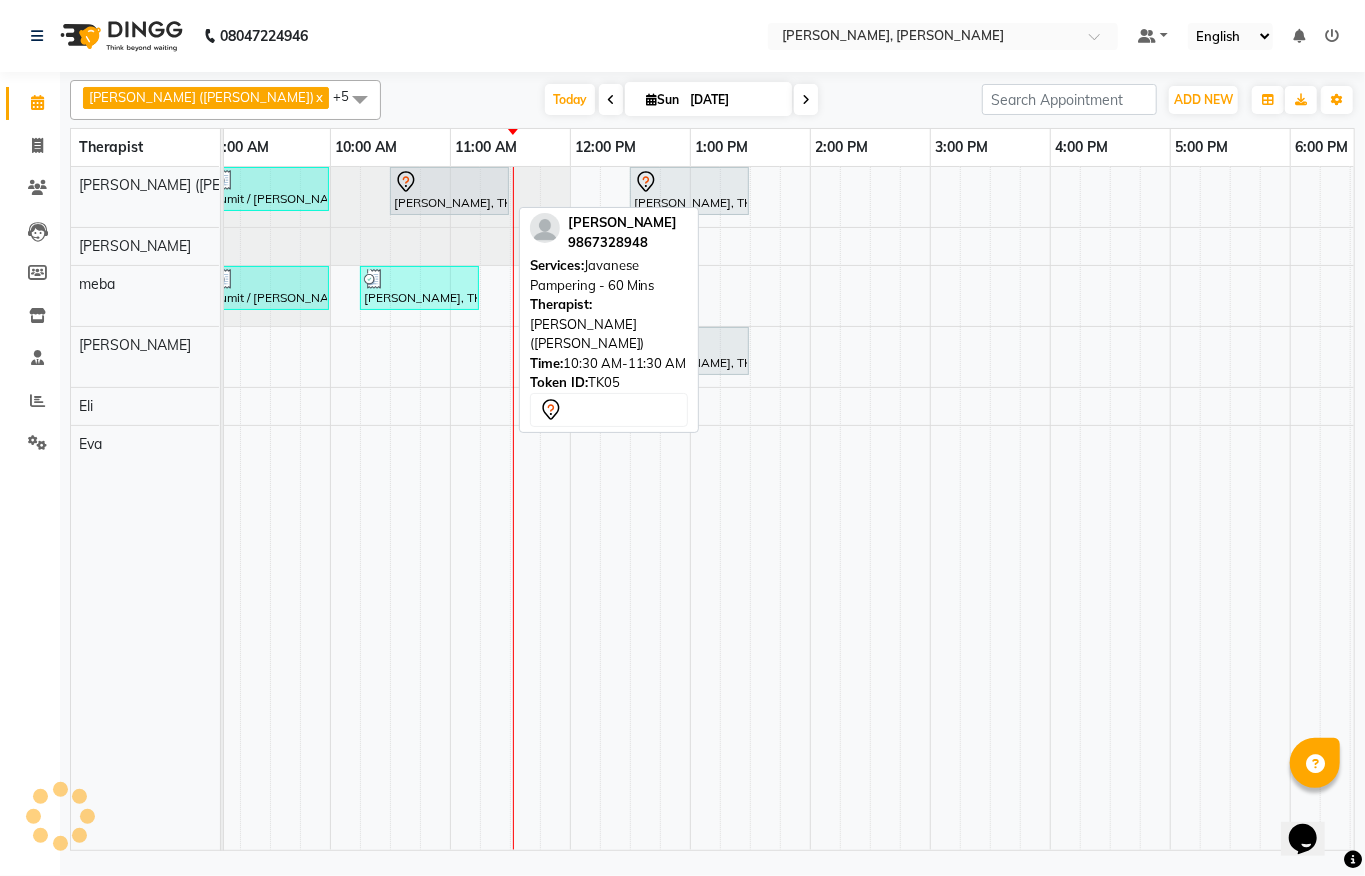 click at bounding box center [449, 182] 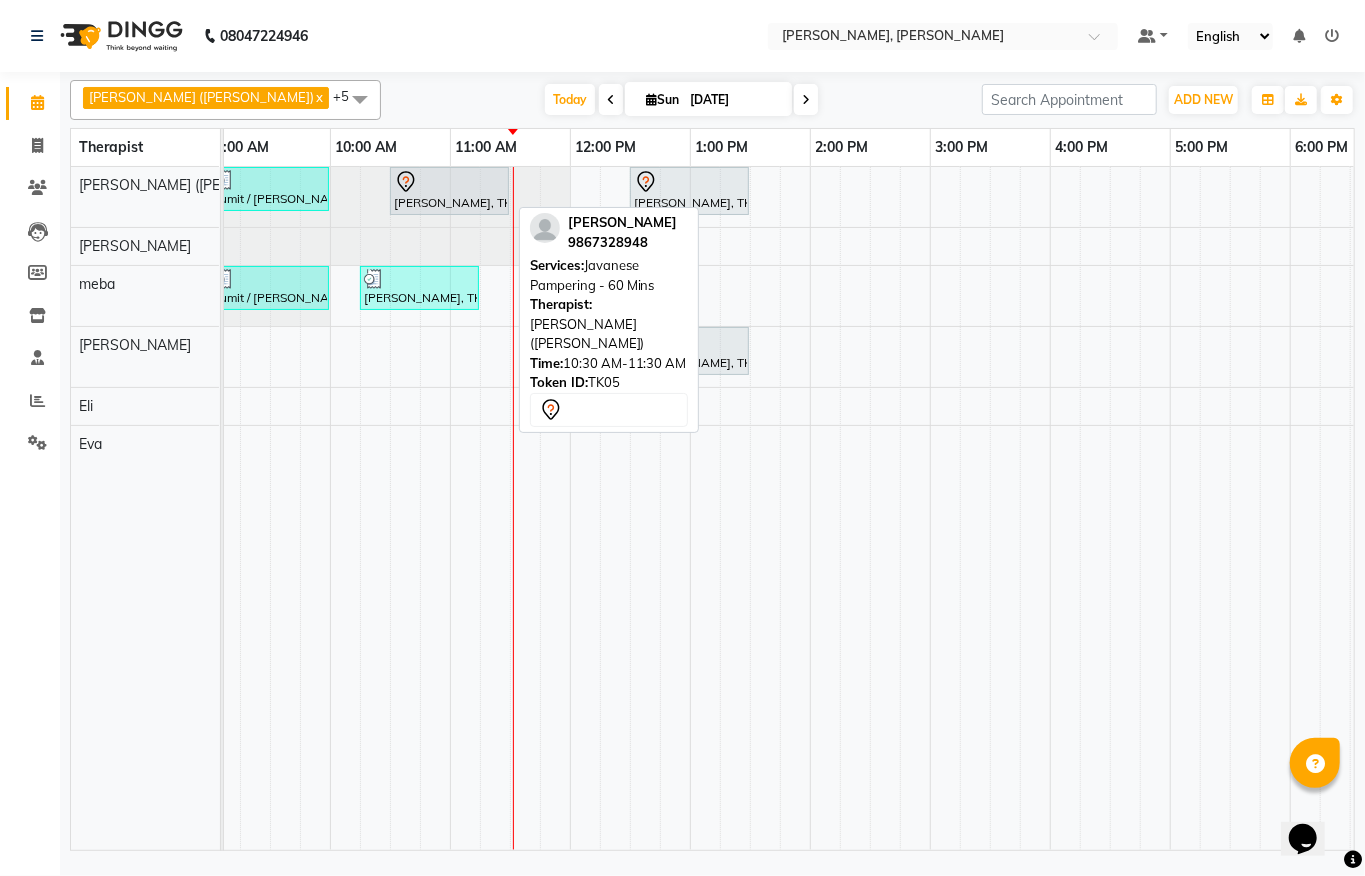 click on "[PERSON_NAME], TK05, 10:30 AM-11:30 AM, Javanese Pampering - 60 Mins" at bounding box center (449, 191) 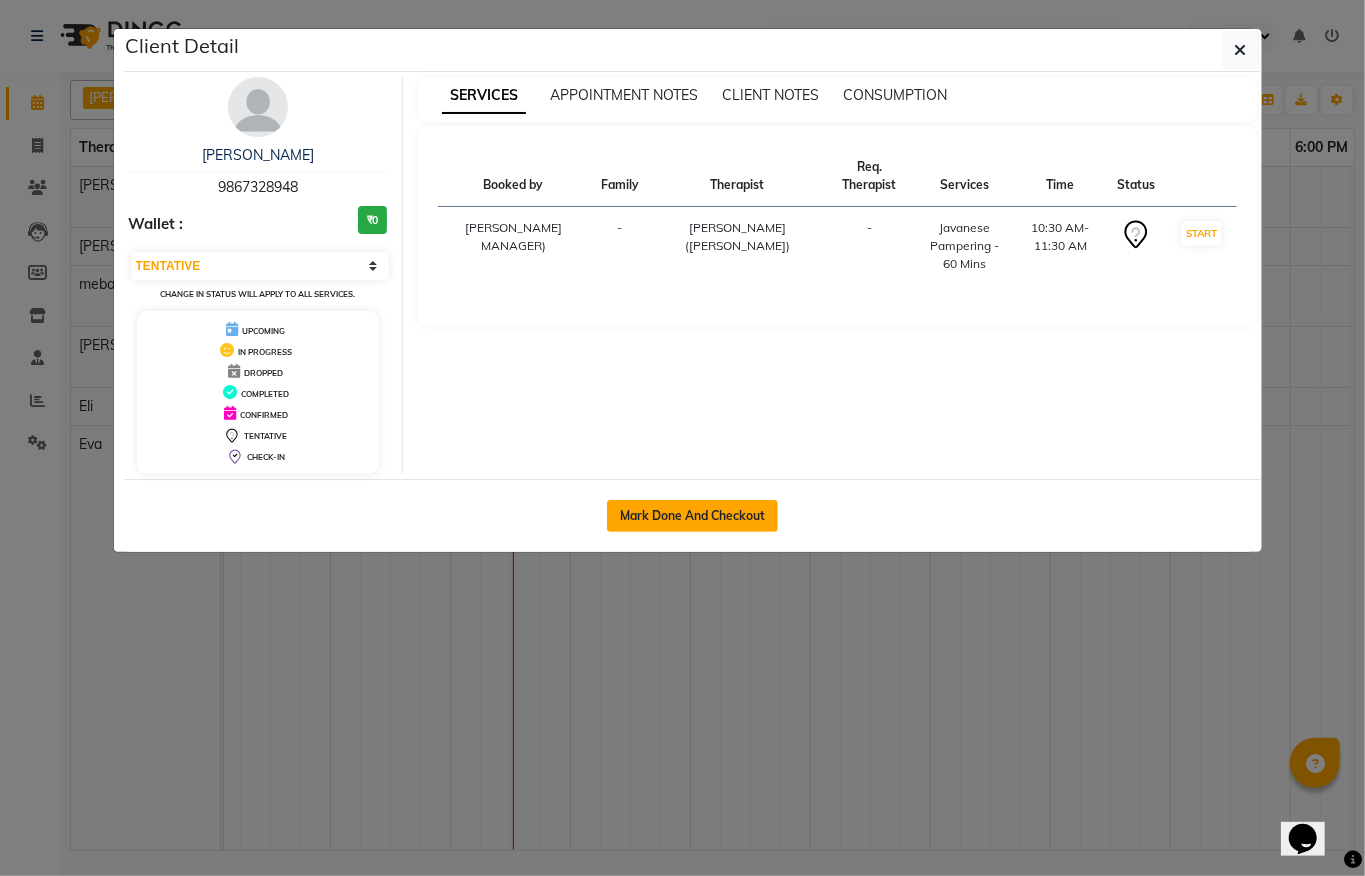 click on "Mark Done And Checkout" 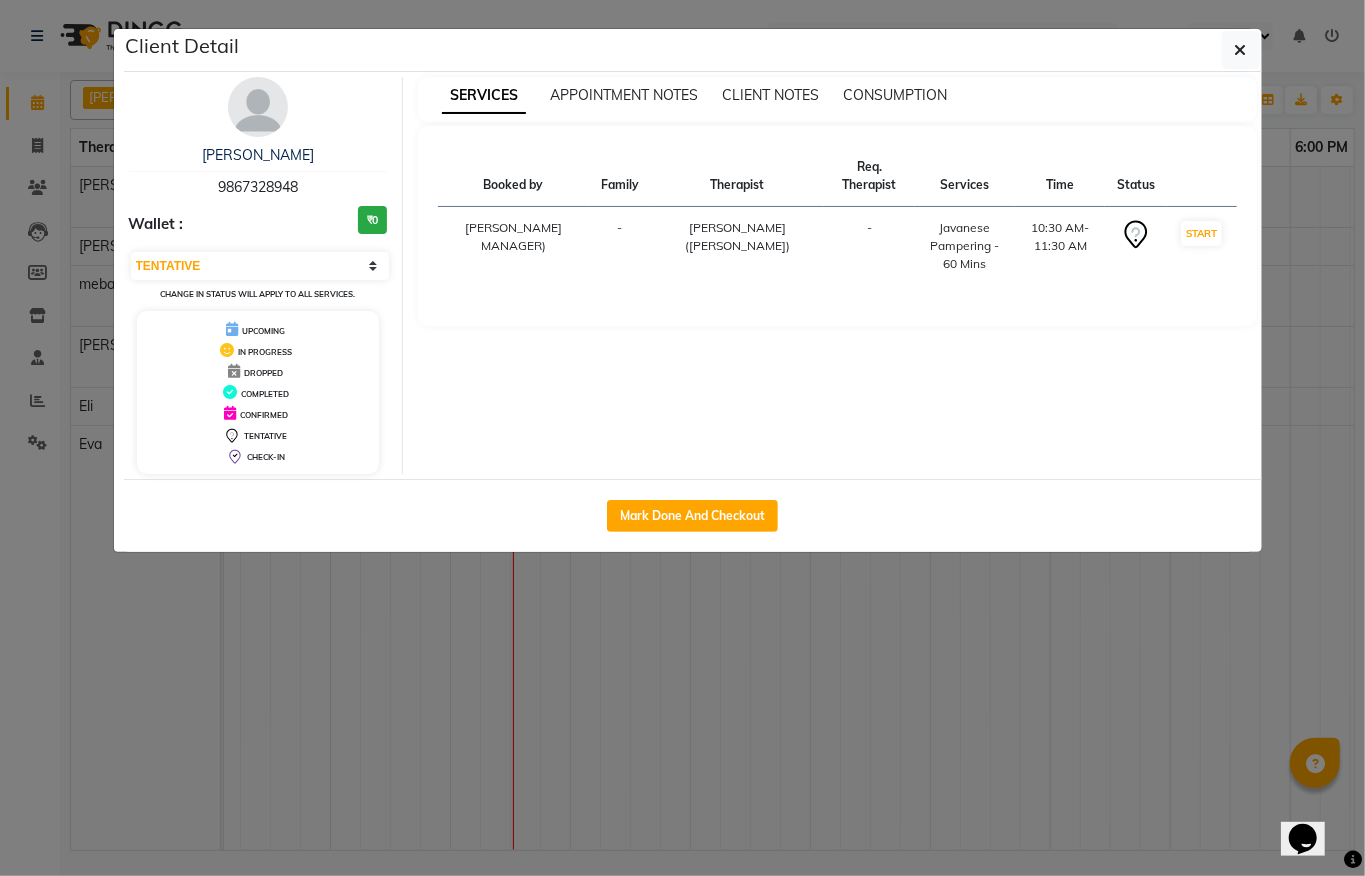 select on "service" 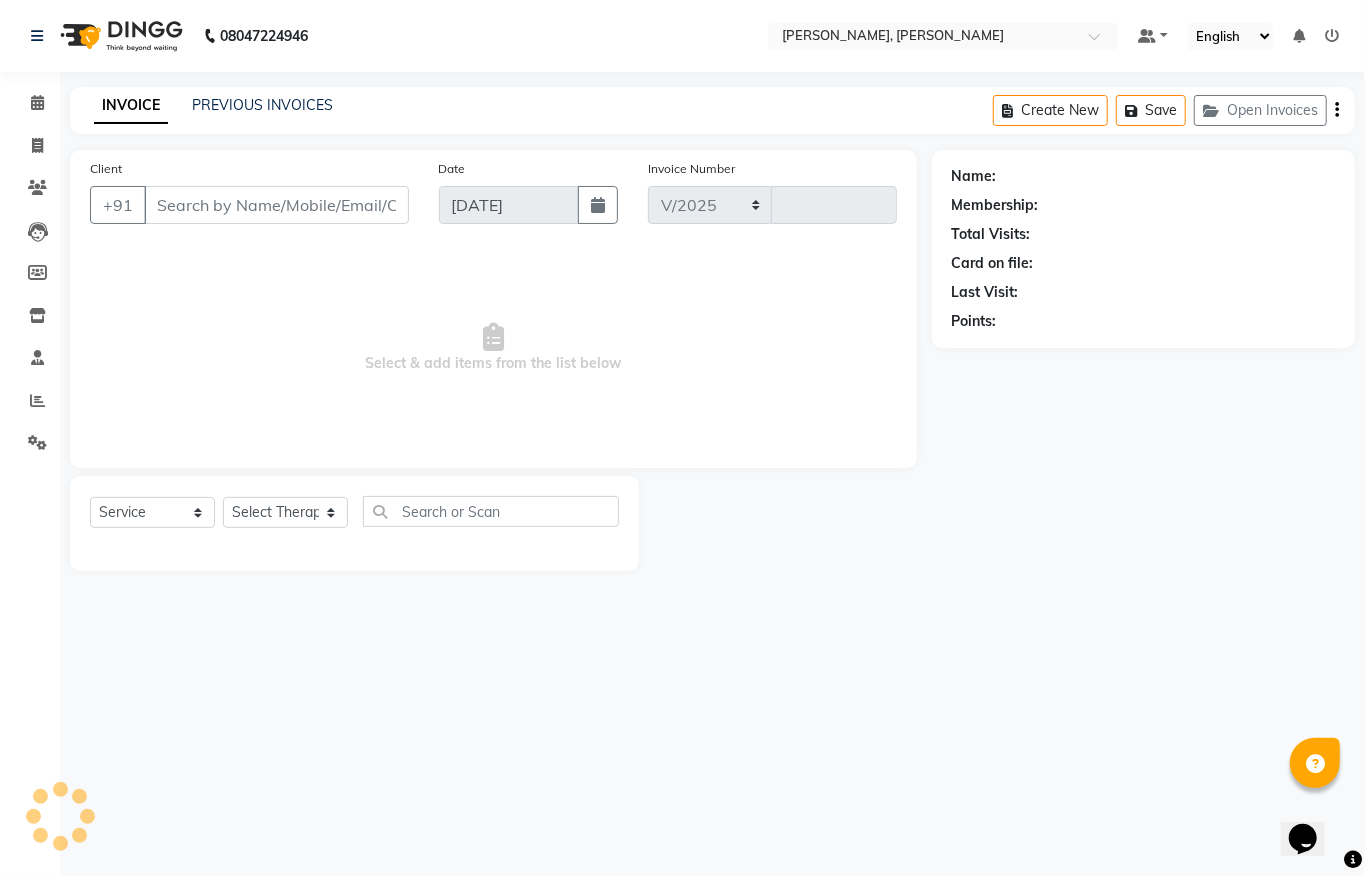 select on "6399" 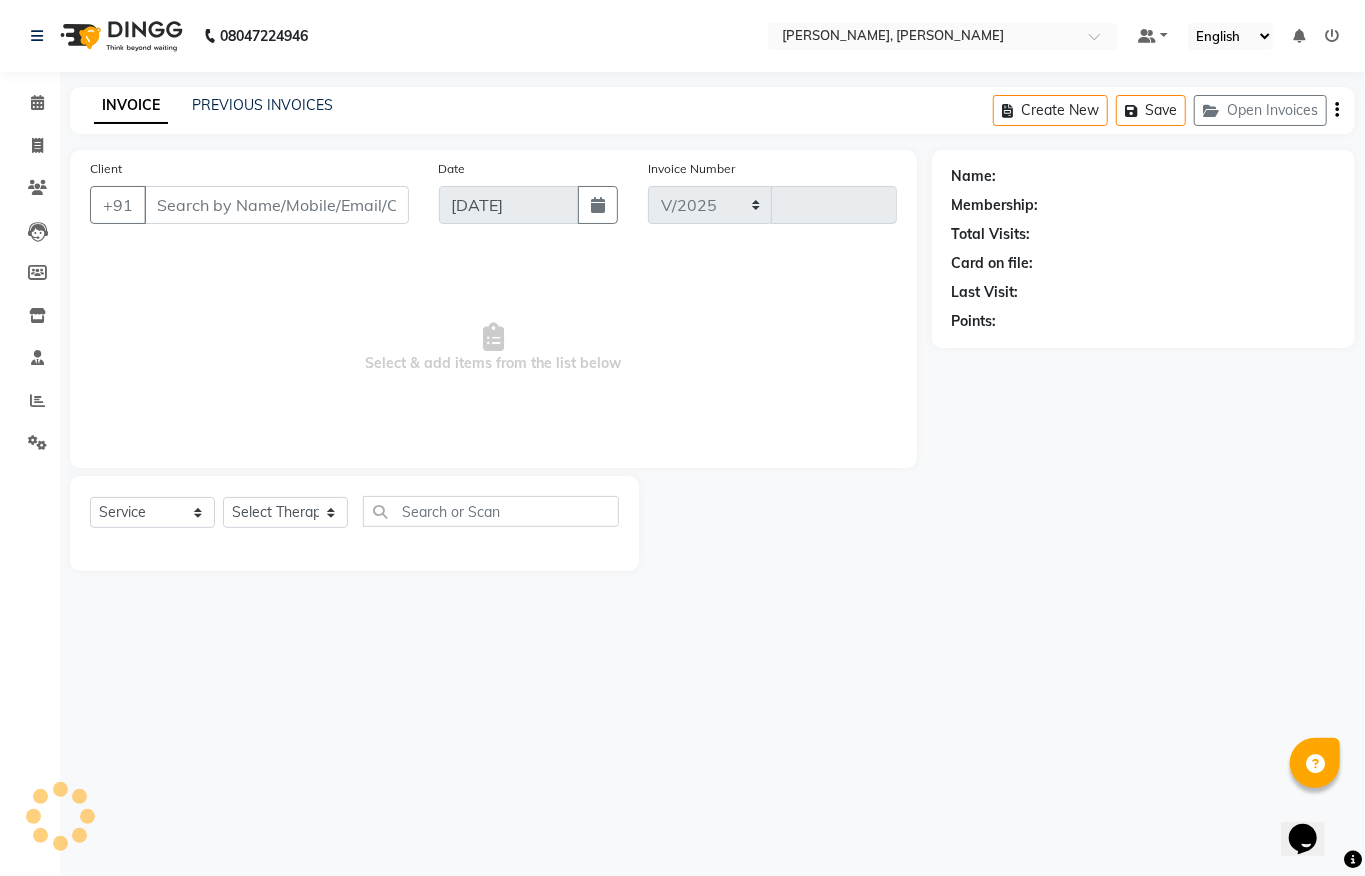 type on "0848" 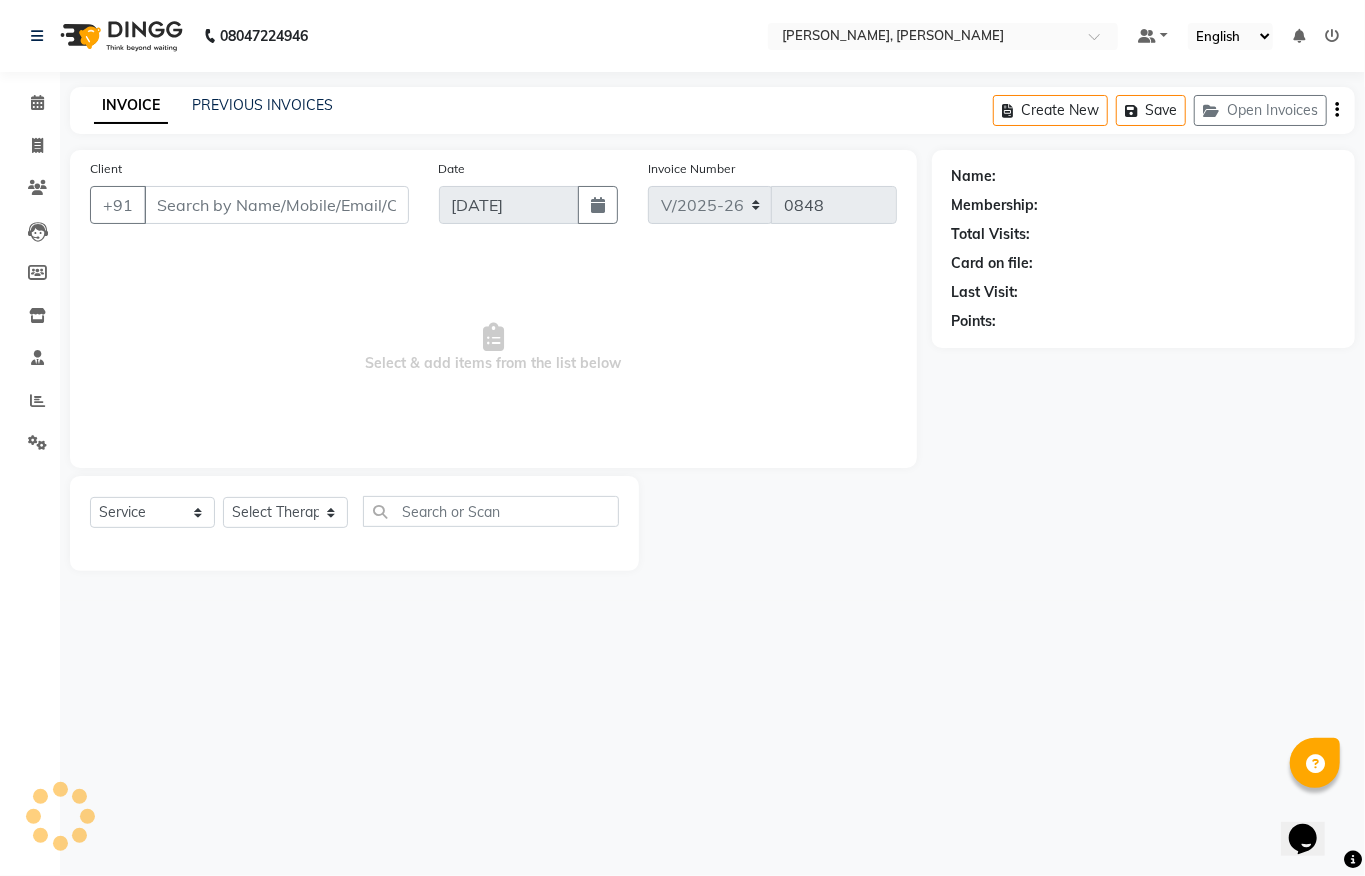 type on "9867328948" 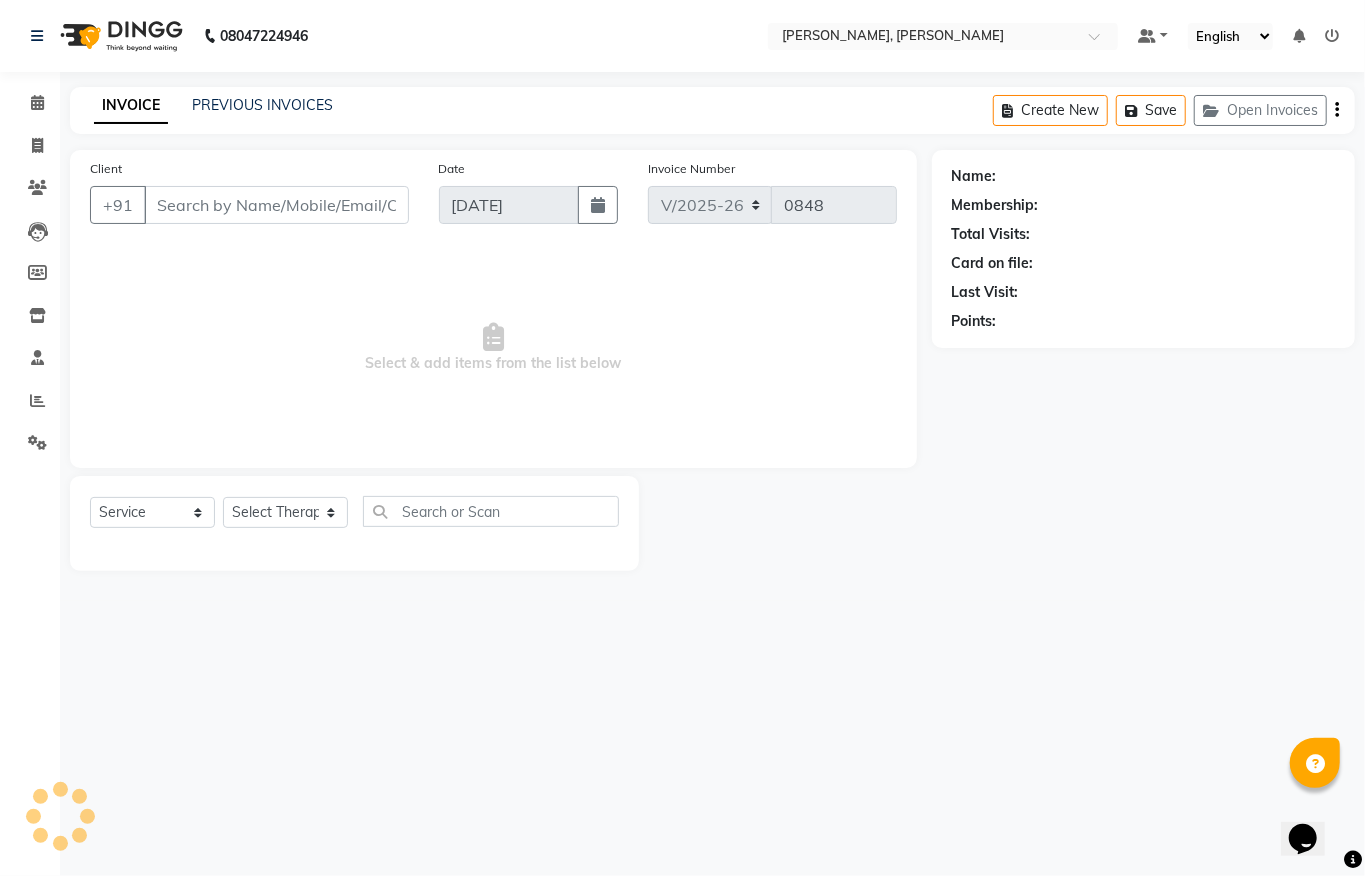 select on "55791" 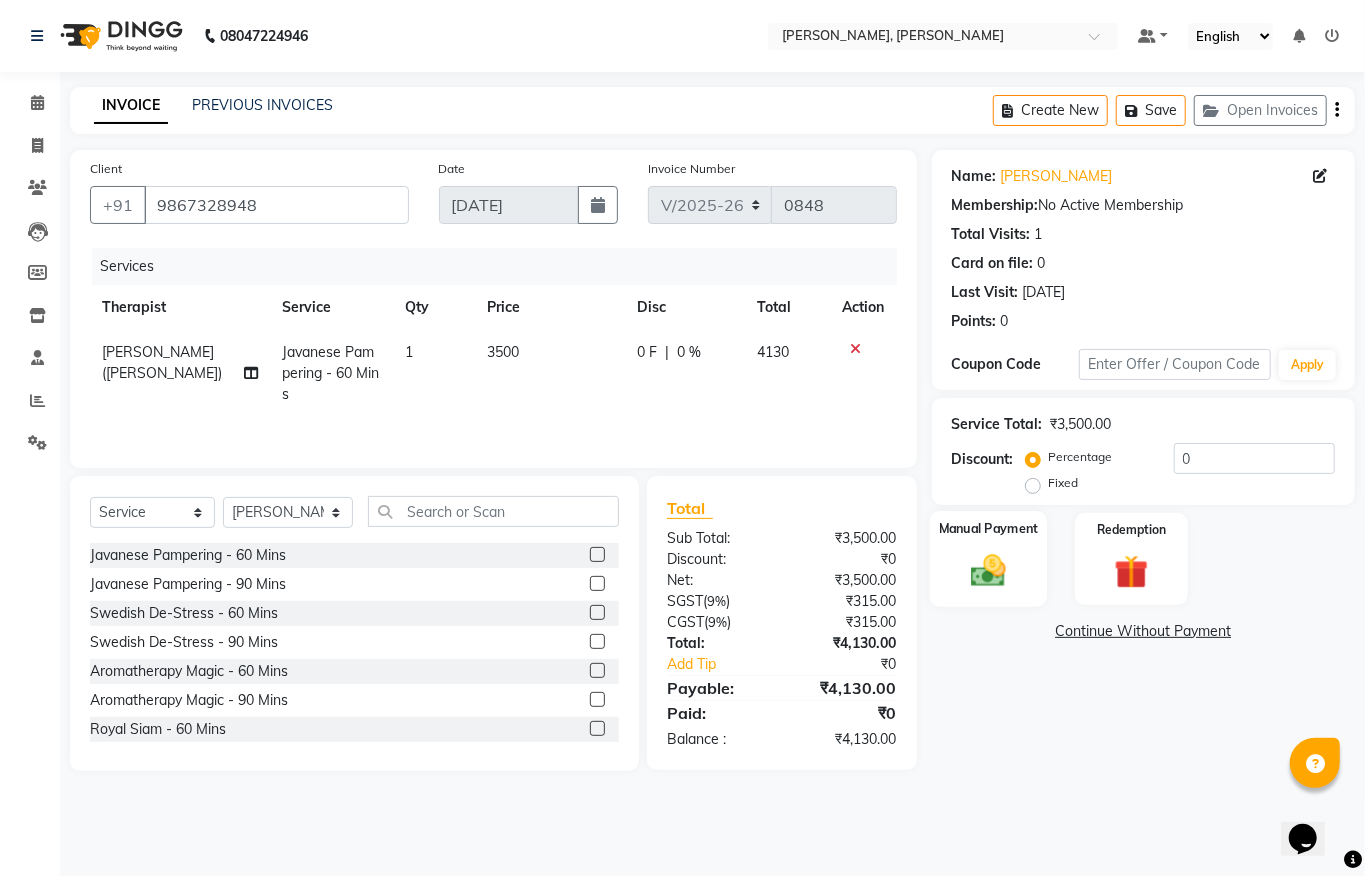 click on "Manual Payment" 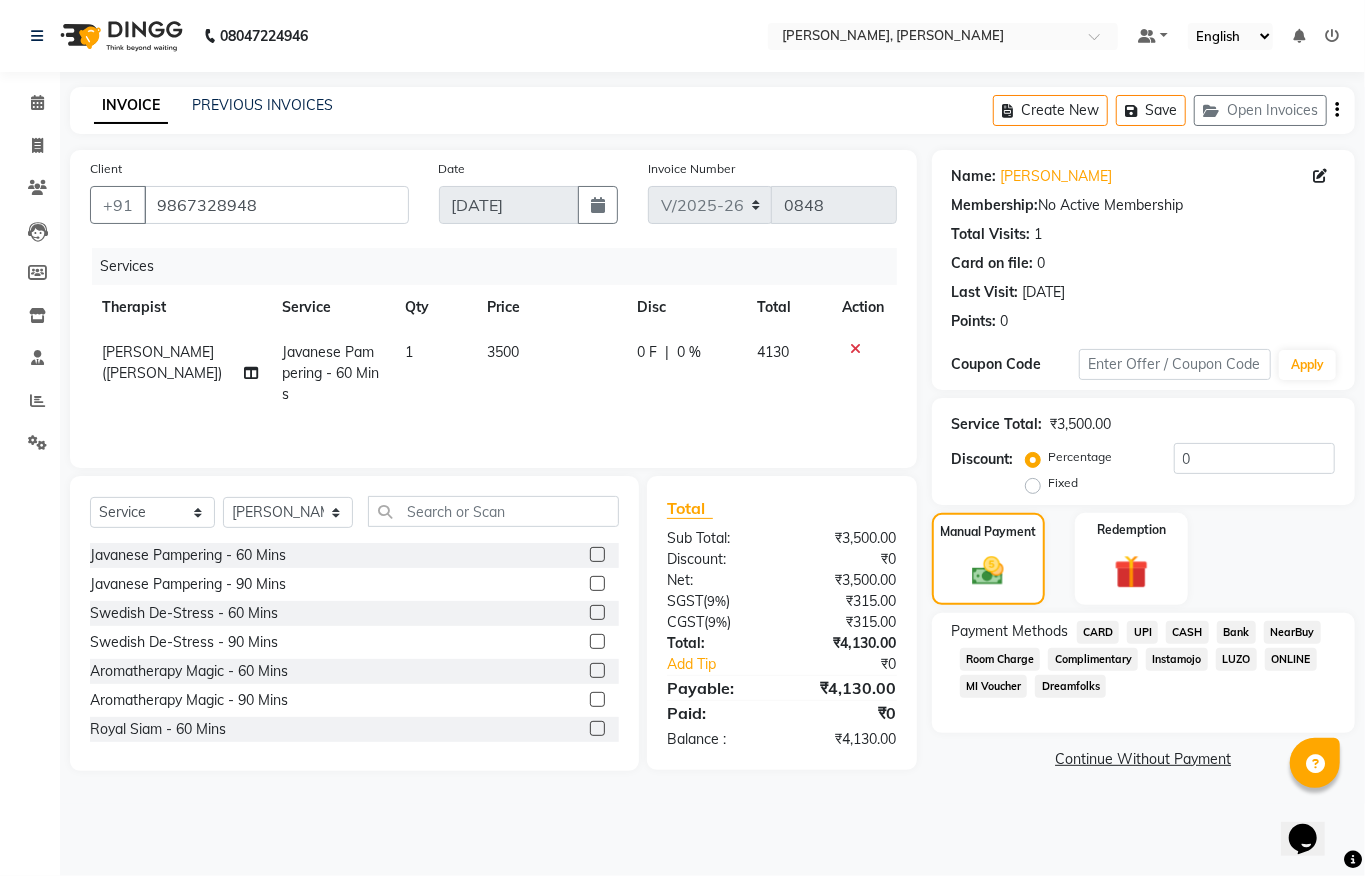 click on "CARD" 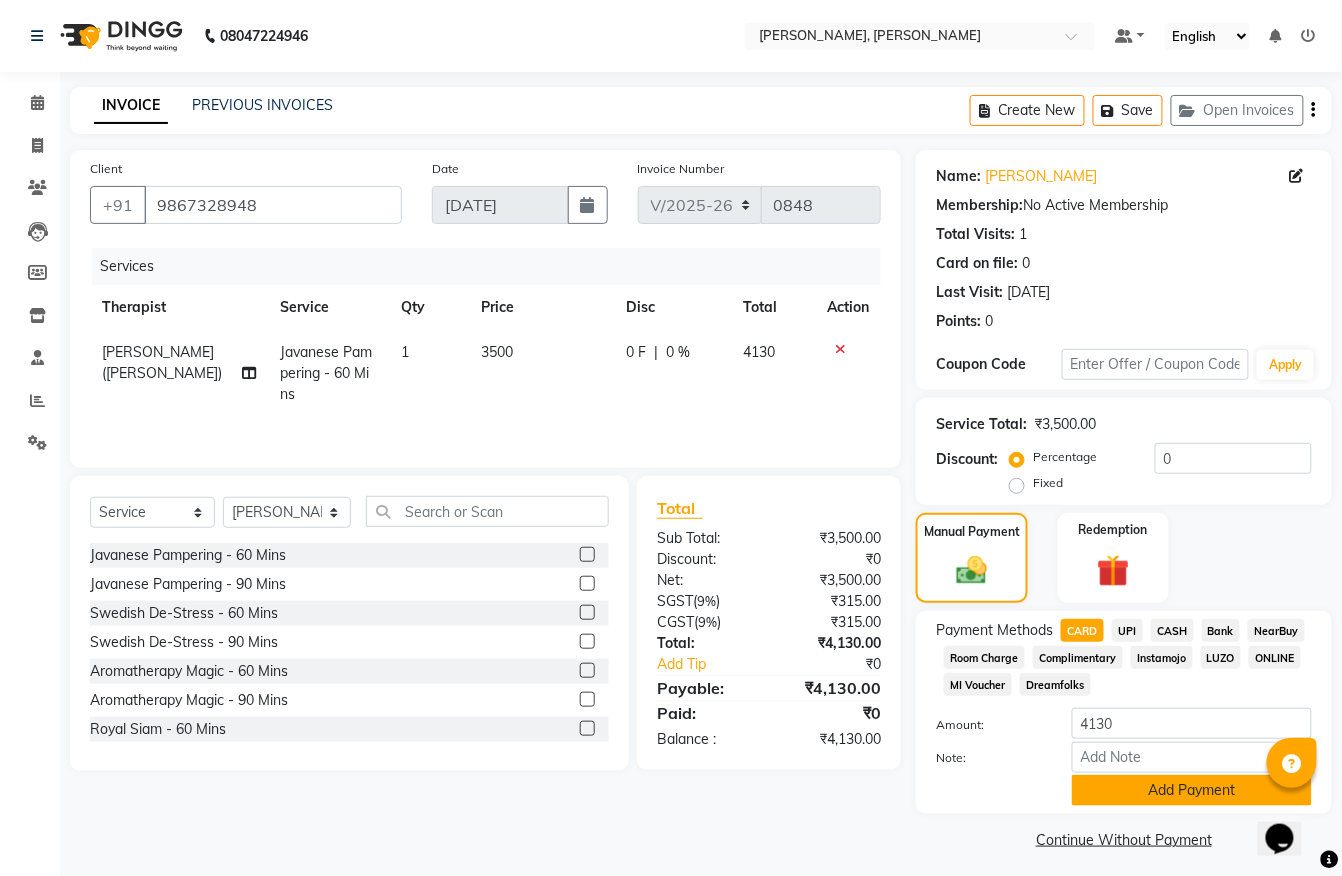 click on "Add Payment" 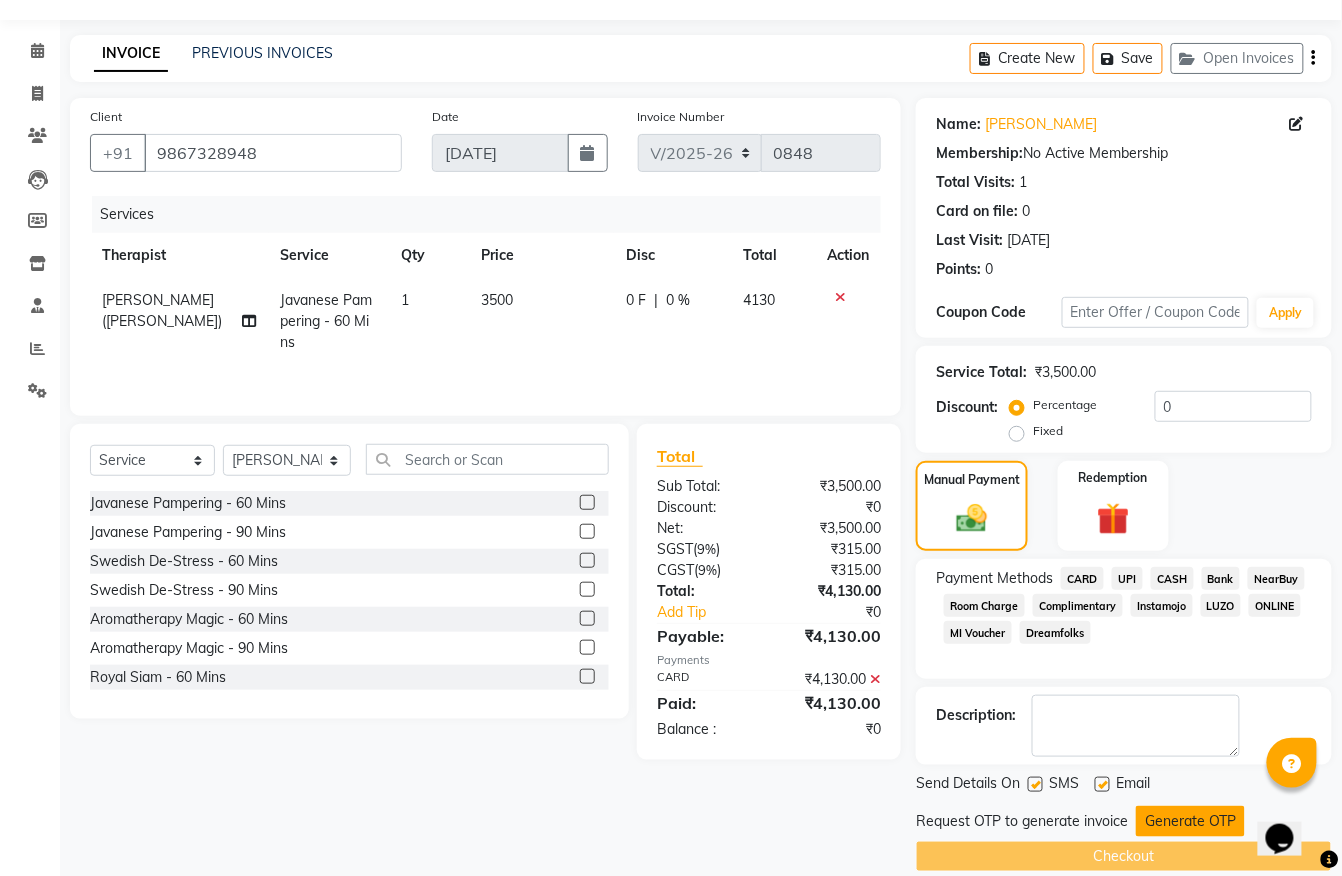 scroll, scrollTop: 81, scrollLeft: 0, axis: vertical 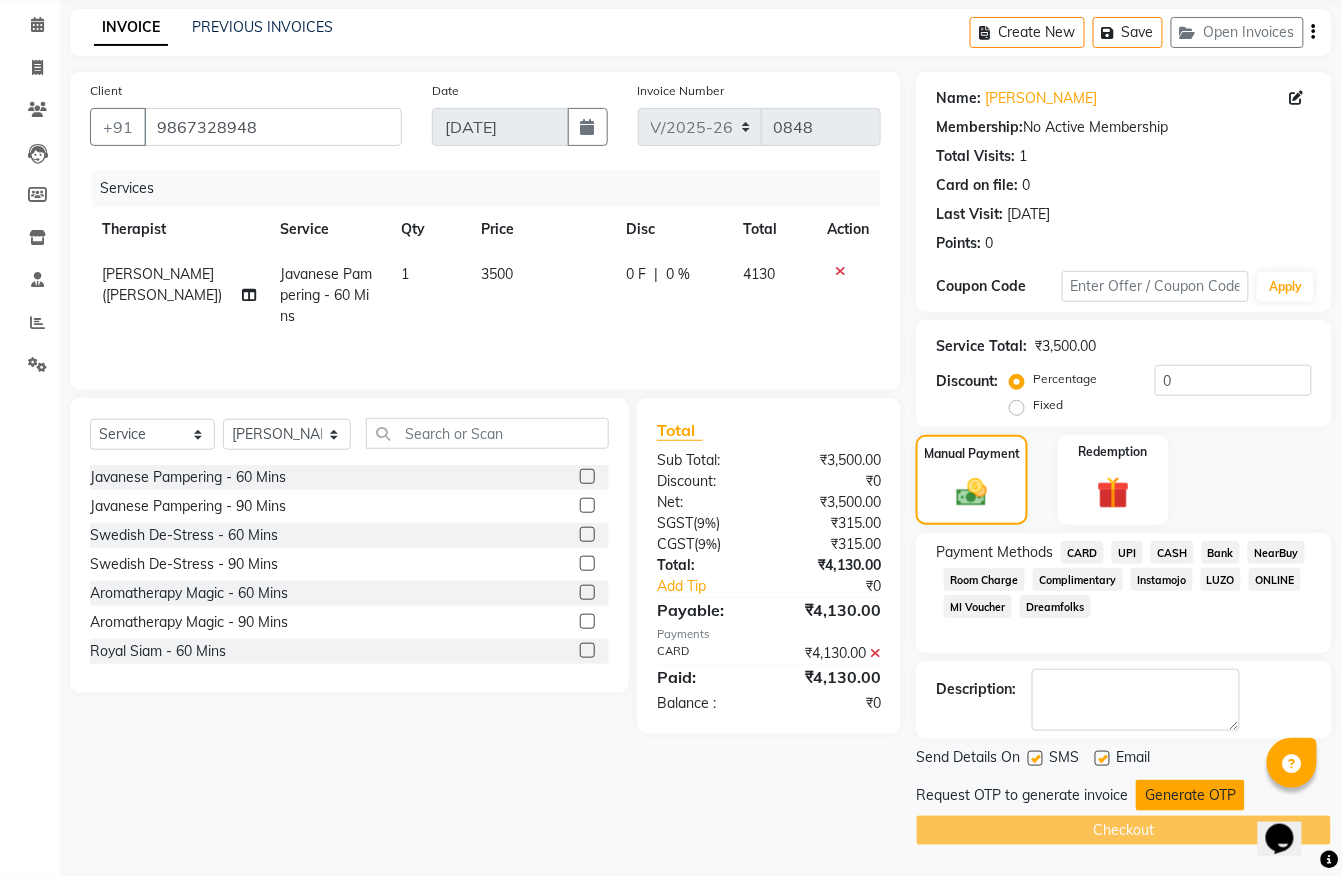 click on "Generate OTP" 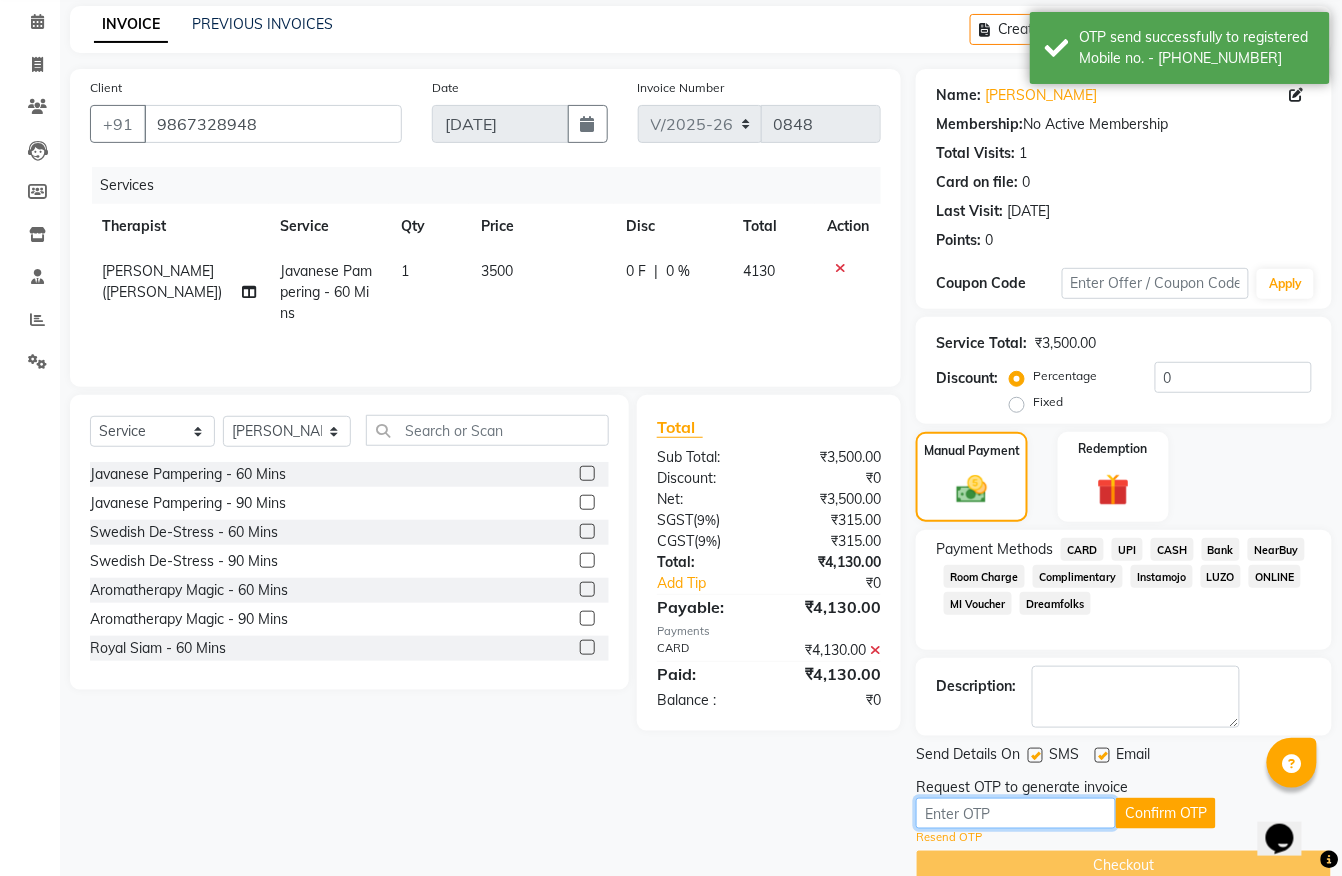drag, startPoint x: 1062, startPoint y: 822, endPoint x: 1074, endPoint y: 818, distance: 12.649111 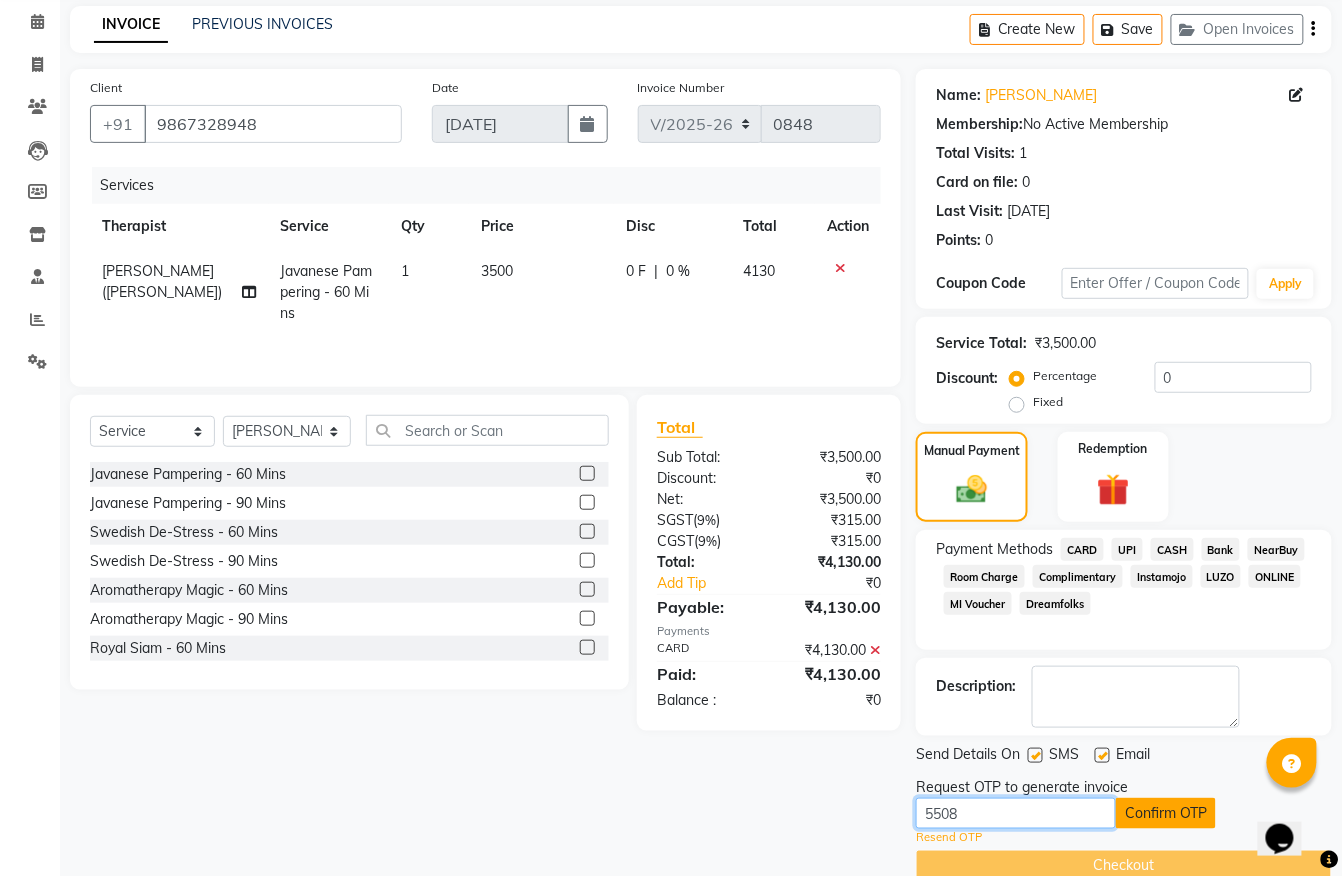 type on "5508" 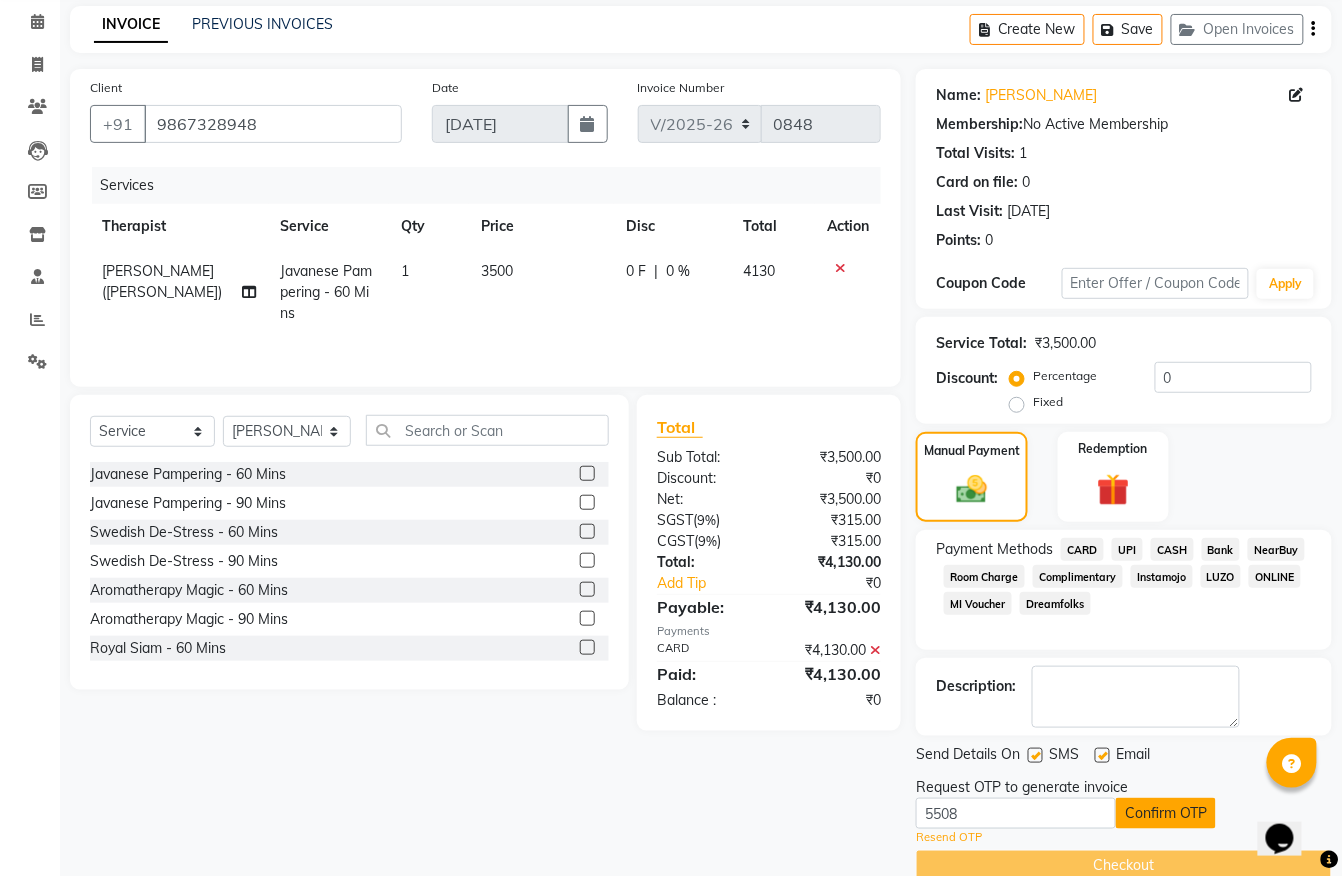 click on "Confirm OTP" 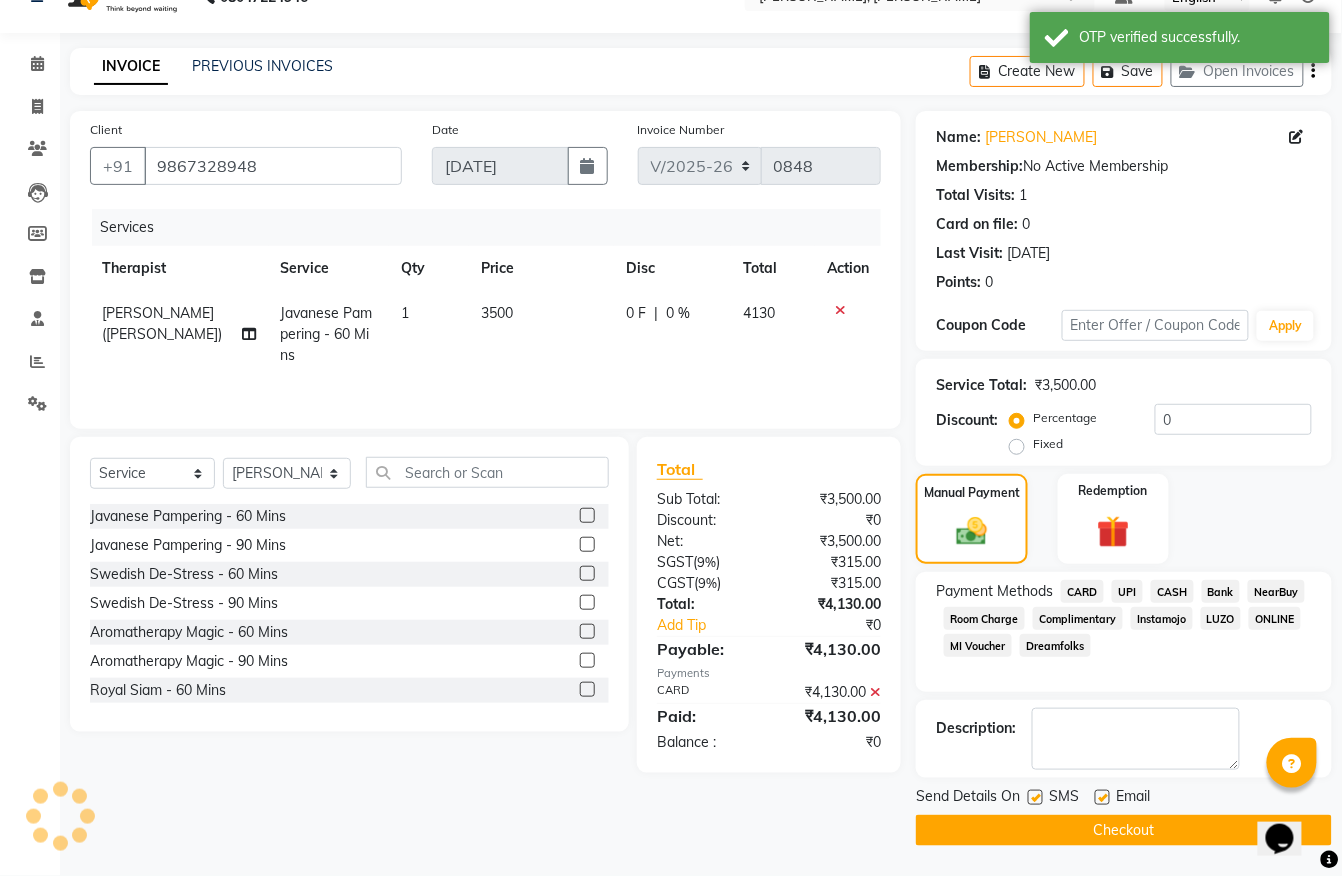 scroll, scrollTop: 41, scrollLeft: 0, axis: vertical 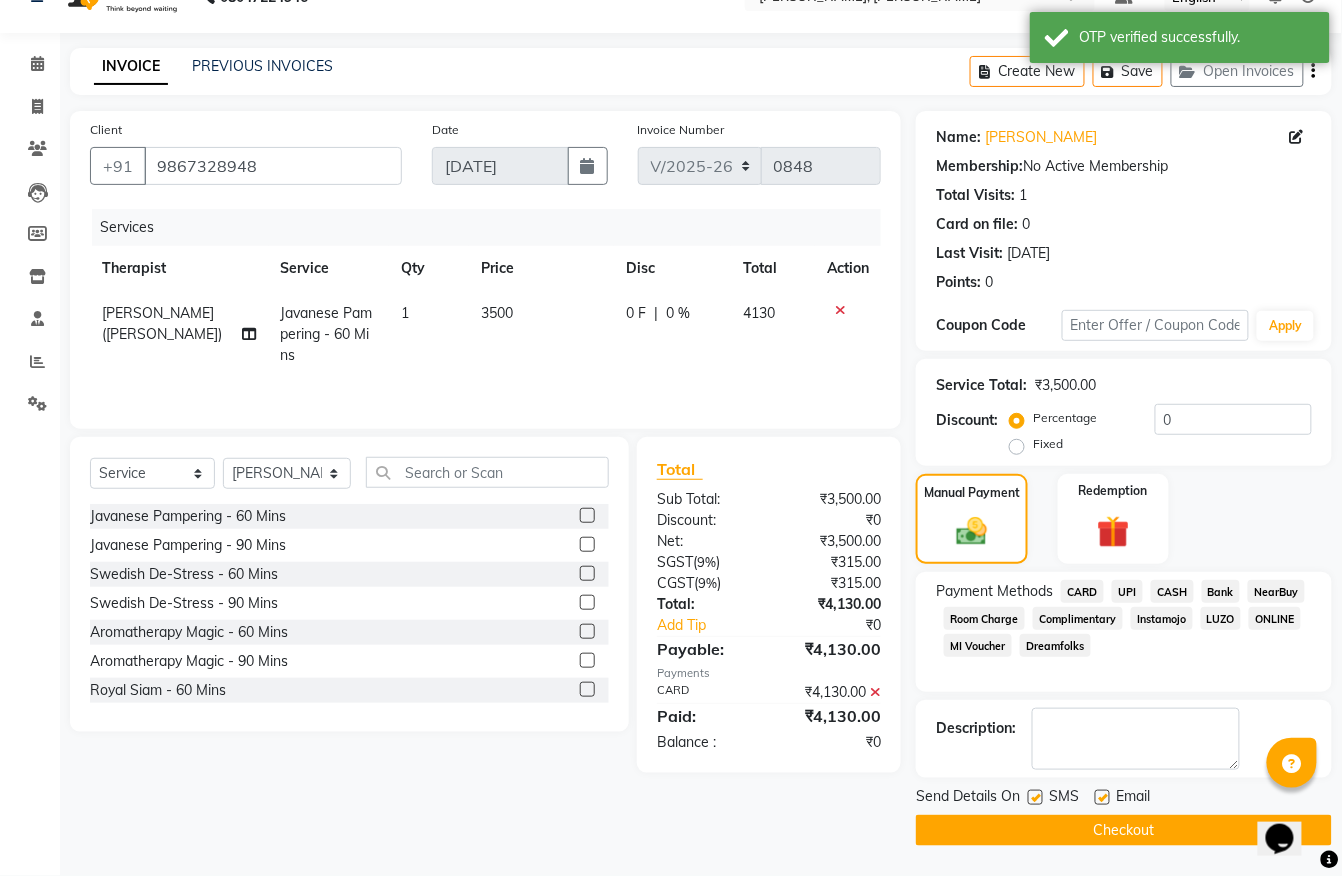click on "Checkout" 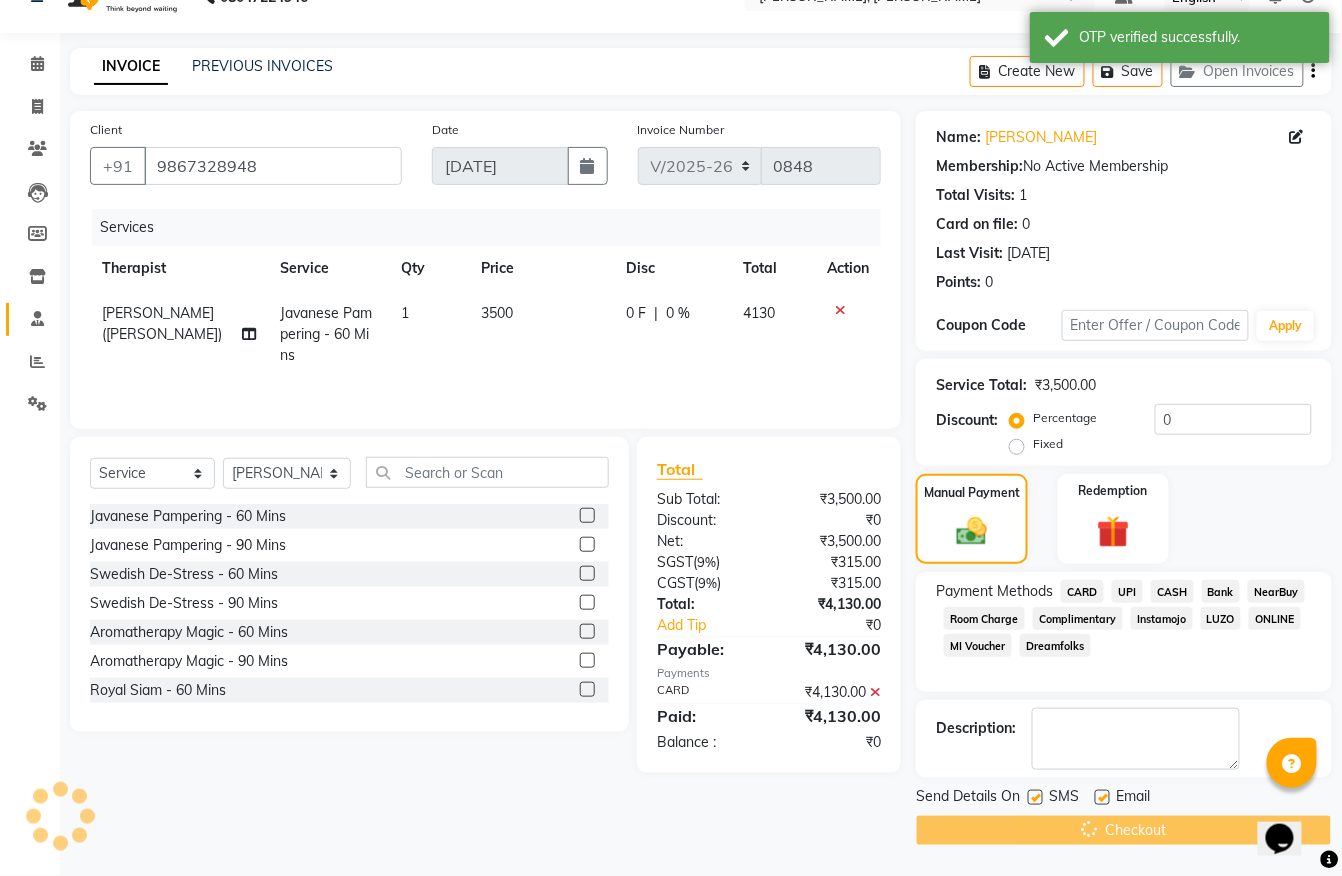 click 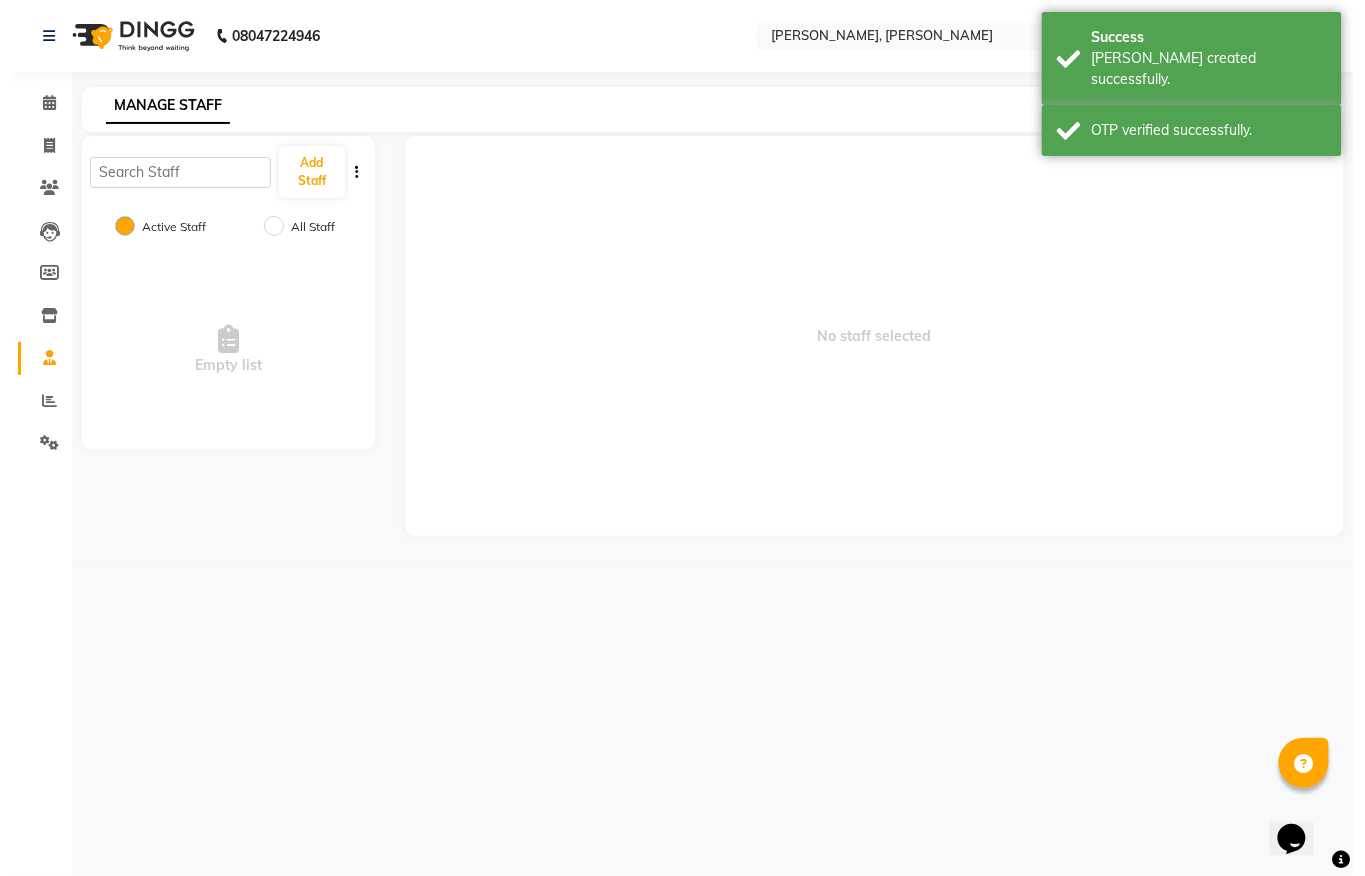 scroll, scrollTop: 0, scrollLeft: 0, axis: both 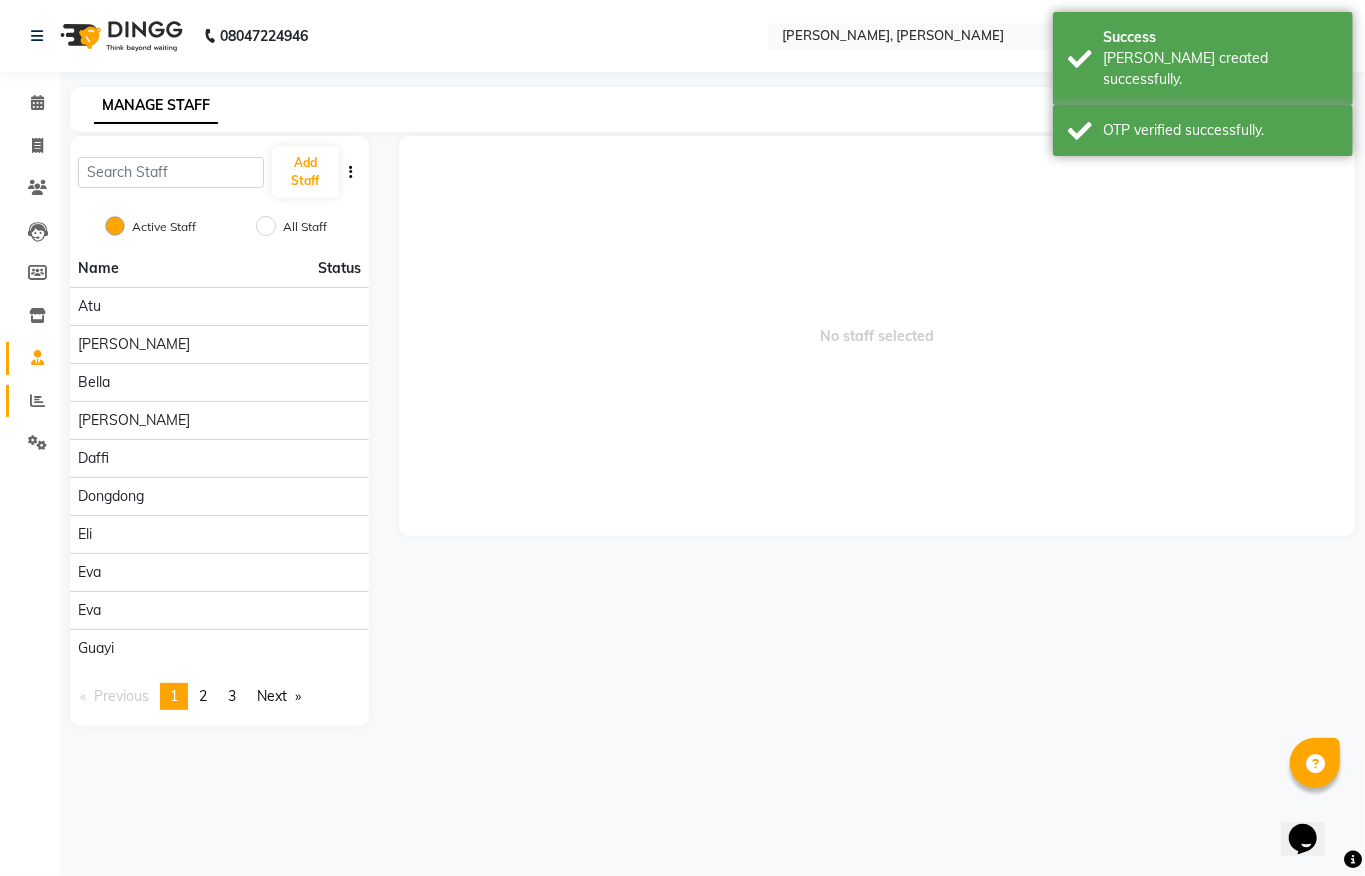drag, startPoint x: 38, startPoint y: 400, endPoint x: 6, endPoint y: 402, distance: 32.06244 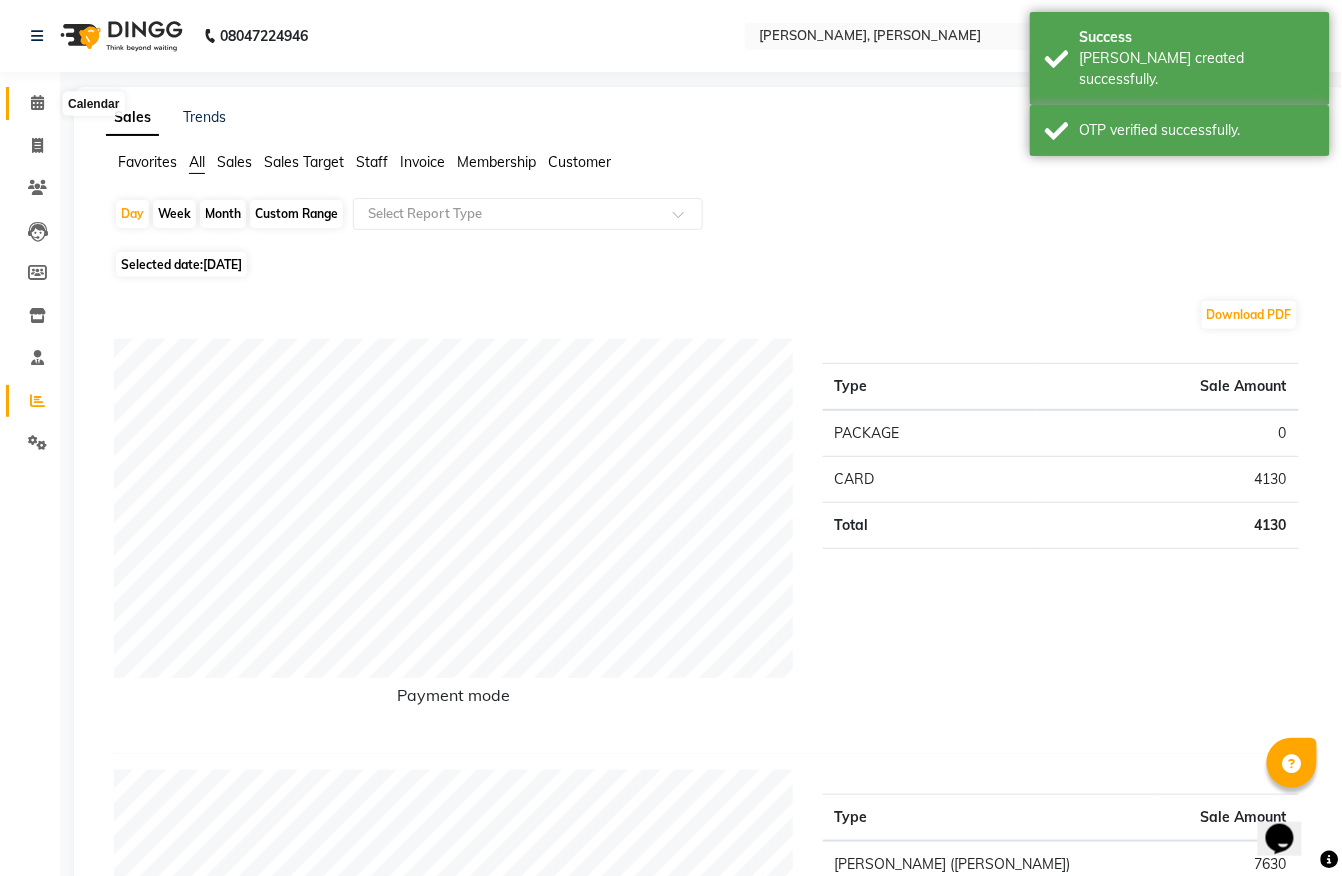 click 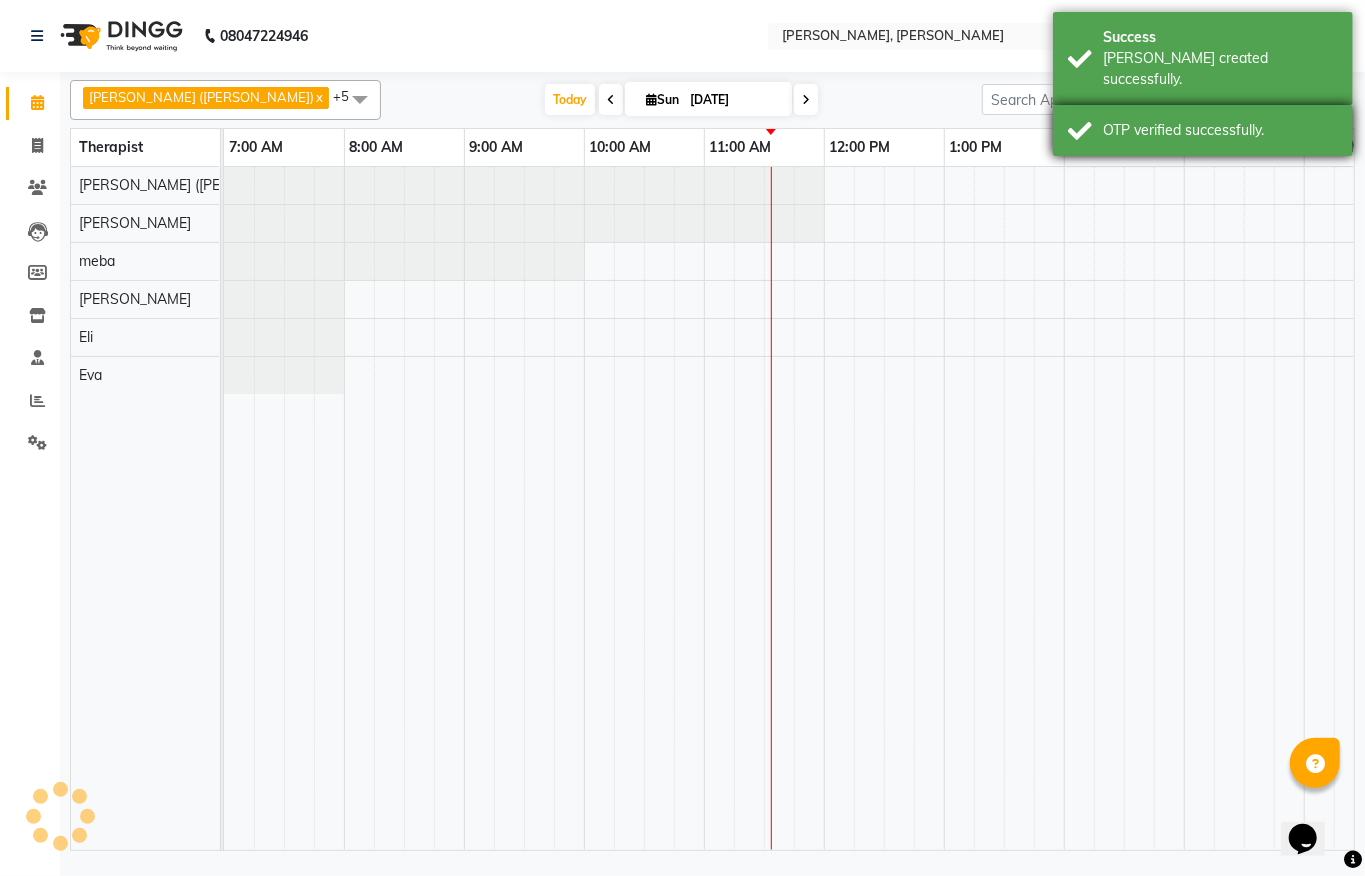 scroll, scrollTop: 0, scrollLeft: 0, axis: both 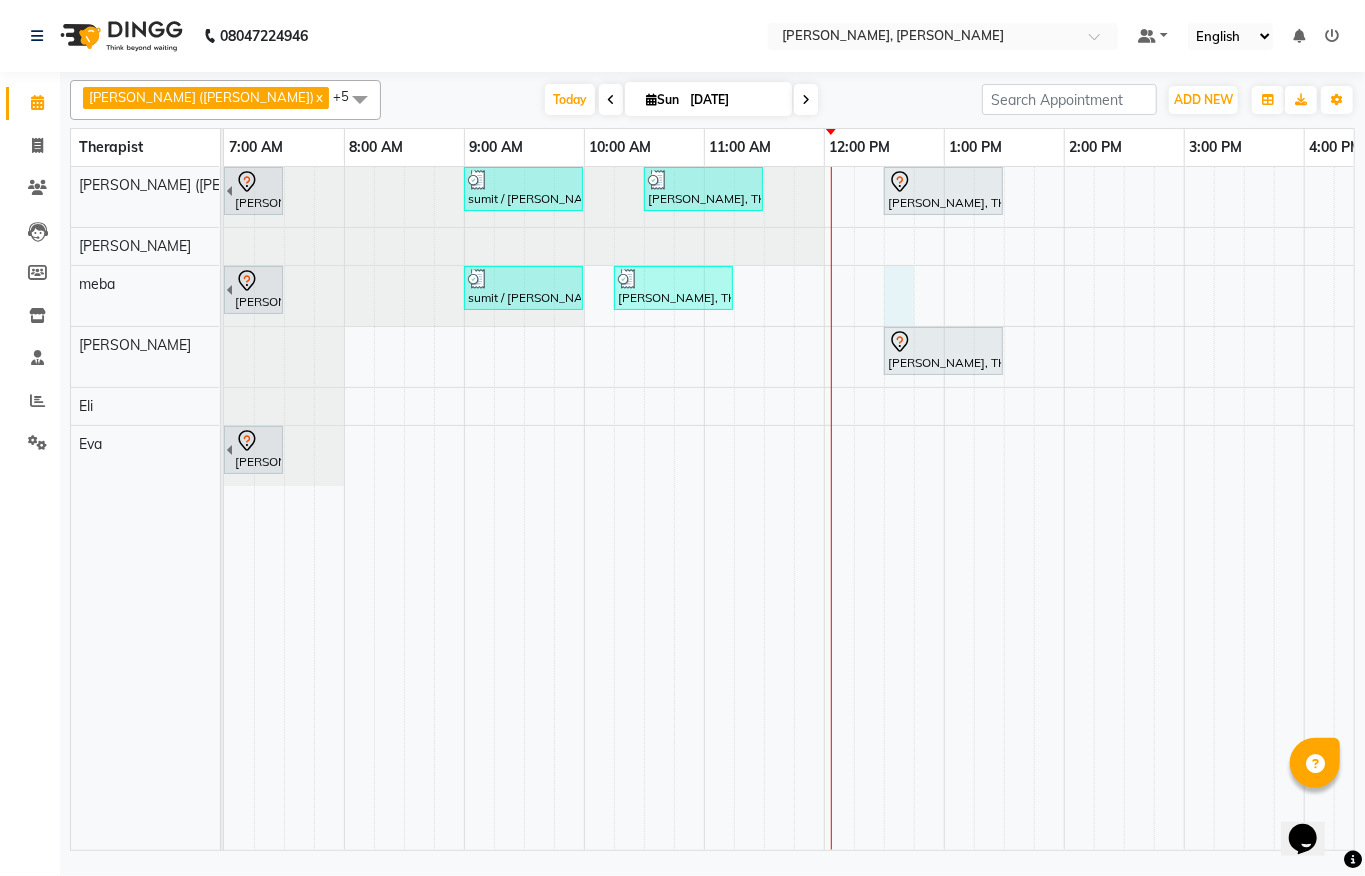 click on "Sumit Agrawal, TK02, 06:30 AM-07:30 AM, Javanese Pampering - 60 Mins     sumit / sajal, TK04, 09:00 AM-10:00 AM, Javanese Pampering - 60 Mins     Anuj Kadam, TK05, 10:30 AM-11:30 AM, Javanese Pampering - 60 Mins             Shaksham Khurana, TK06, 12:30 PM-01:30 PM, Javanese Pampering - 60 Mins             jayesh, TK03, 06:30 AM-07:30 AM, Javanese Pampering - 60 Mins     sumit / sajal, TK04, 09:00 AM-10:00 AM, Javanese Pampering - 60 Mins     Payal, TK01, 10:15 AM-11:15 AM, Javanese Pampering - 60 Mins             Shaksham Khurana, TK06, 12:30 PM-01:30 PM, Javanese Pampering - 60 Mins             Sumit Agrawal, TK02, 06:30 AM-07:30 AM, Javanese Pampering - 60 Mins" at bounding box center (1184, 508) 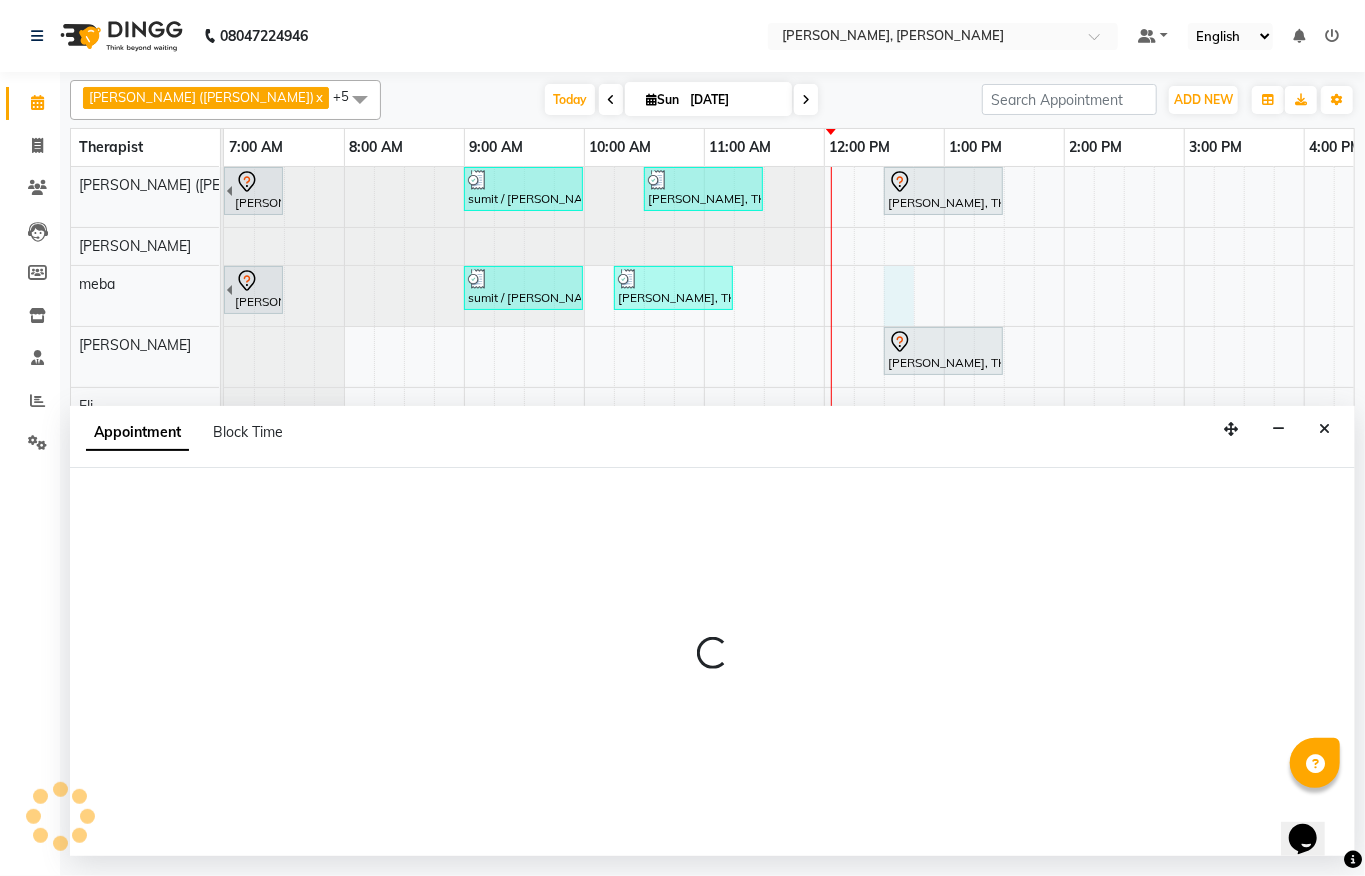 select on "65646" 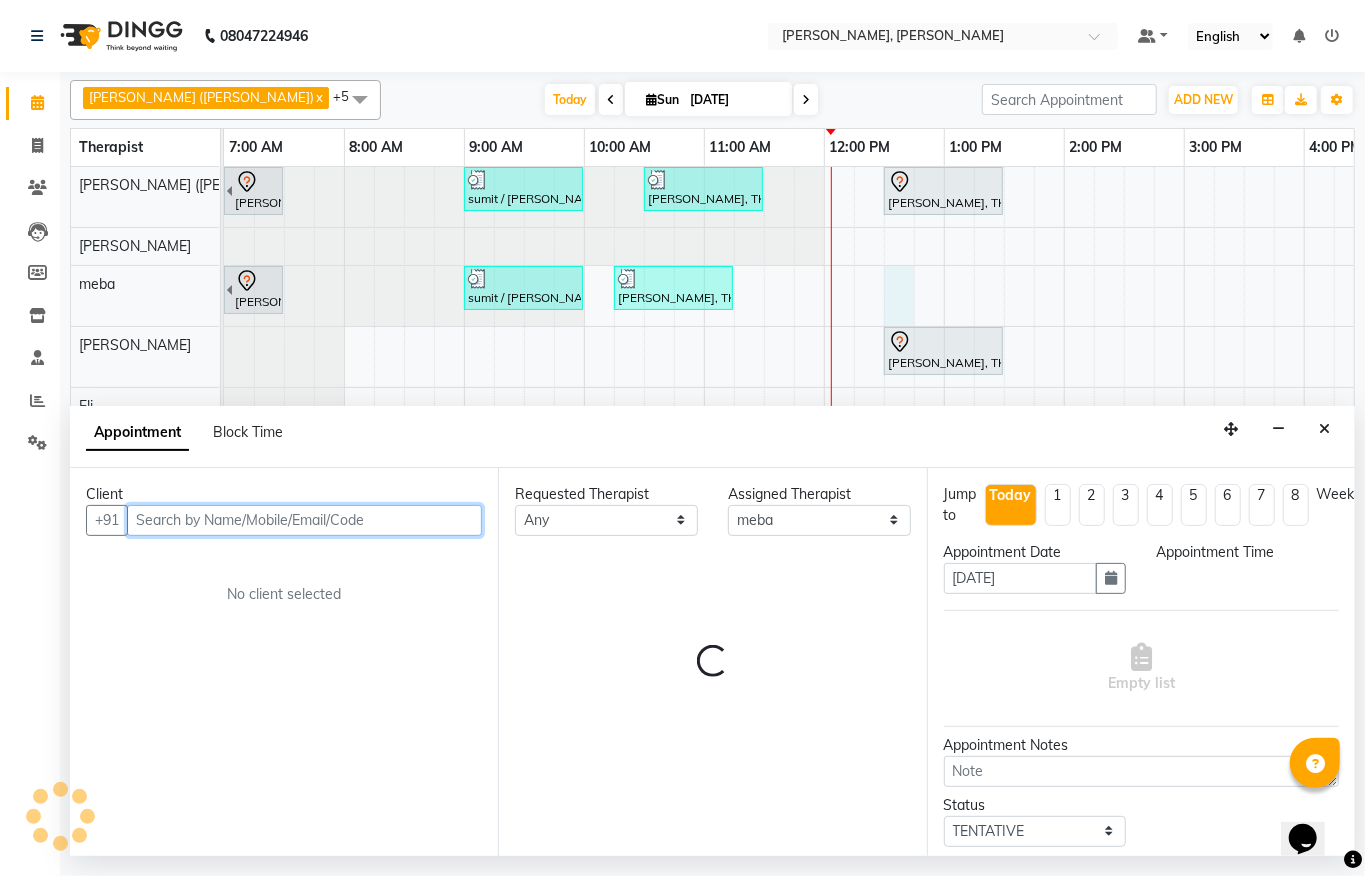 select on "750" 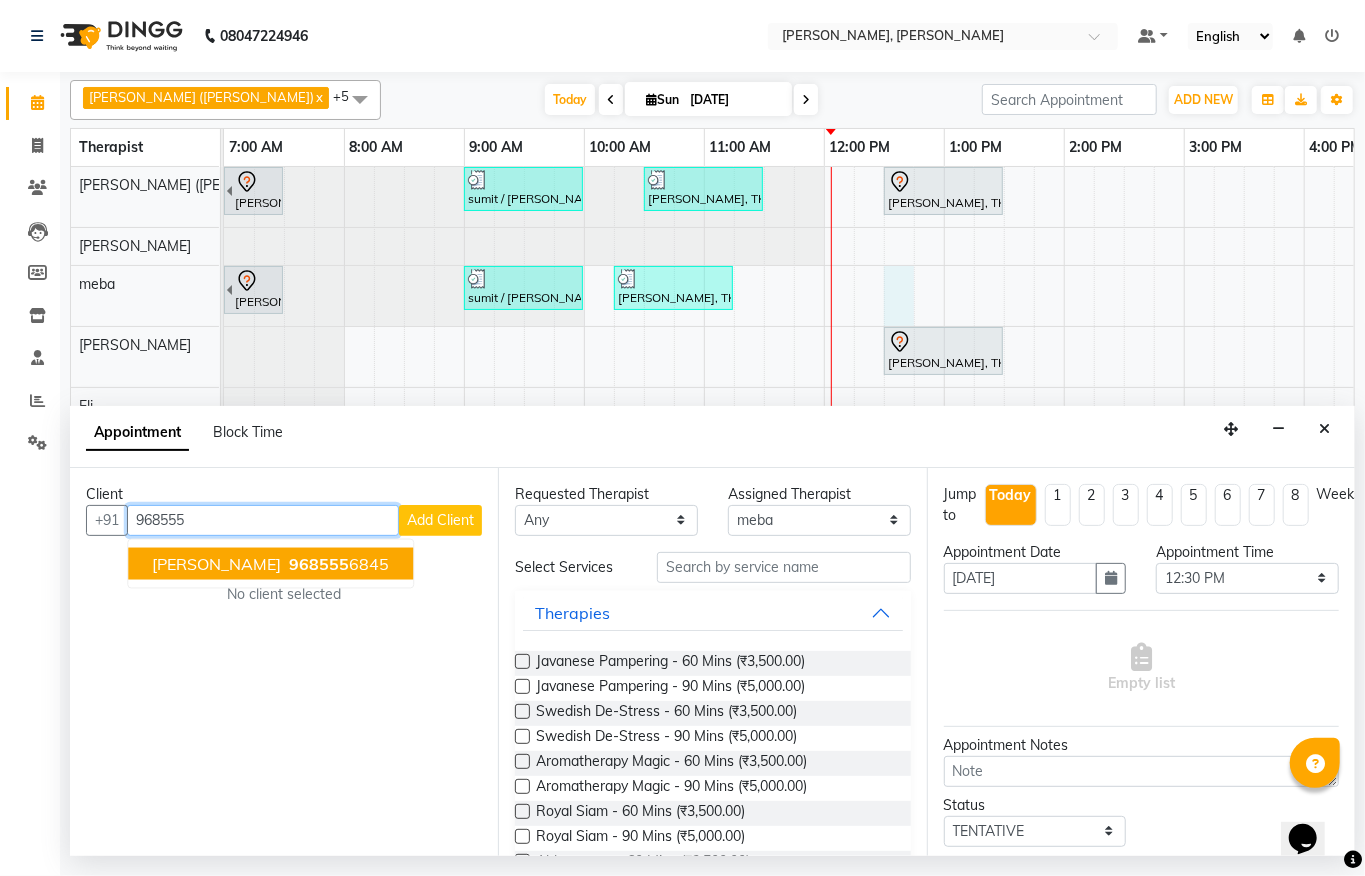 click on "[PERSON_NAME]" at bounding box center (216, 563) 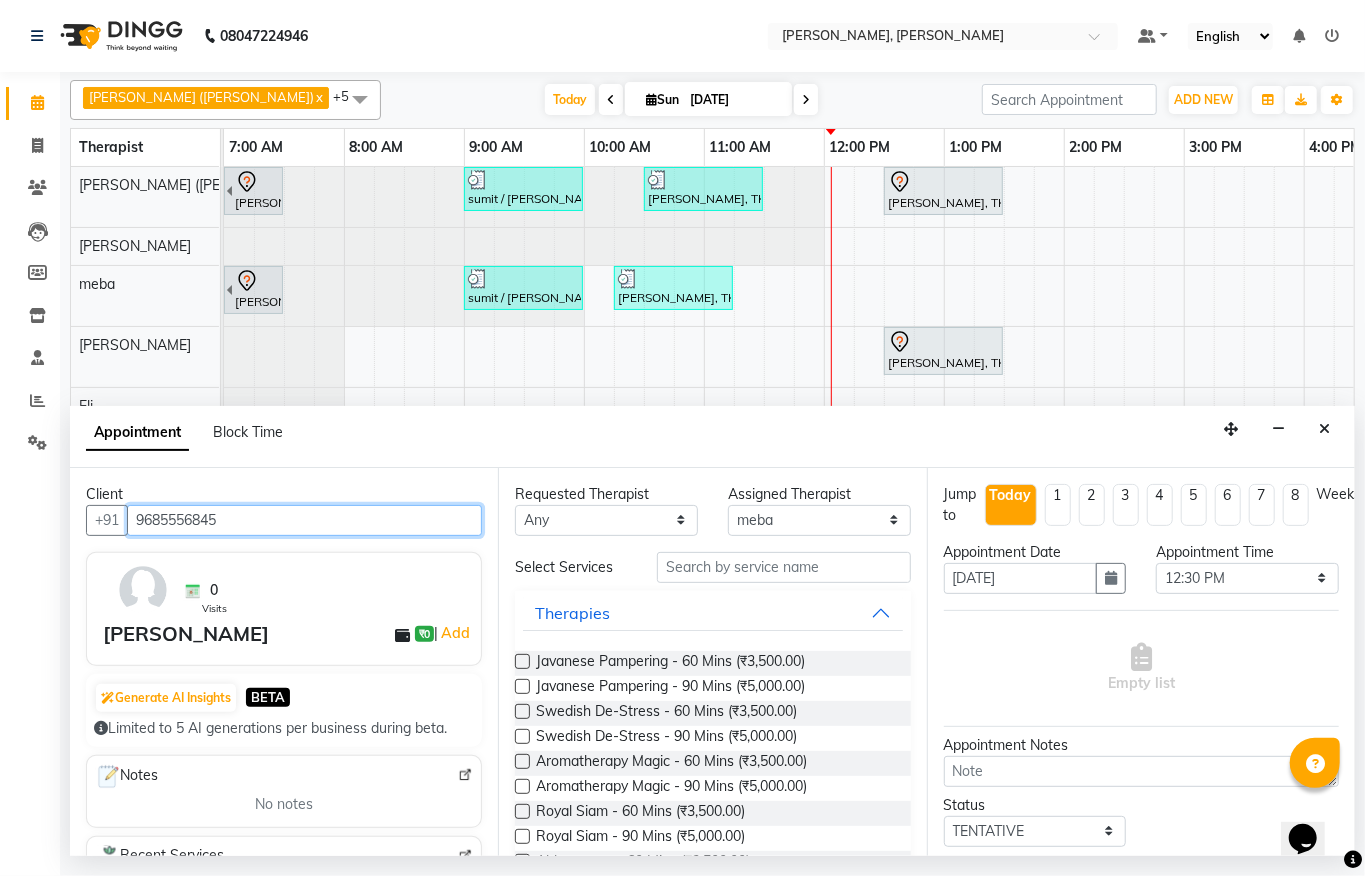 scroll, scrollTop: 133, scrollLeft: 0, axis: vertical 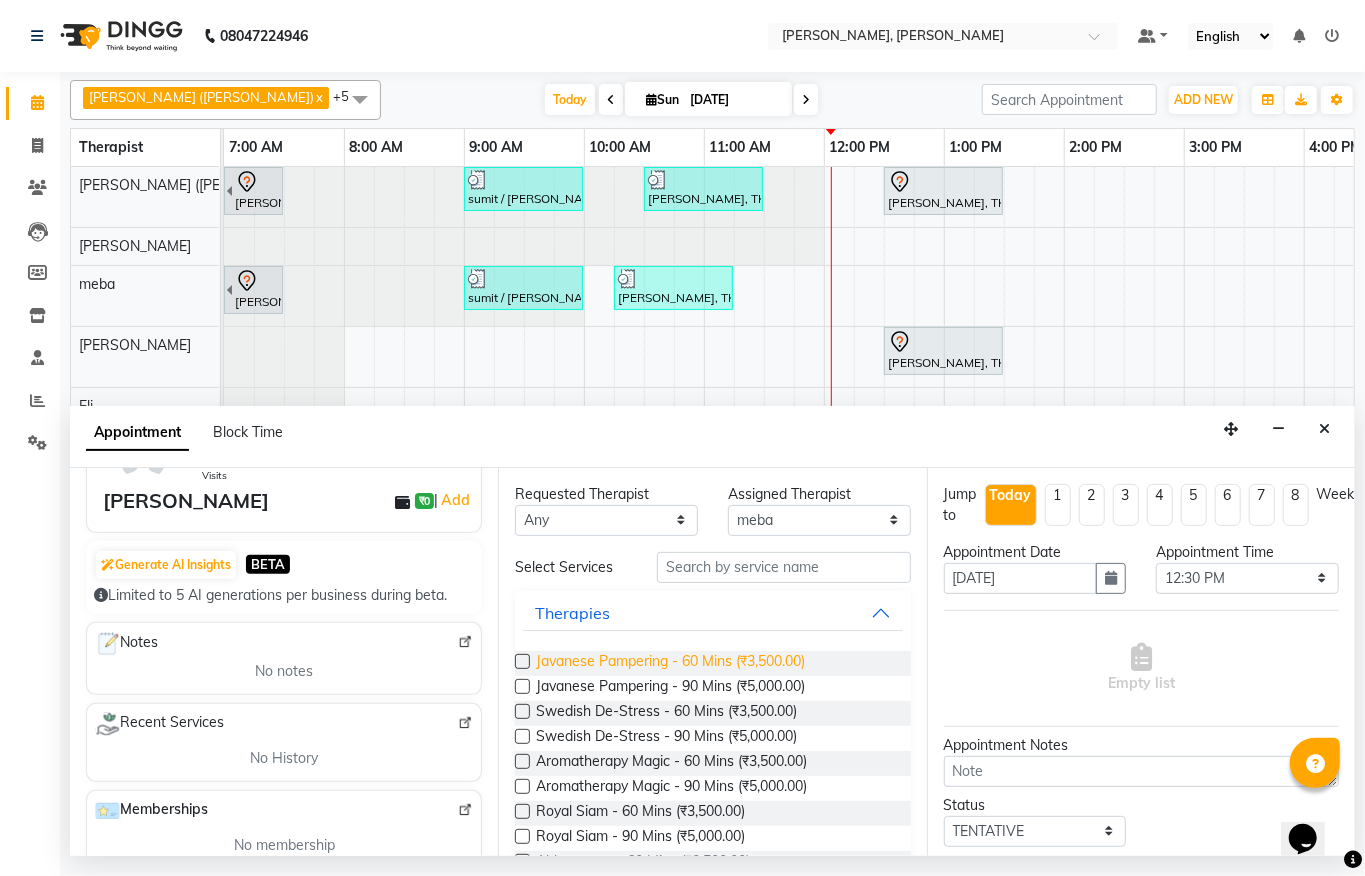 type on "9685556845" 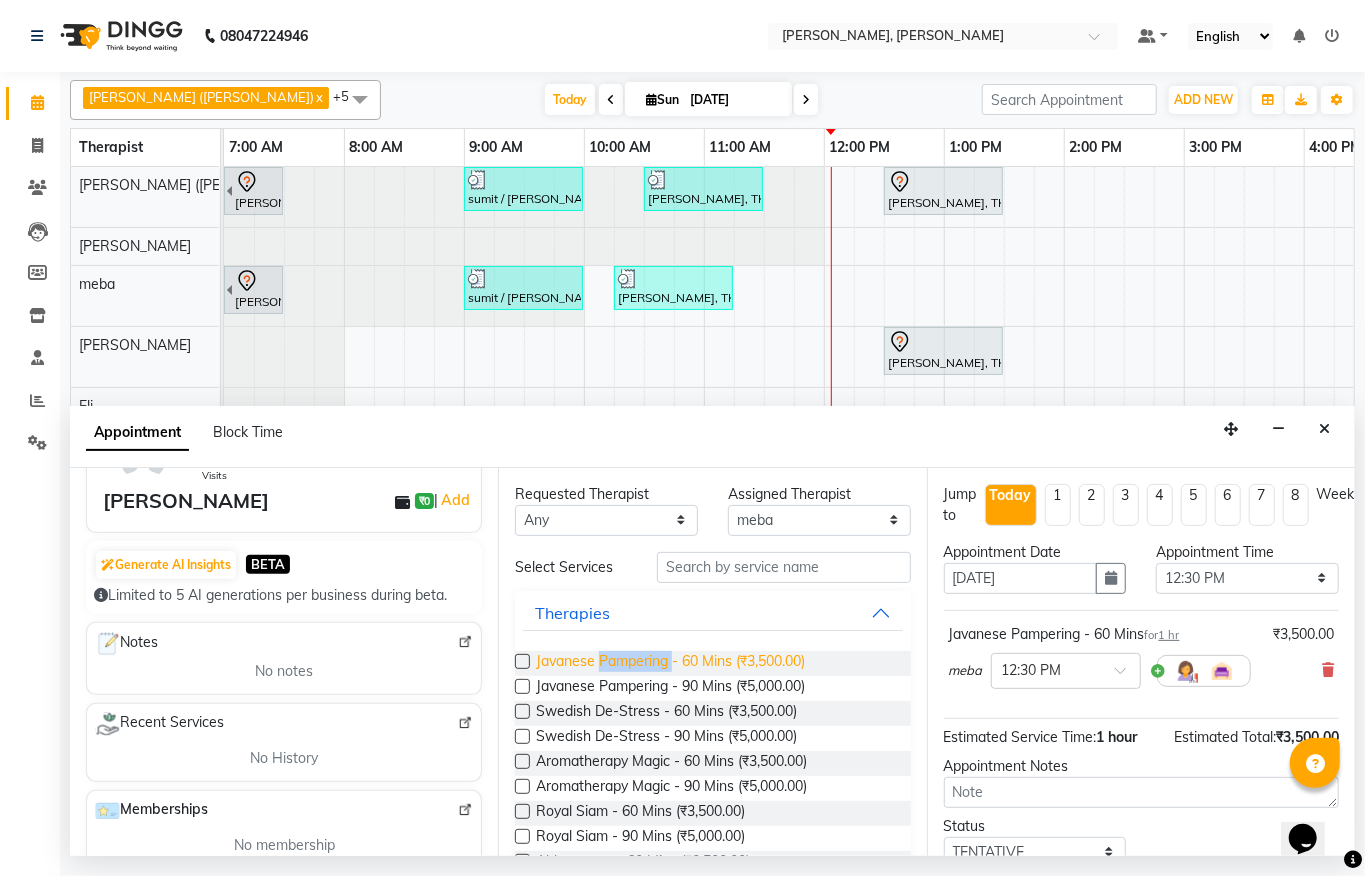 click on "Javanese Pampering - 60 Mins (₹3,500.00)" at bounding box center (670, 663) 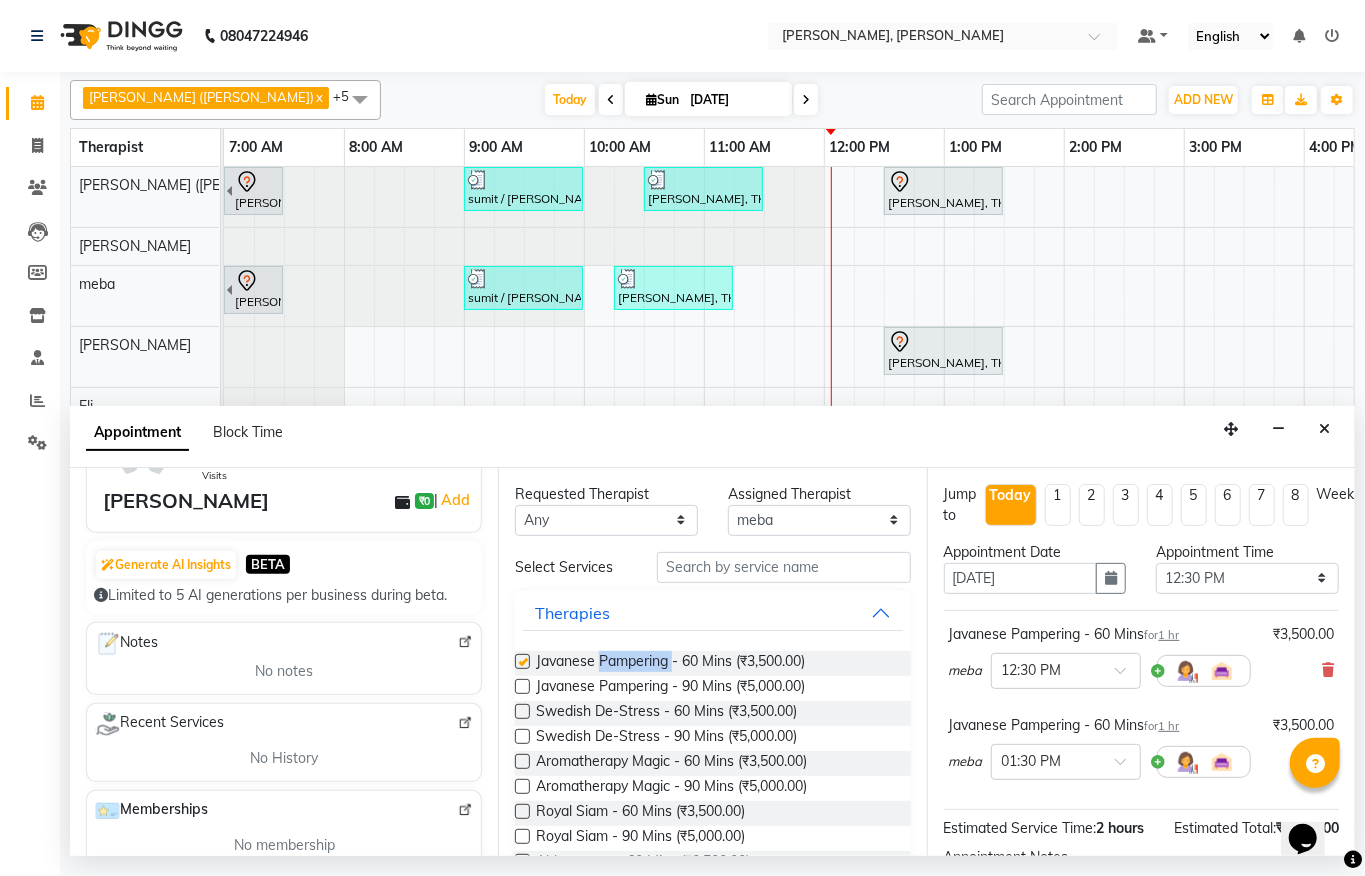 checkbox on "false" 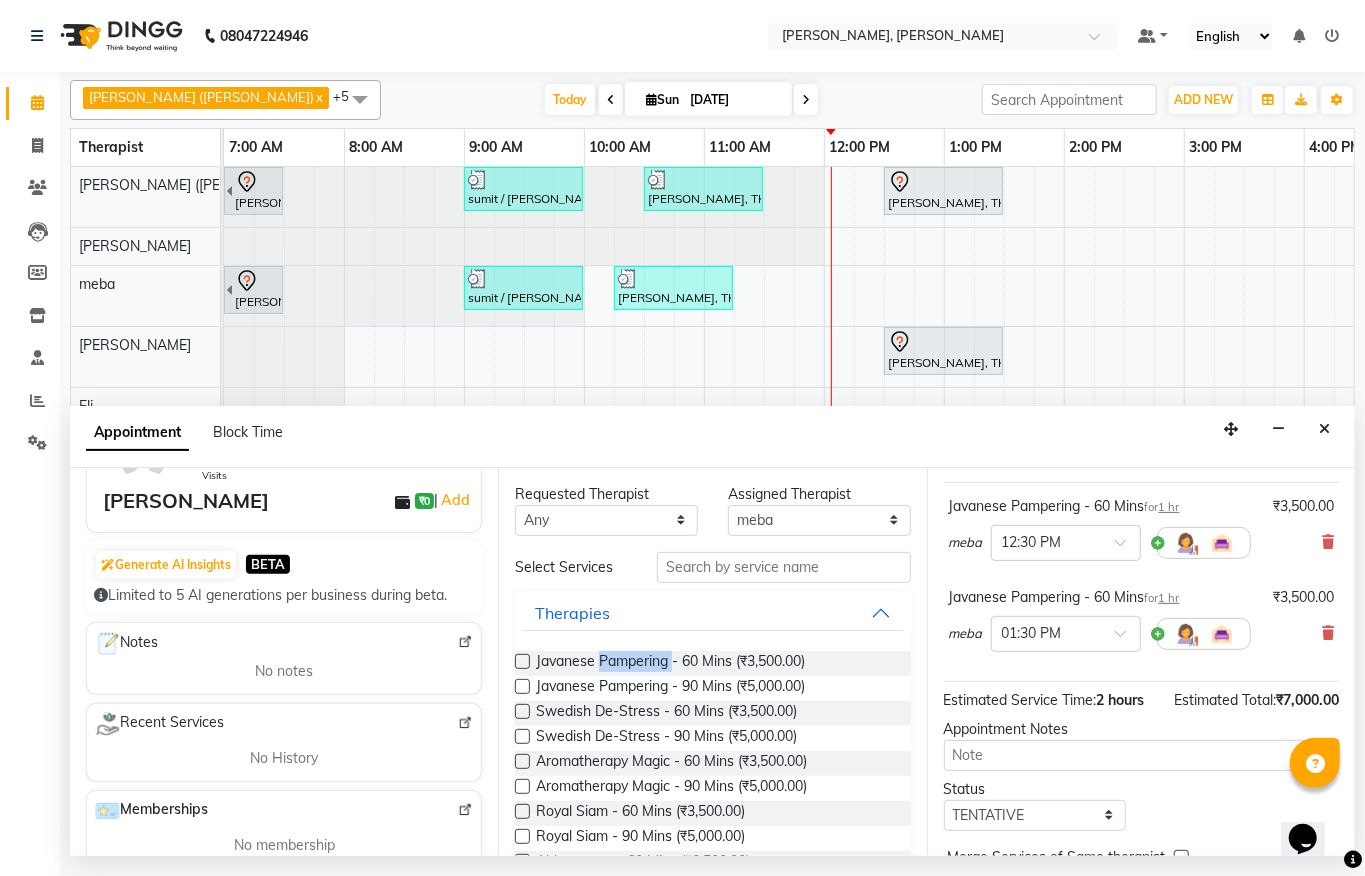 scroll, scrollTop: 274, scrollLeft: 0, axis: vertical 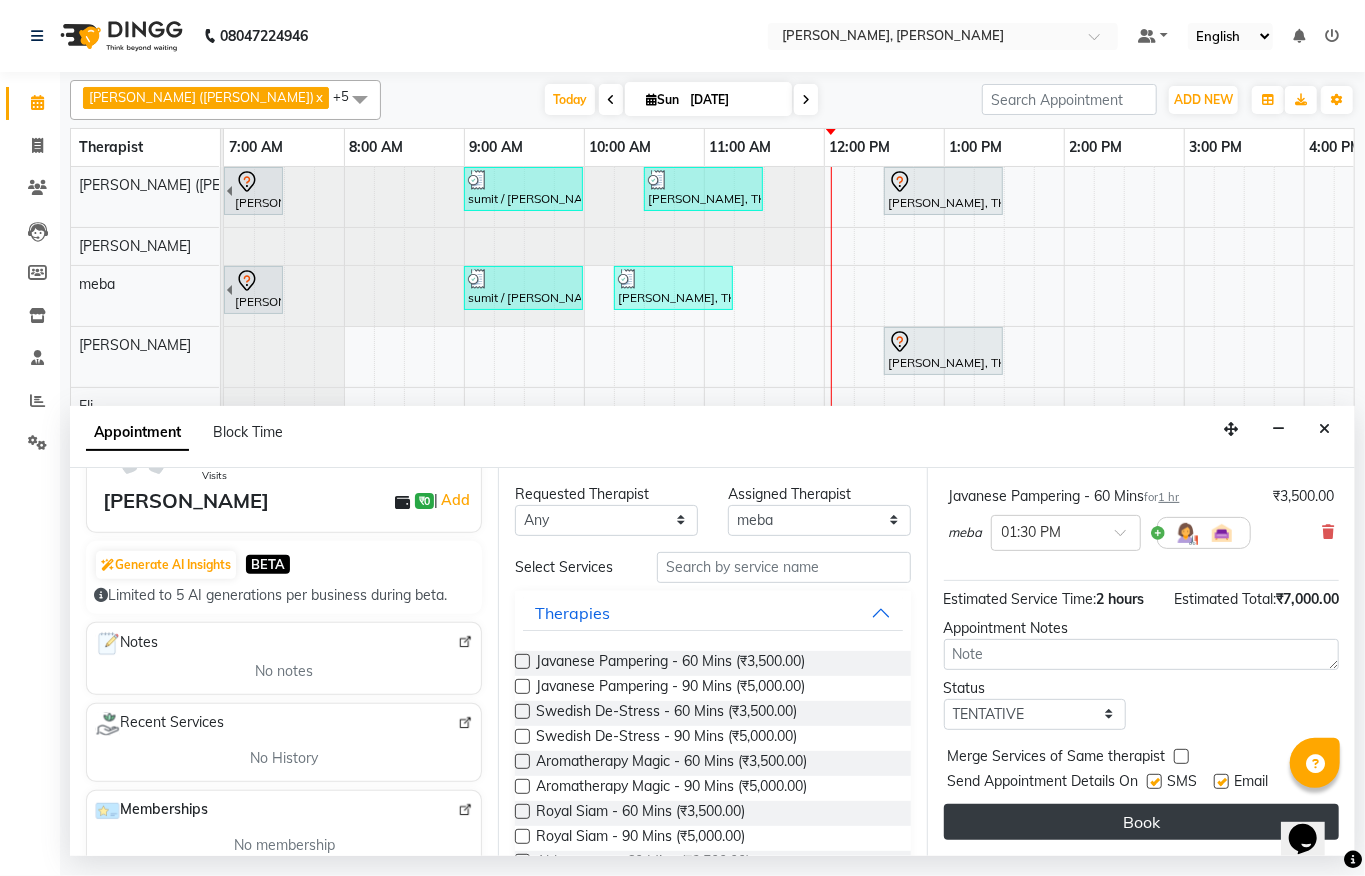 drag, startPoint x: 1088, startPoint y: 753, endPoint x: 1085, endPoint y: 789, distance: 36.124783 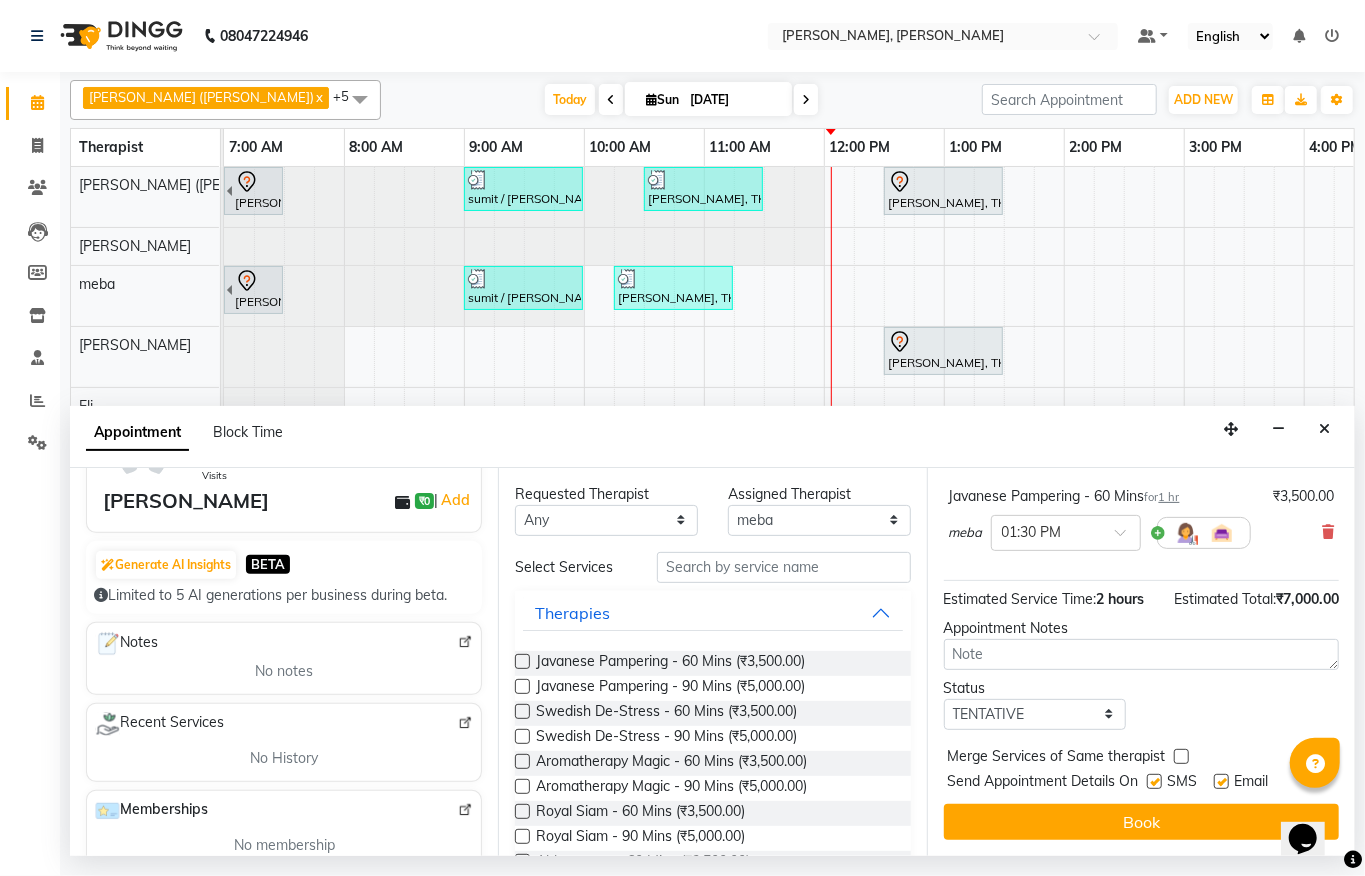 drag, startPoint x: 1104, startPoint y: 790, endPoint x: 1048, endPoint y: 741, distance: 74.41102 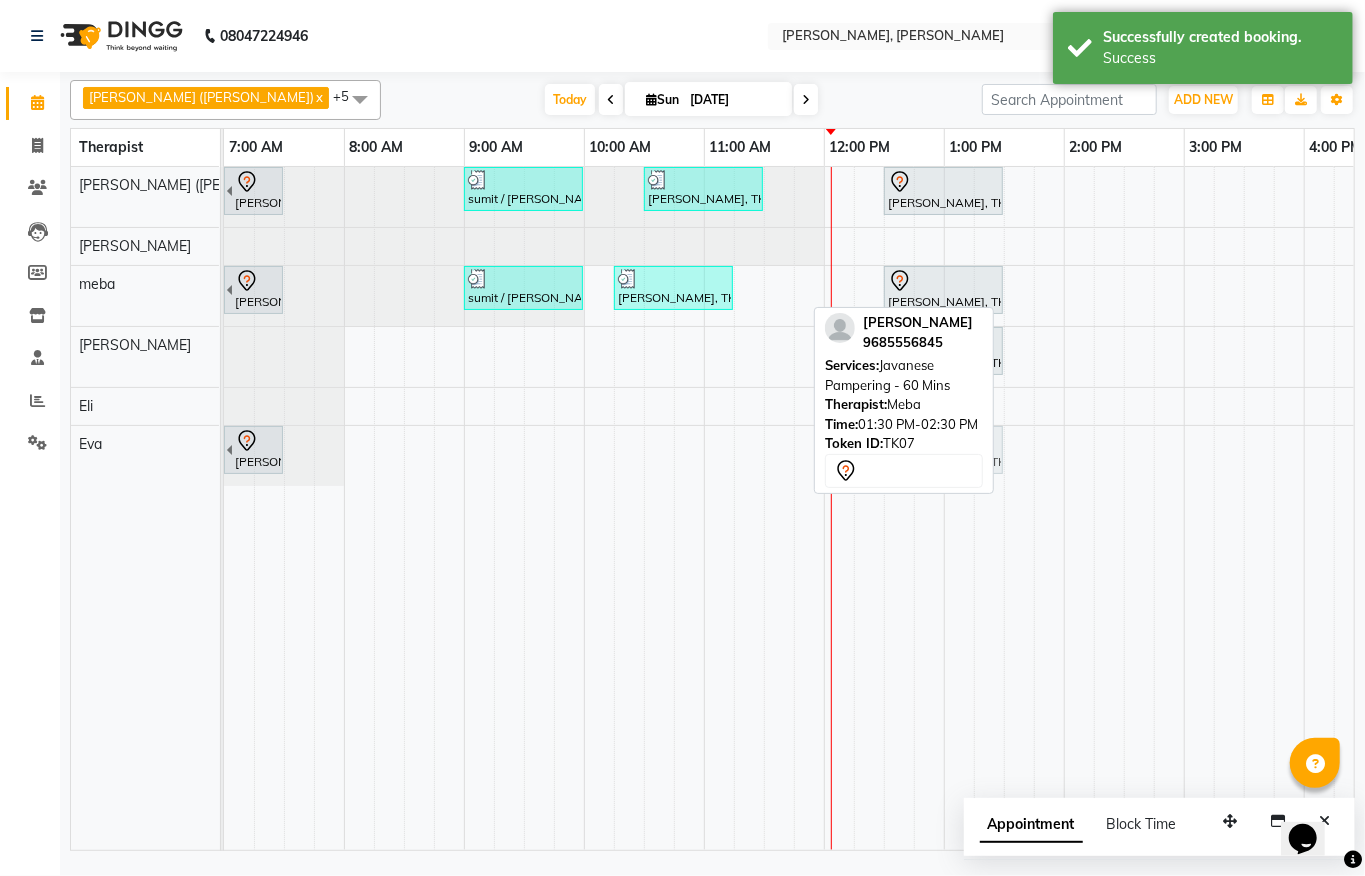 drag, startPoint x: 1062, startPoint y: 277, endPoint x: 942, endPoint y: 429, distance: 193.6595 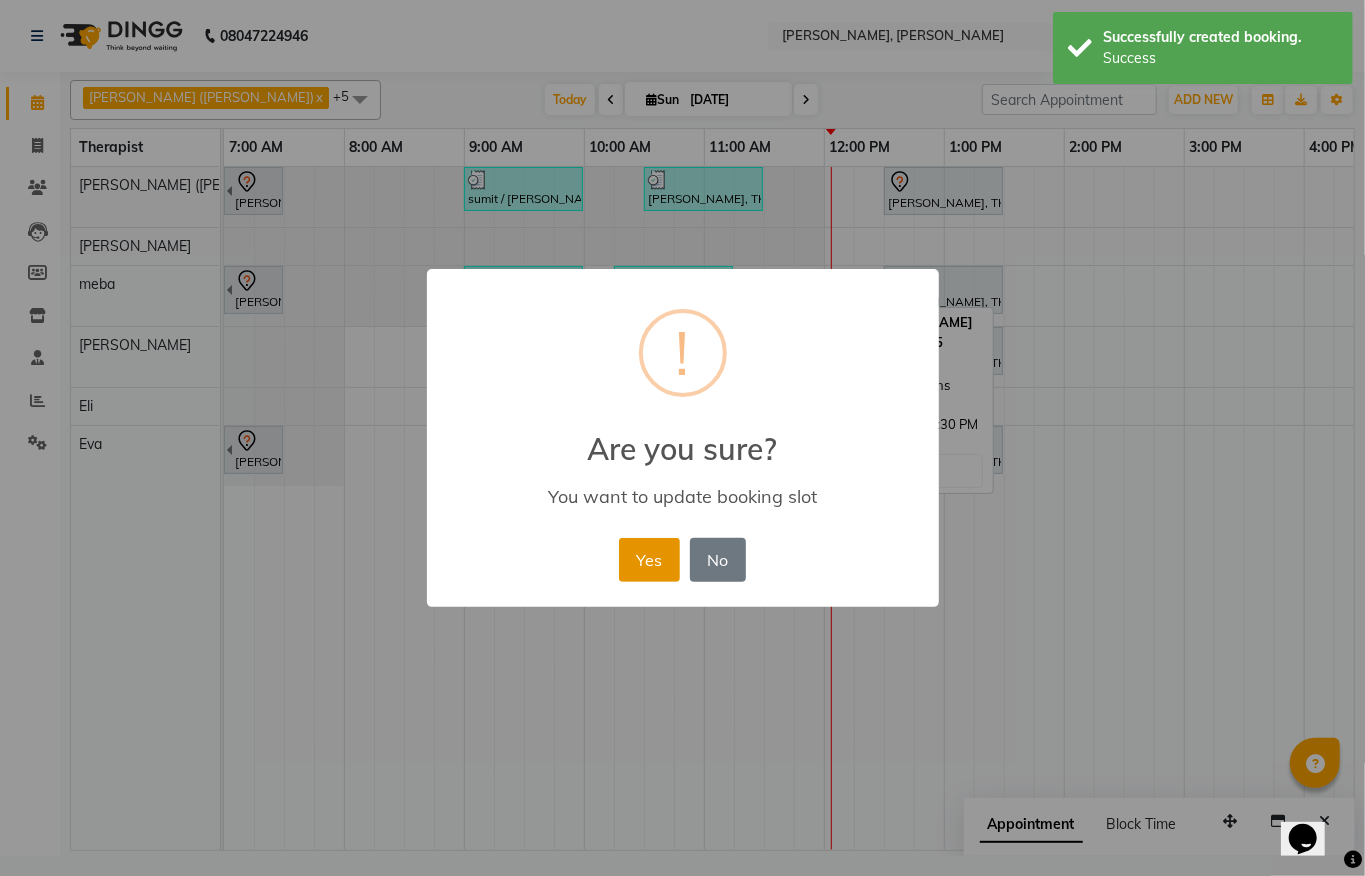 click on "Yes" at bounding box center (649, 560) 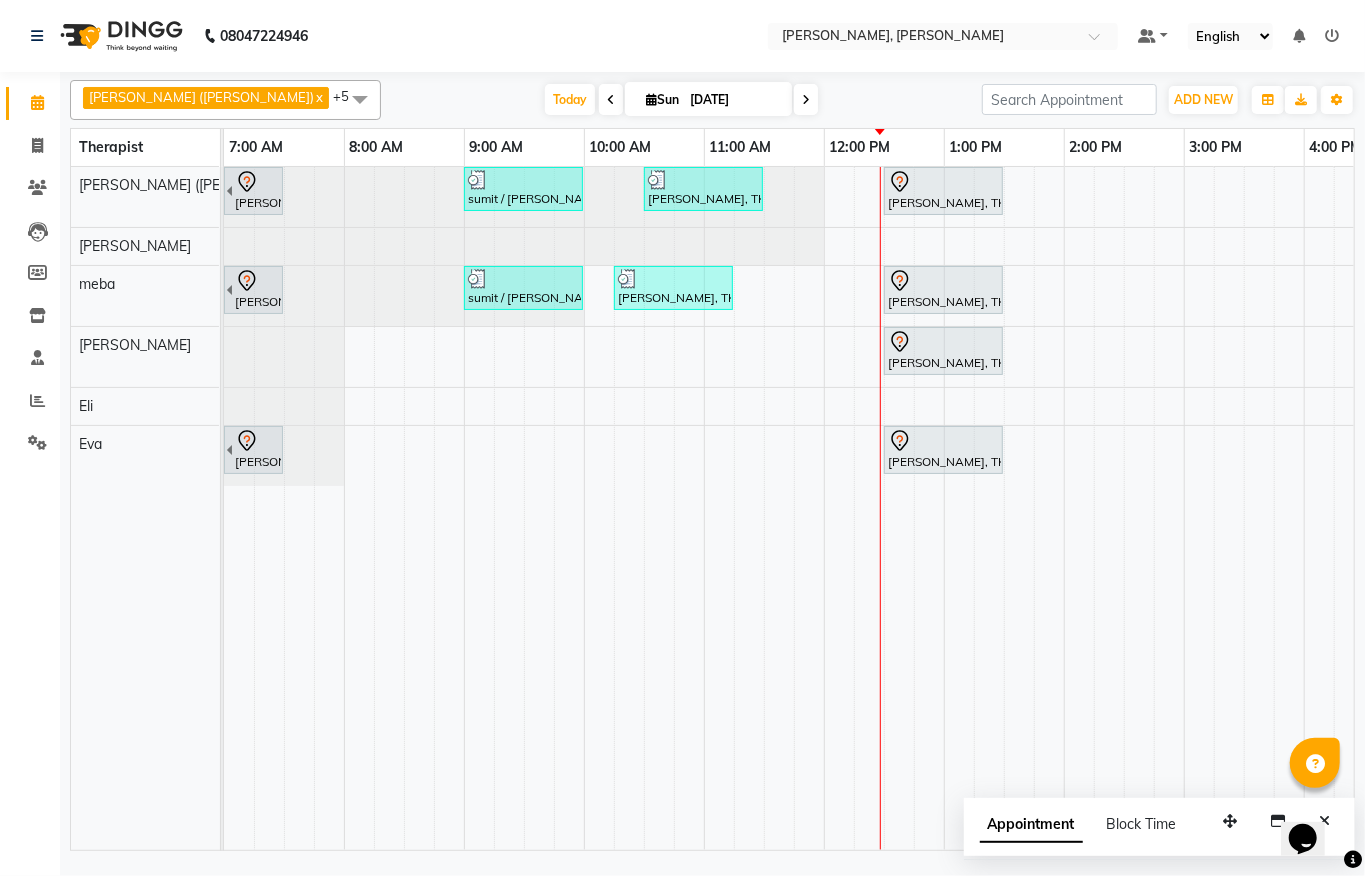 click at bounding box center (611, 99) 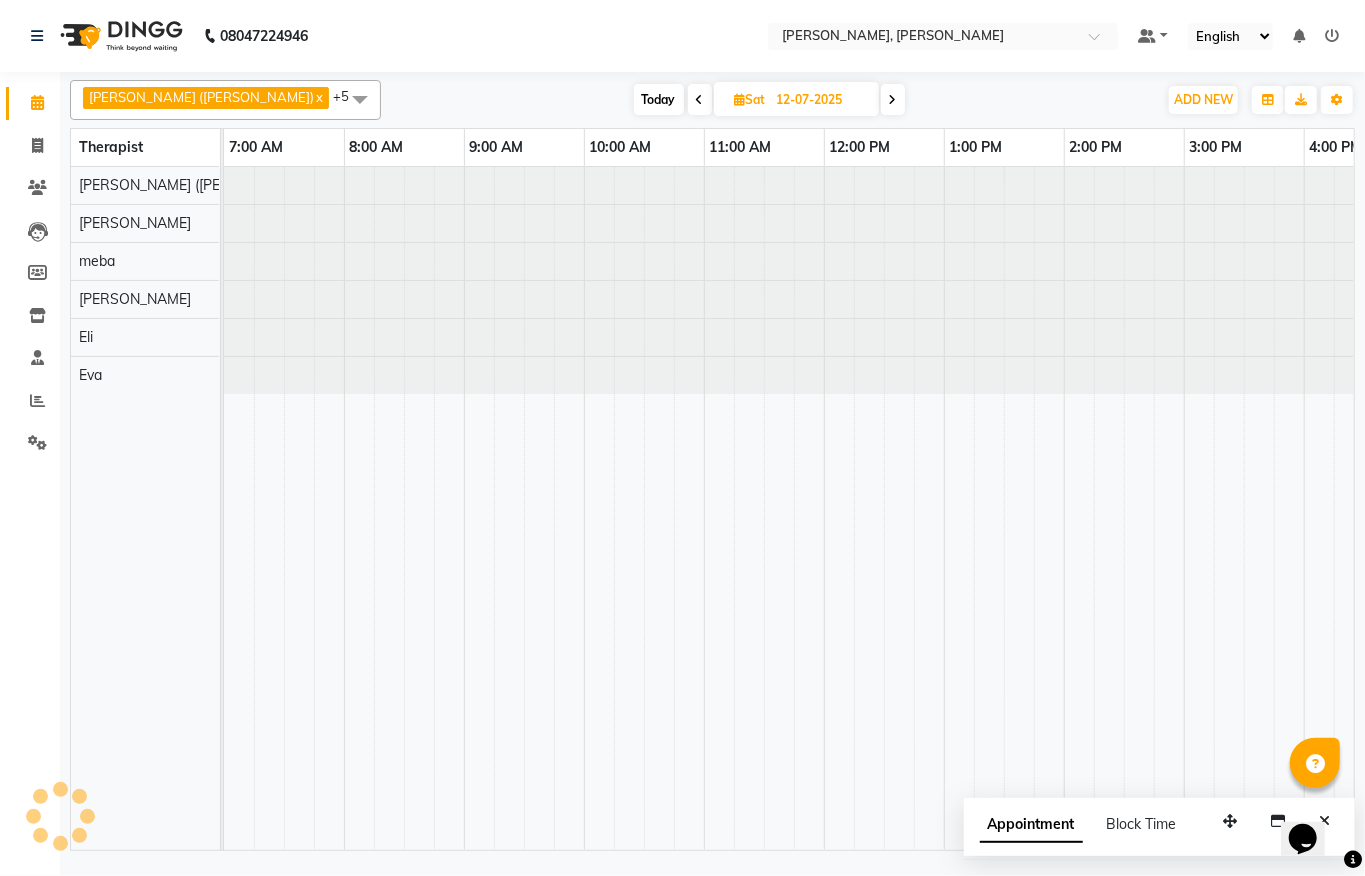 scroll, scrollTop: 0, scrollLeft: 600, axis: horizontal 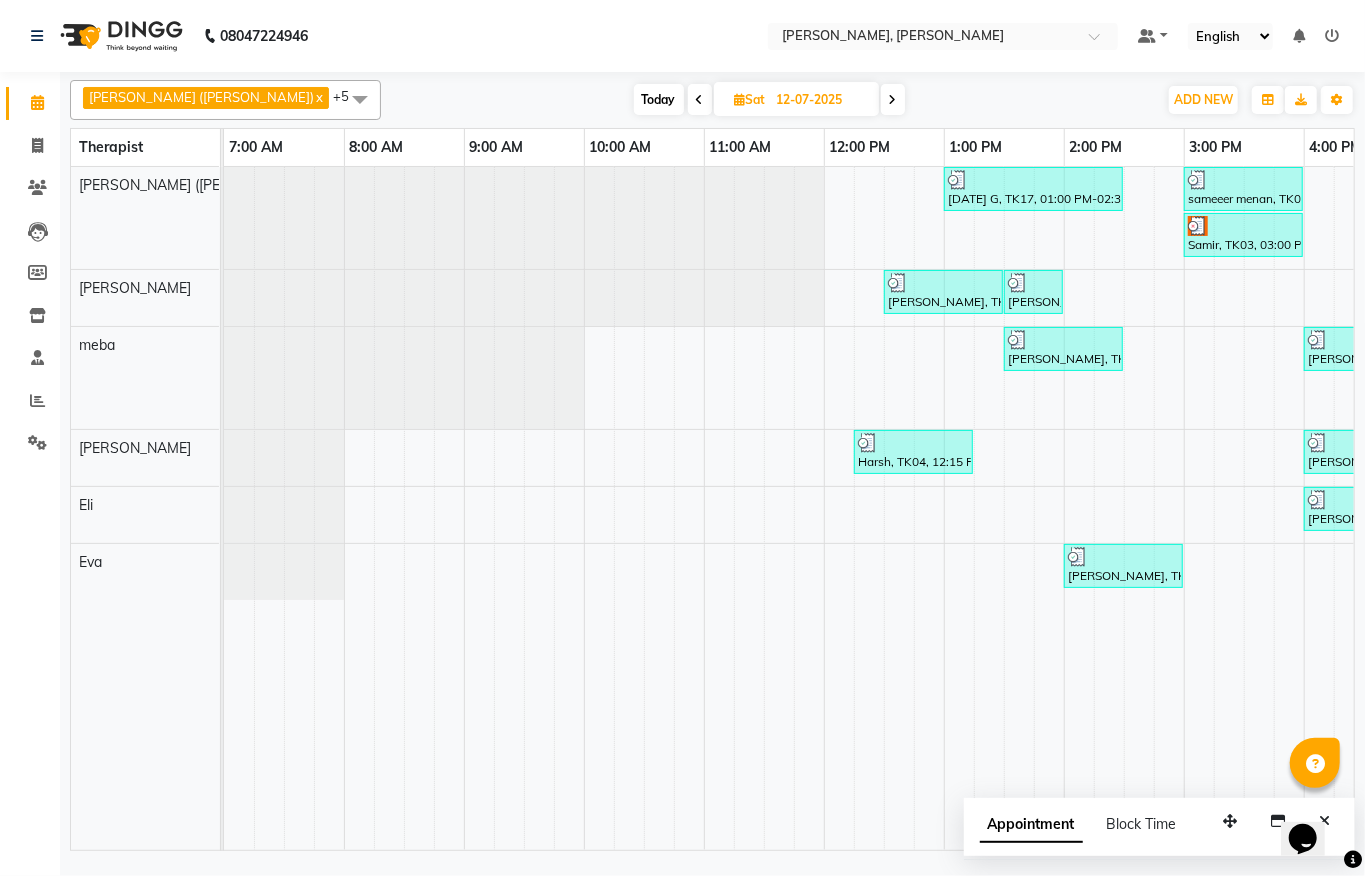 click on "Today" at bounding box center (659, 99) 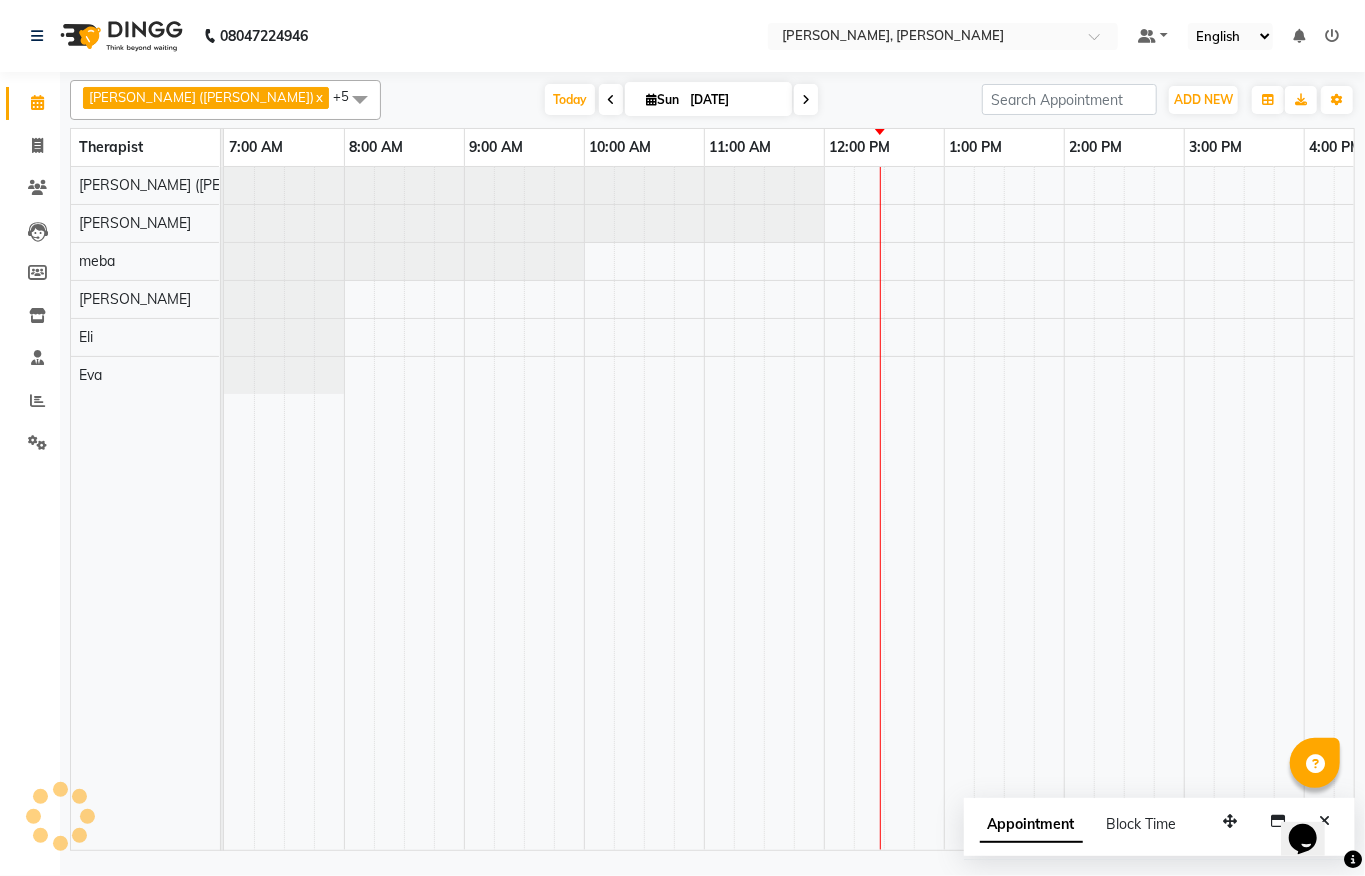 scroll, scrollTop: 0, scrollLeft: 600, axis: horizontal 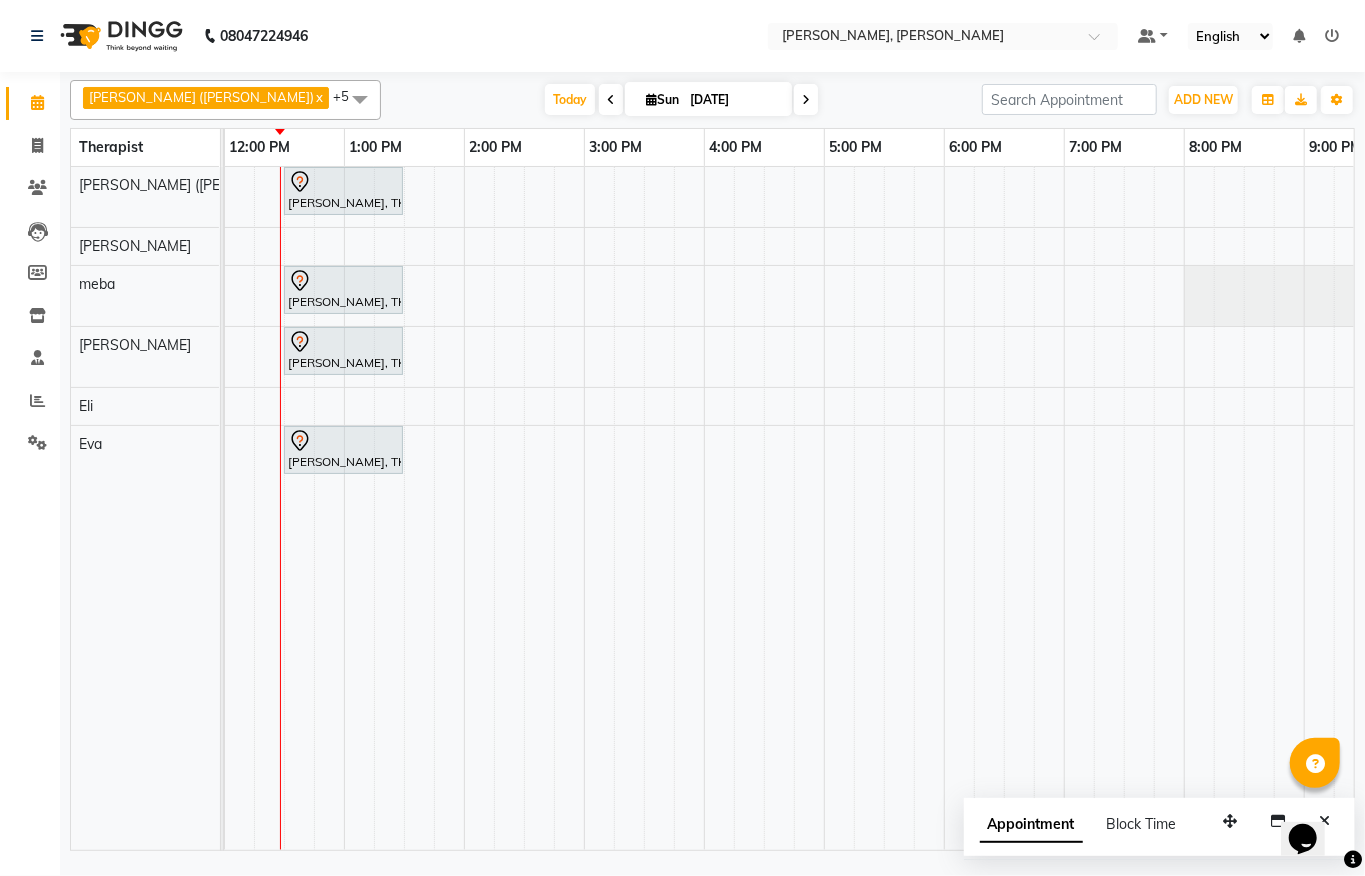 click at bounding box center (611, 99) 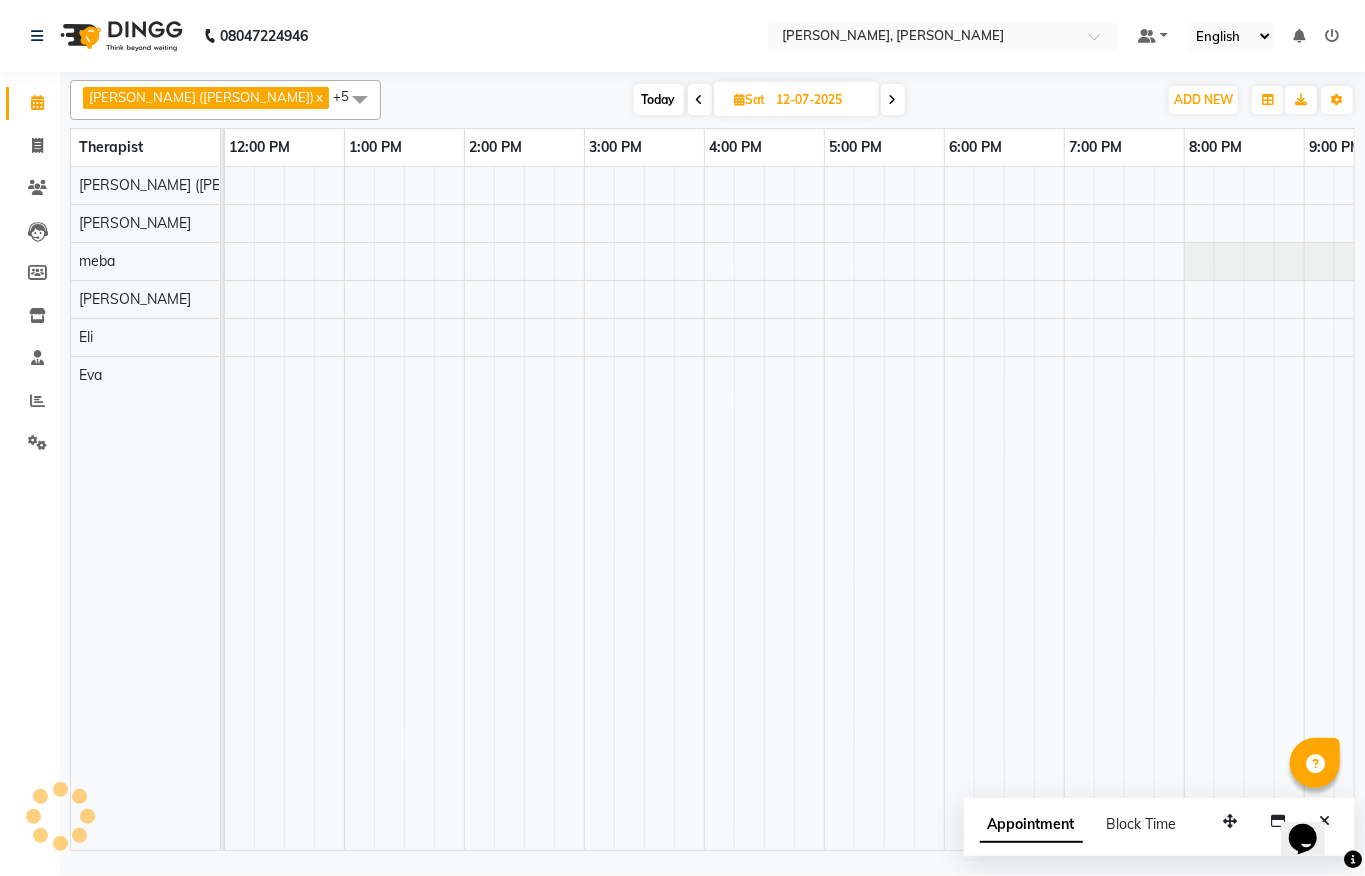 scroll, scrollTop: 0, scrollLeft: 600, axis: horizontal 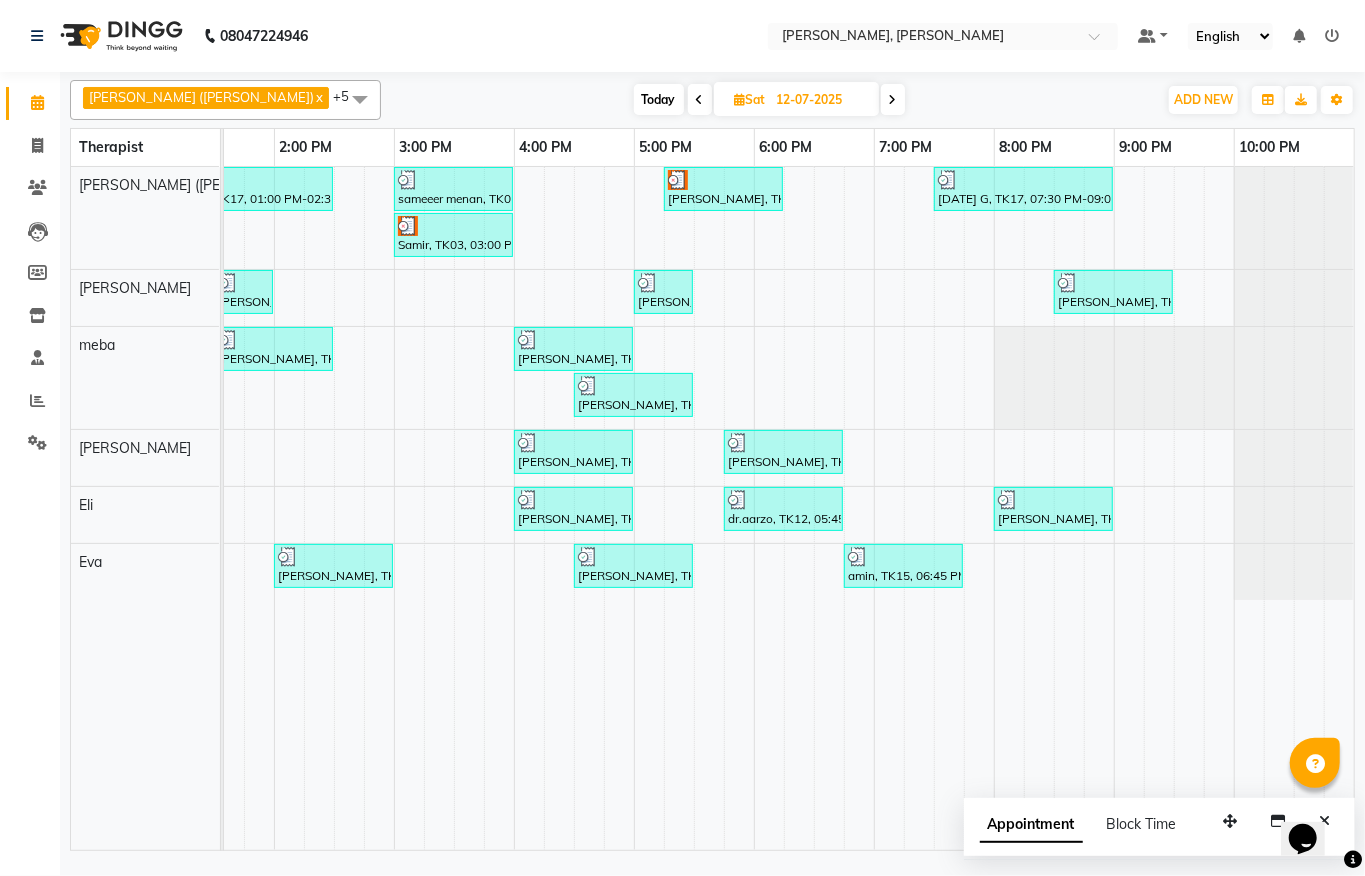 click on "Appointment Block Time" at bounding box center (1160, 829) 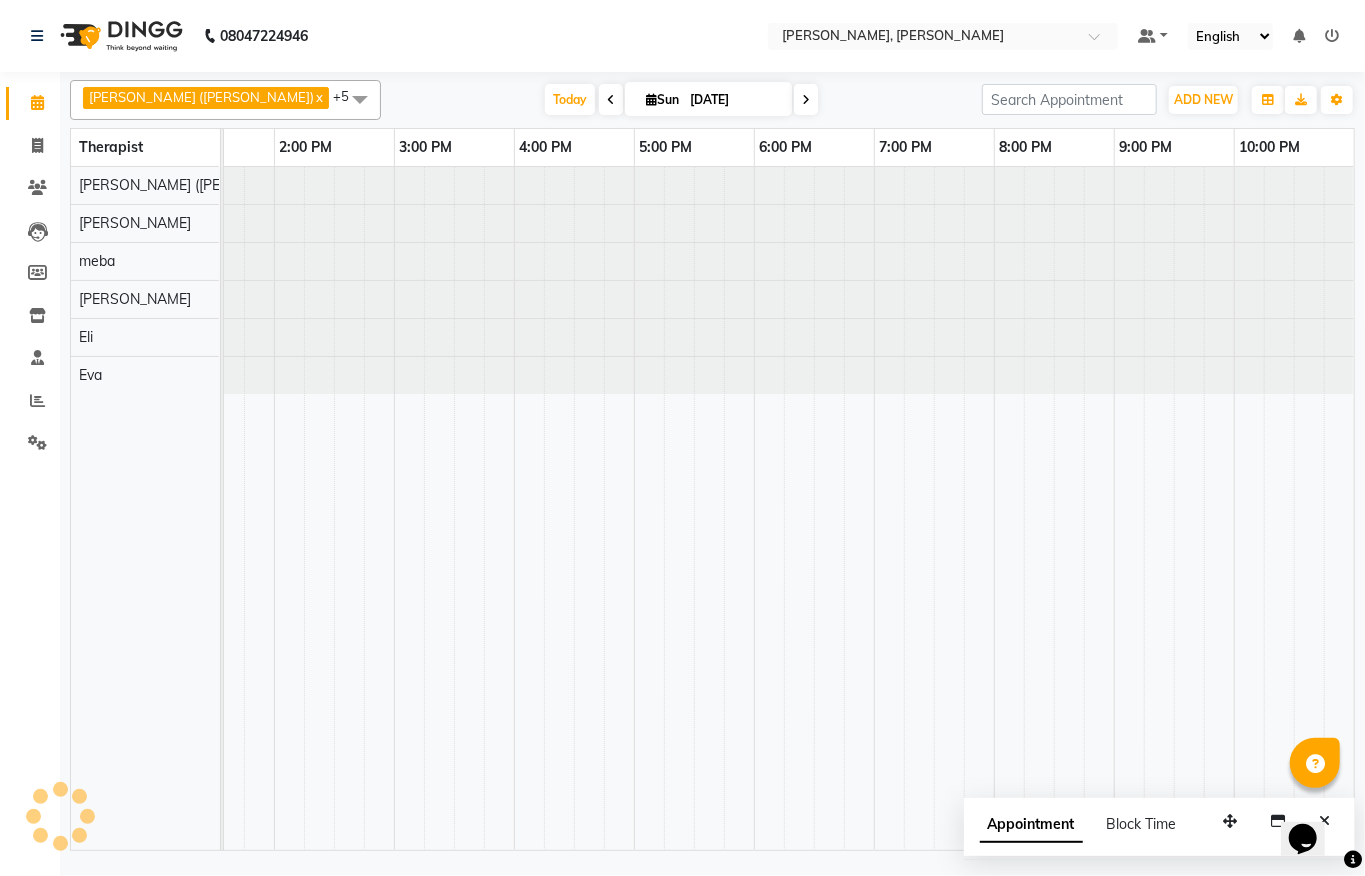 scroll, scrollTop: 0, scrollLeft: 0, axis: both 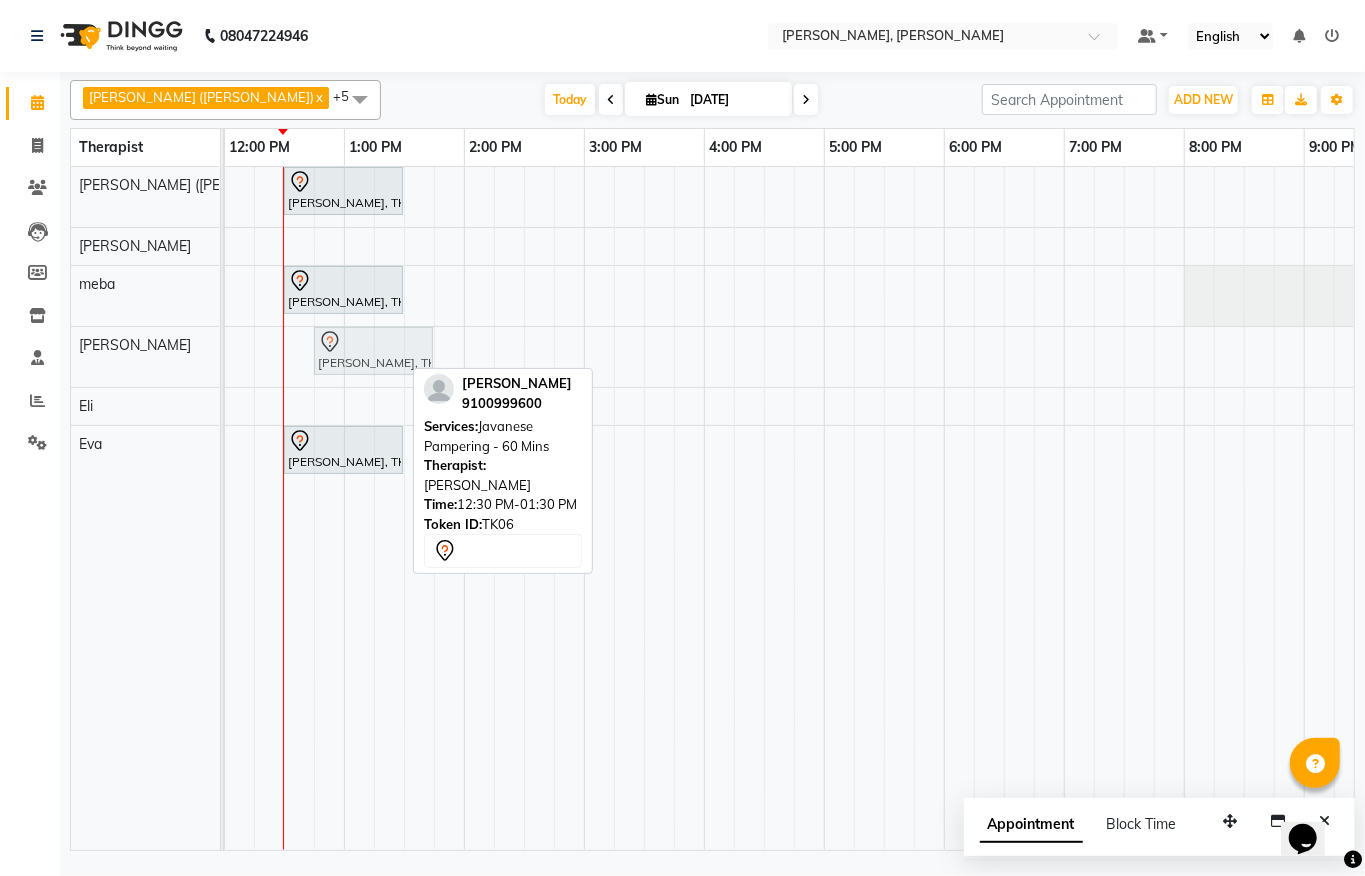 drag, startPoint x: 317, startPoint y: 368, endPoint x: 348, endPoint y: 365, distance: 31.144823 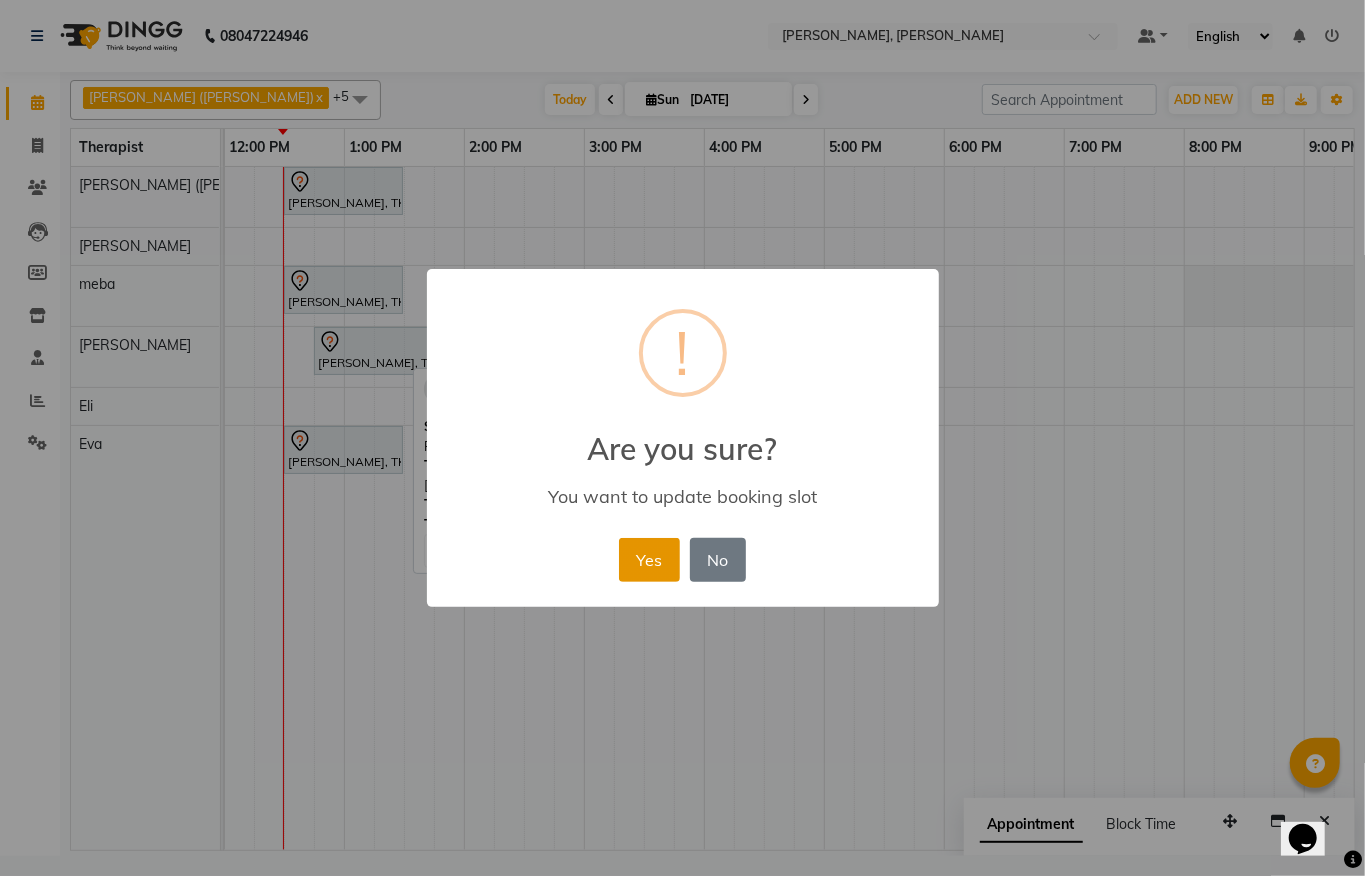 click on "Yes" at bounding box center [649, 560] 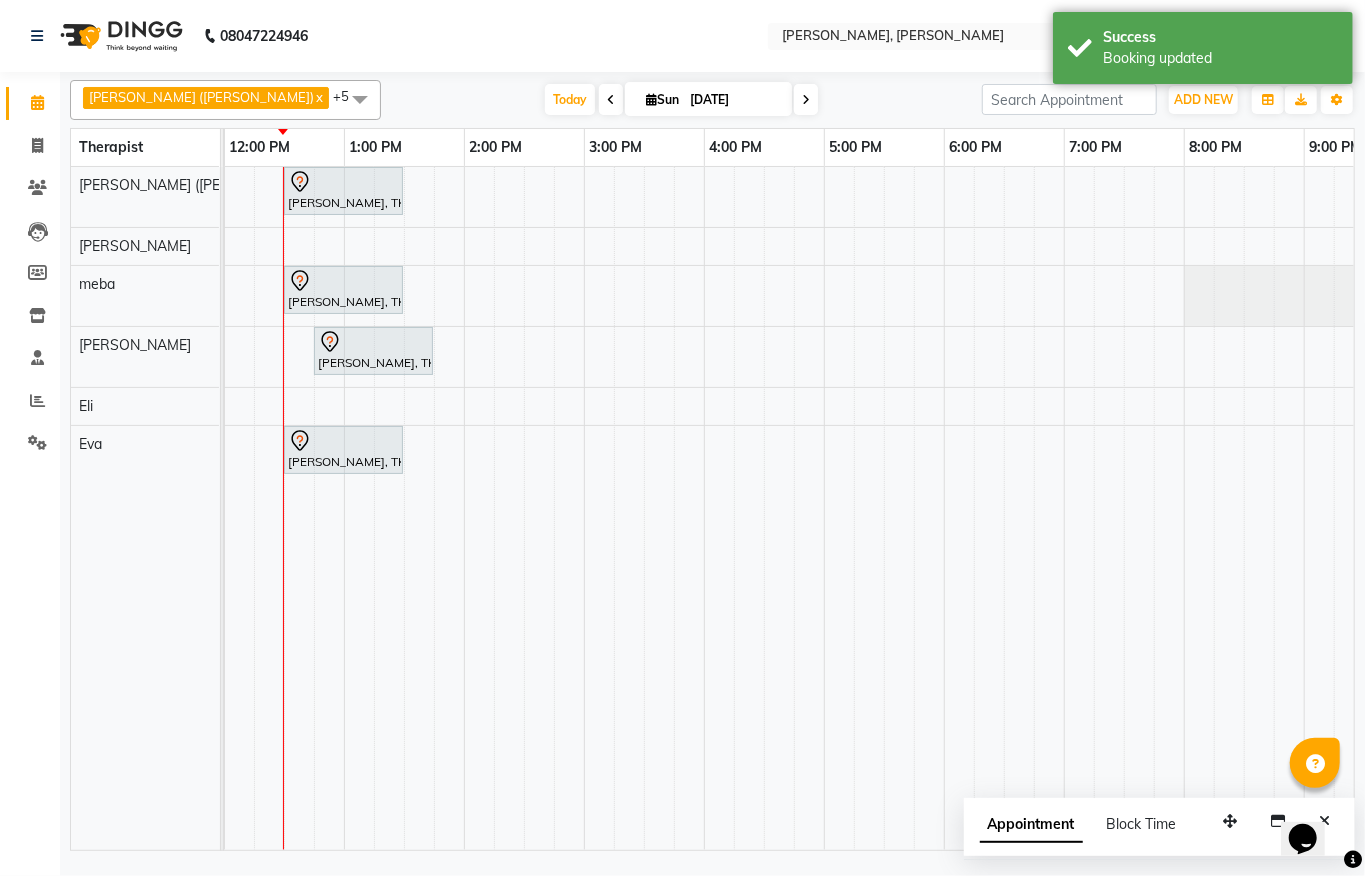 click at bounding box center [611, 99] 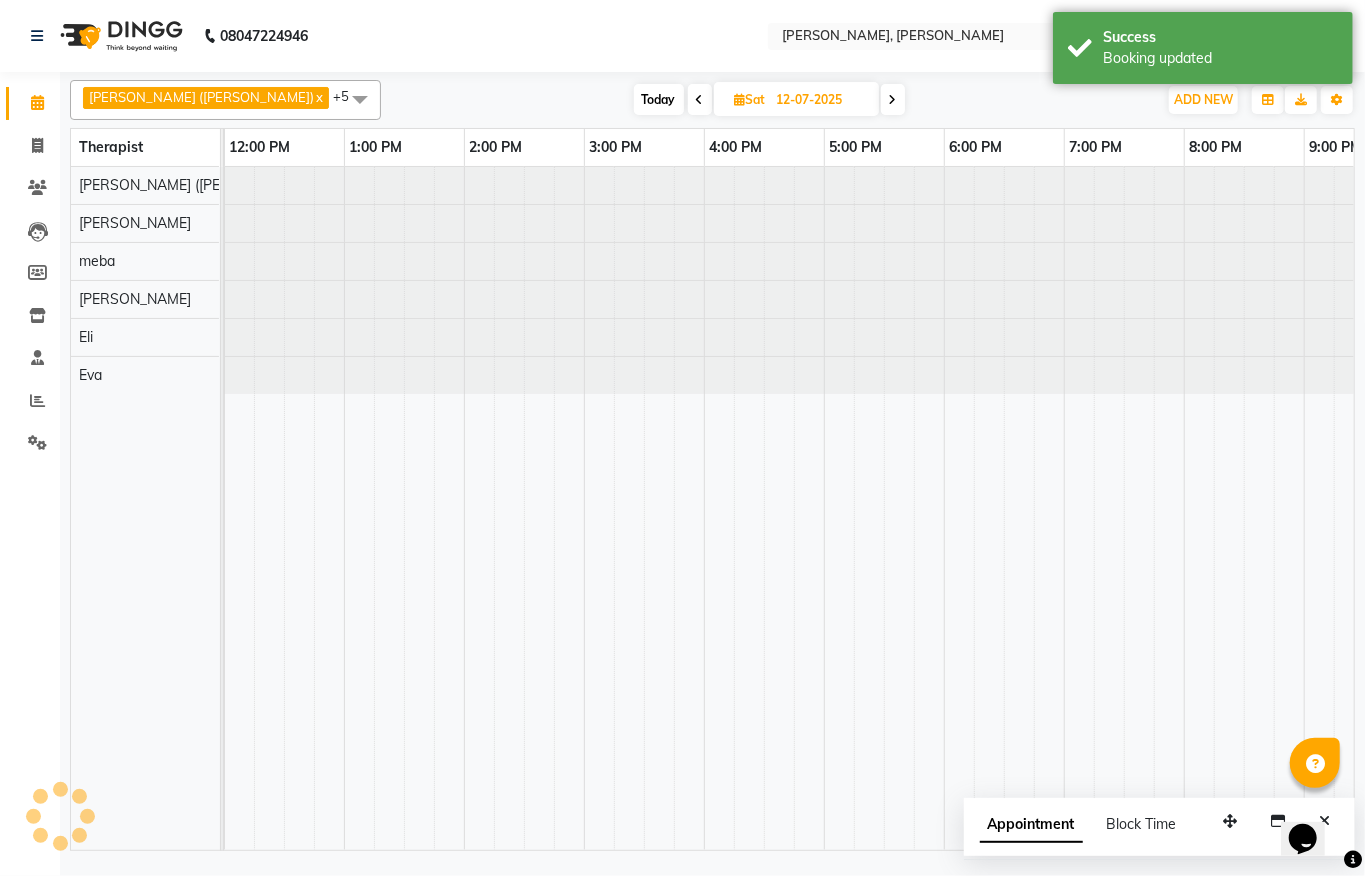 scroll, scrollTop: 0, scrollLeft: 600, axis: horizontal 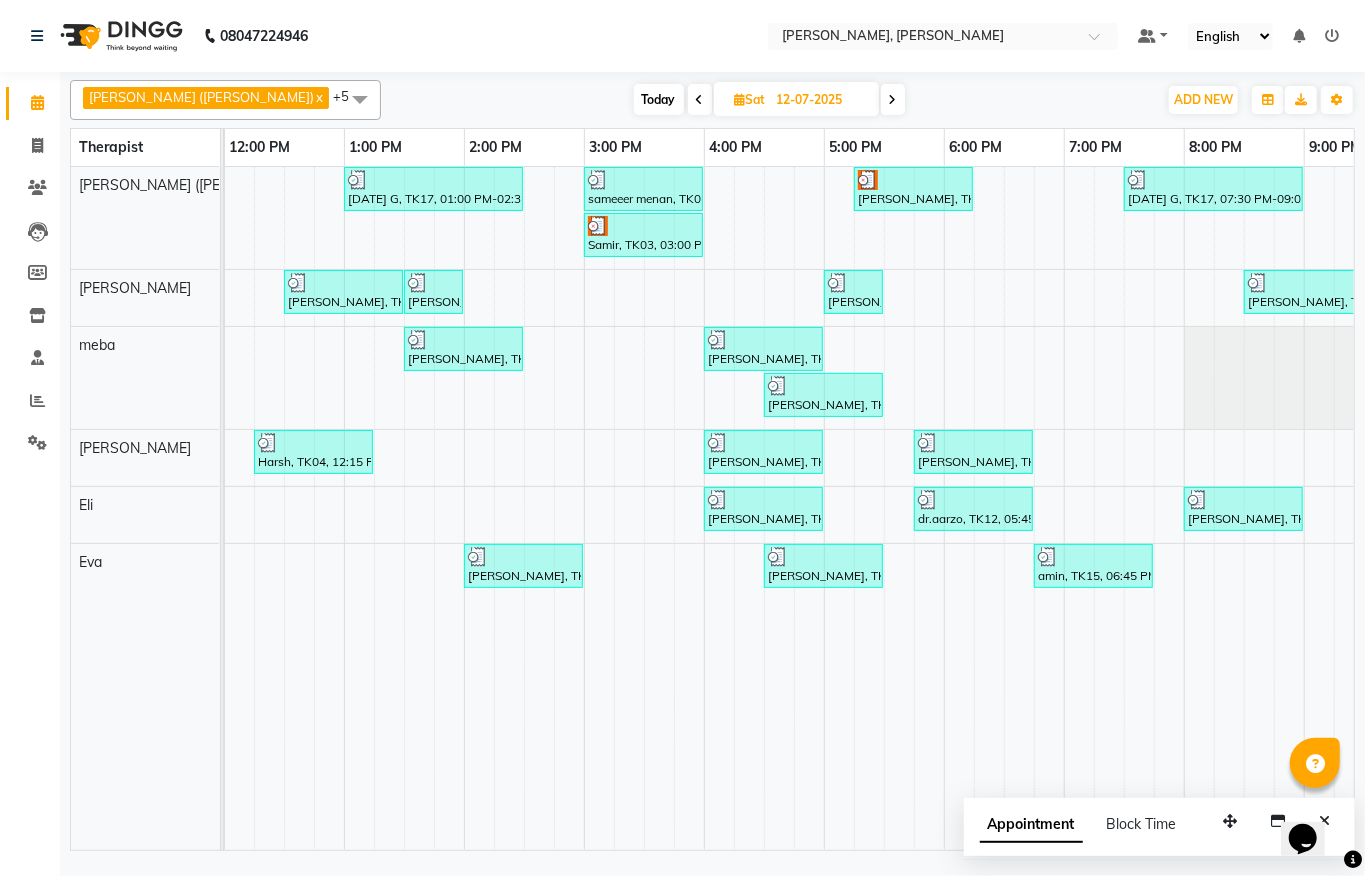 click on "Today" at bounding box center (659, 99) 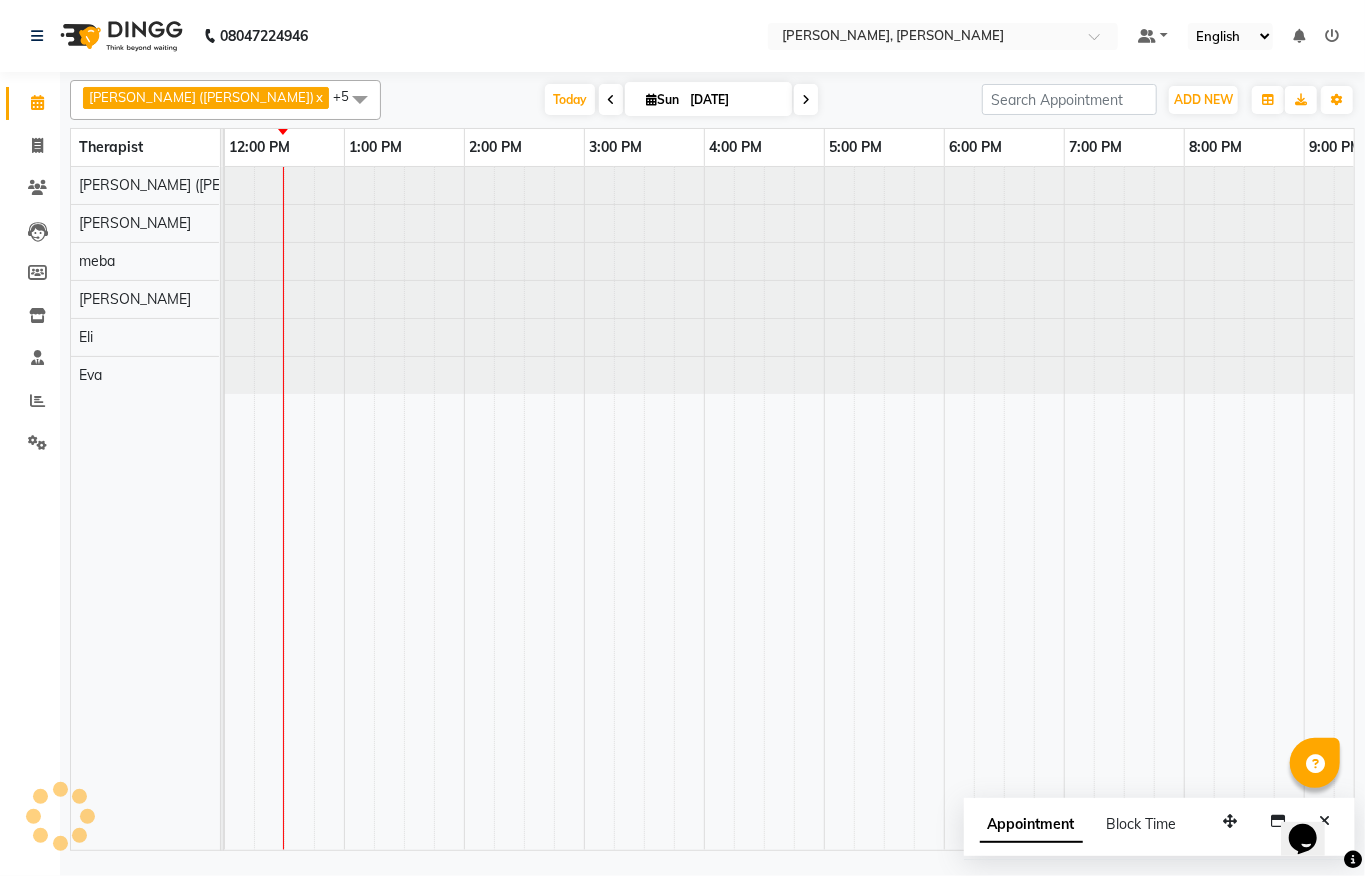 scroll, scrollTop: 0, scrollLeft: 0, axis: both 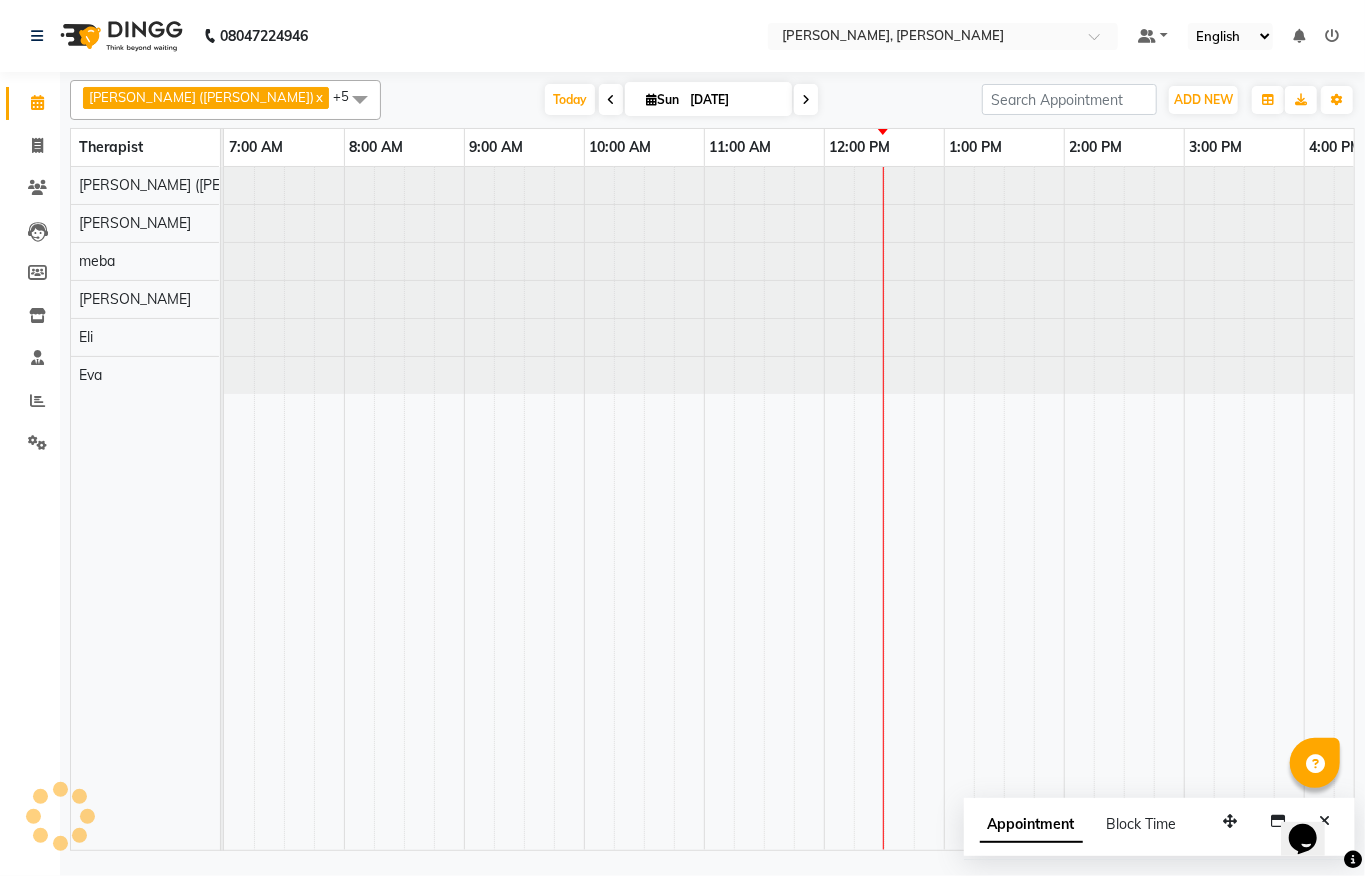 click at bounding box center (806, 100) 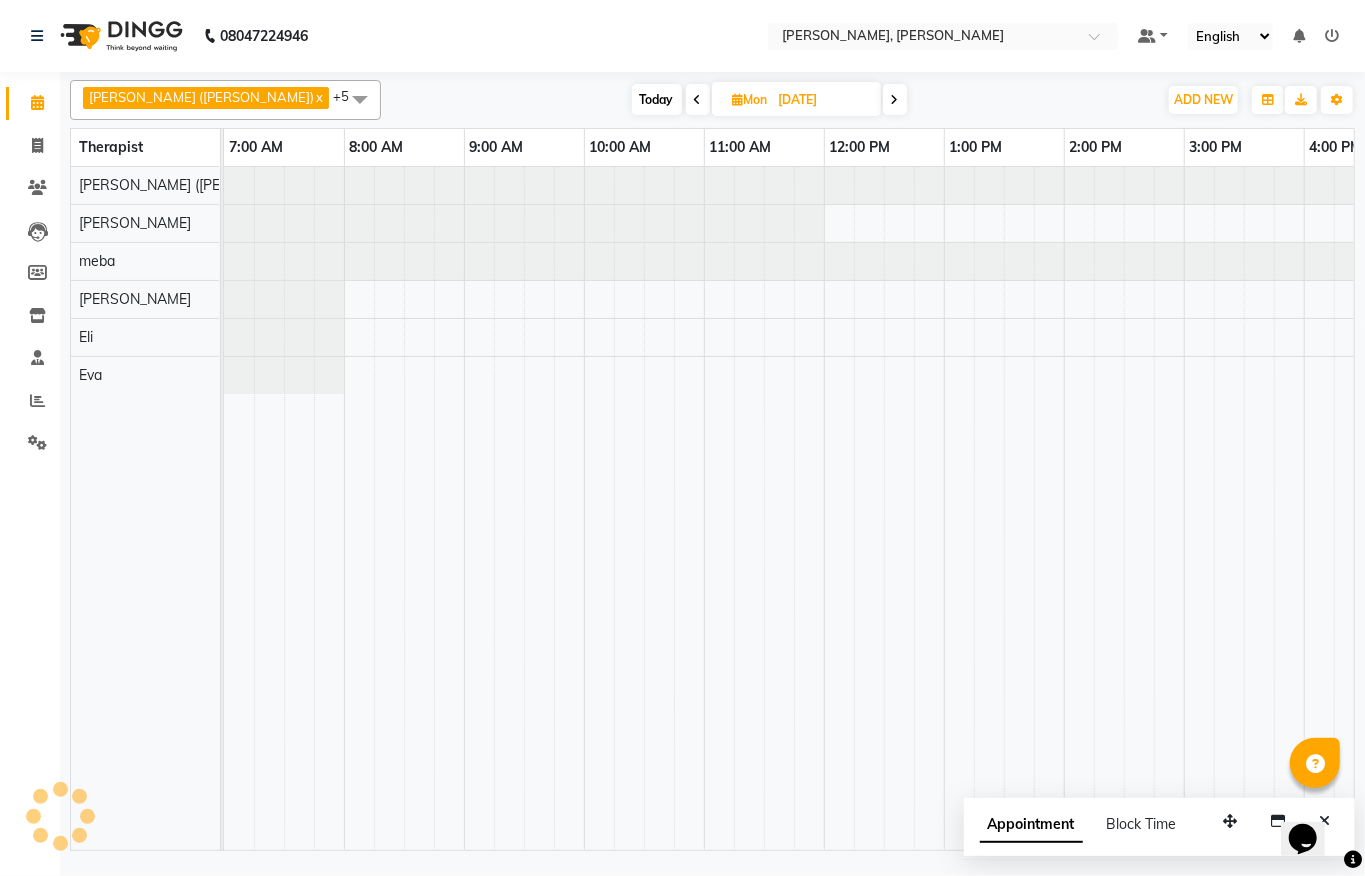 scroll, scrollTop: 0, scrollLeft: 600, axis: horizontal 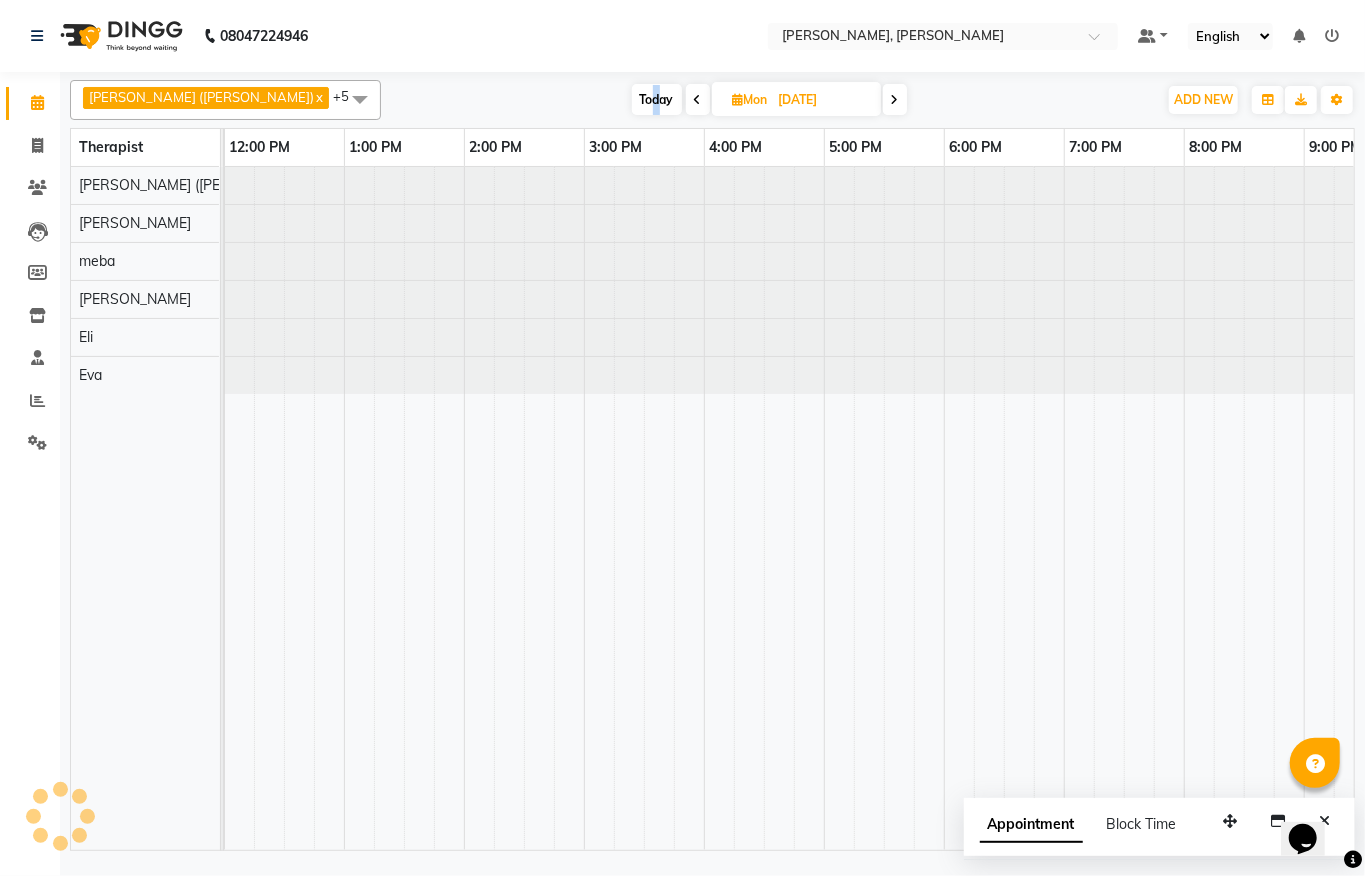 click on "Today" at bounding box center (657, 99) 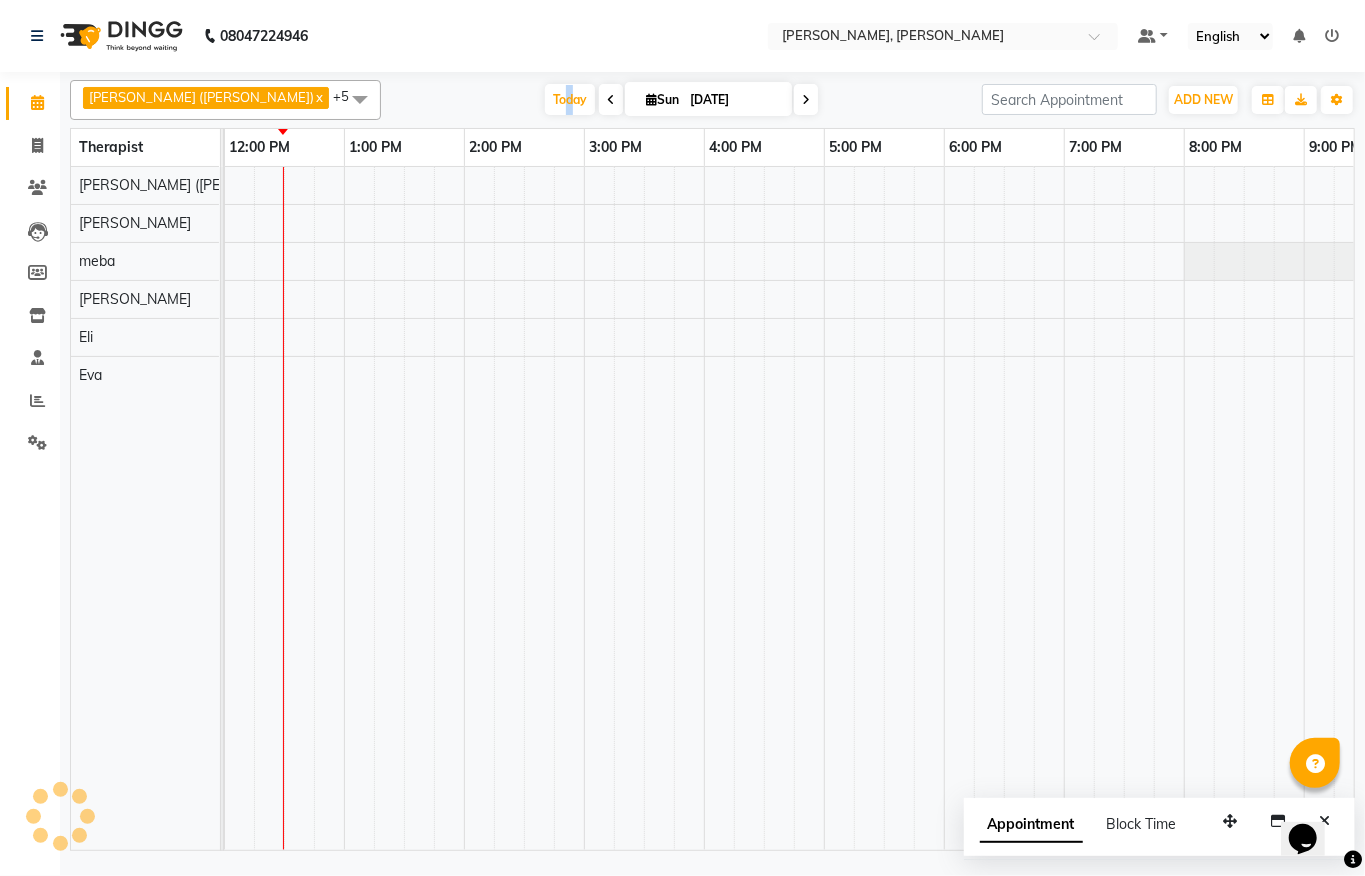 scroll, scrollTop: 0, scrollLeft: 600, axis: horizontal 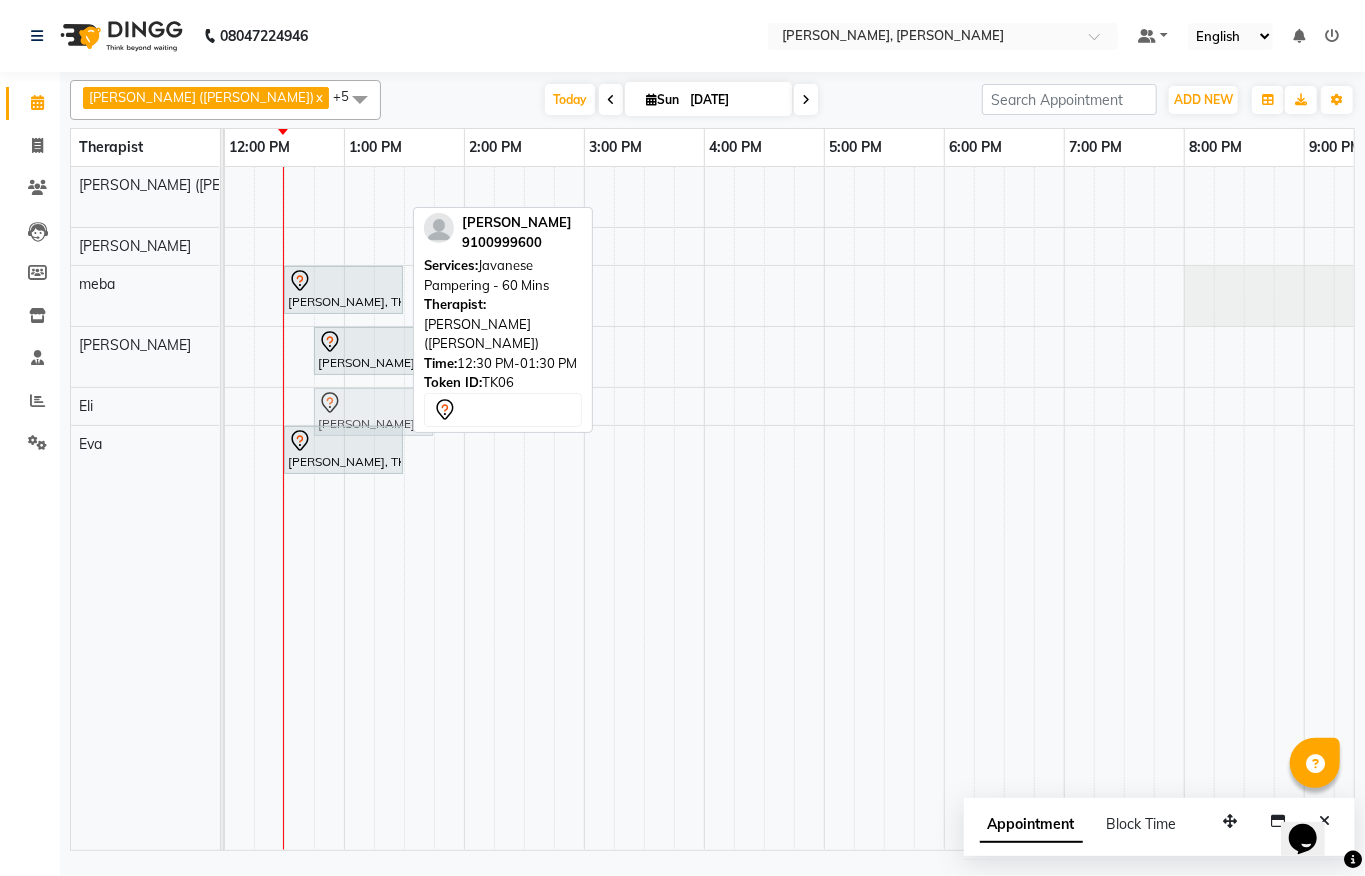 drag, startPoint x: 293, startPoint y: 194, endPoint x: 312, endPoint y: 425, distance: 231.78008 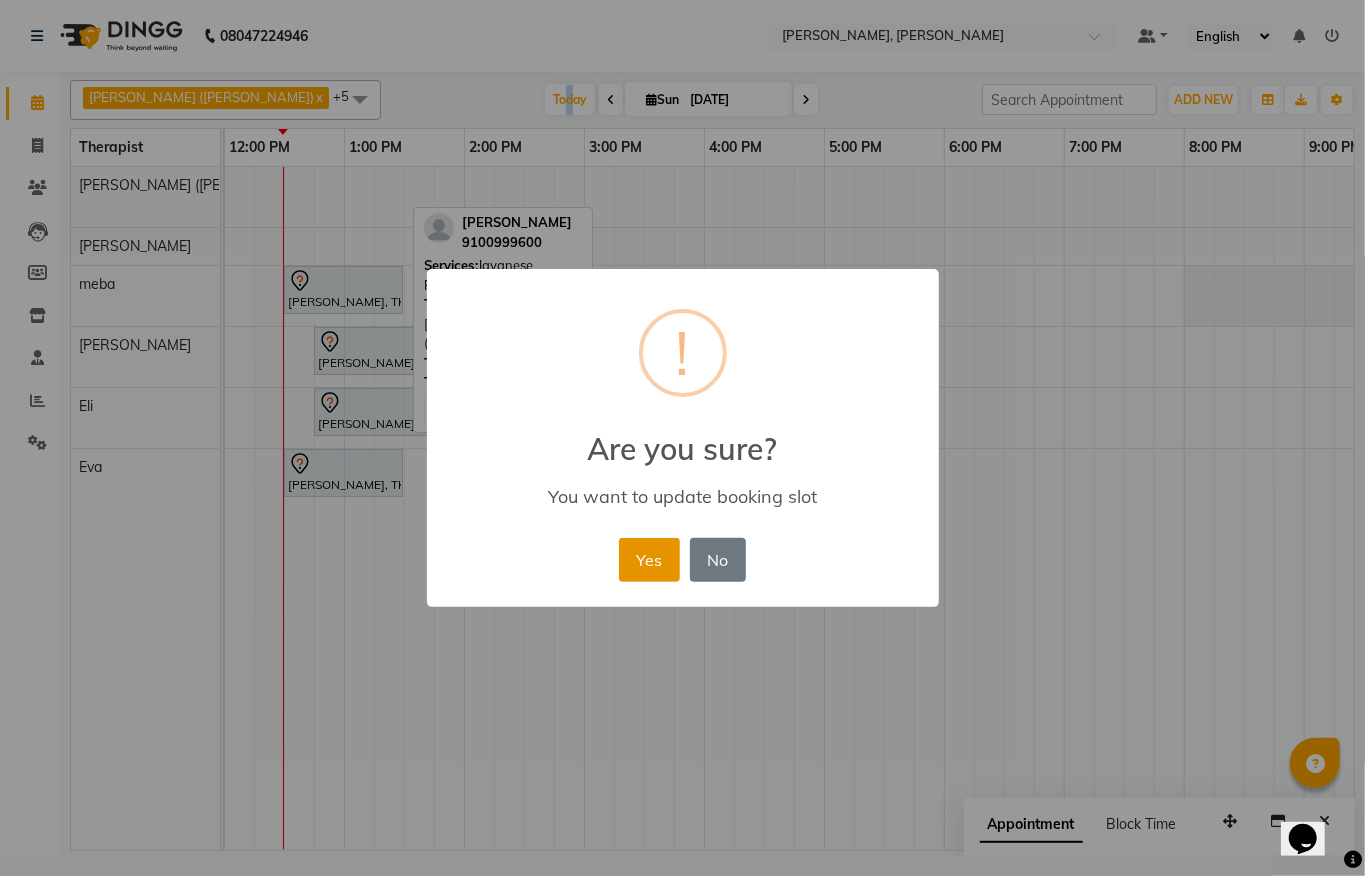 click on "Yes" at bounding box center (649, 560) 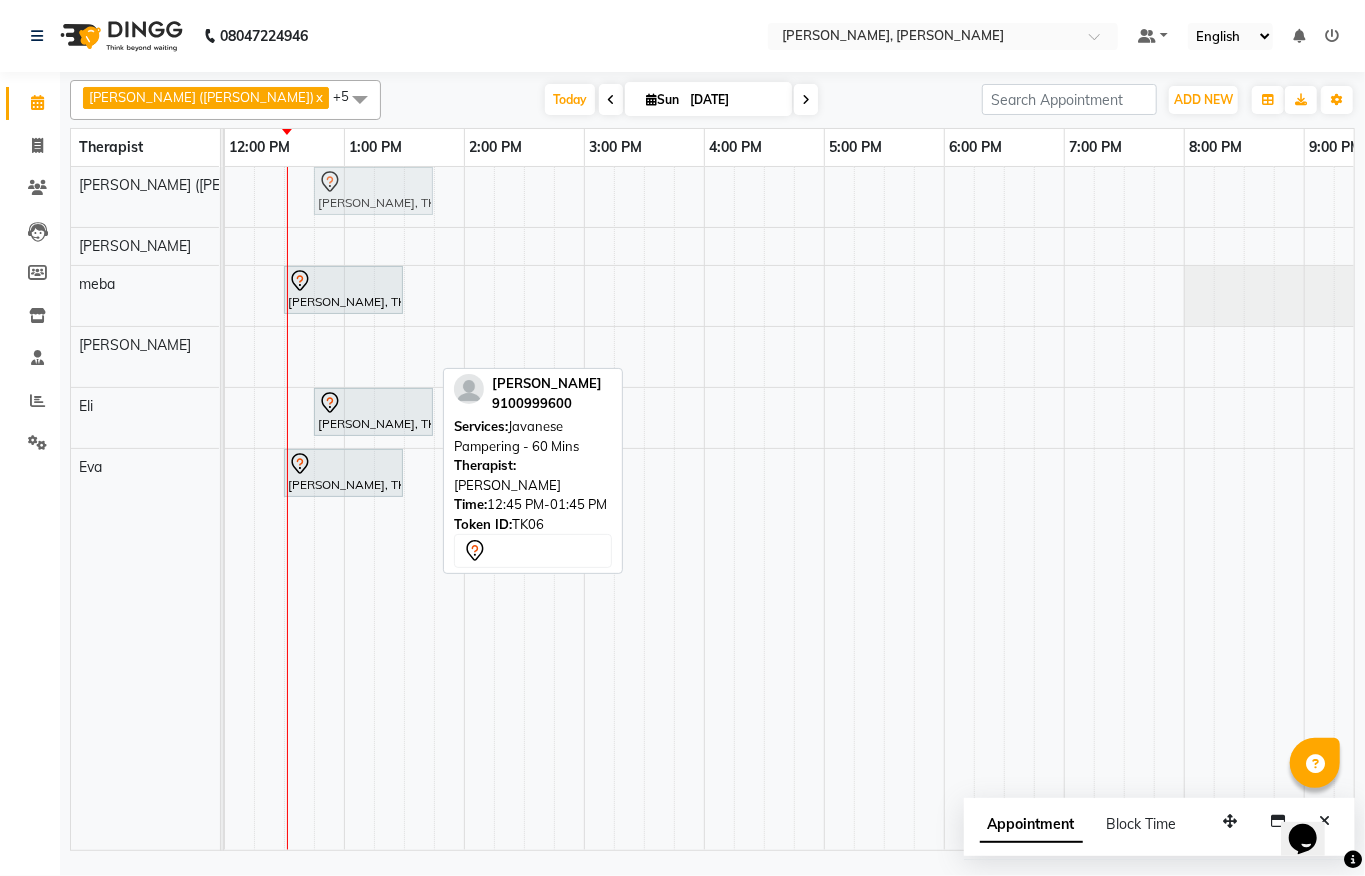 drag, startPoint x: 350, startPoint y: 366, endPoint x: 352, endPoint y: 212, distance: 154.01299 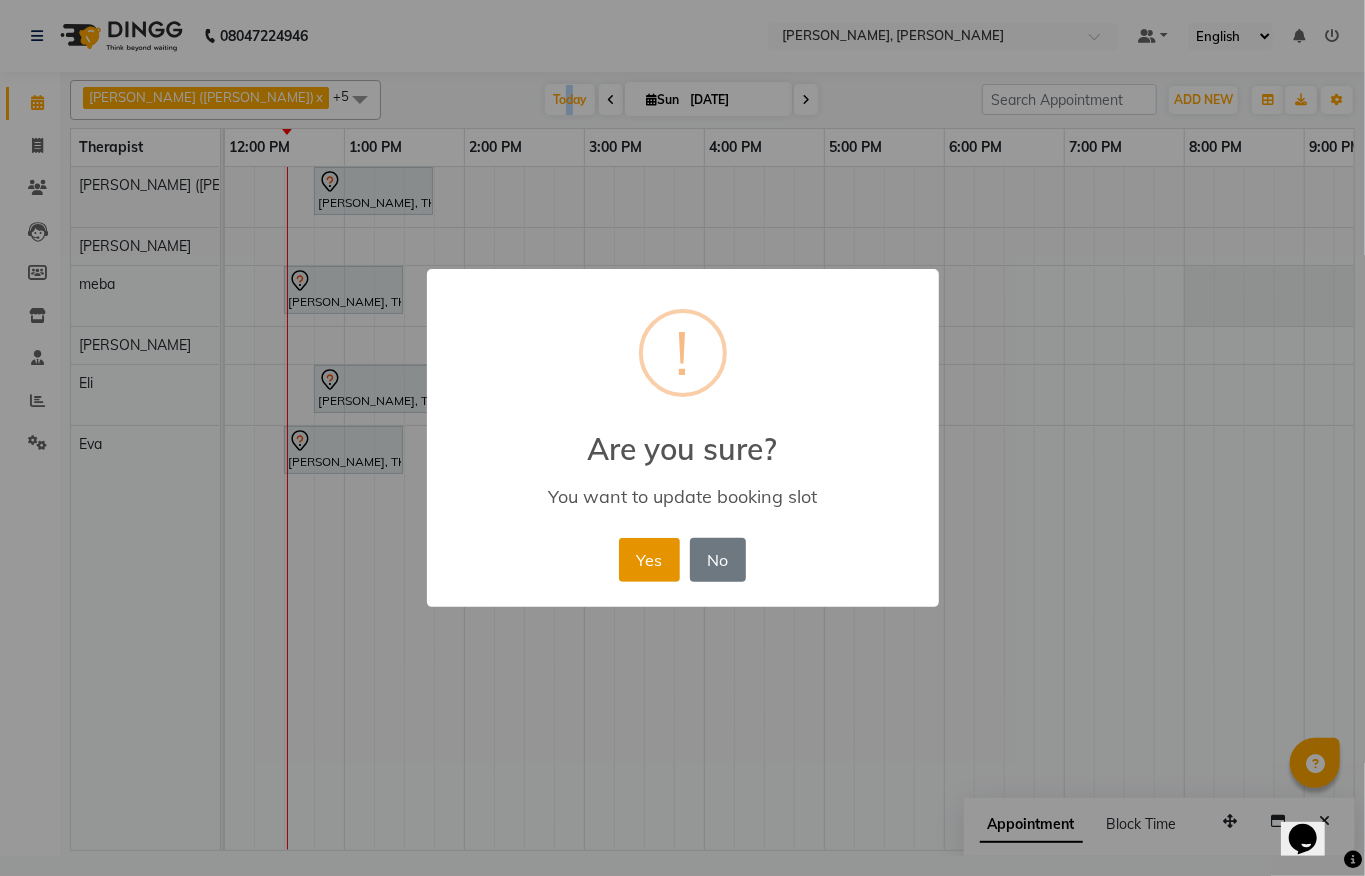 click on "Yes" at bounding box center (649, 560) 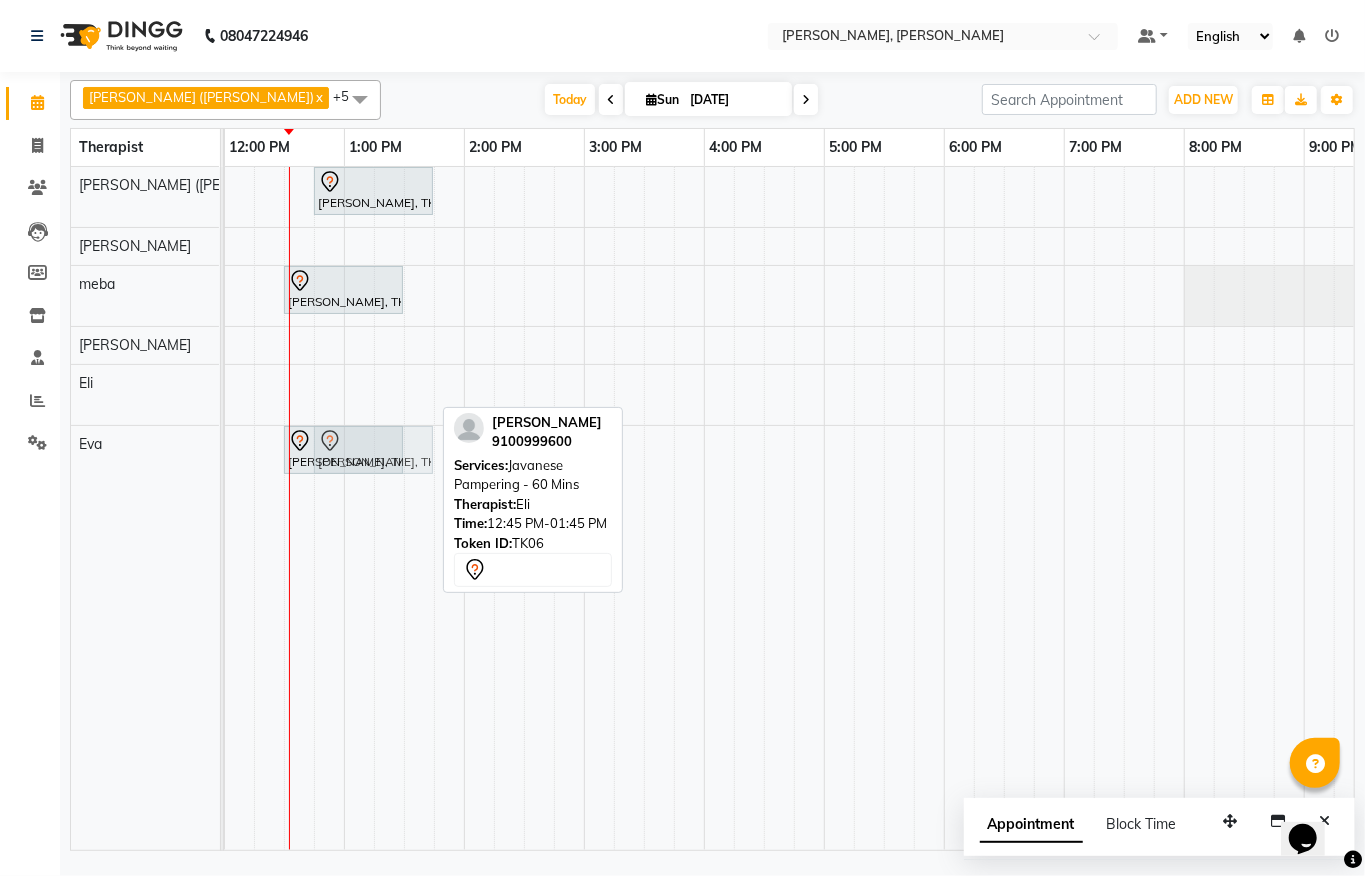 drag, startPoint x: 344, startPoint y: 402, endPoint x: 338, endPoint y: 492, distance: 90.199776 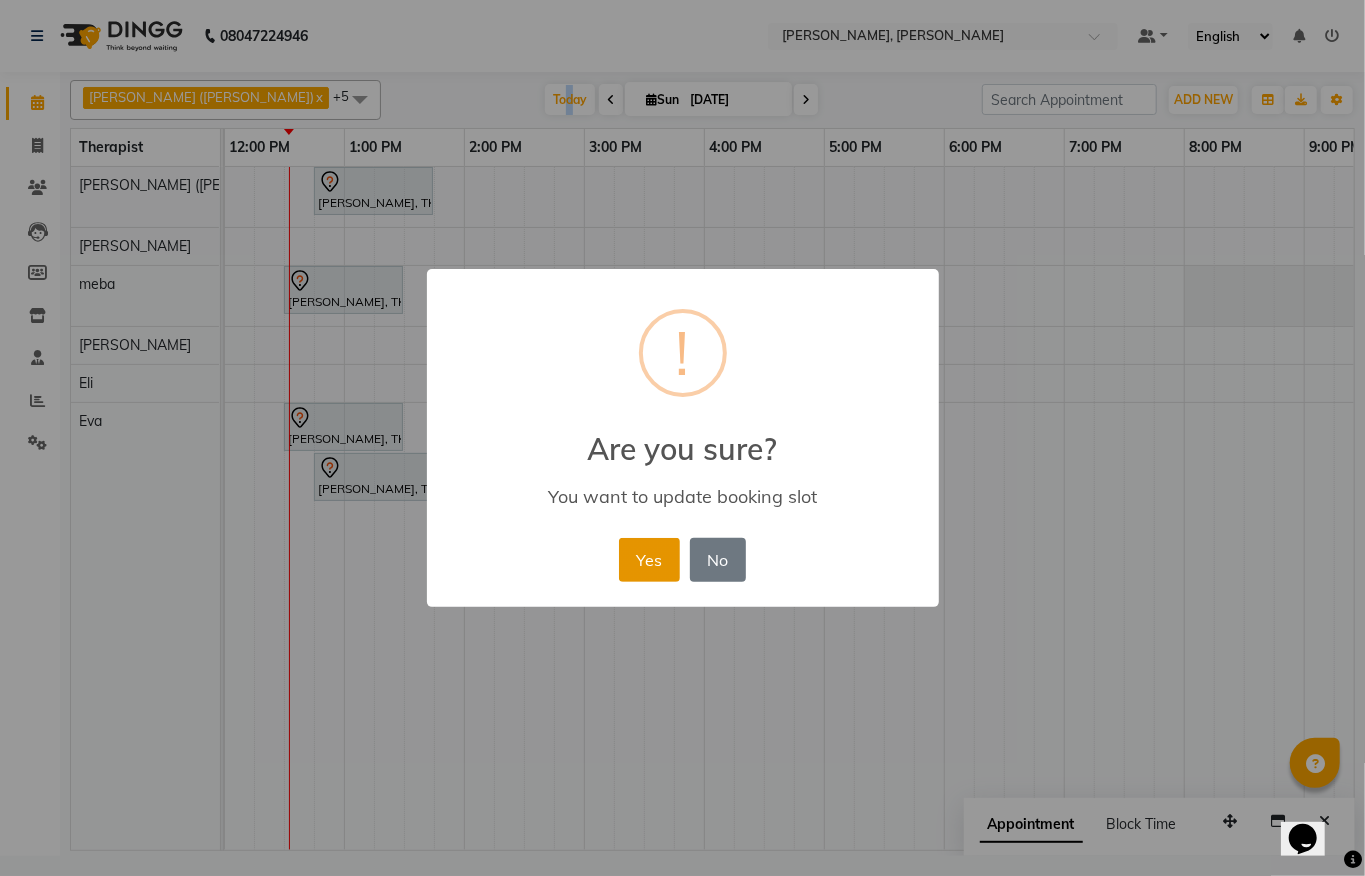 click on "Yes" at bounding box center [649, 560] 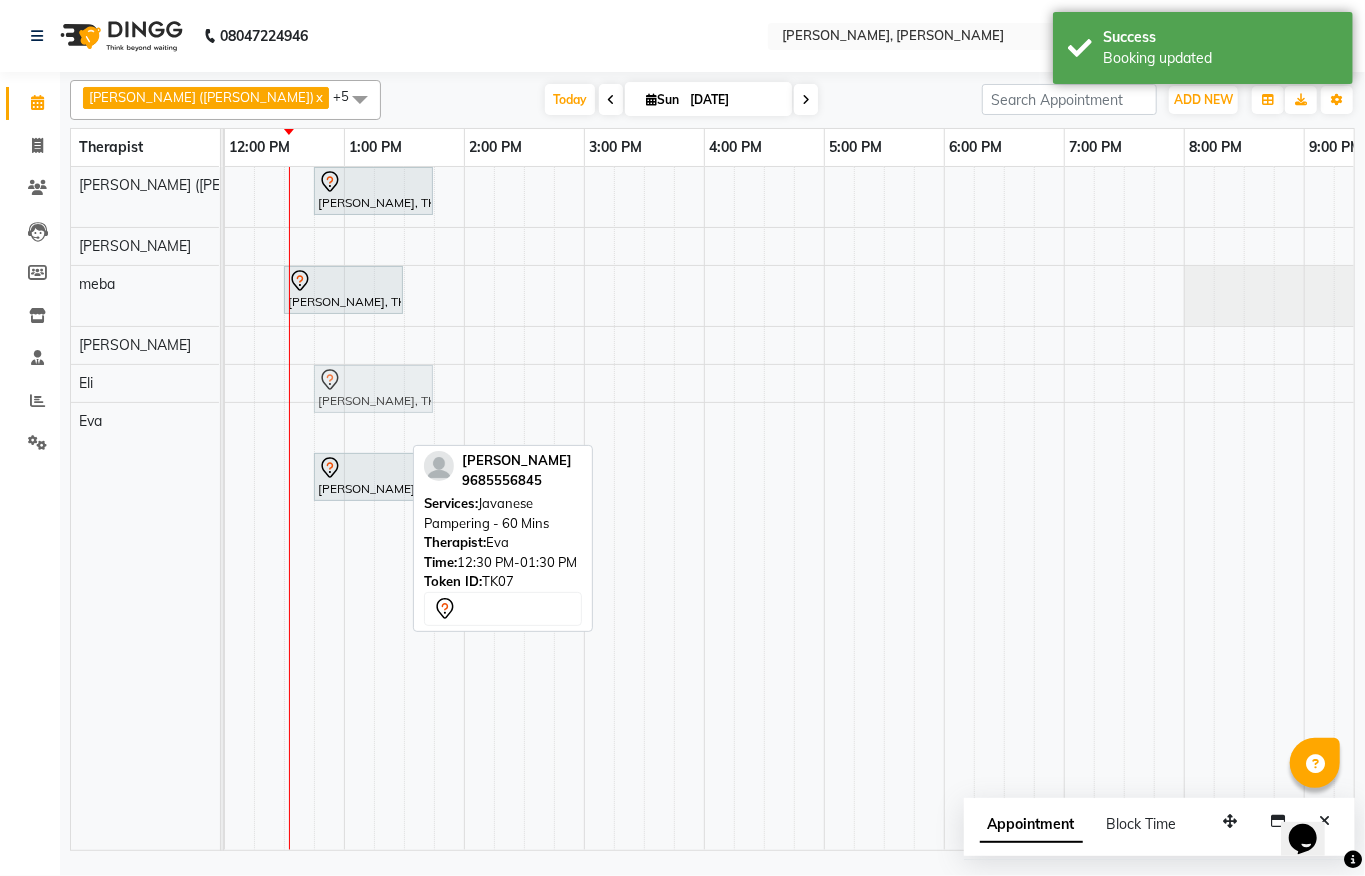 drag, startPoint x: 313, startPoint y: 433, endPoint x: 329, endPoint y: 417, distance: 22.627417 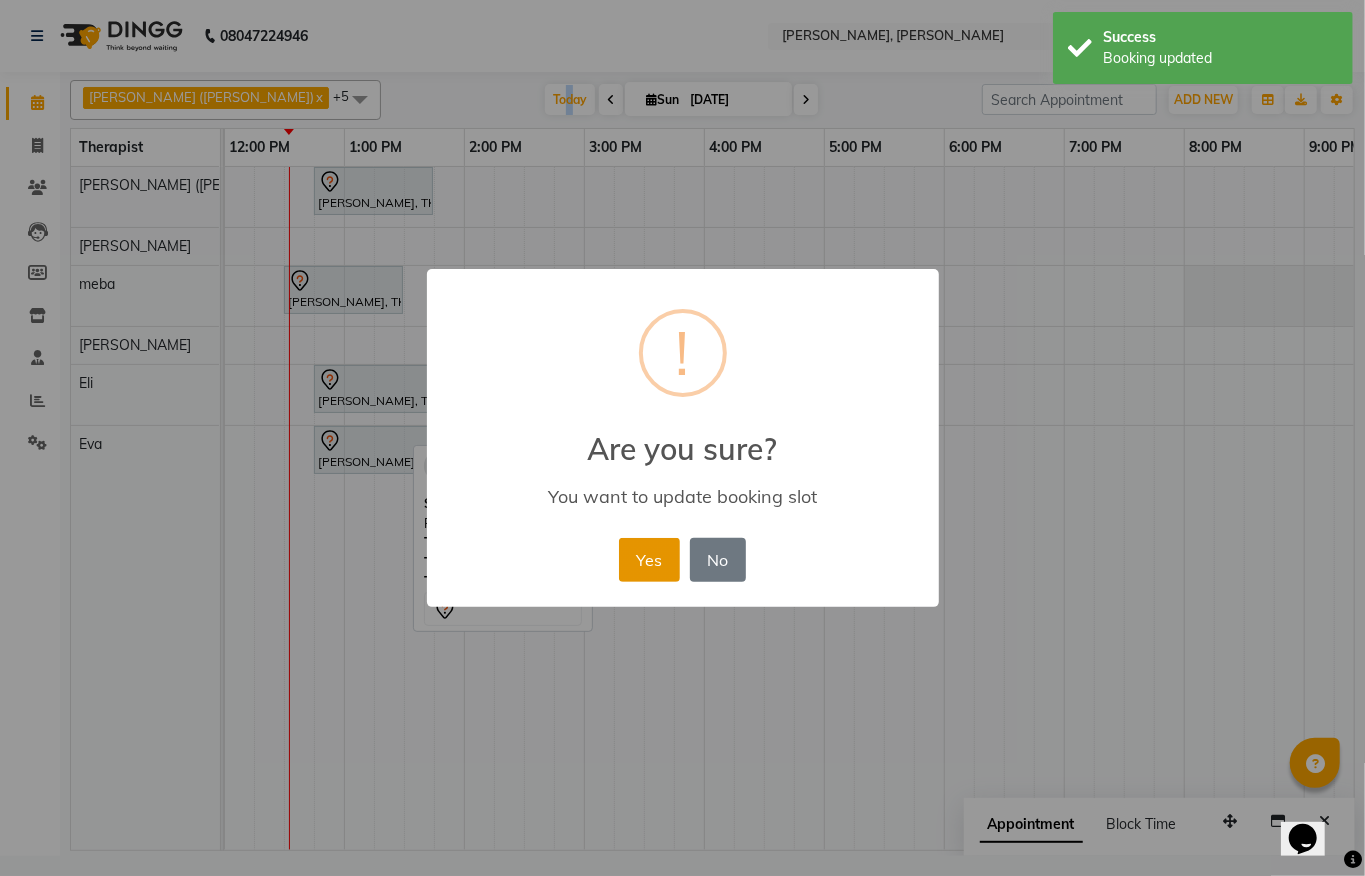 click on "Yes" at bounding box center [649, 560] 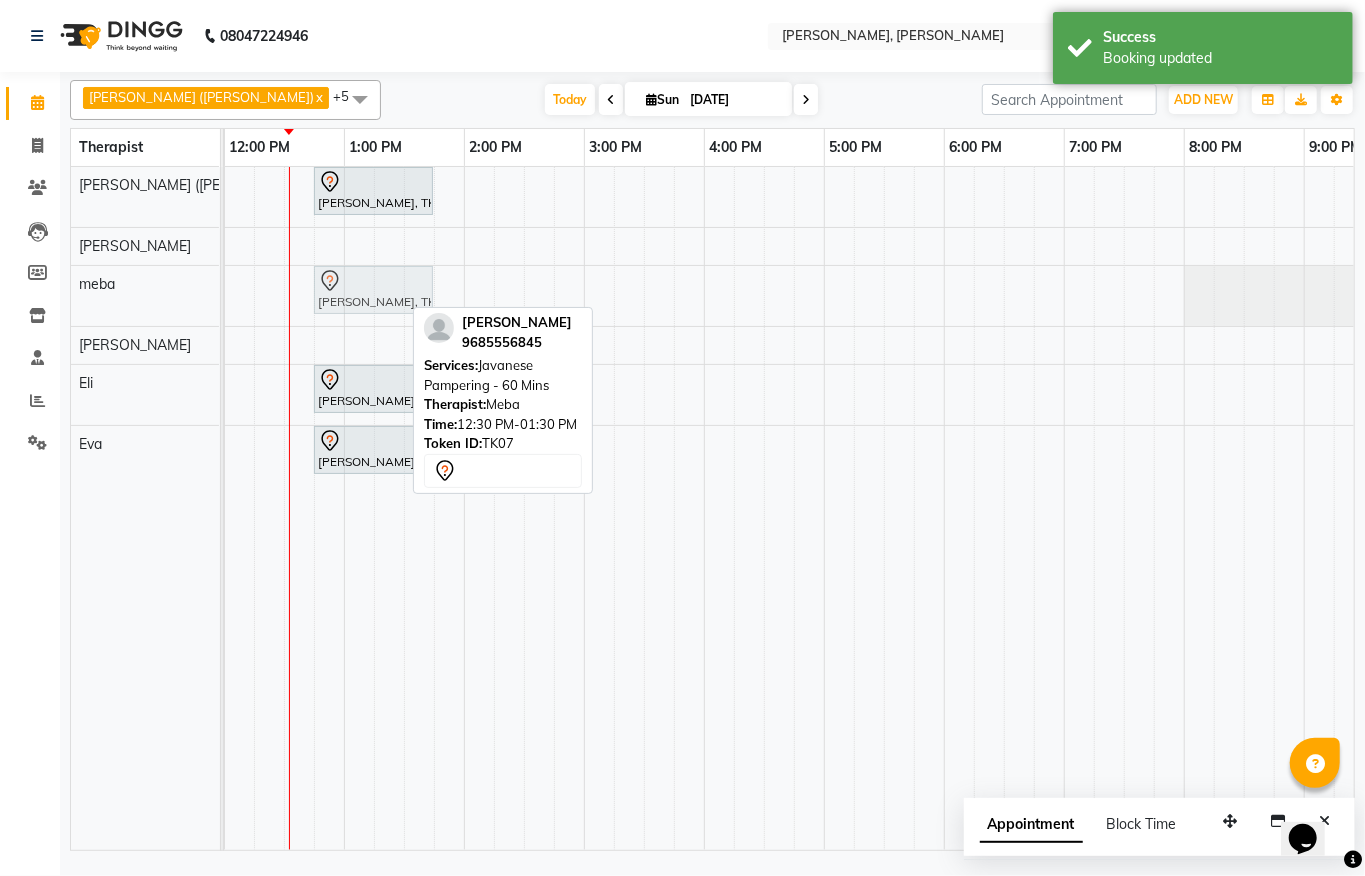 click on "jayesh, TK03, 06:30 AM-07:30 AM, Javanese Pampering - 60 Mins     sumit / sajal, TK04, 09:00 AM-10:00 AM, Javanese Pampering - 60 Mins     Payal, TK01, 10:15 AM-11:15 AM, Javanese Pampering - 60 Mins             srishti khadiya, TK07, 12:30 PM-01:30 PM, Javanese Pampering - 60 Mins             srishti khadiya, TK07, 12:30 PM-01:30 PM, Javanese Pampering - 60 Mins" at bounding box center (-376, 296) 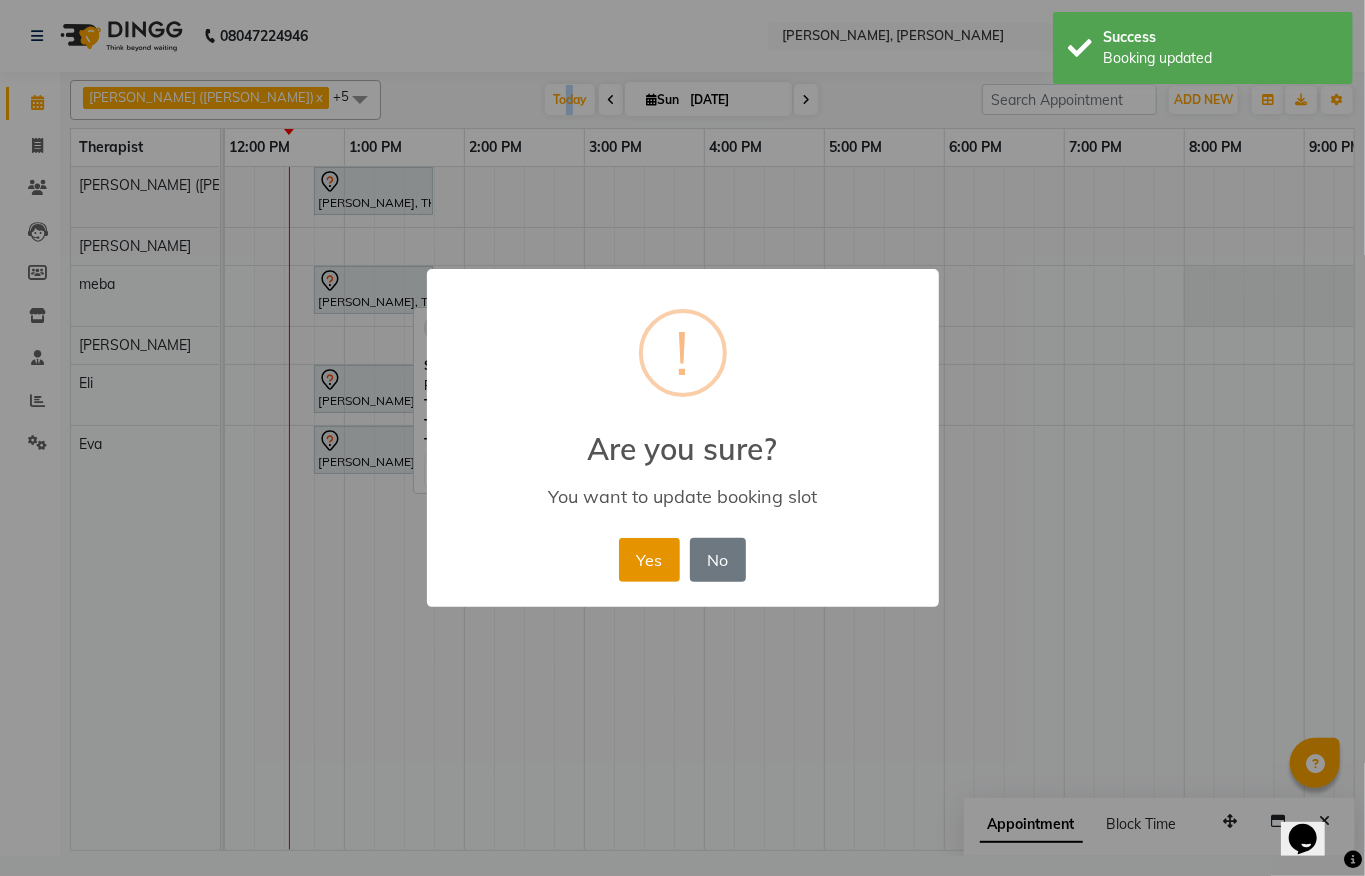 drag, startPoint x: 652, startPoint y: 550, endPoint x: 570, endPoint y: 482, distance: 106.52699 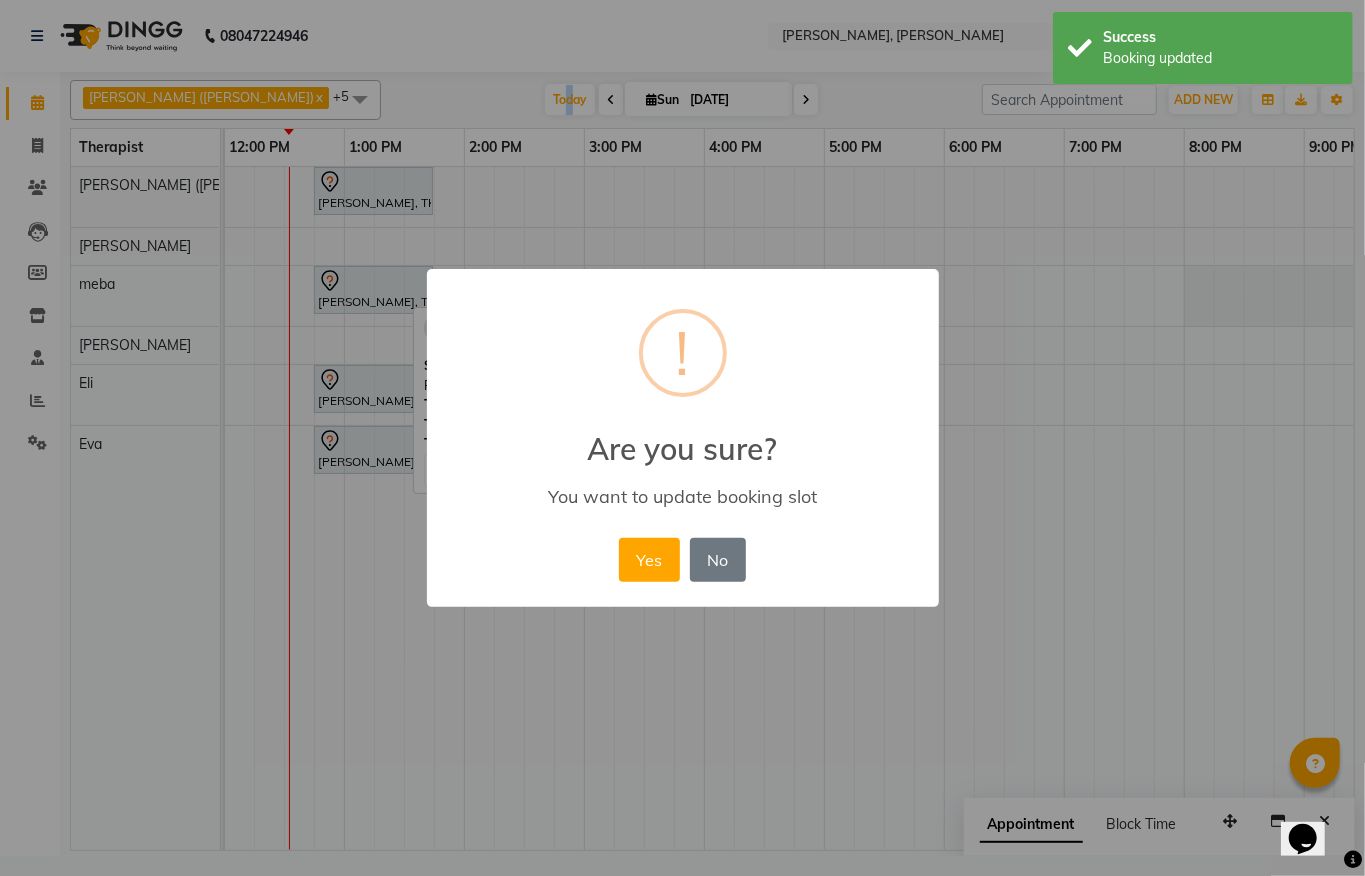 click on "Yes" at bounding box center [649, 560] 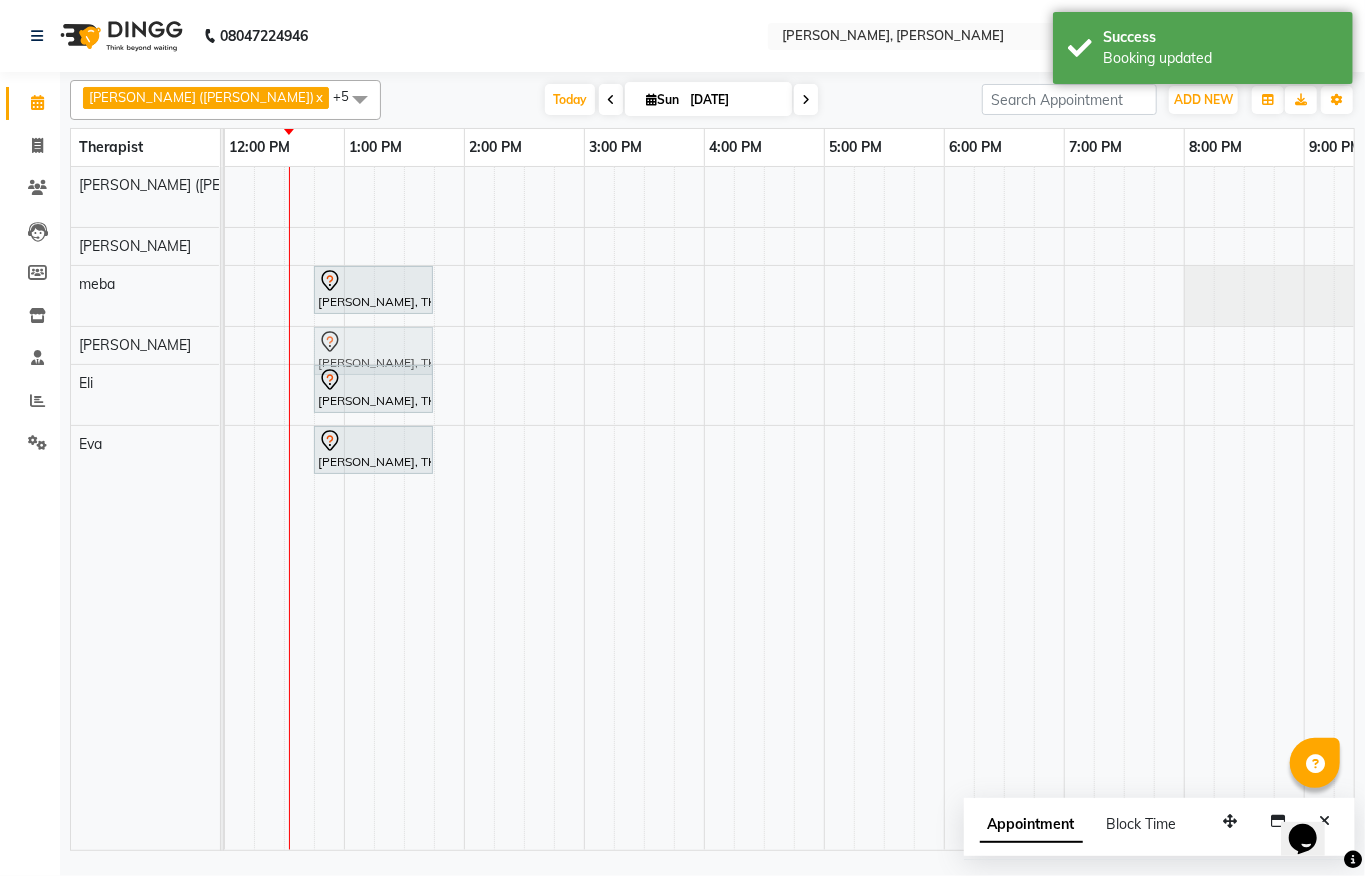drag, startPoint x: 369, startPoint y: 282, endPoint x: 350, endPoint y: 368, distance: 88.07383 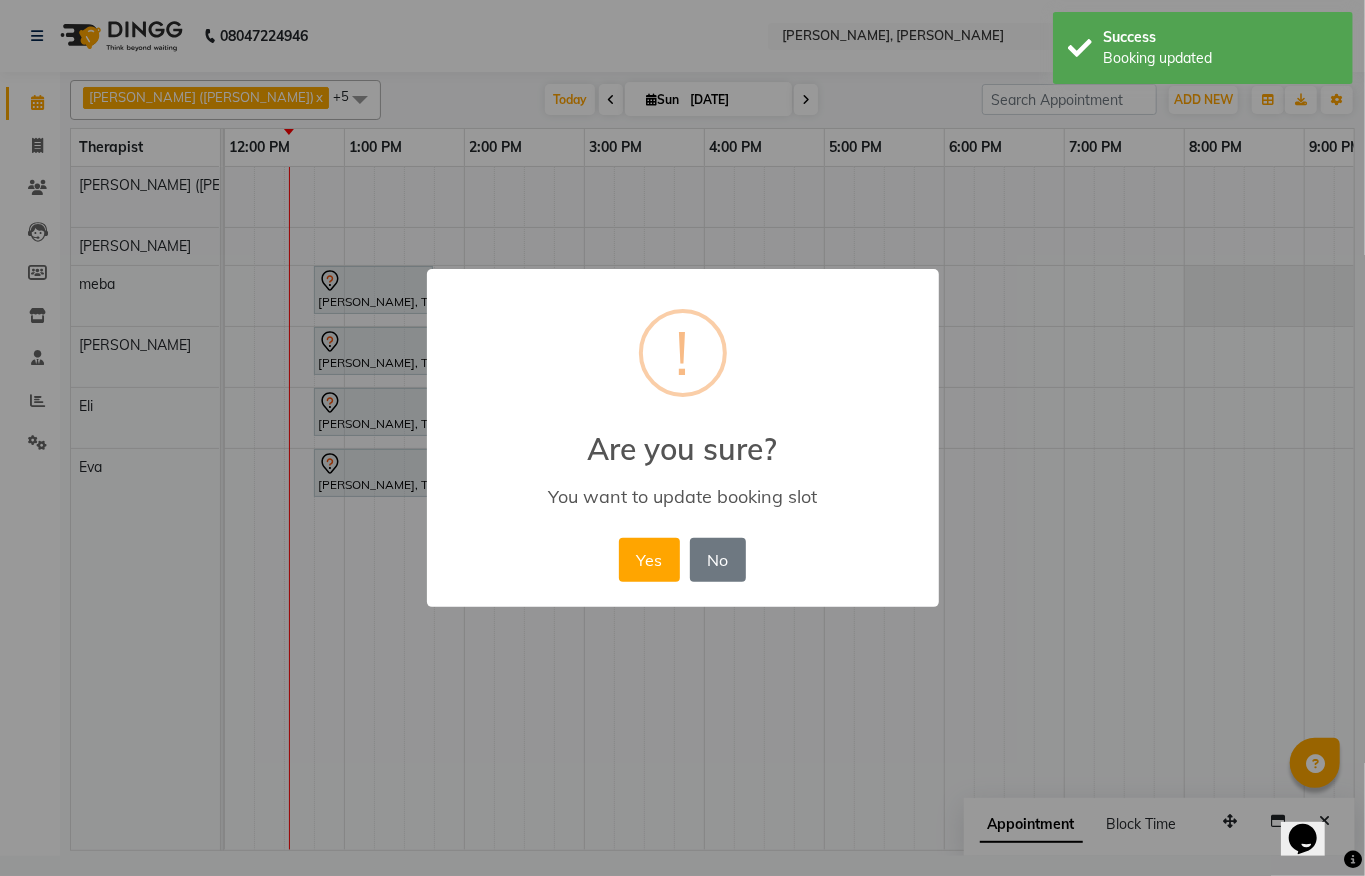 drag, startPoint x: 616, startPoint y: 562, endPoint x: 684, endPoint y: 578, distance: 69.856995 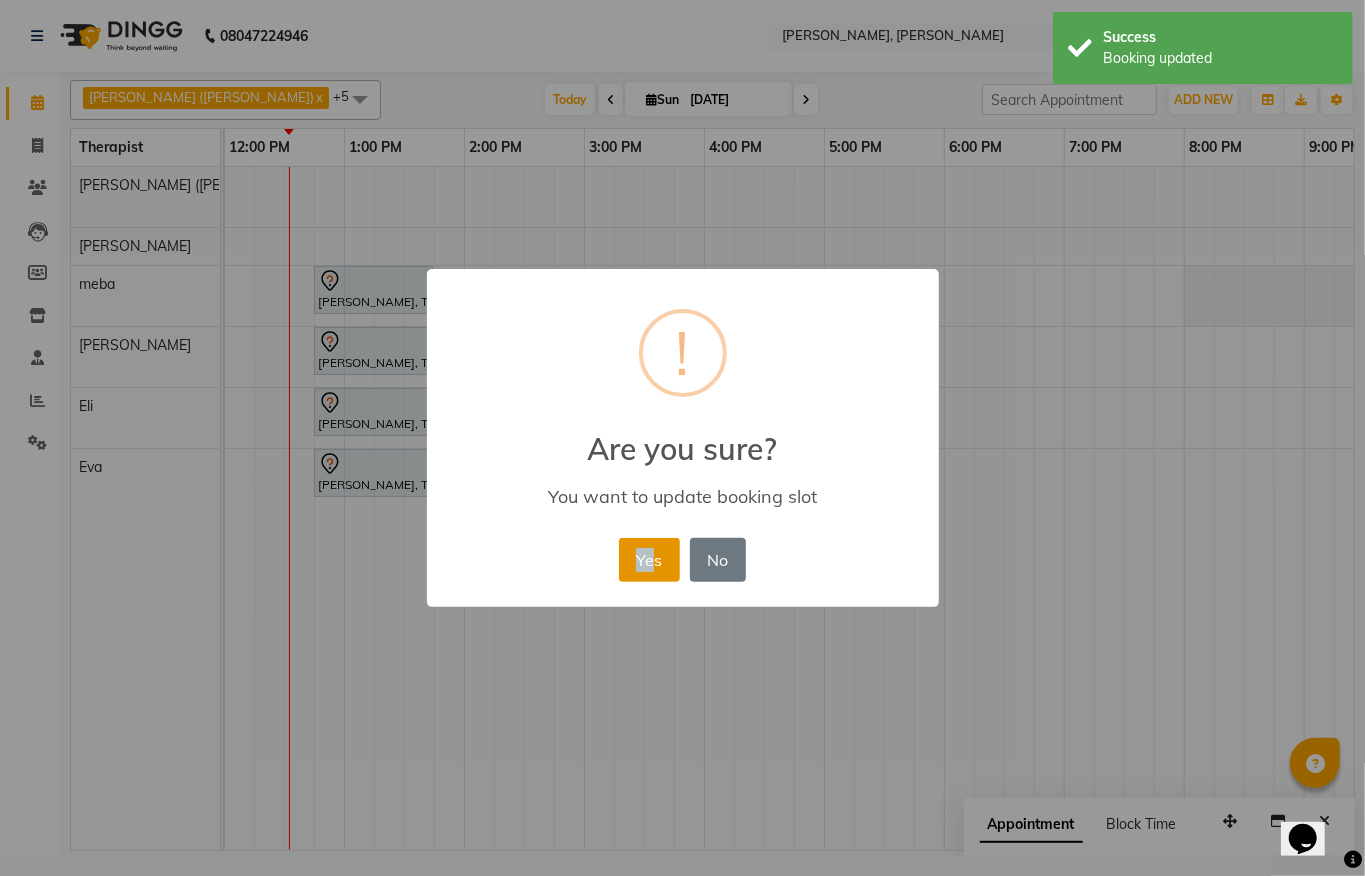 click on "Yes" at bounding box center (649, 560) 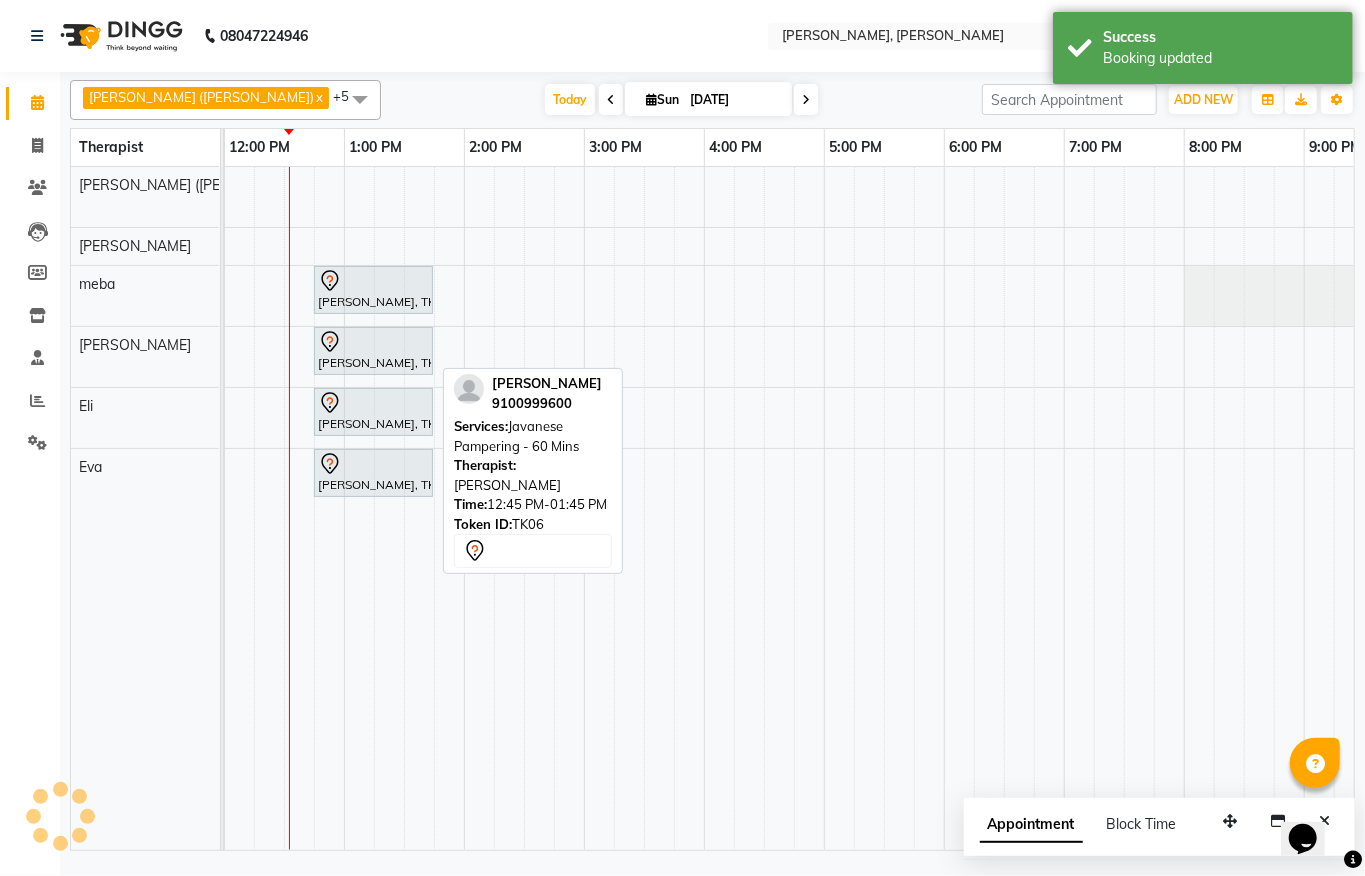 click on "Shaksham Khurana, TK06, 12:45 PM-01:45 PM, Javanese Pampering - 60 Mins" at bounding box center (373, 351) 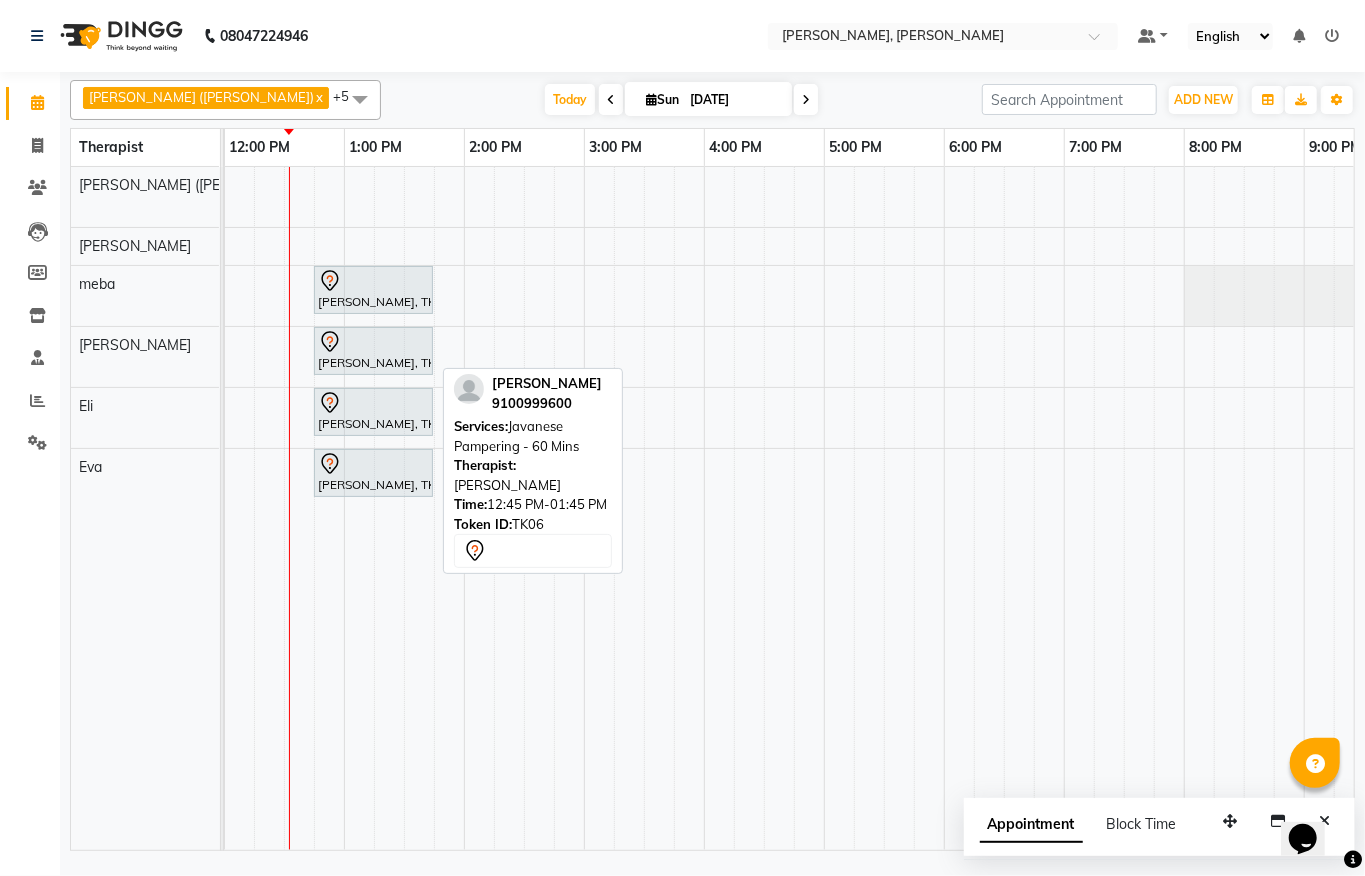 click on "Shaksham Khurana, TK06, 12:45 PM-01:45 PM, Javanese Pampering - 60 Mins" at bounding box center (373, 351) 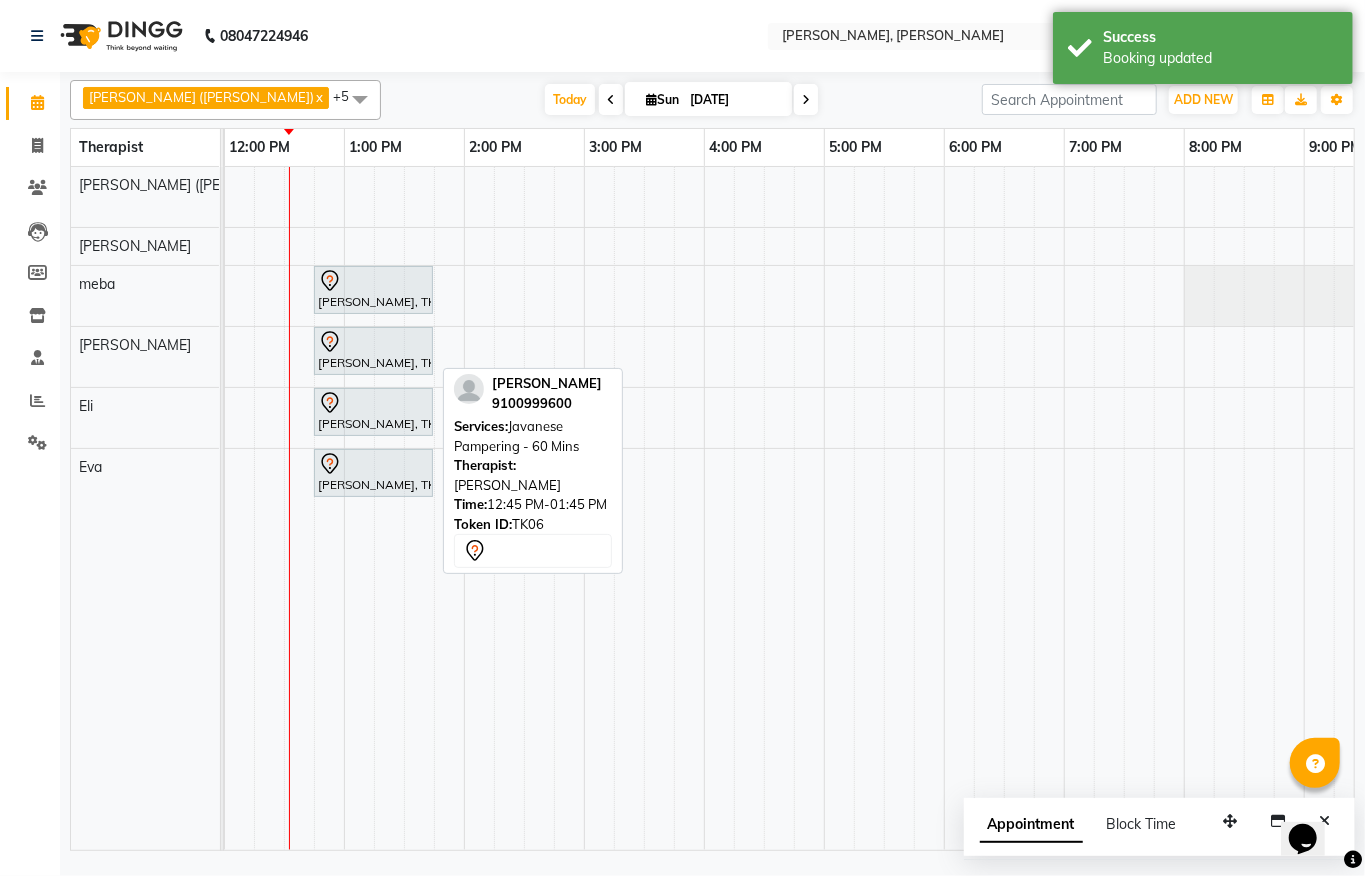 select on "7" 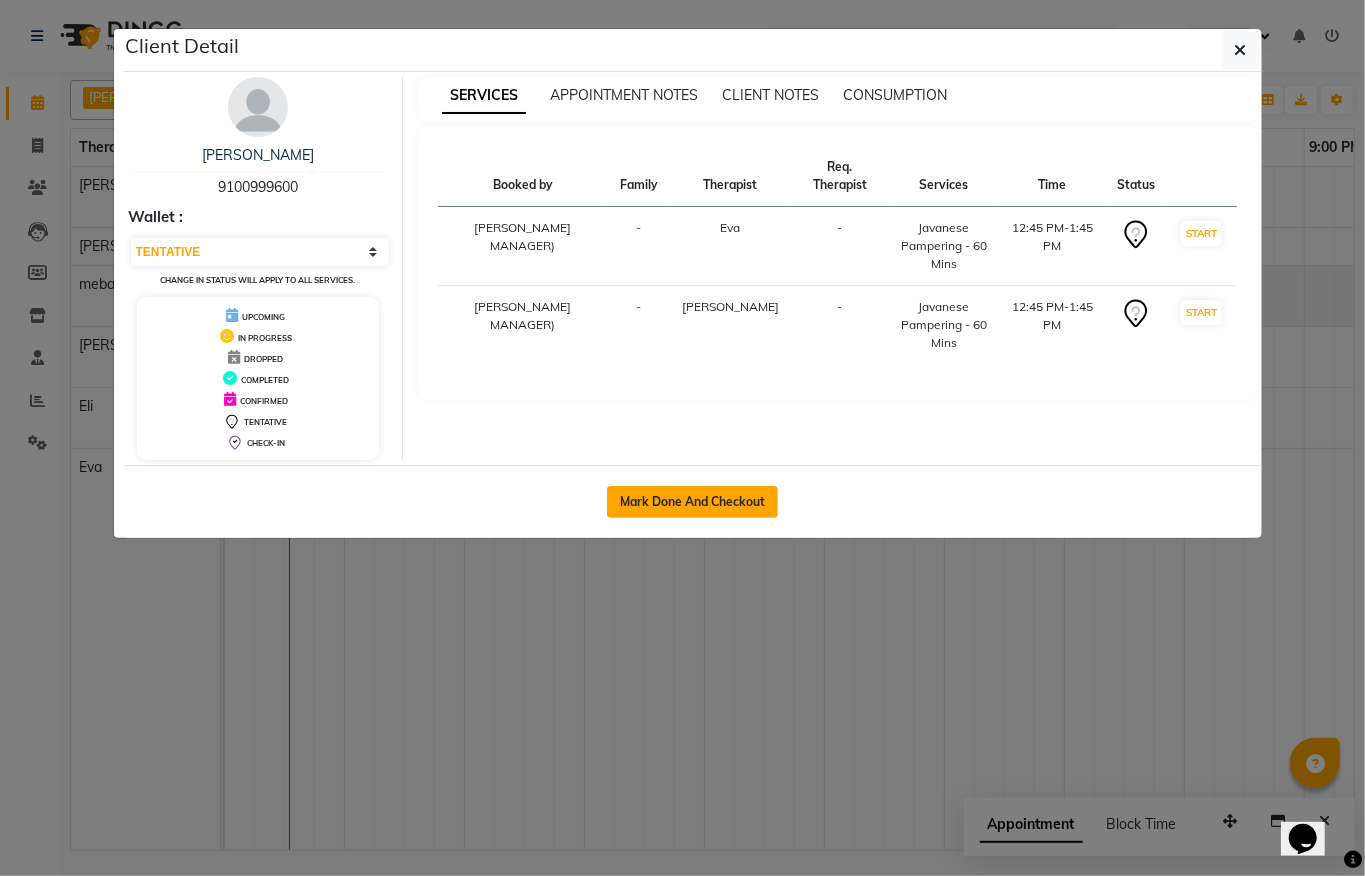 click on "Mark Done And Checkout" 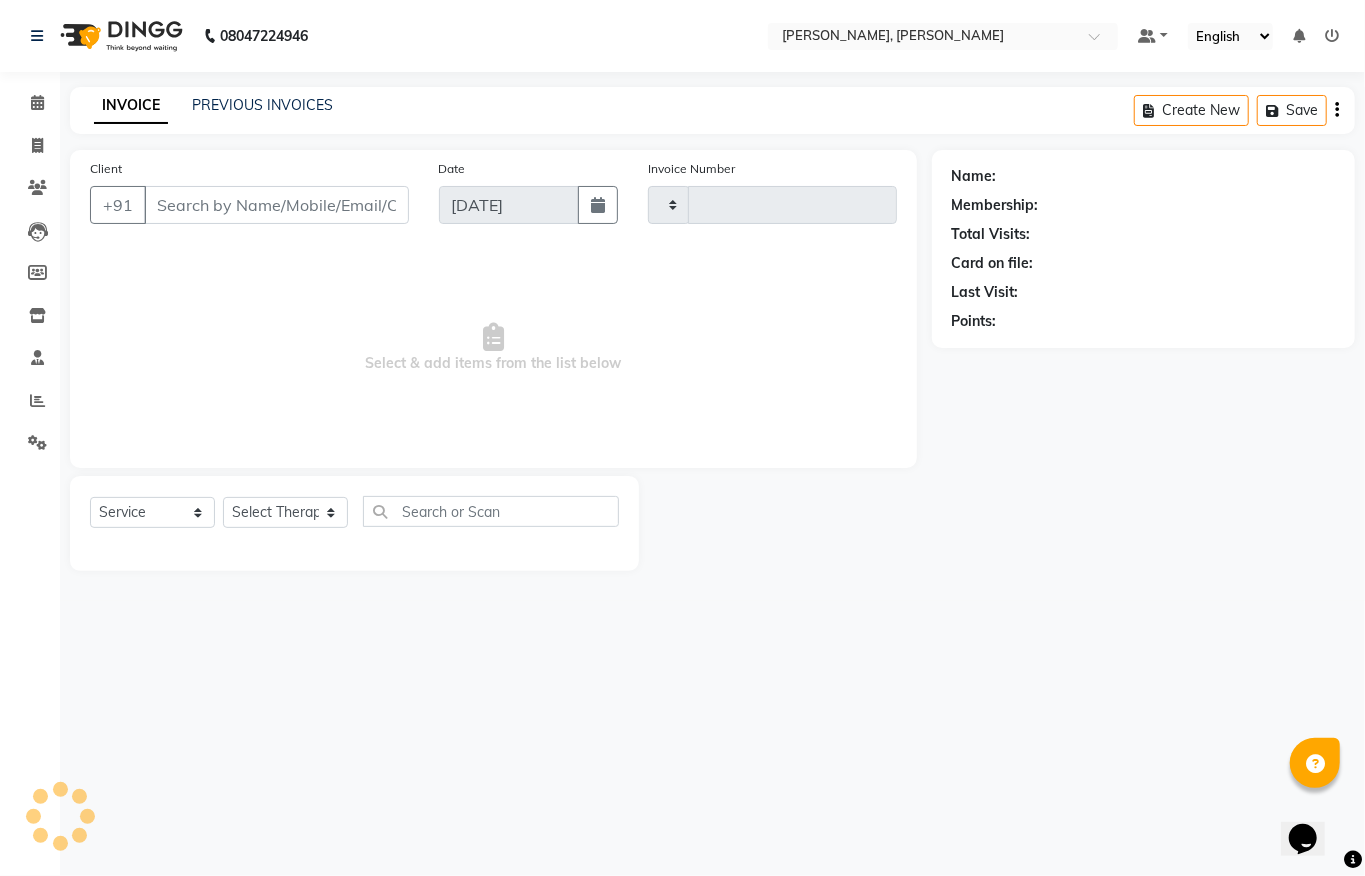 type on "0849" 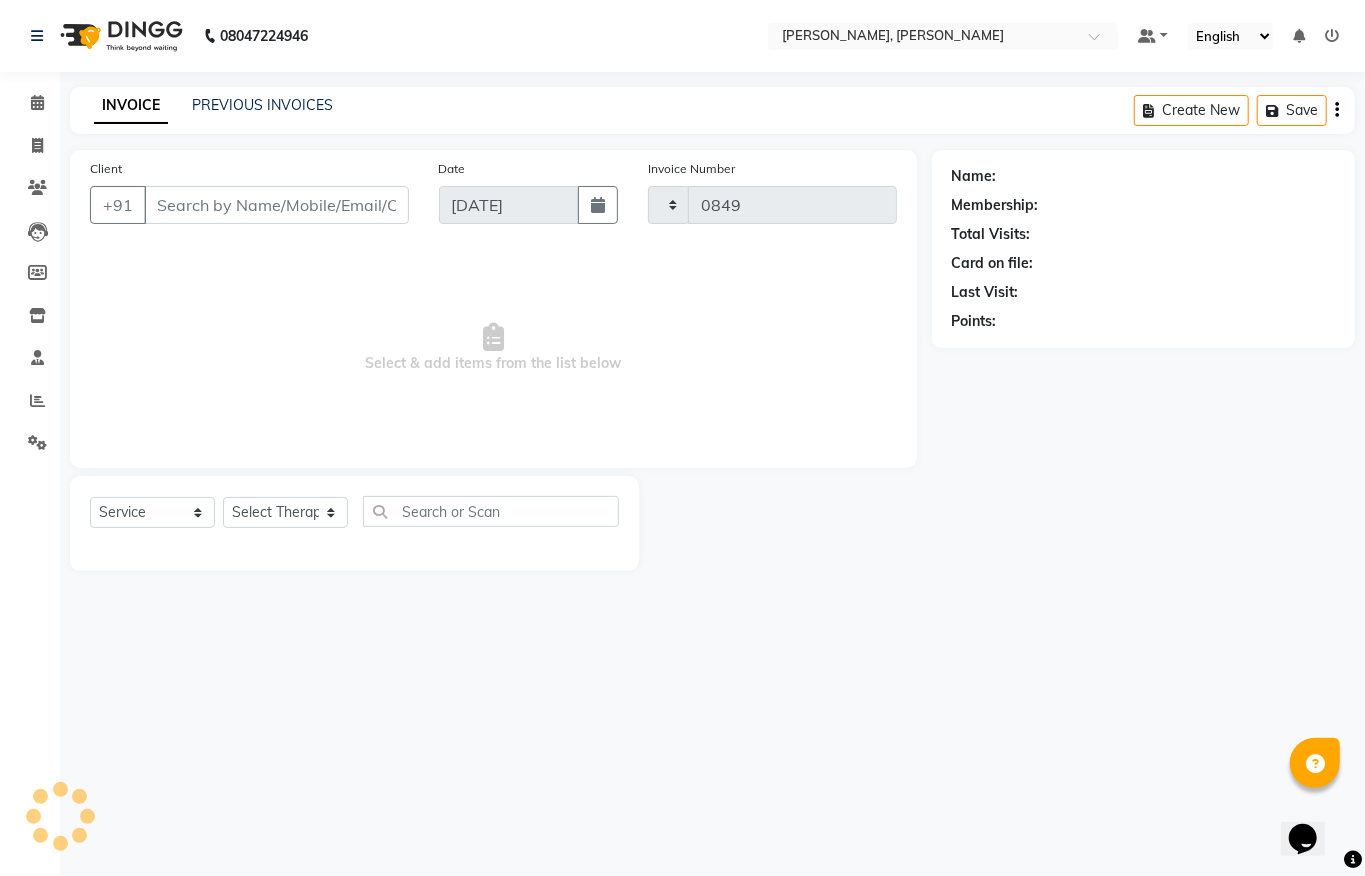 select on "6399" 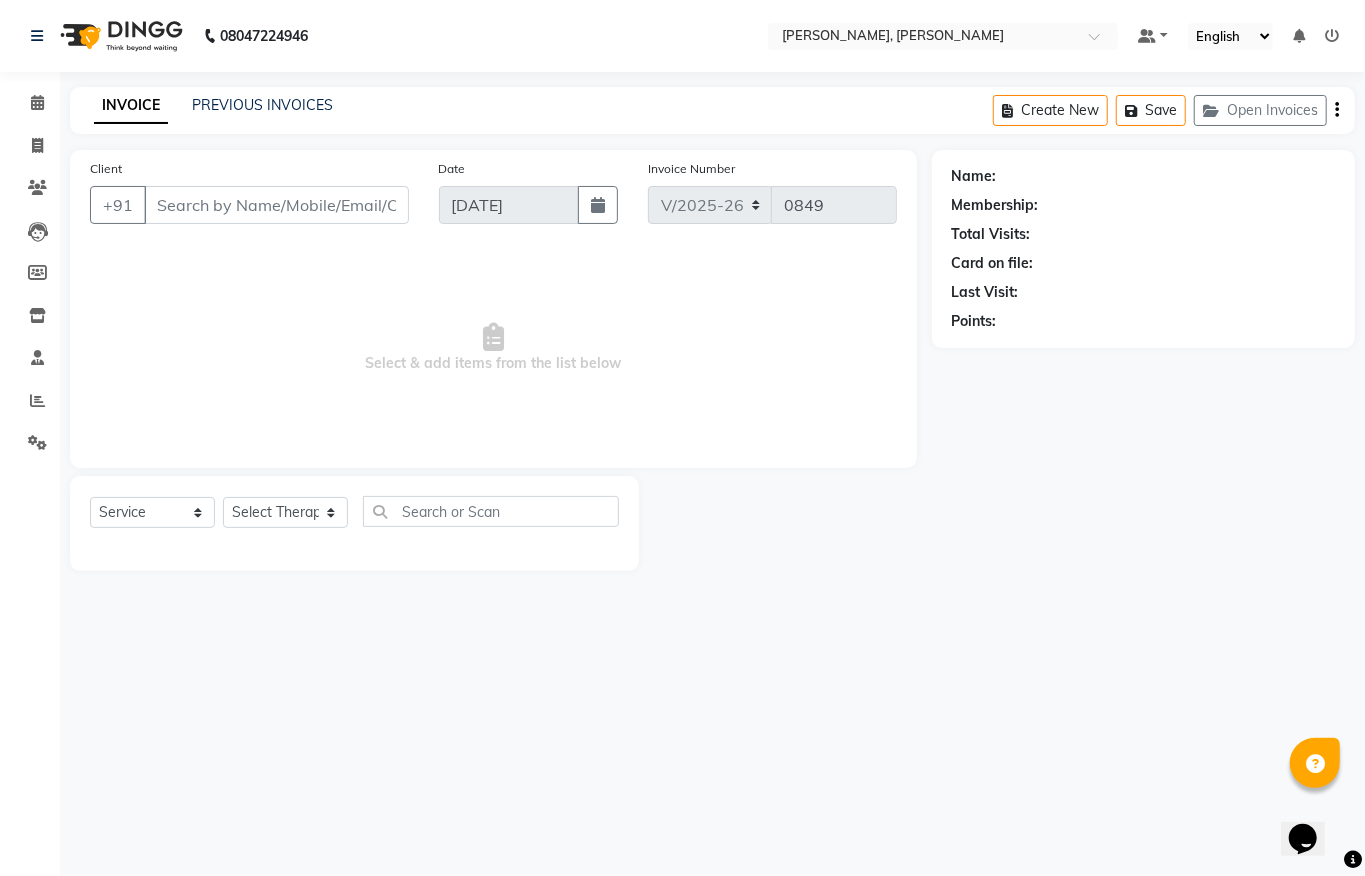 type on "9100999600" 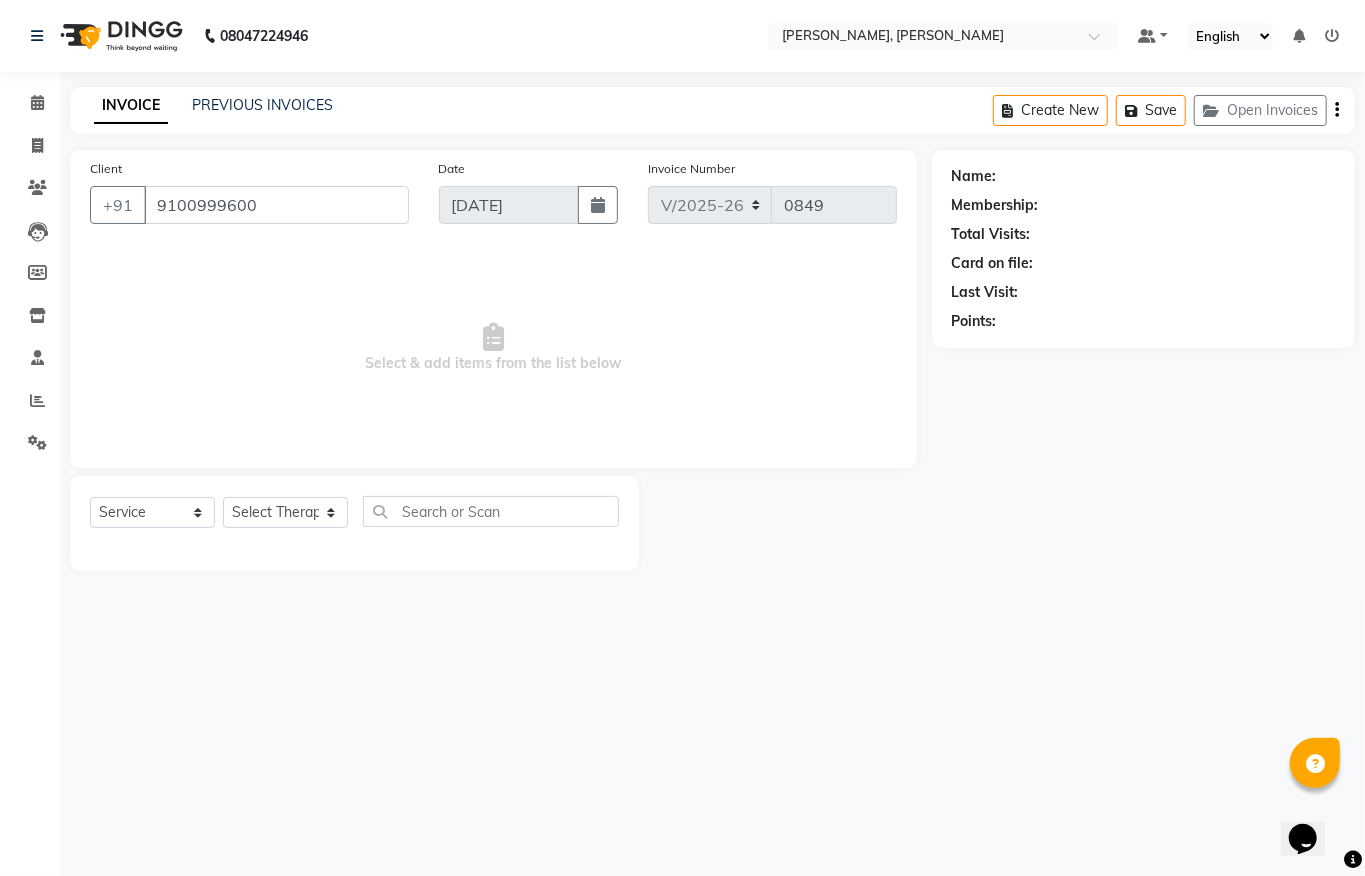 select on "83231" 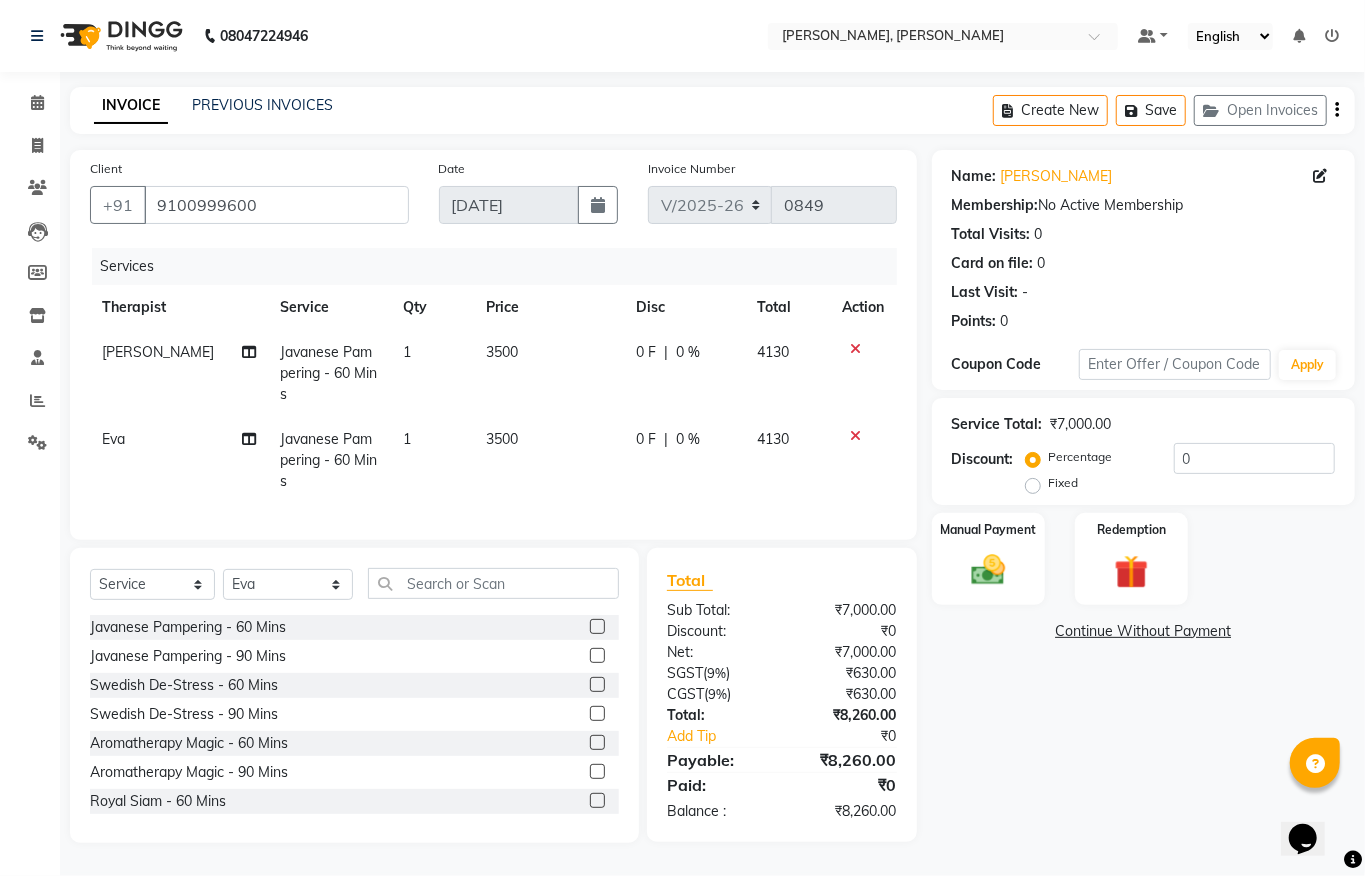 click on "Javanese Pampering - 60 Mins" 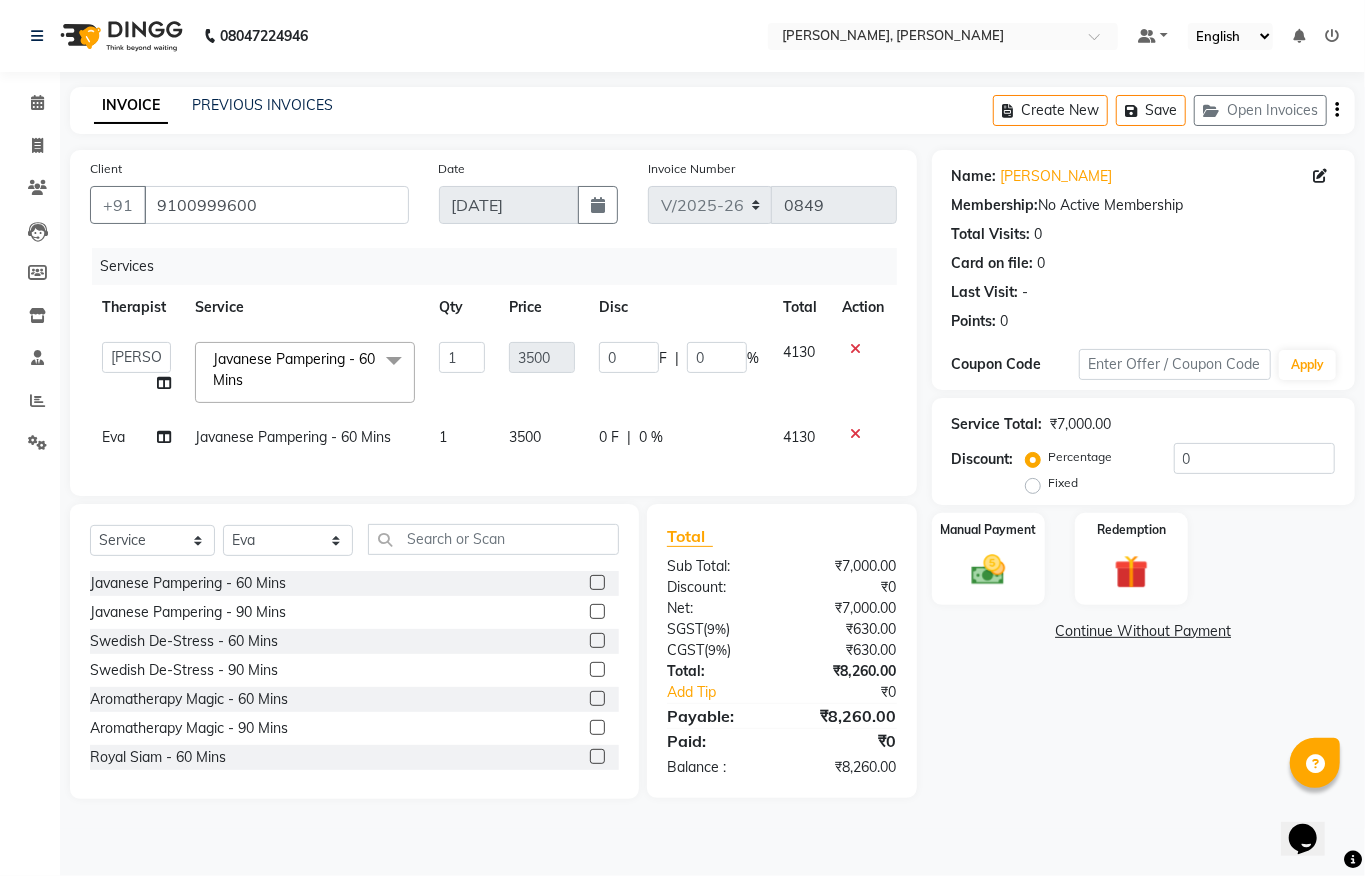 click 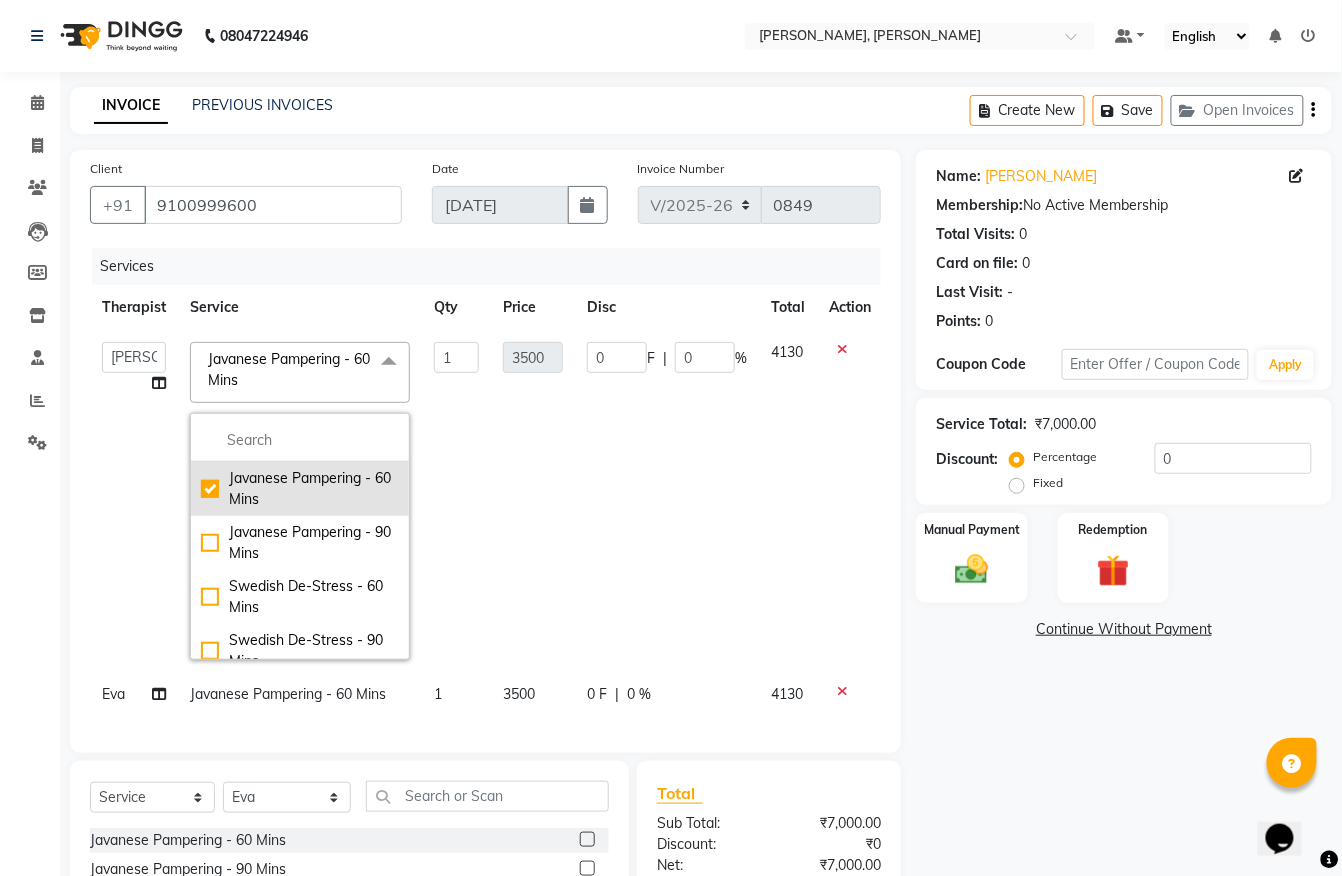 click on "Javanese Pampering - 60 Mins" 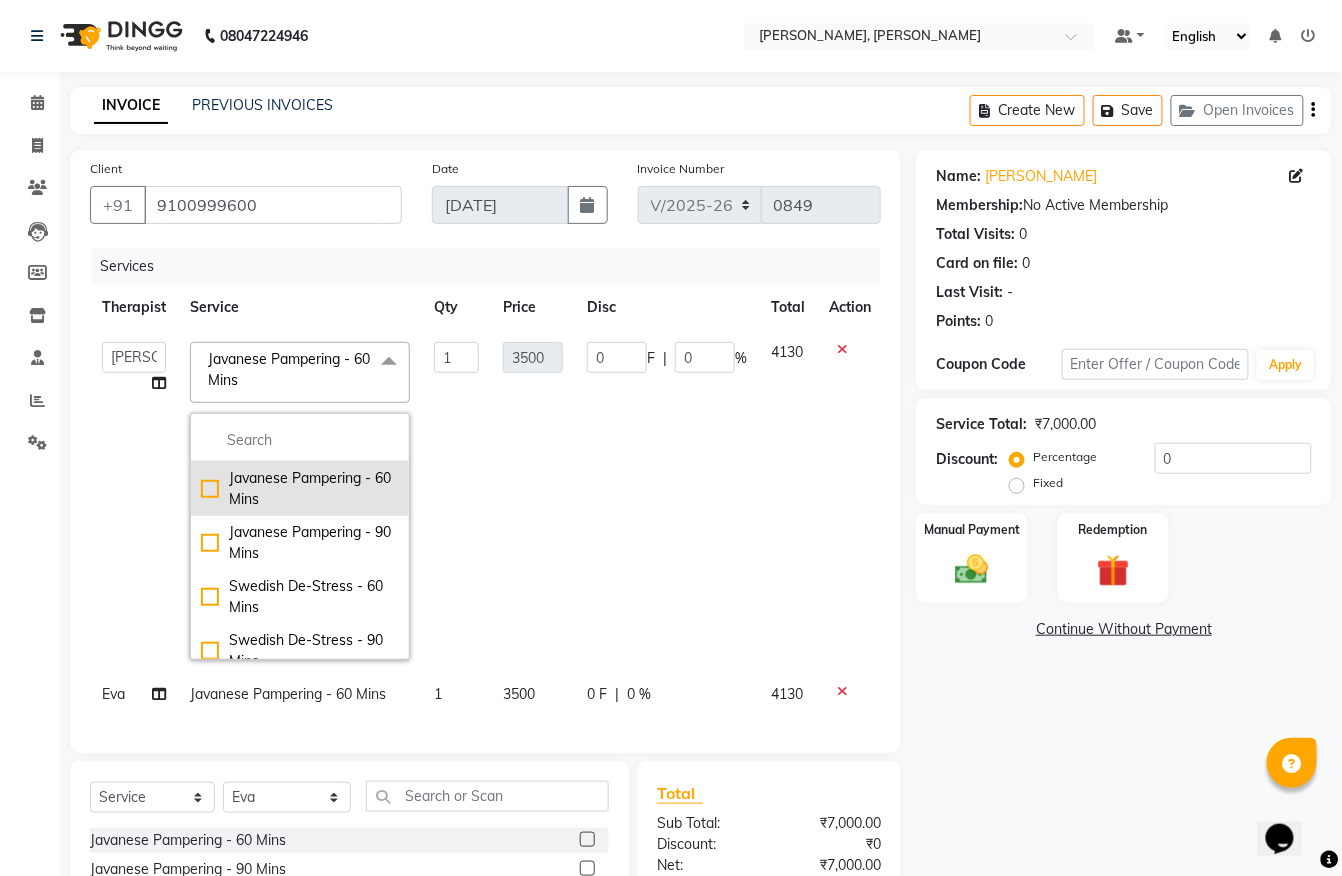 checkbox on "false" 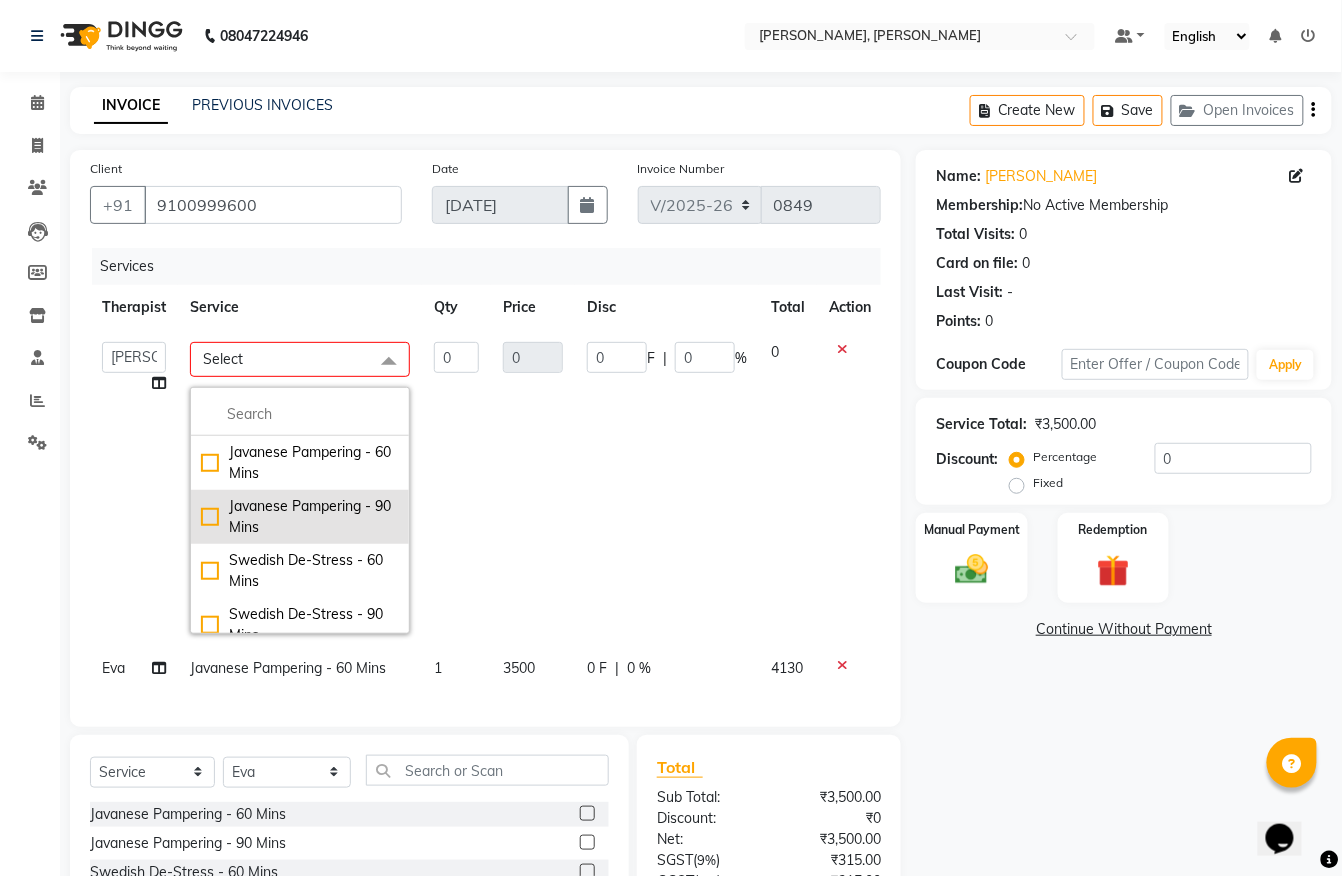click on "Javanese Pampering - 90 Mins" 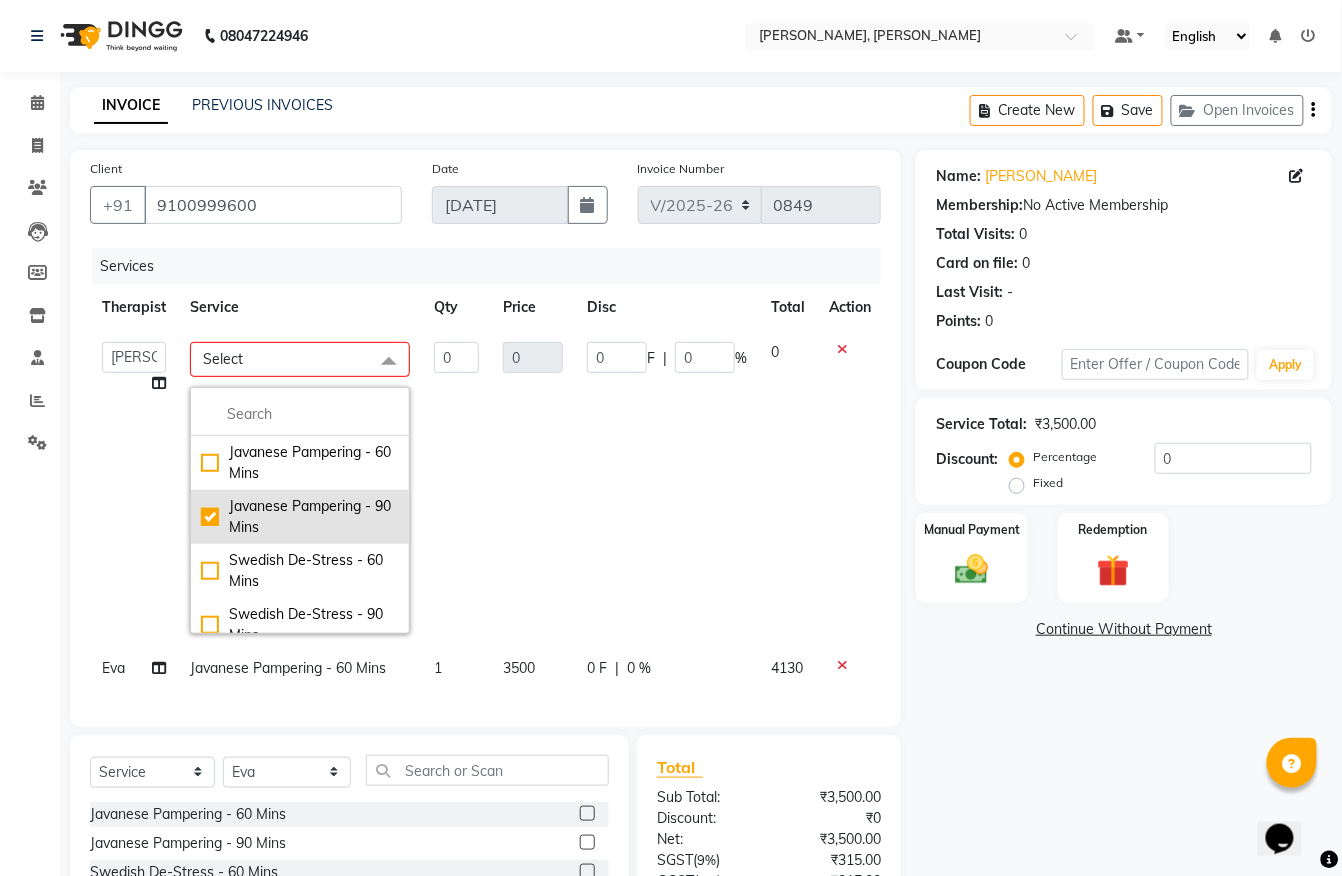 checkbox on "true" 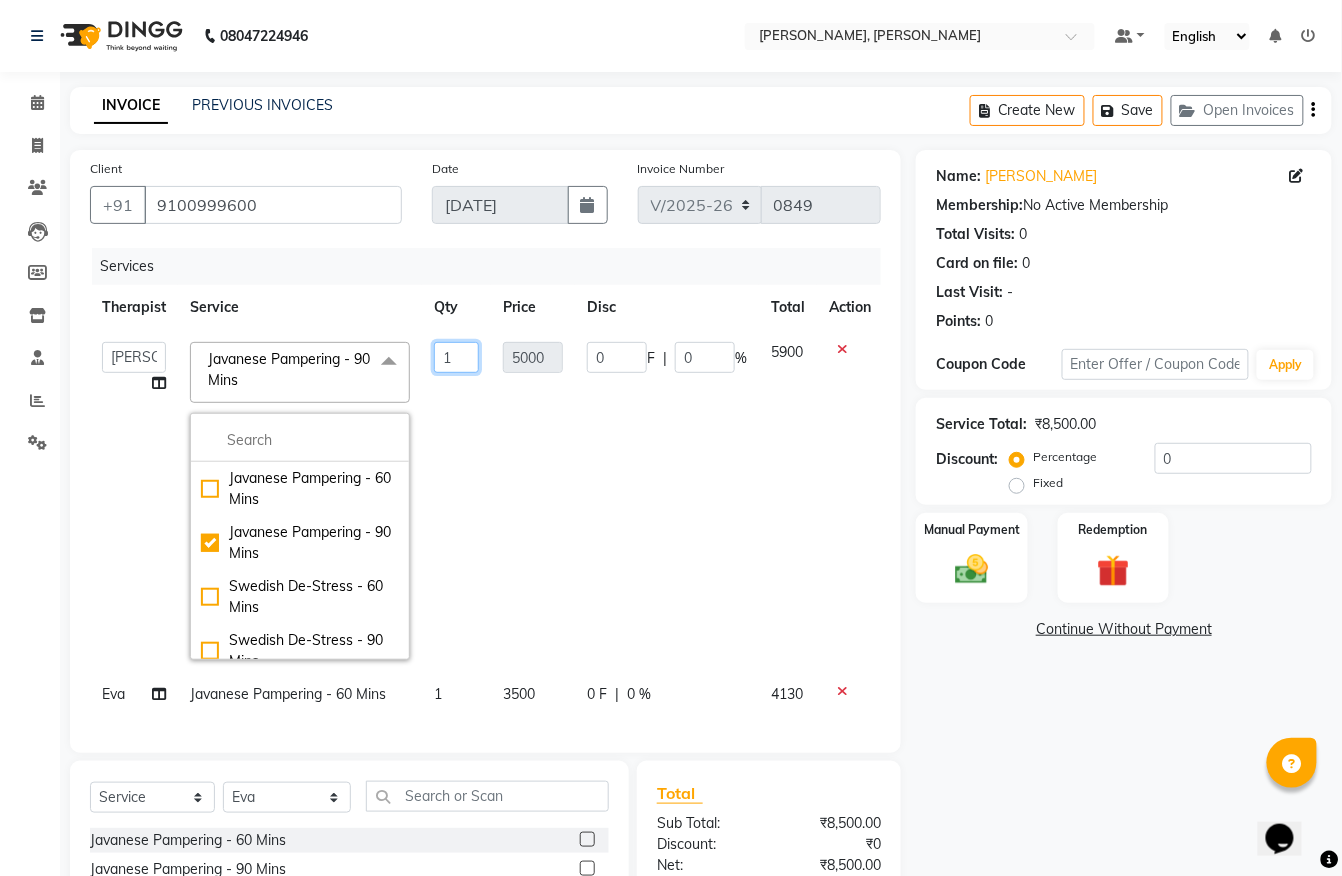 click on "1" 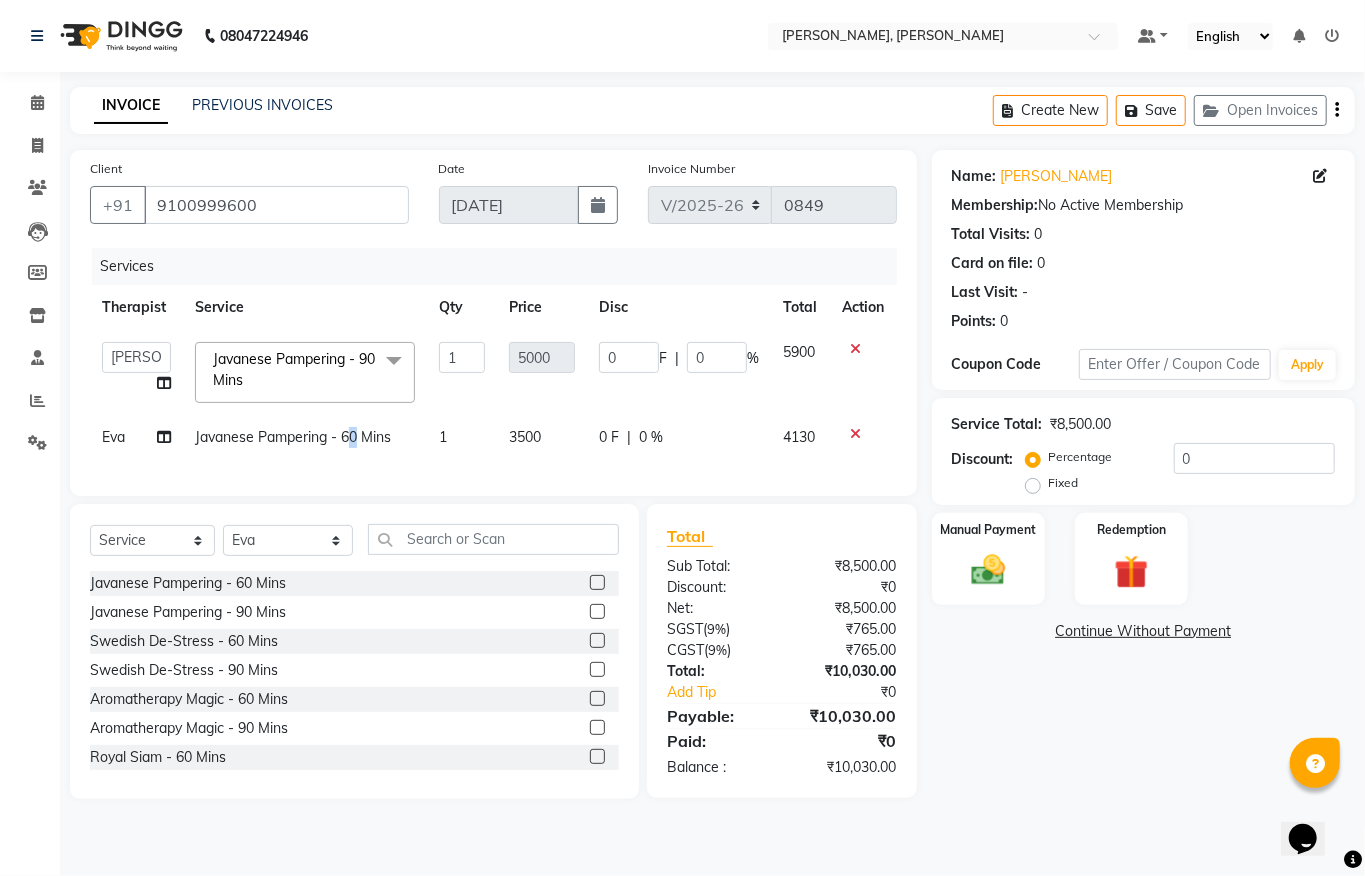 click on "Javanese Pampering - 60 Mins" 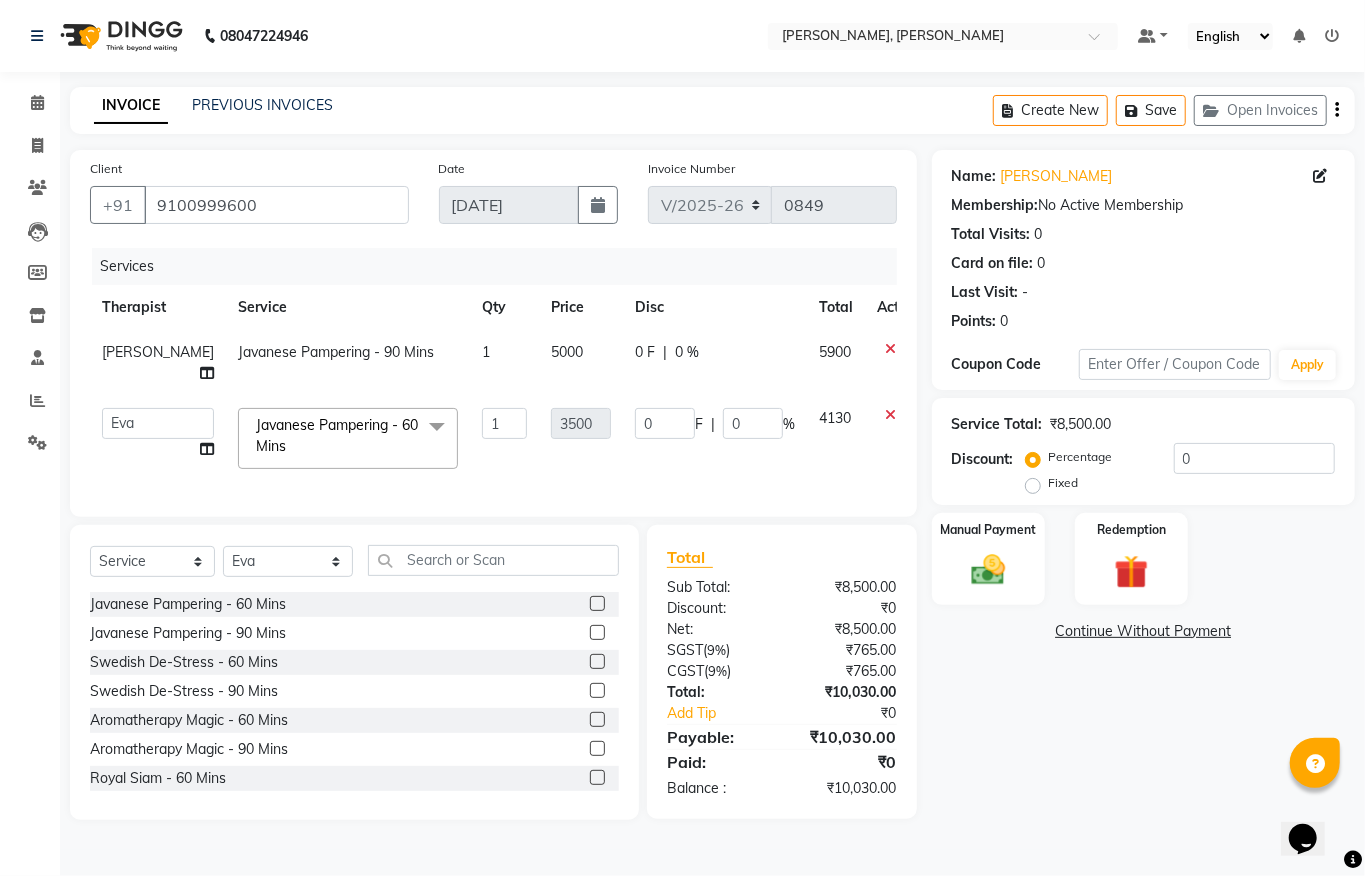 click on "Javanese Pampering - 60 Mins" 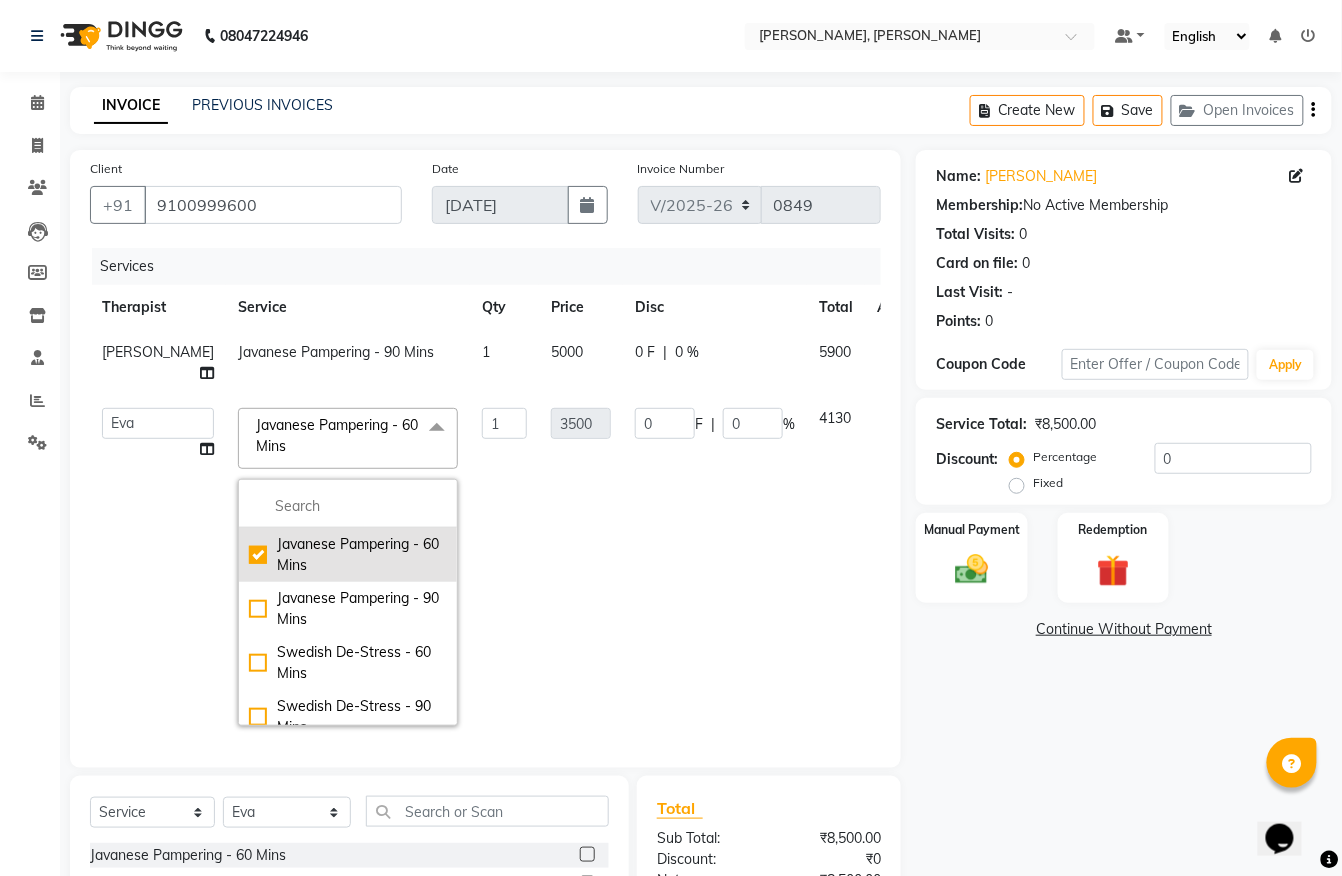 click on "Javanese Pampering - 60 Mins" 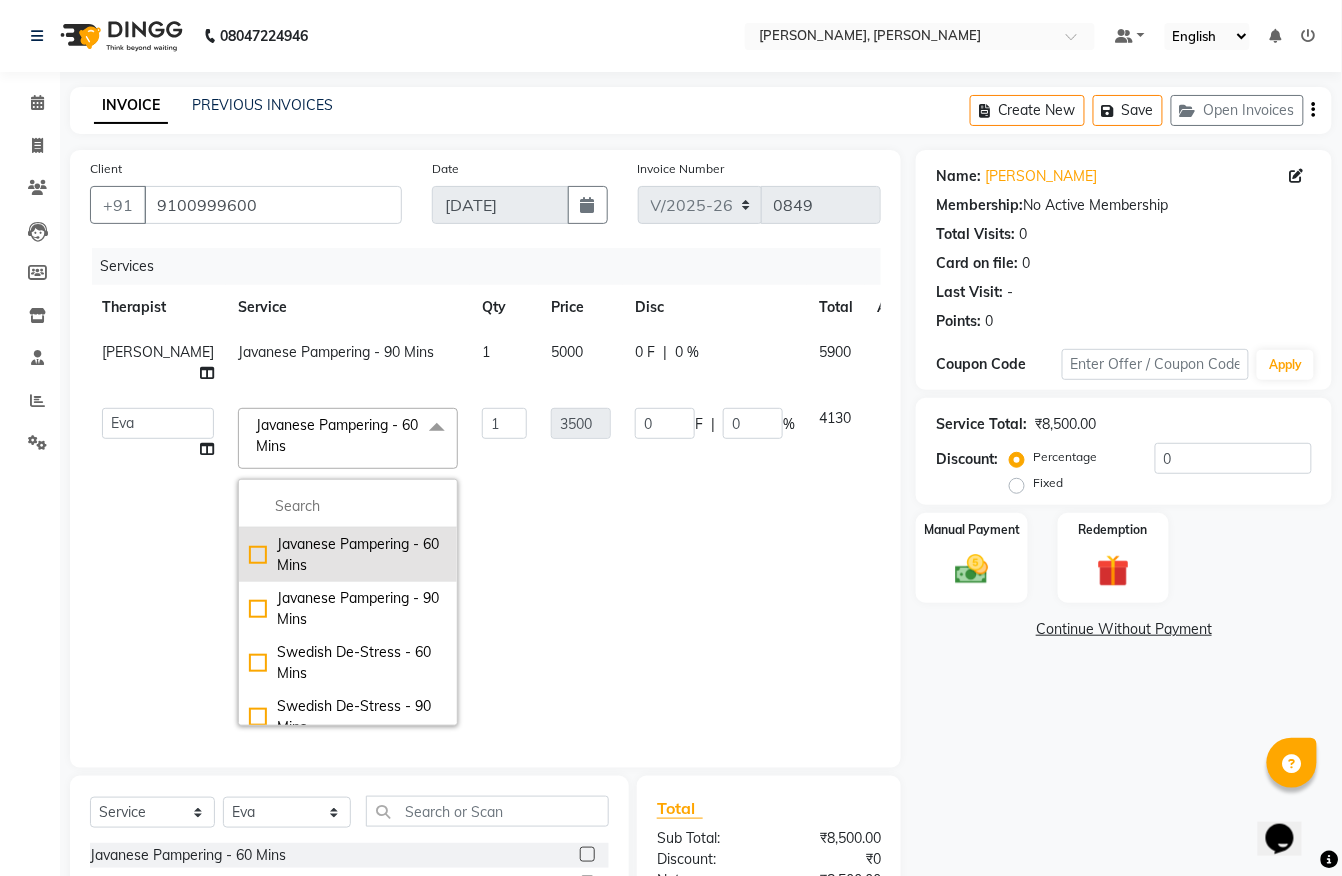 checkbox on "false" 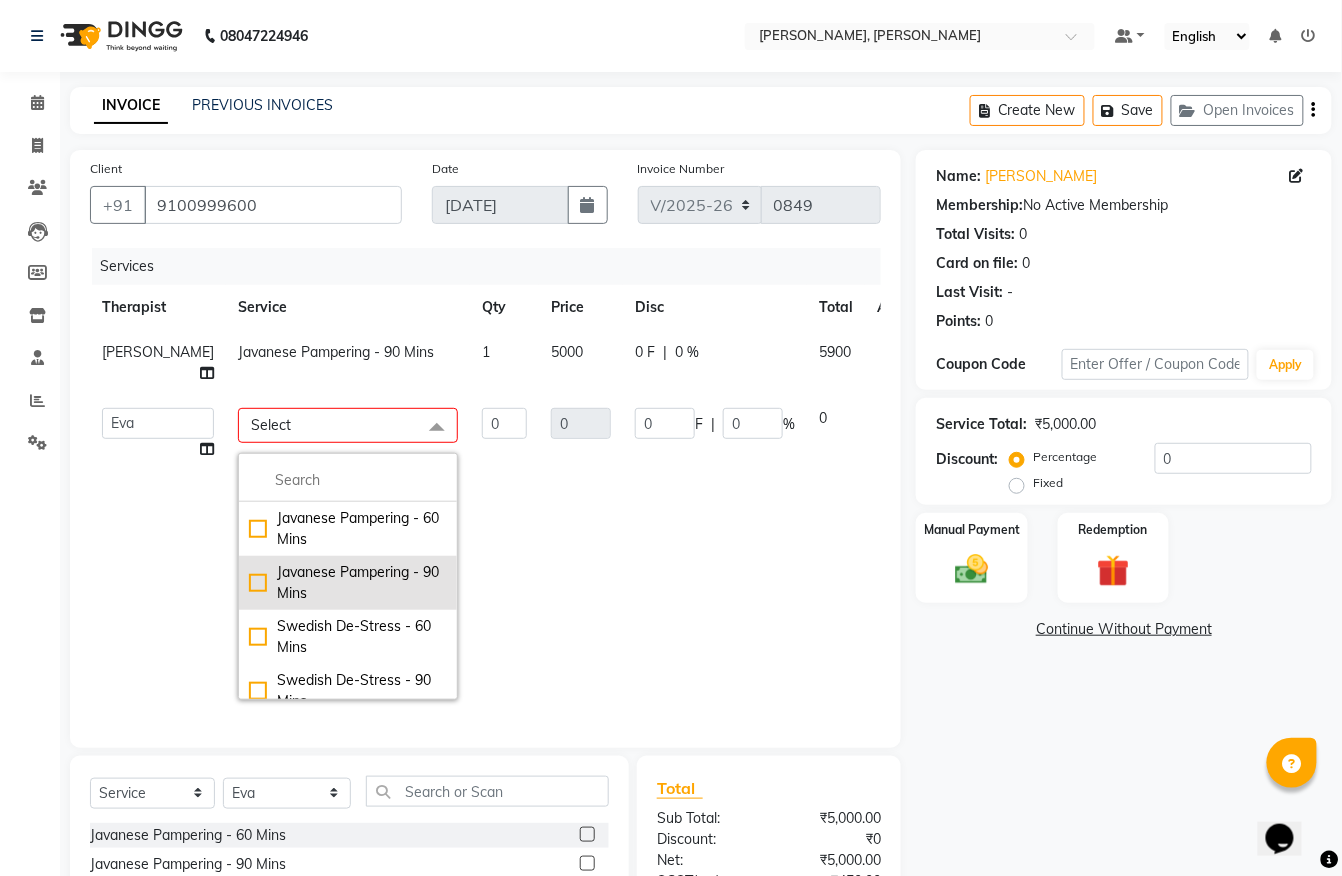 click on "Javanese Pampering - 90 Mins" 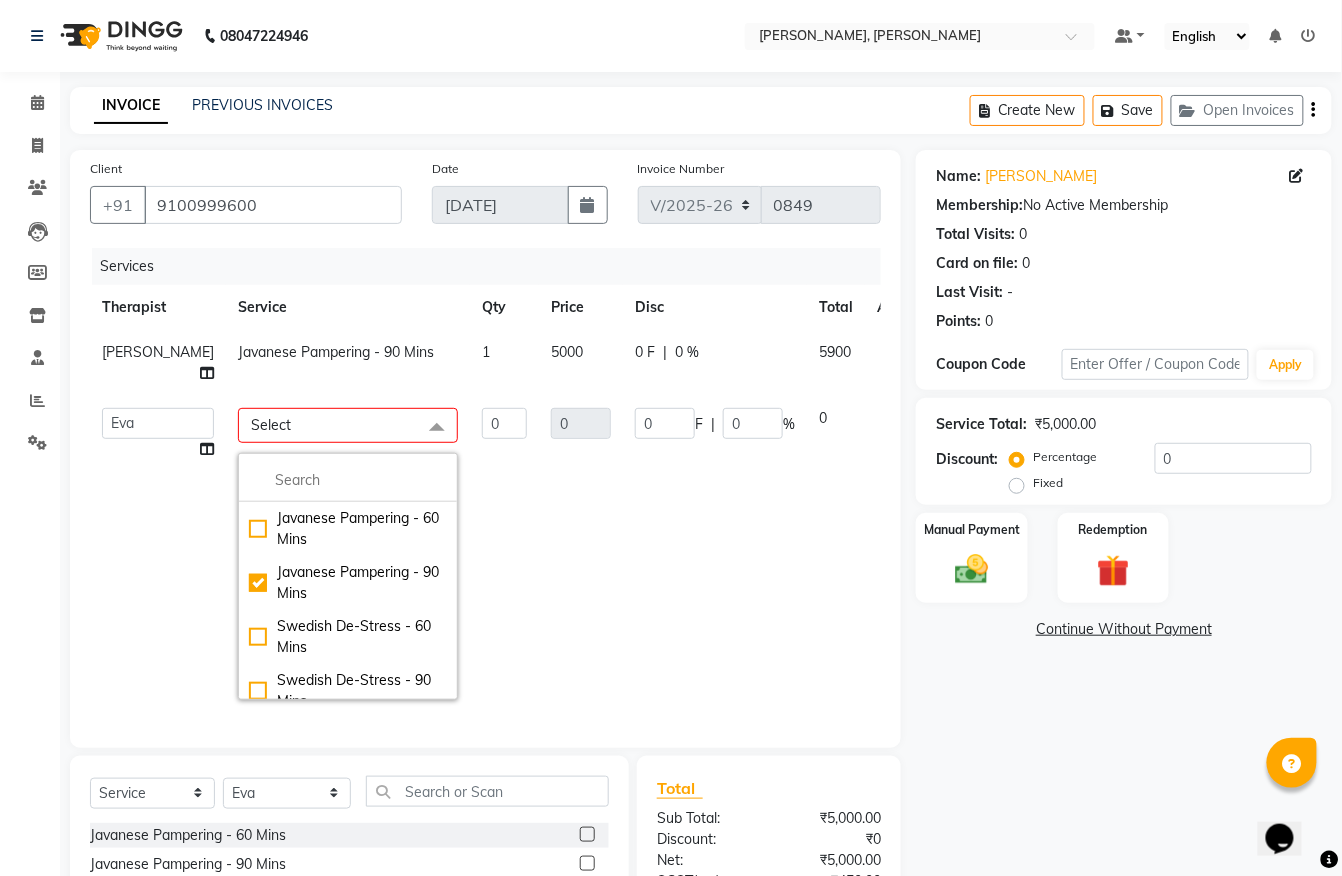 checkbox on "true" 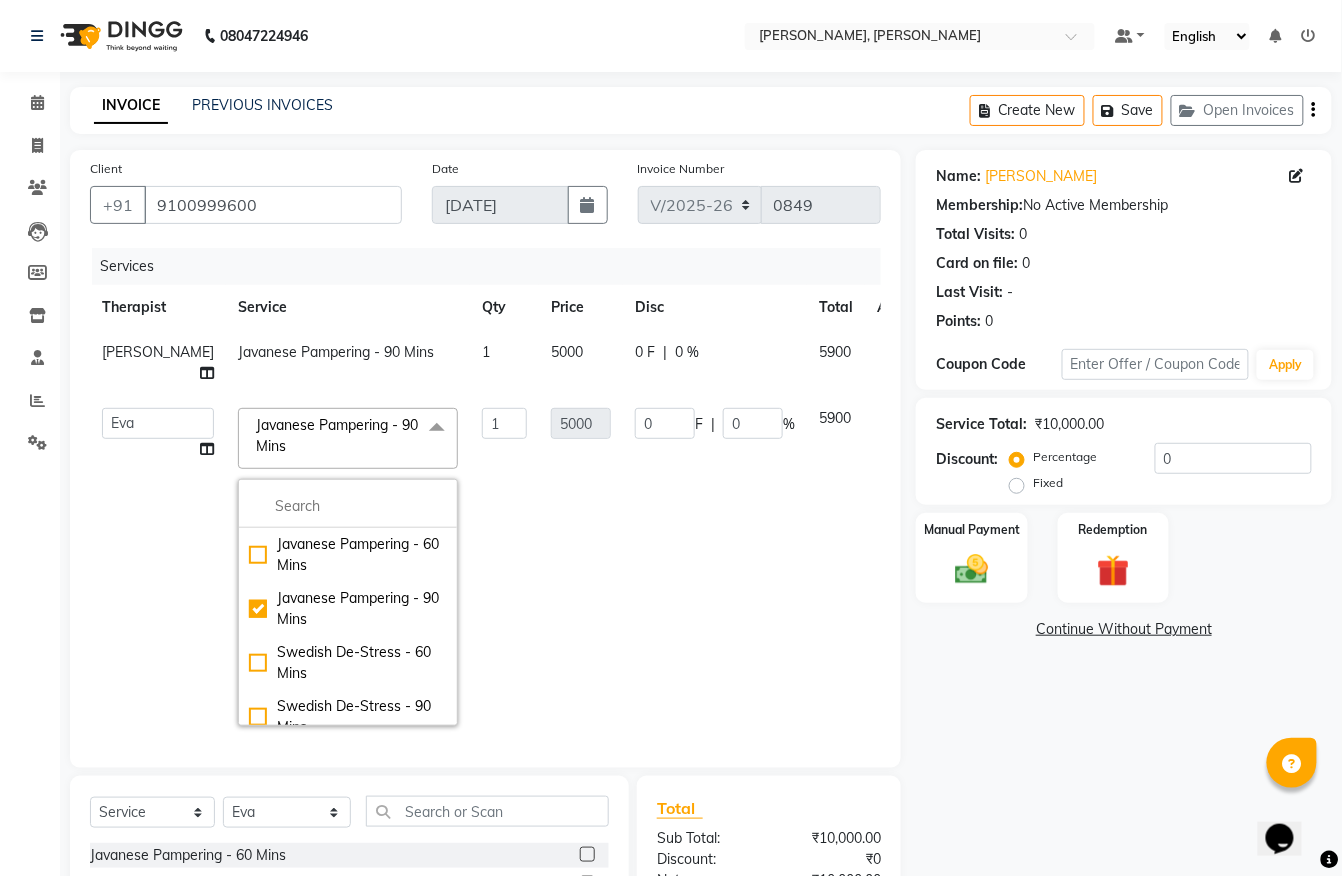 drag, startPoint x: 589, startPoint y: 493, endPoint x: 588, endPoint y: 474, distance: 19.026299 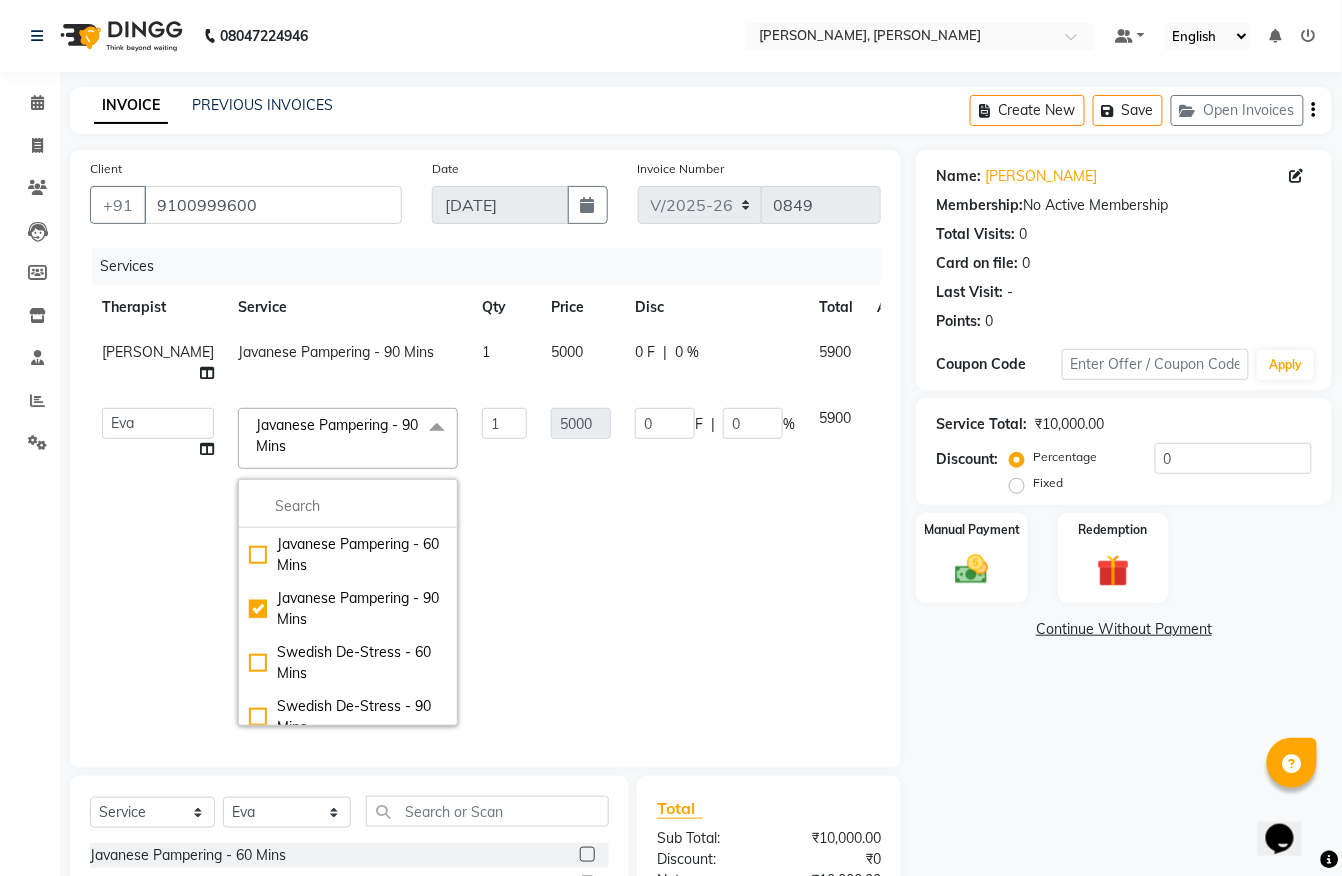 click on "0 F | 0 %" 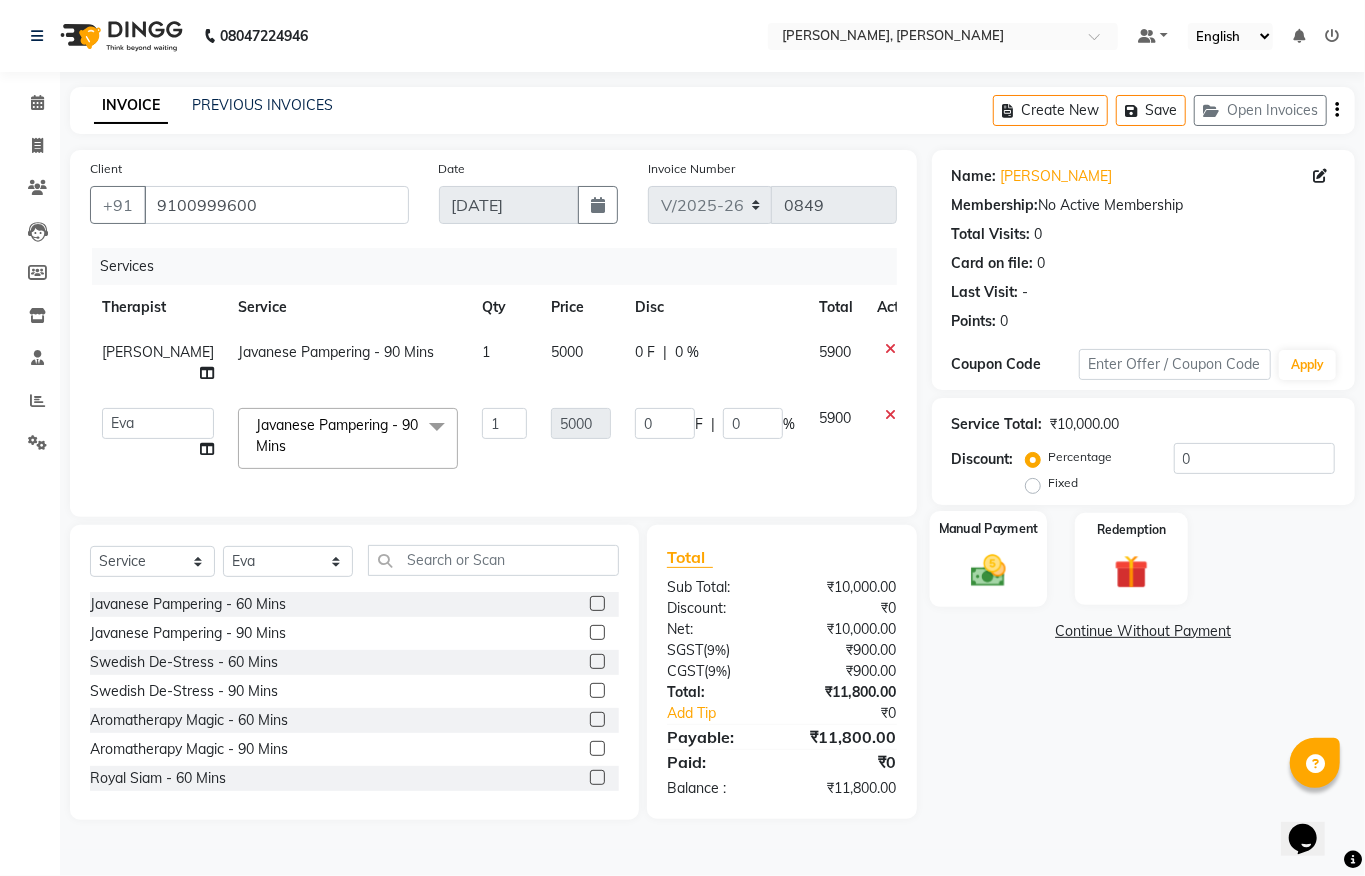 click 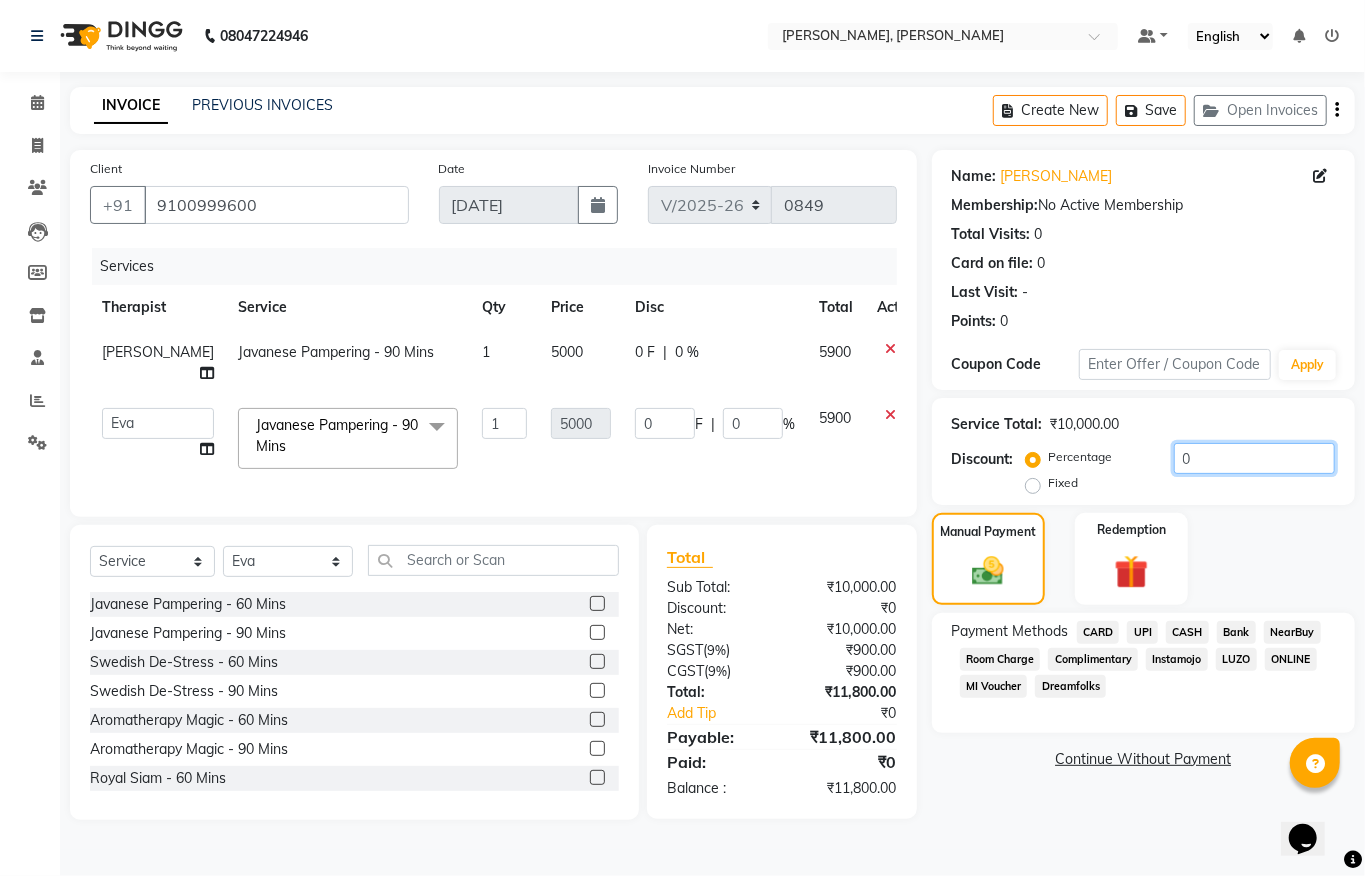 drag, startPoint x: 1216, startPoint y: 462, endPoint x: 762, endPoint y: 469, distance: 454.05396 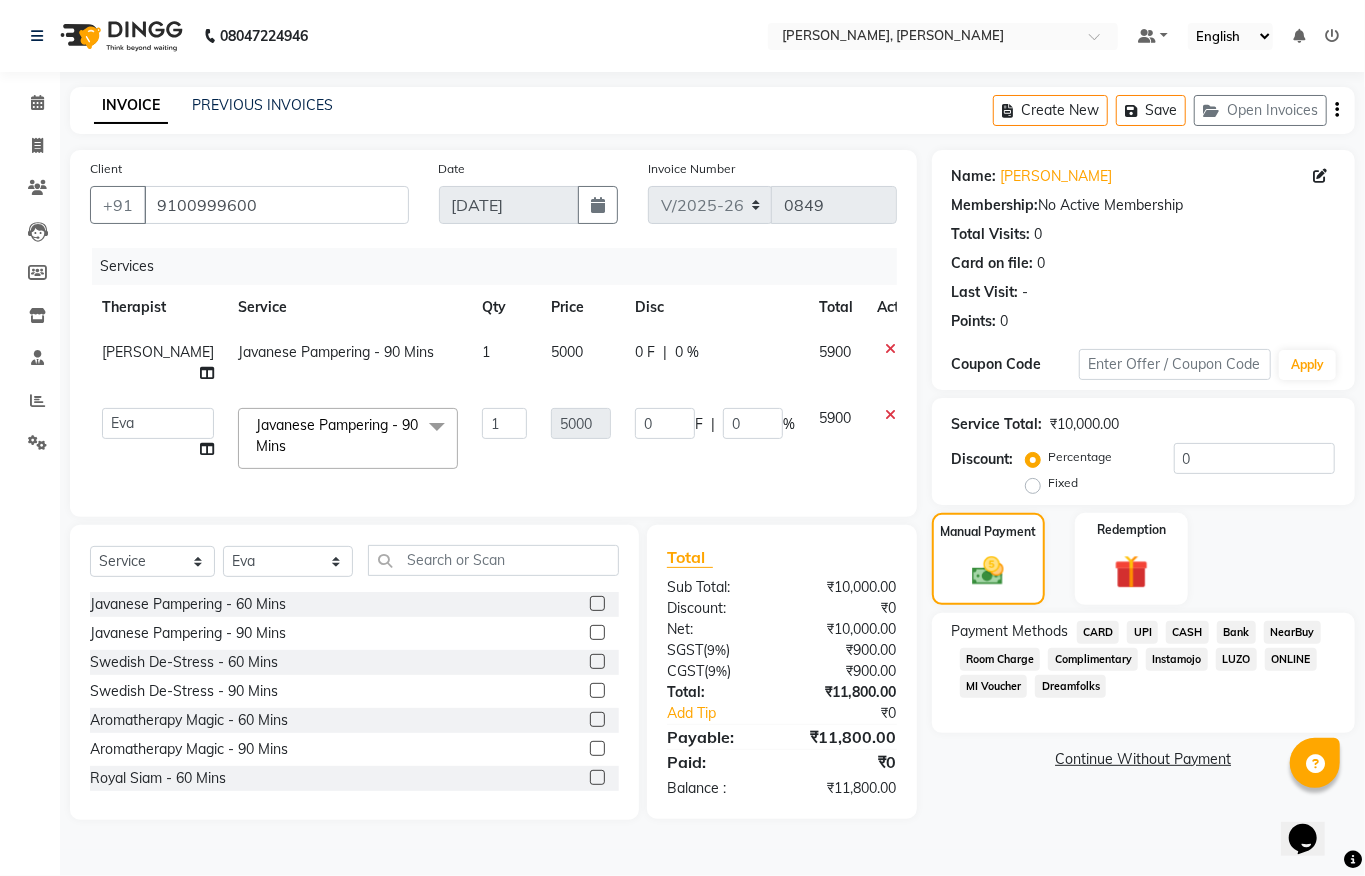 click on "CASH" 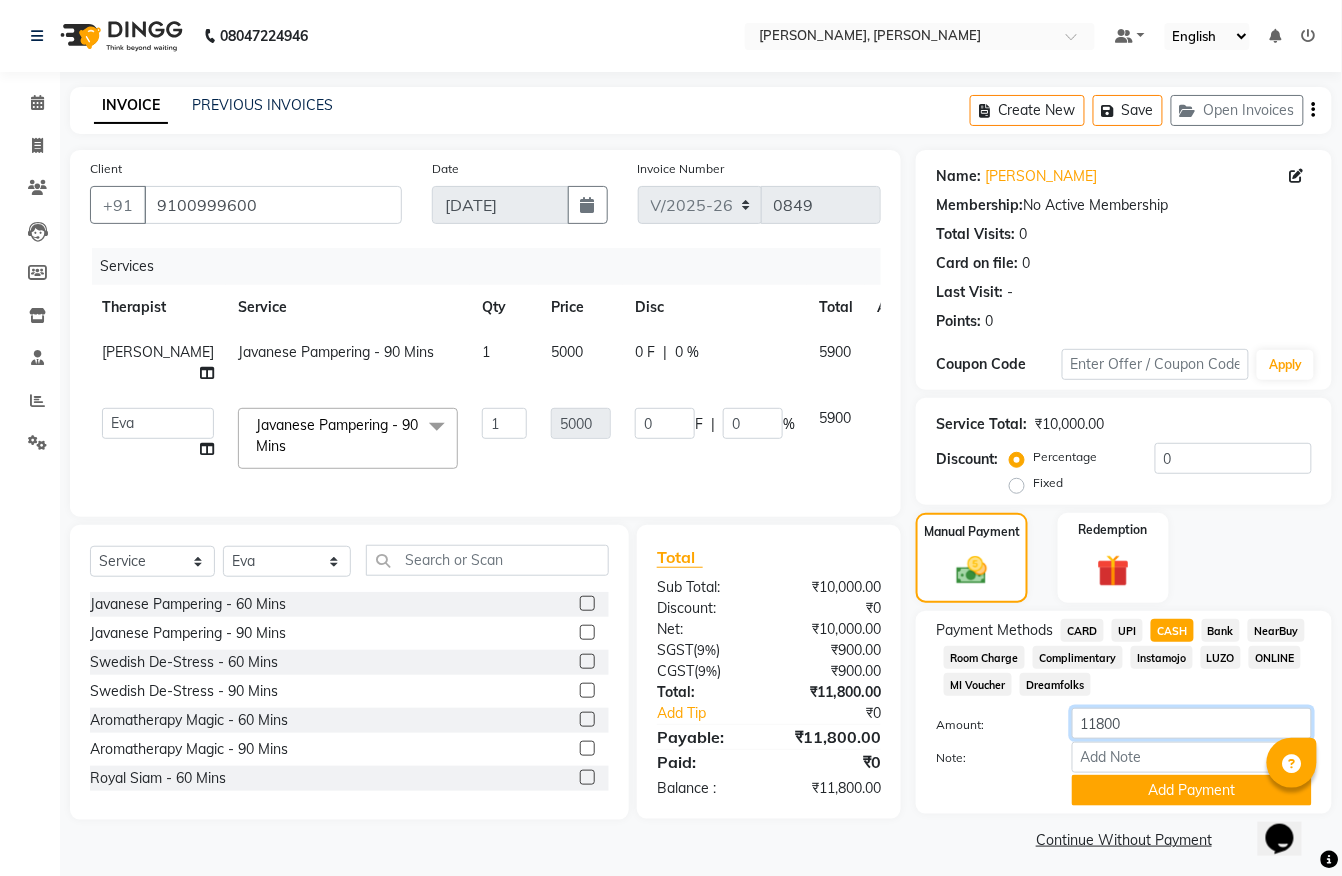 drag, startPoint x: 1200, startPoint y: 736, endPoint x: 701, endPoint y: 817, distance: 505.5314 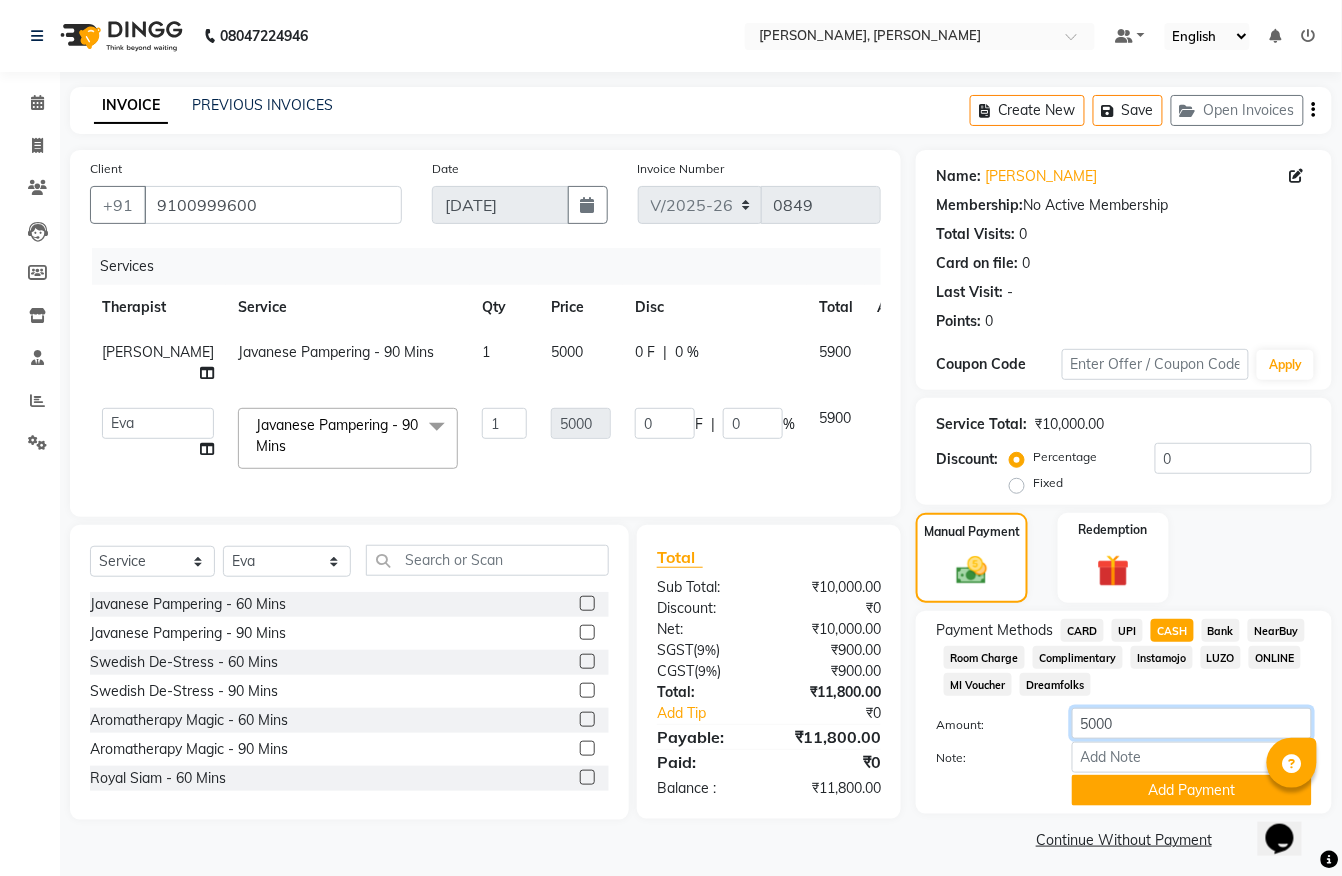 drag, startPoint x: 1161, startPoint y: 730, endPoint x: 806, endPoint y: 718, distance: 355.20276 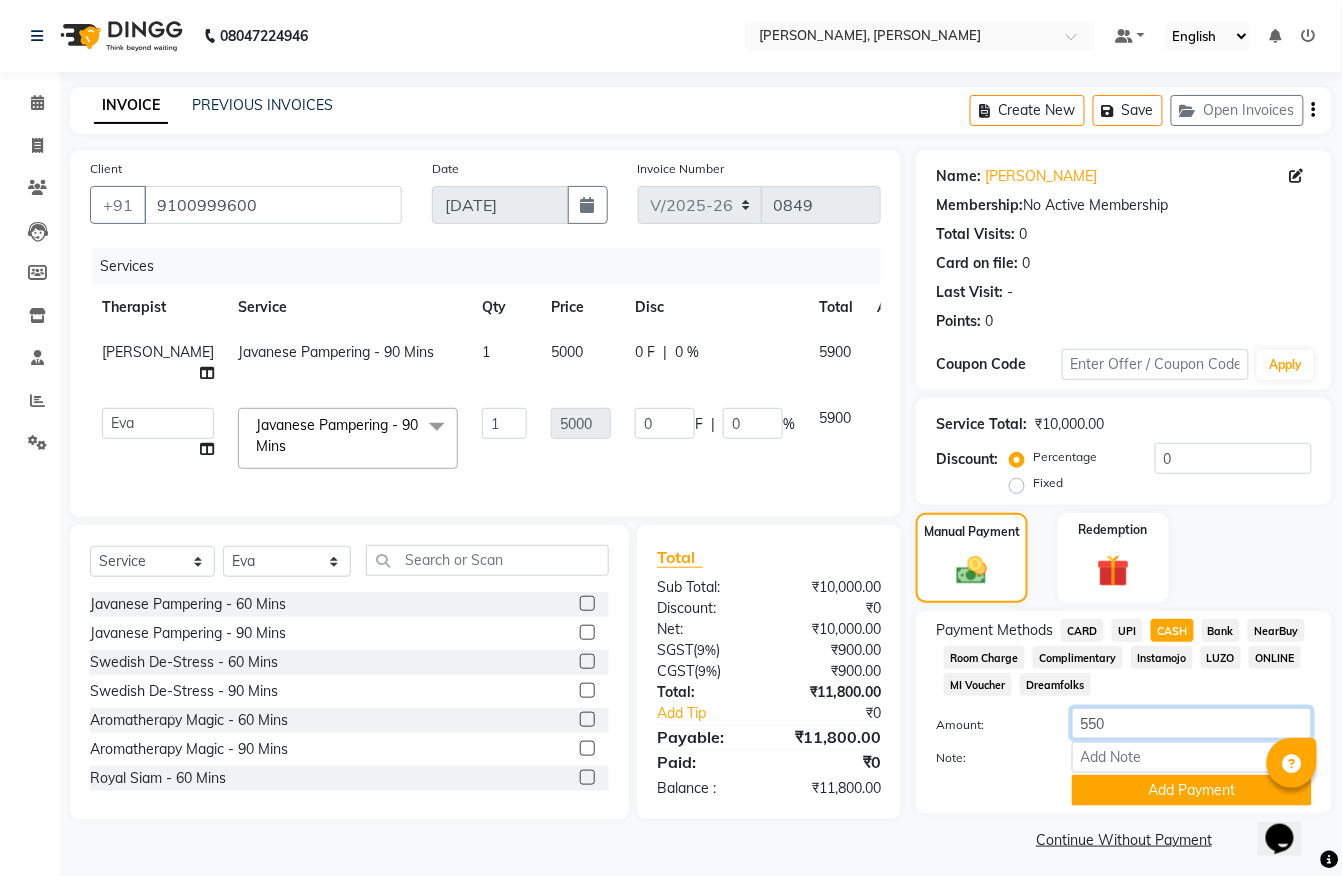type on "5500" 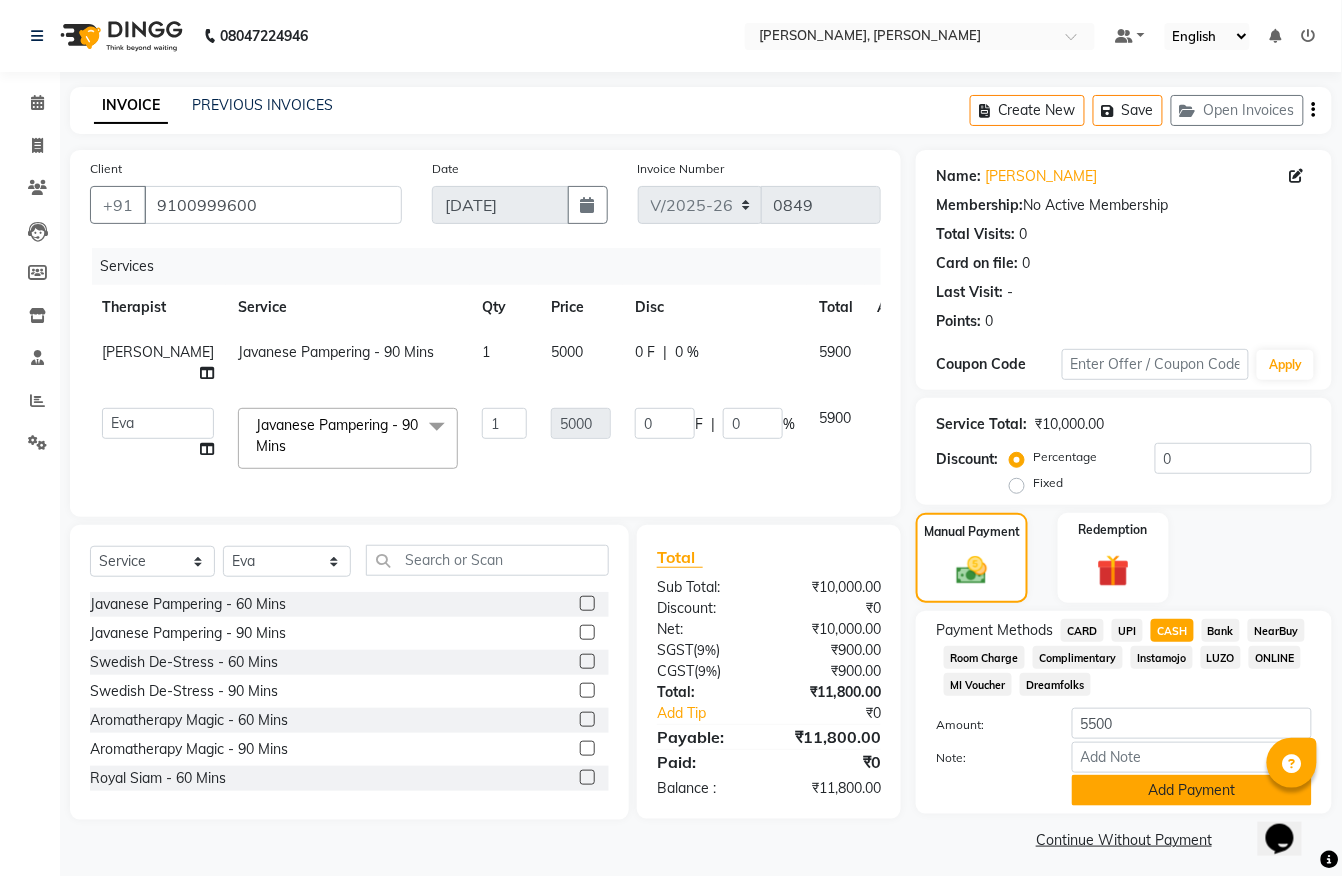 click on "Add Payment" 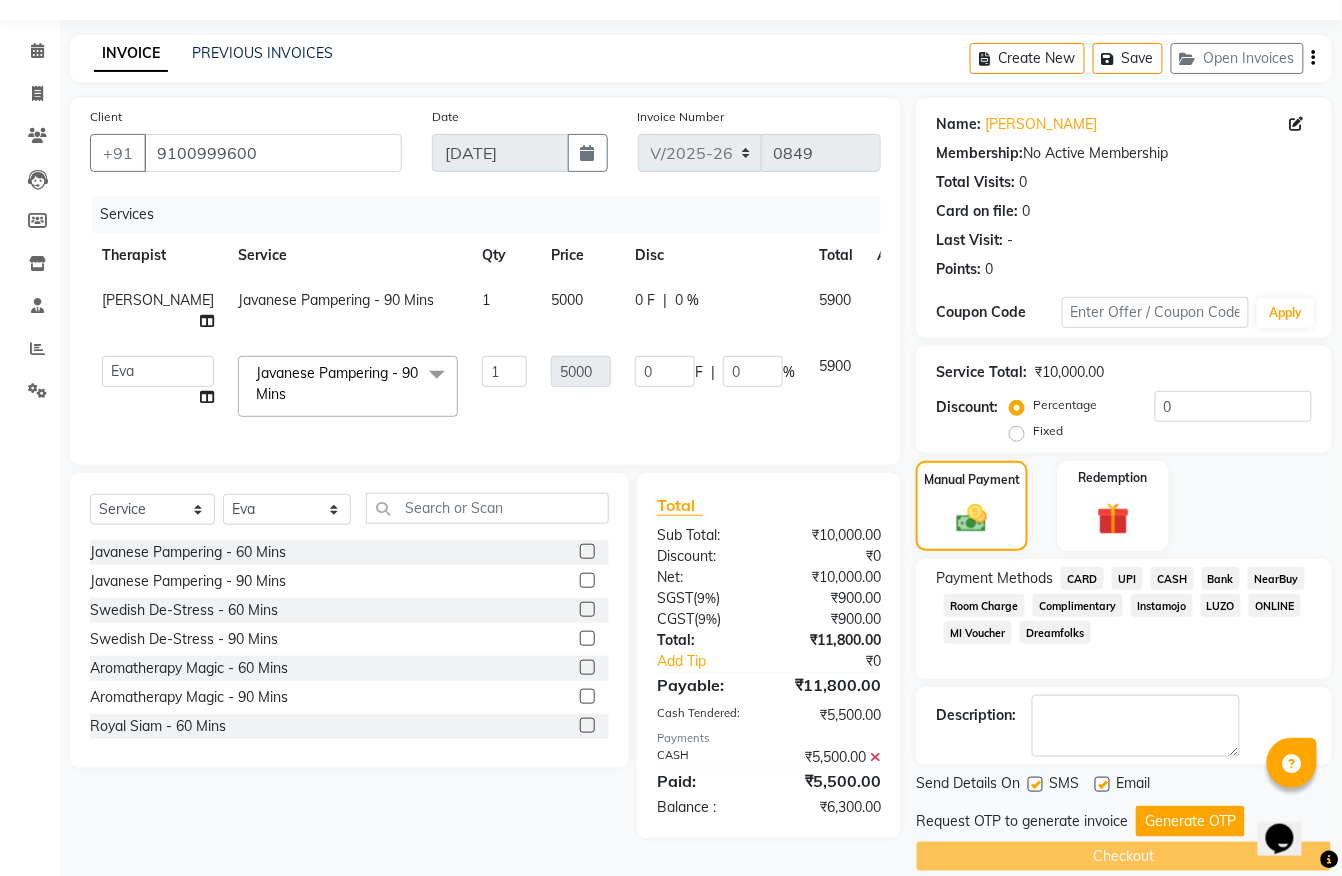 scroll, scrollTop: 81, scrollLeft: 0, axis: vertical 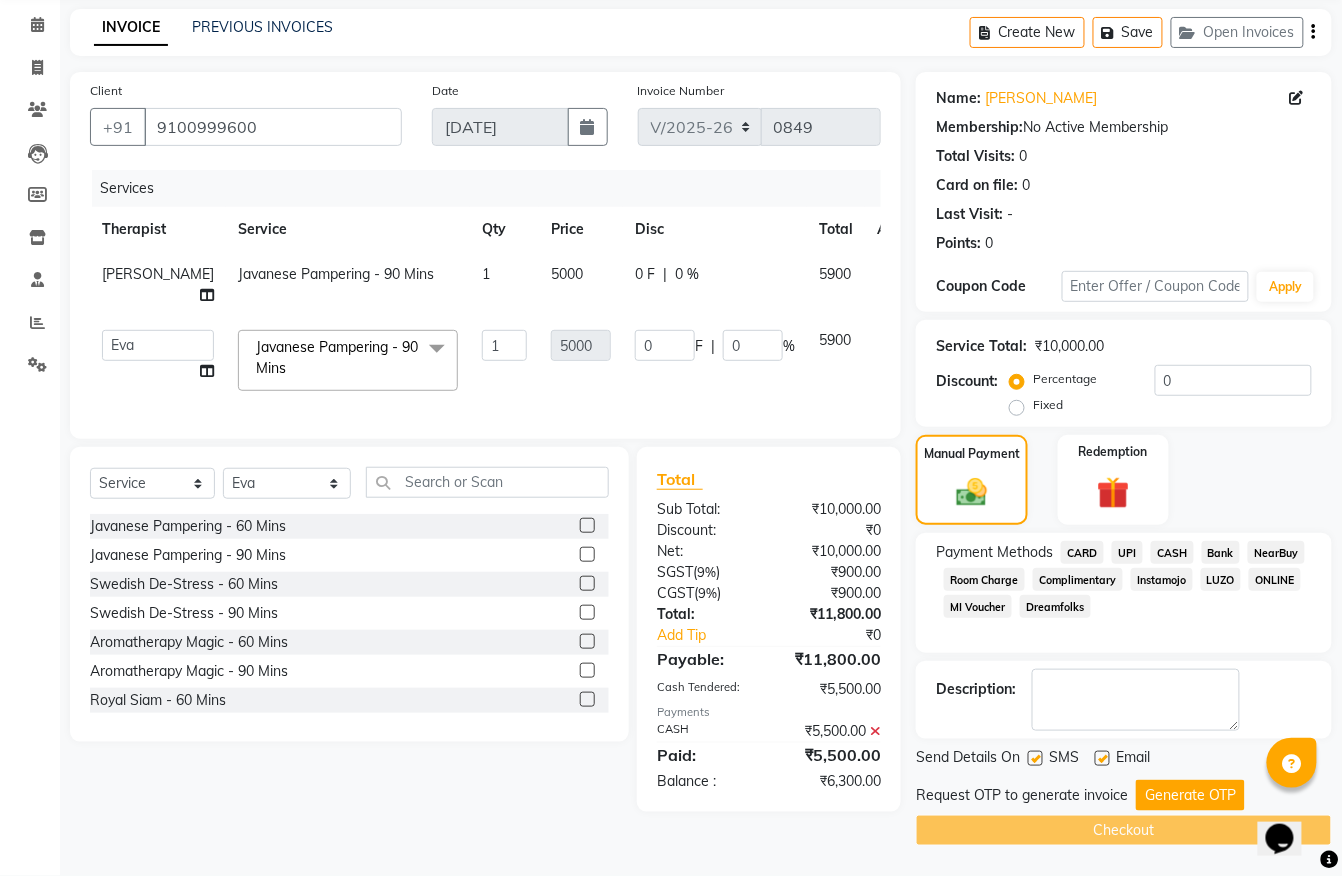 click on "CARD" 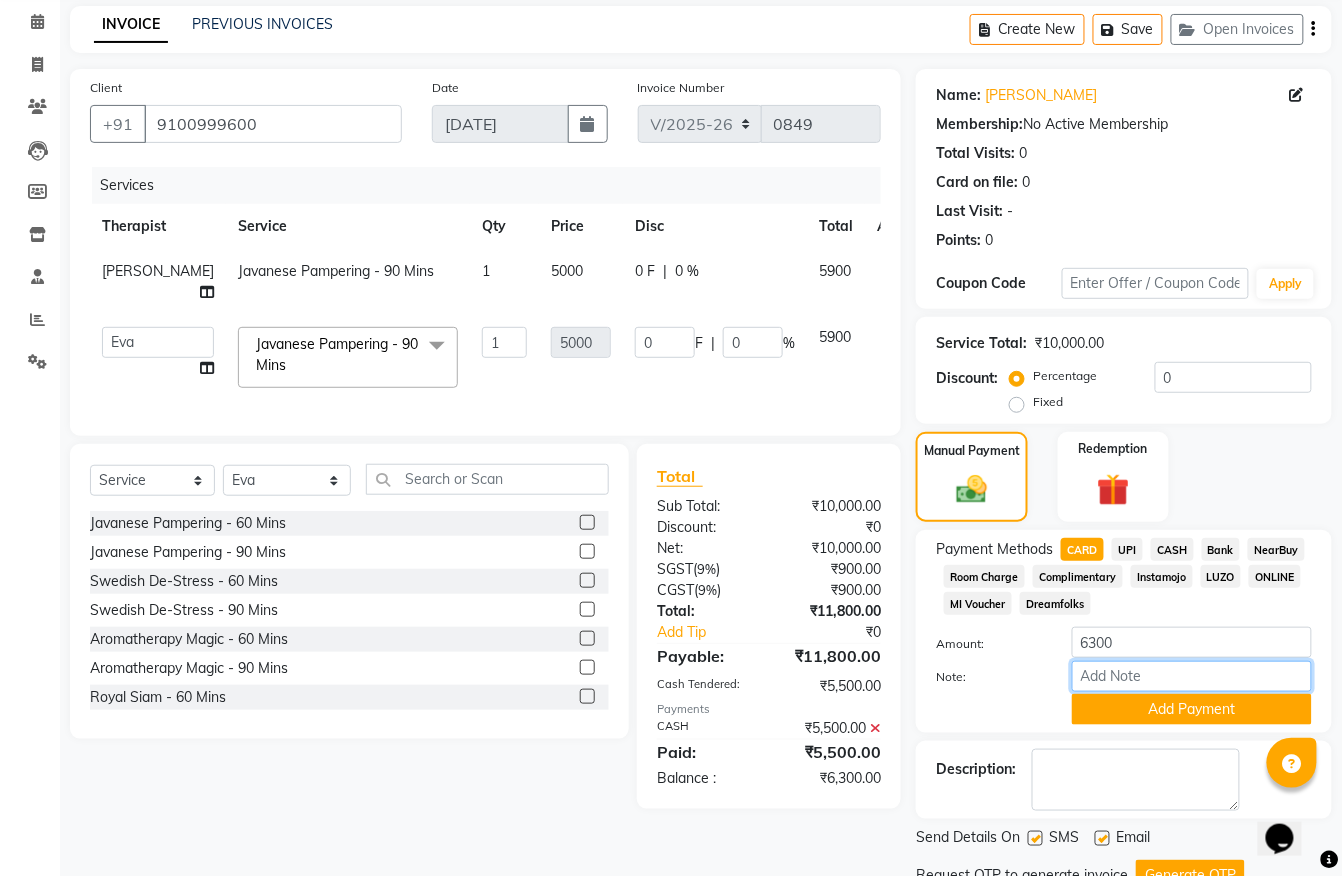 drag, startPoint x: 1074, startPoint y: 661, endPoint x: 721, endPoint y: 698, distance: 354.9338 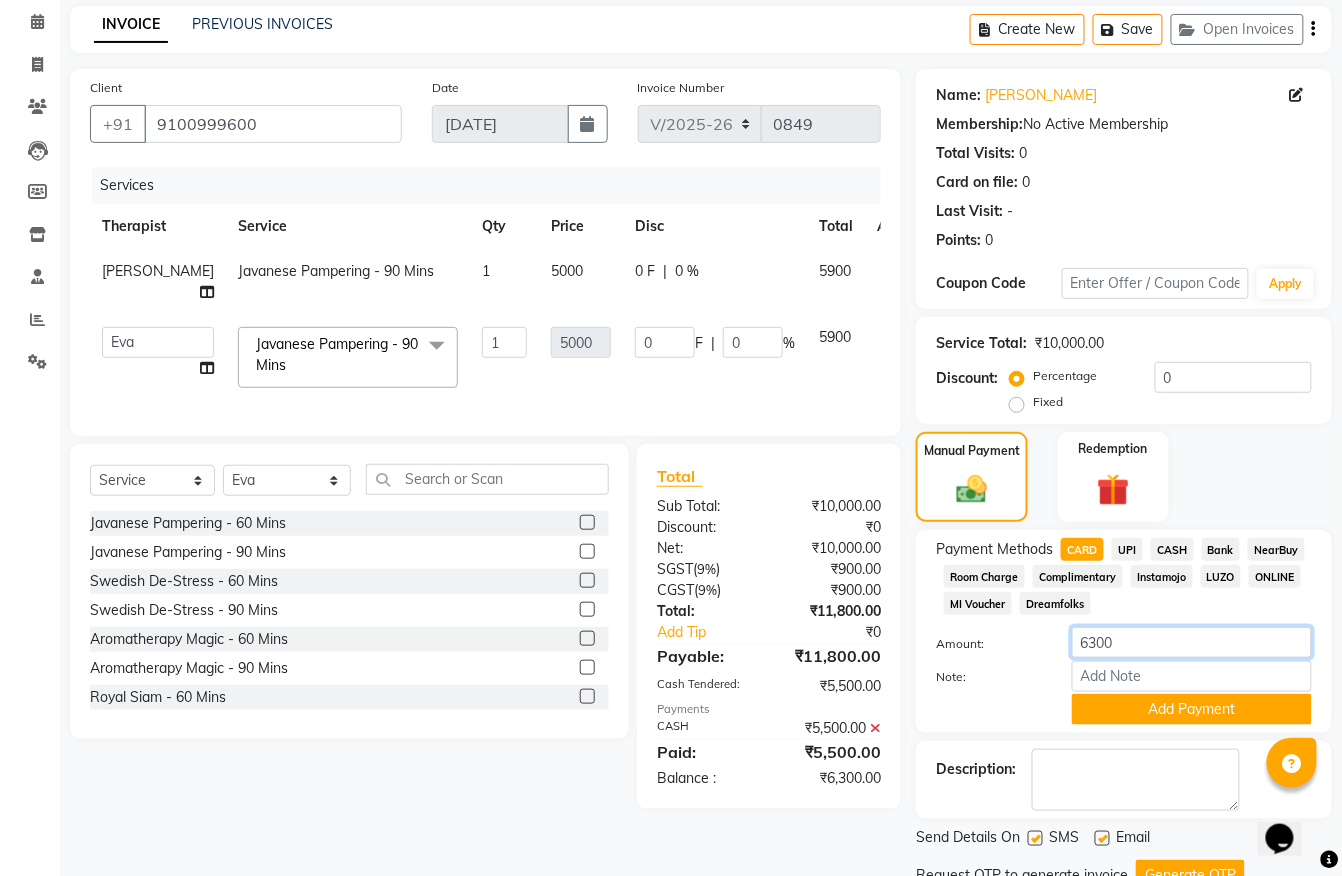 drag, startPoint x: 1137, startPoint y: 649, endPoint x: 422, endPoint y: 700, distance: 716.8166 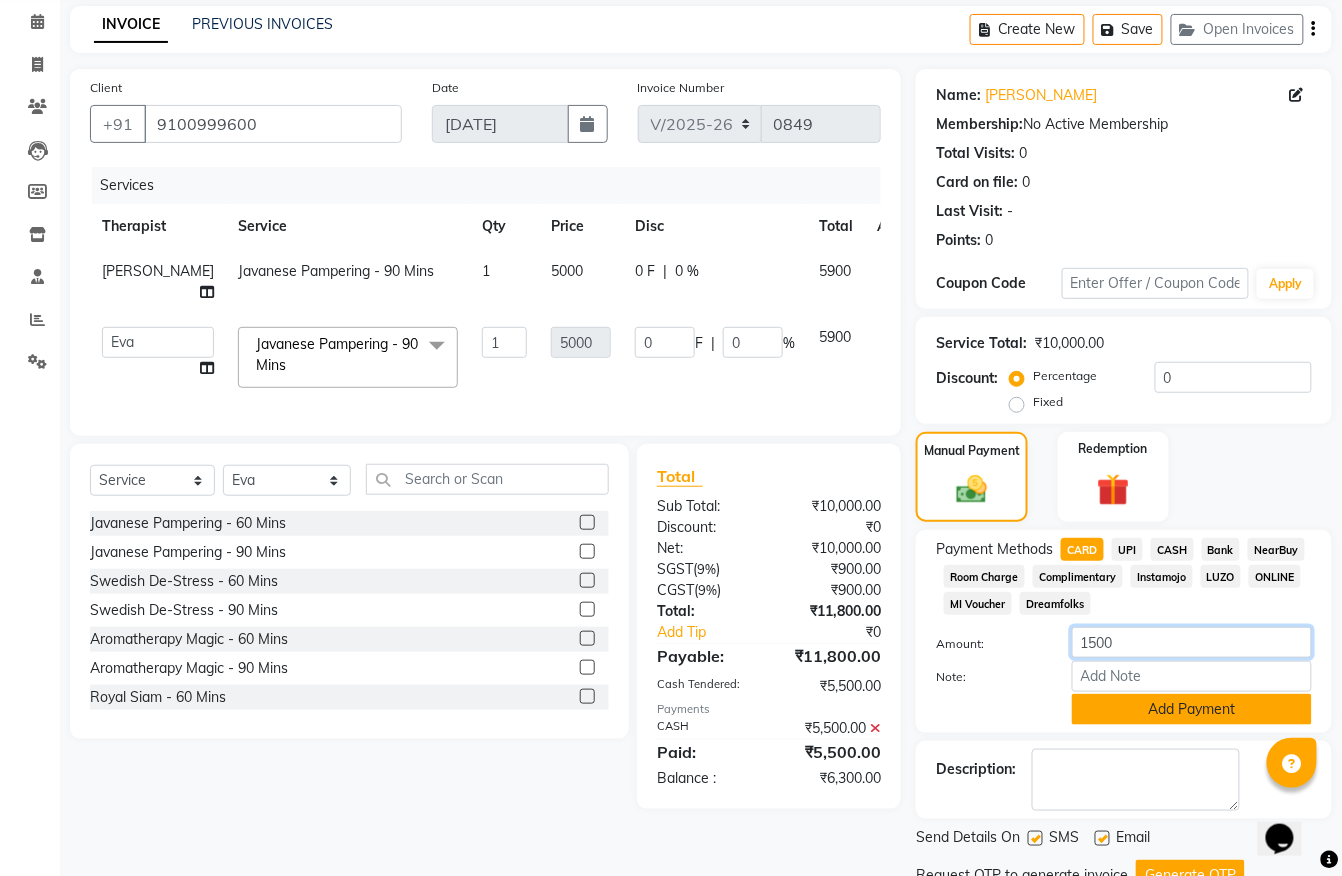 type on "1500" 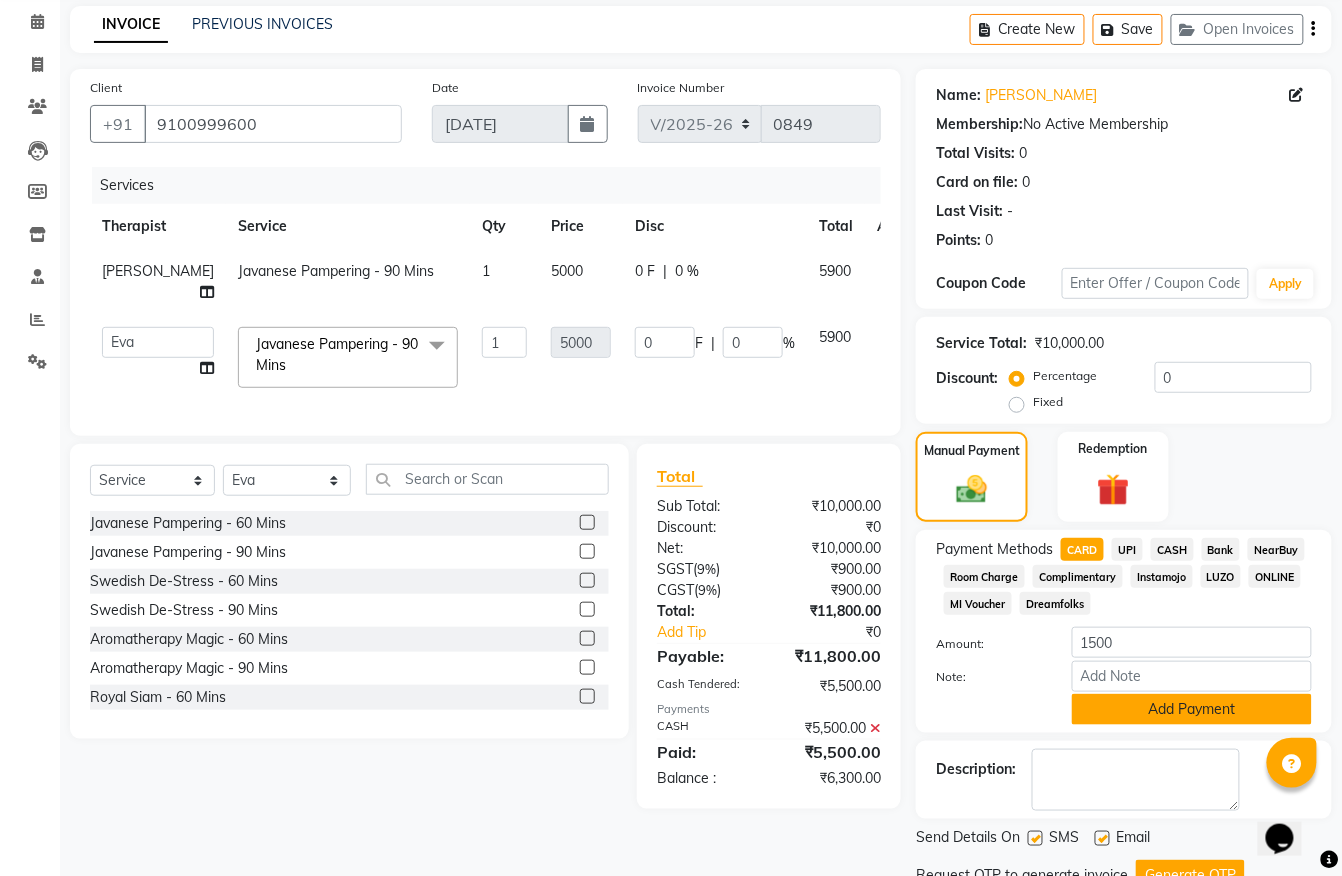 click on "Add Payment" 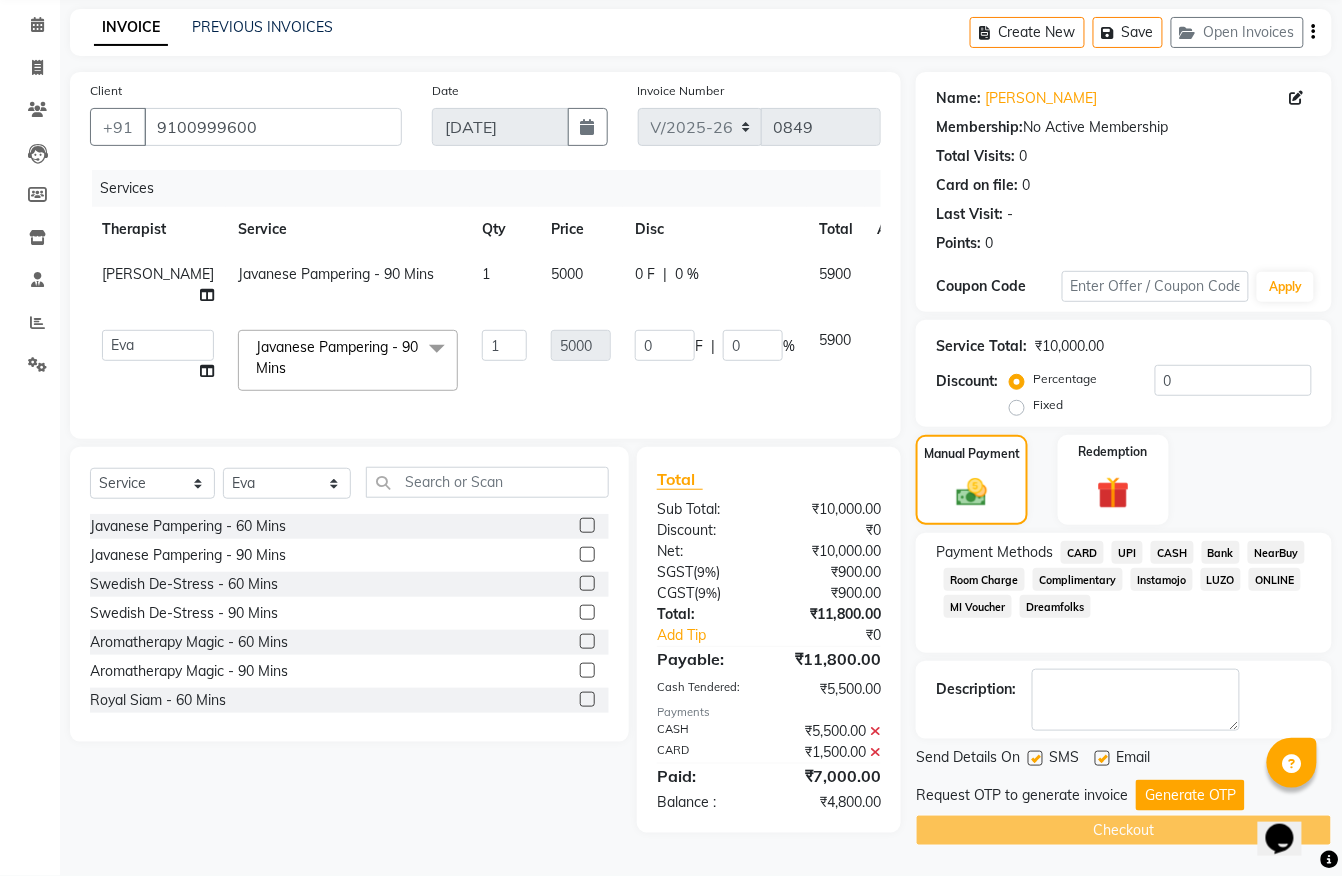 click on "Fixed" 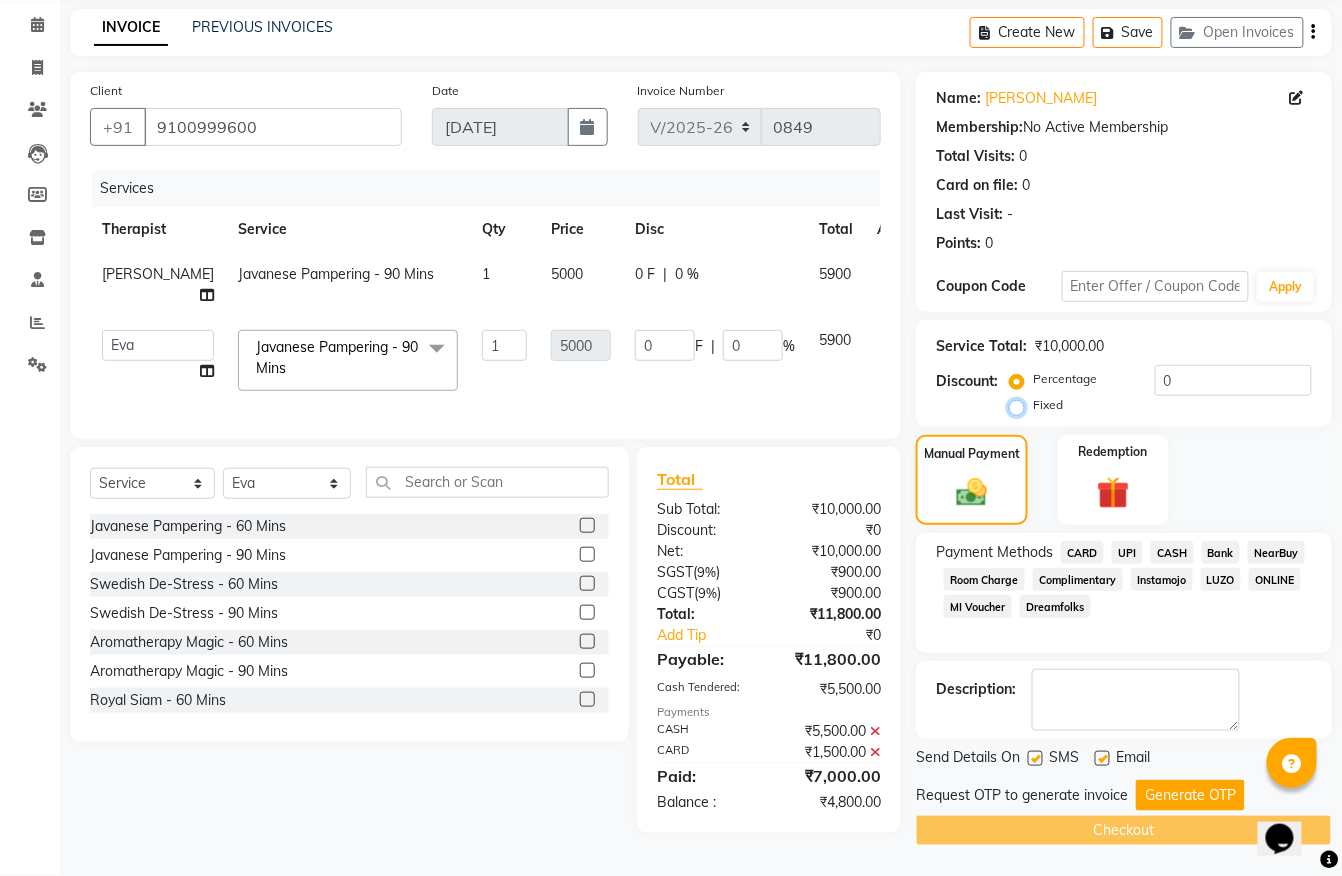 click on "Fixed" at bounding box center (1021, 405) 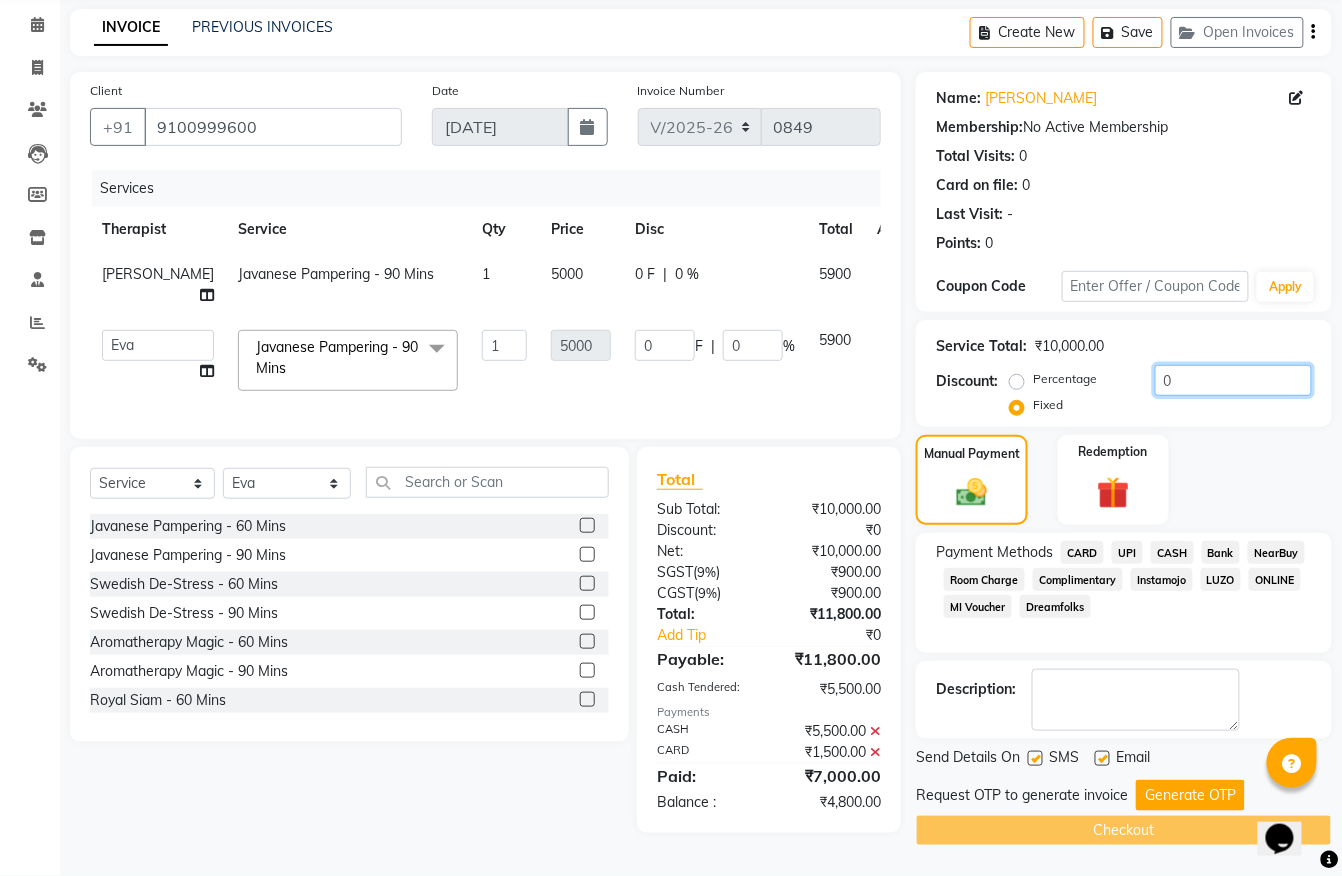 drag, startPoint x: 1218, startPoint y: 386, endPoint x: 901, endPoint y: 429, distance: 319.9031 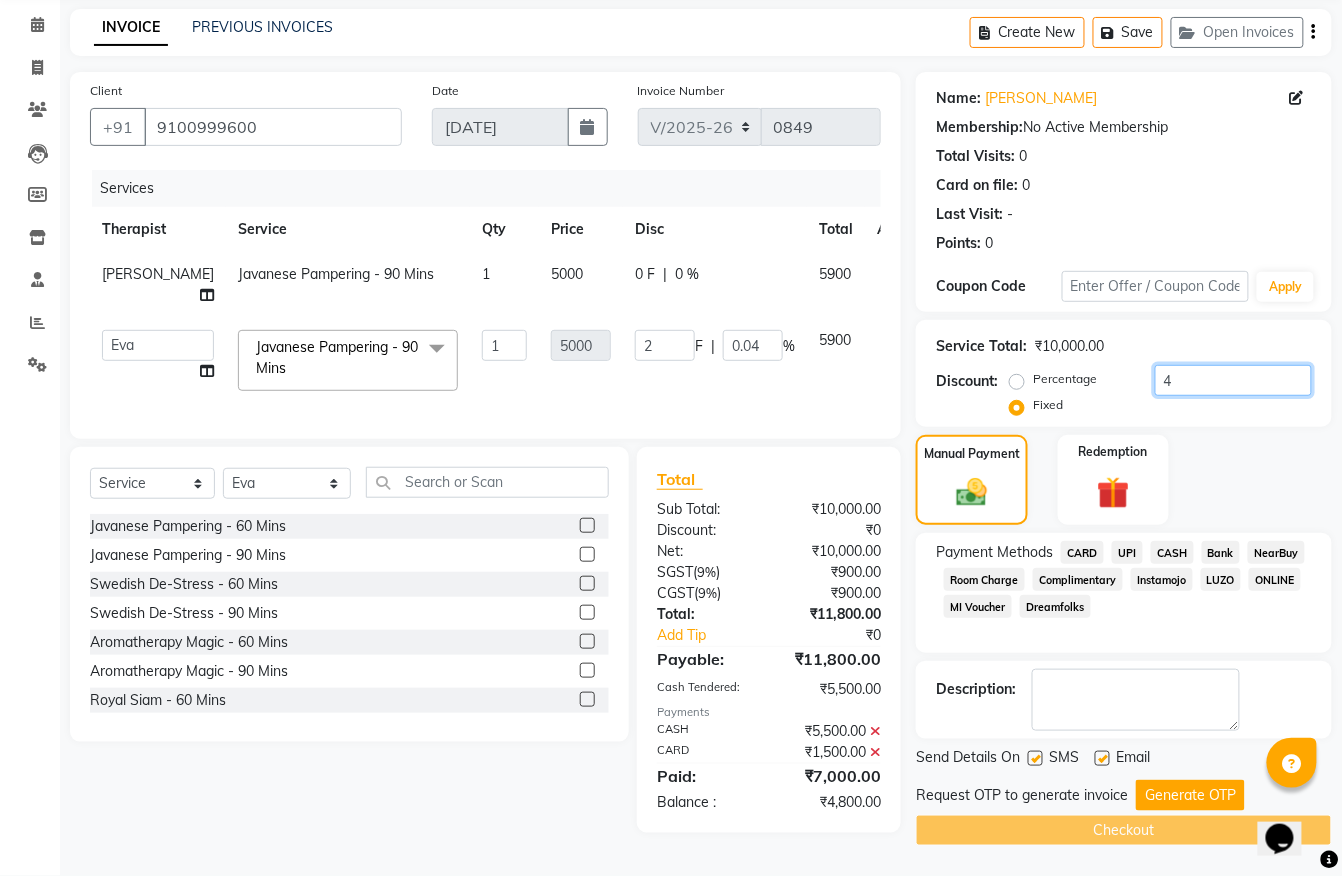type on "48" 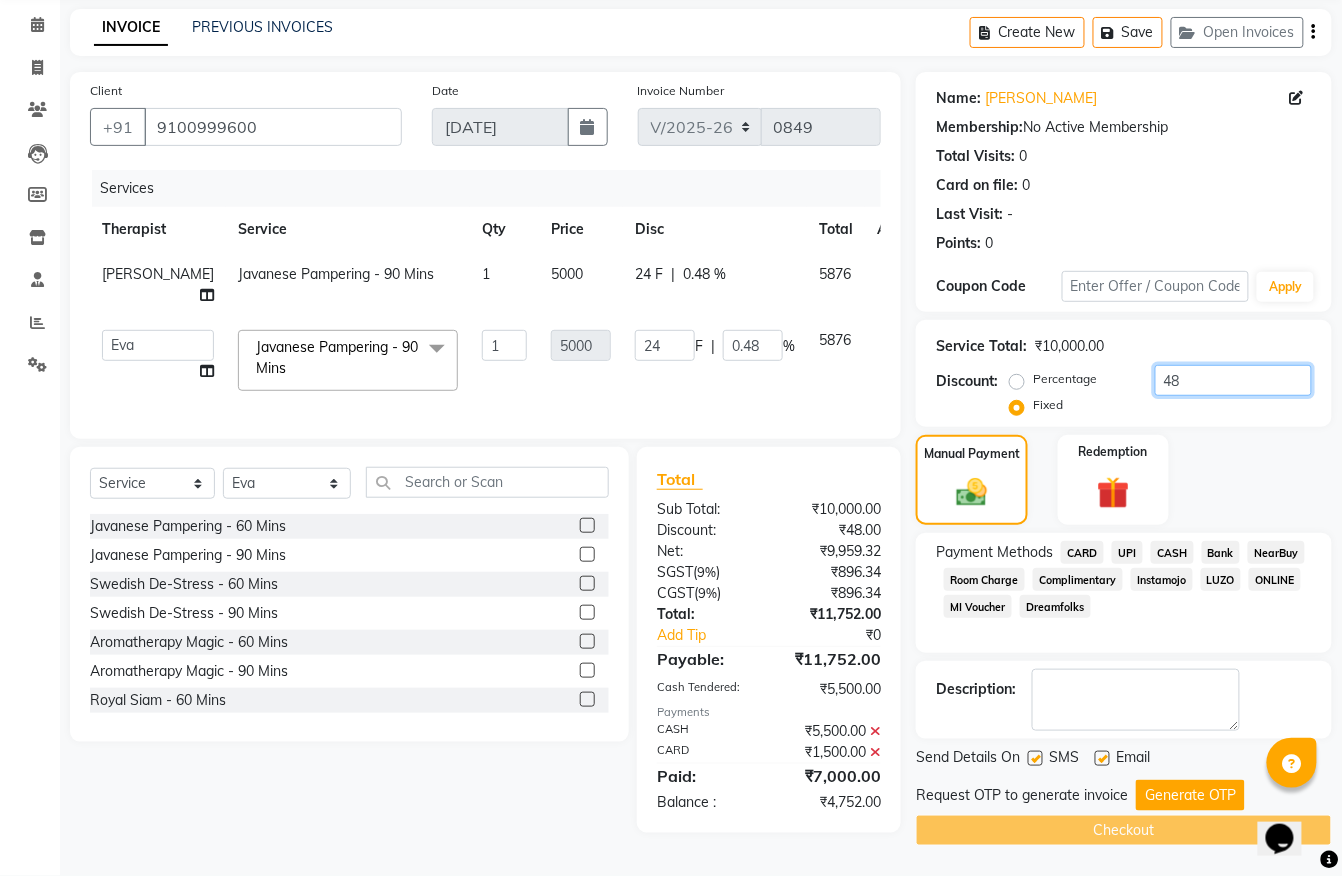 type on "480" 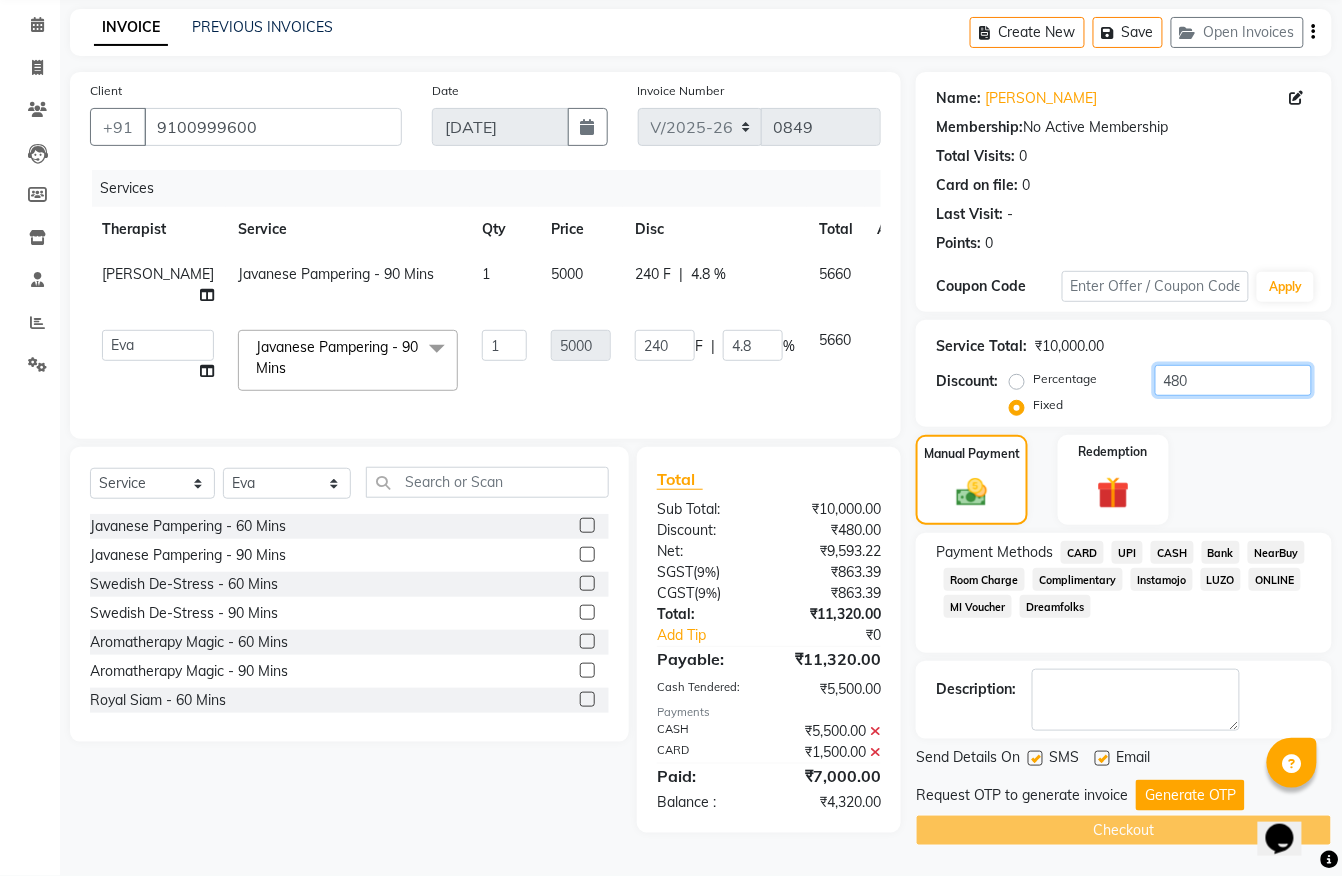 type on "4800" 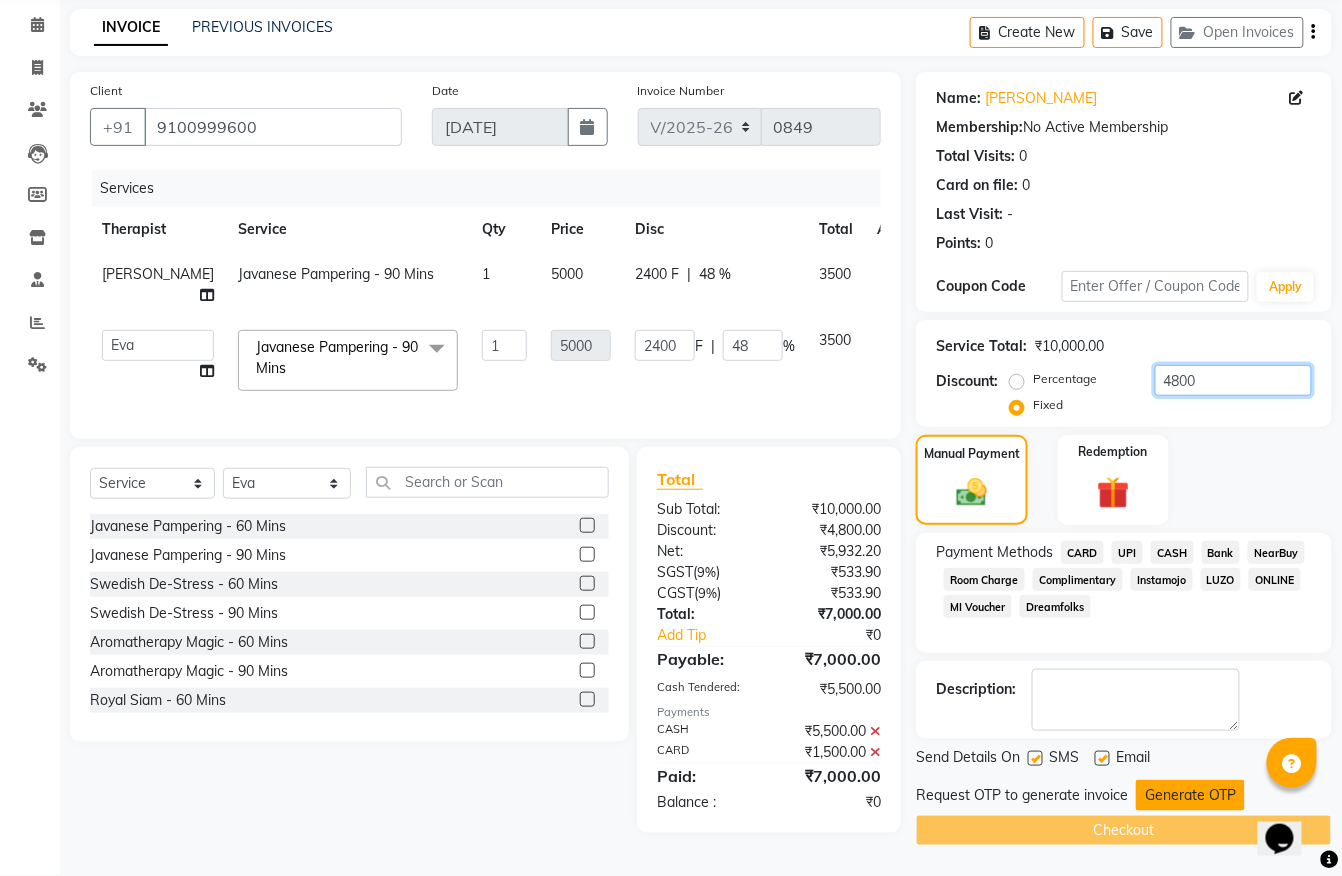 type on "4800" 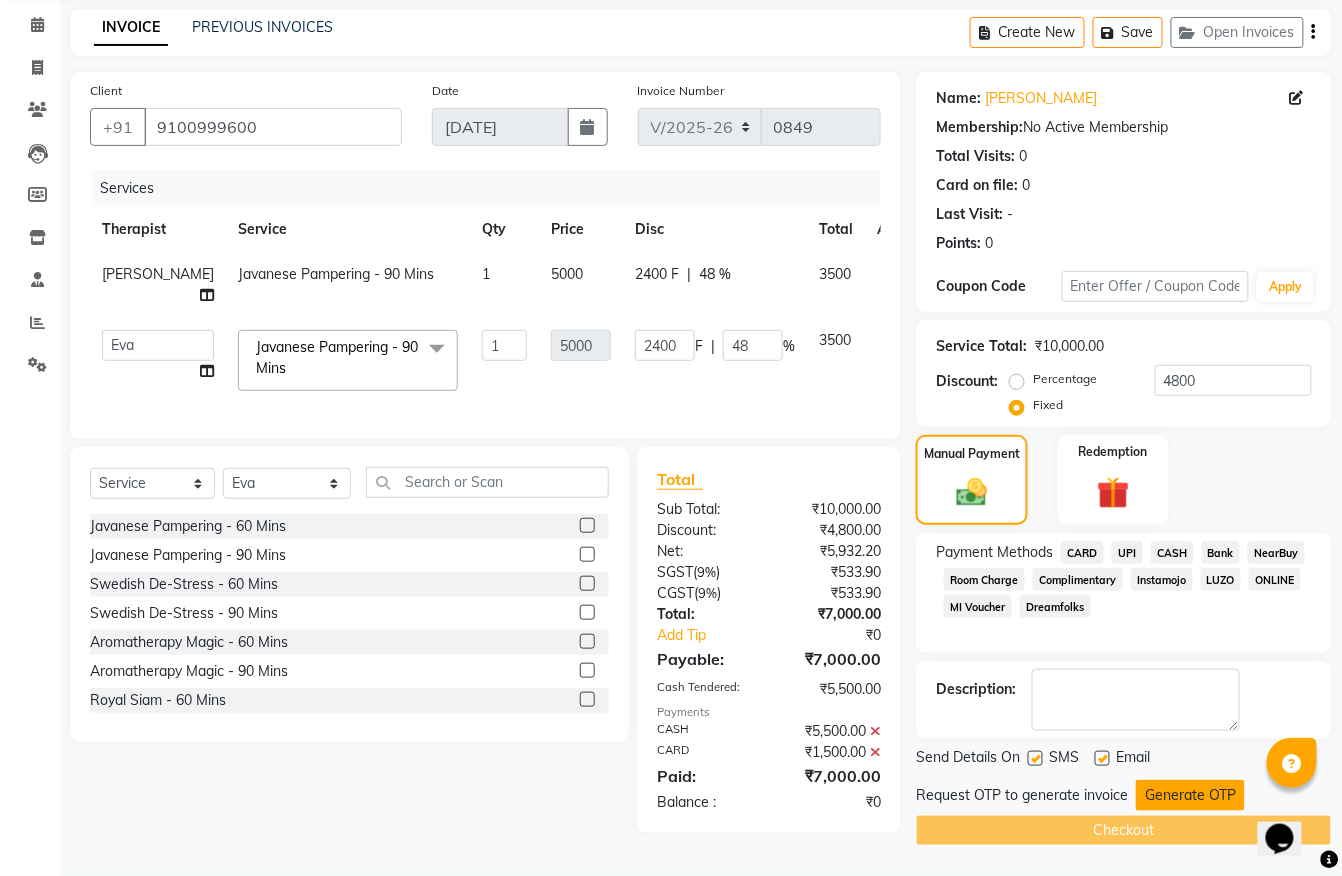 click on "Generate OTP" 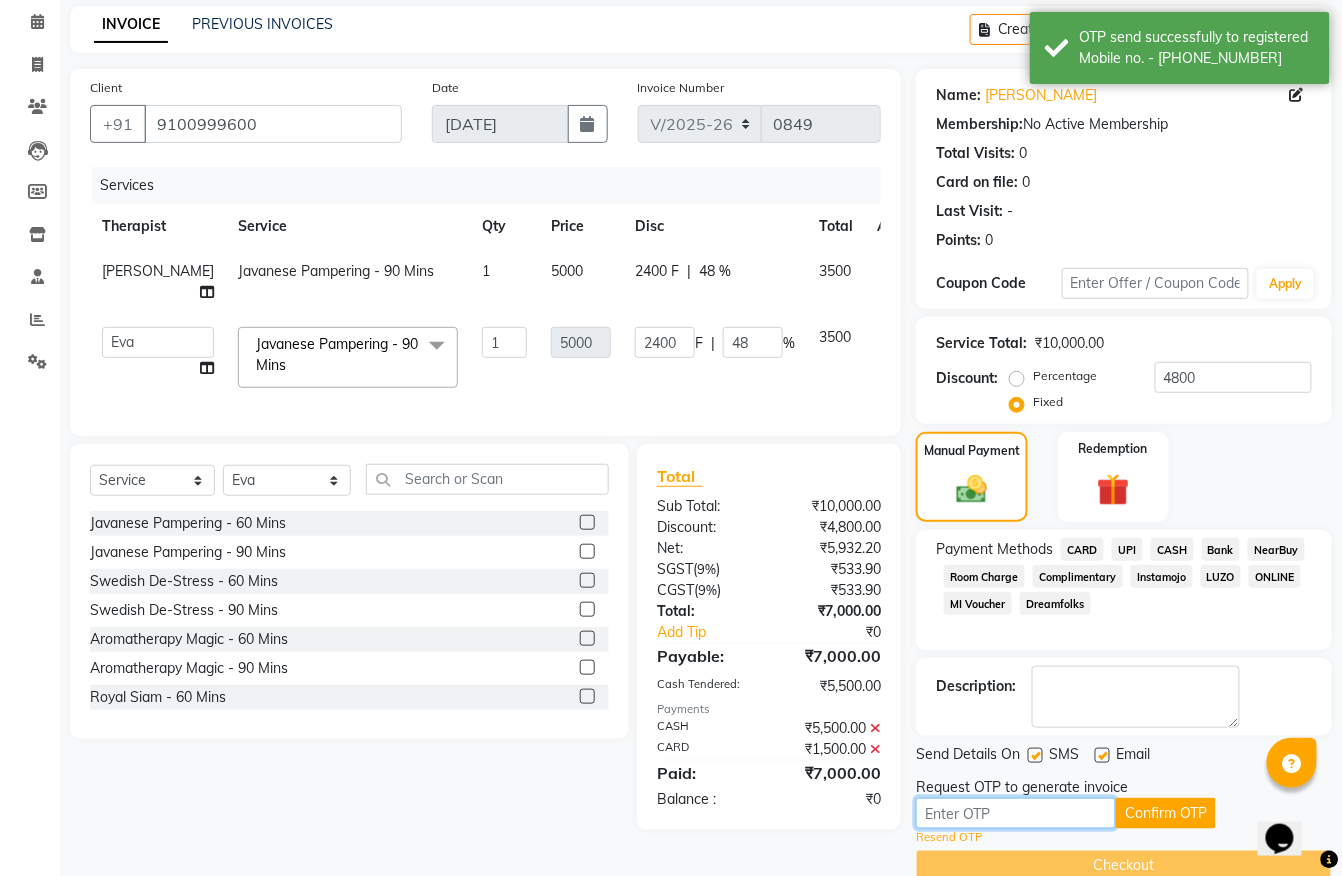 click at bounding box center [1016, 813] 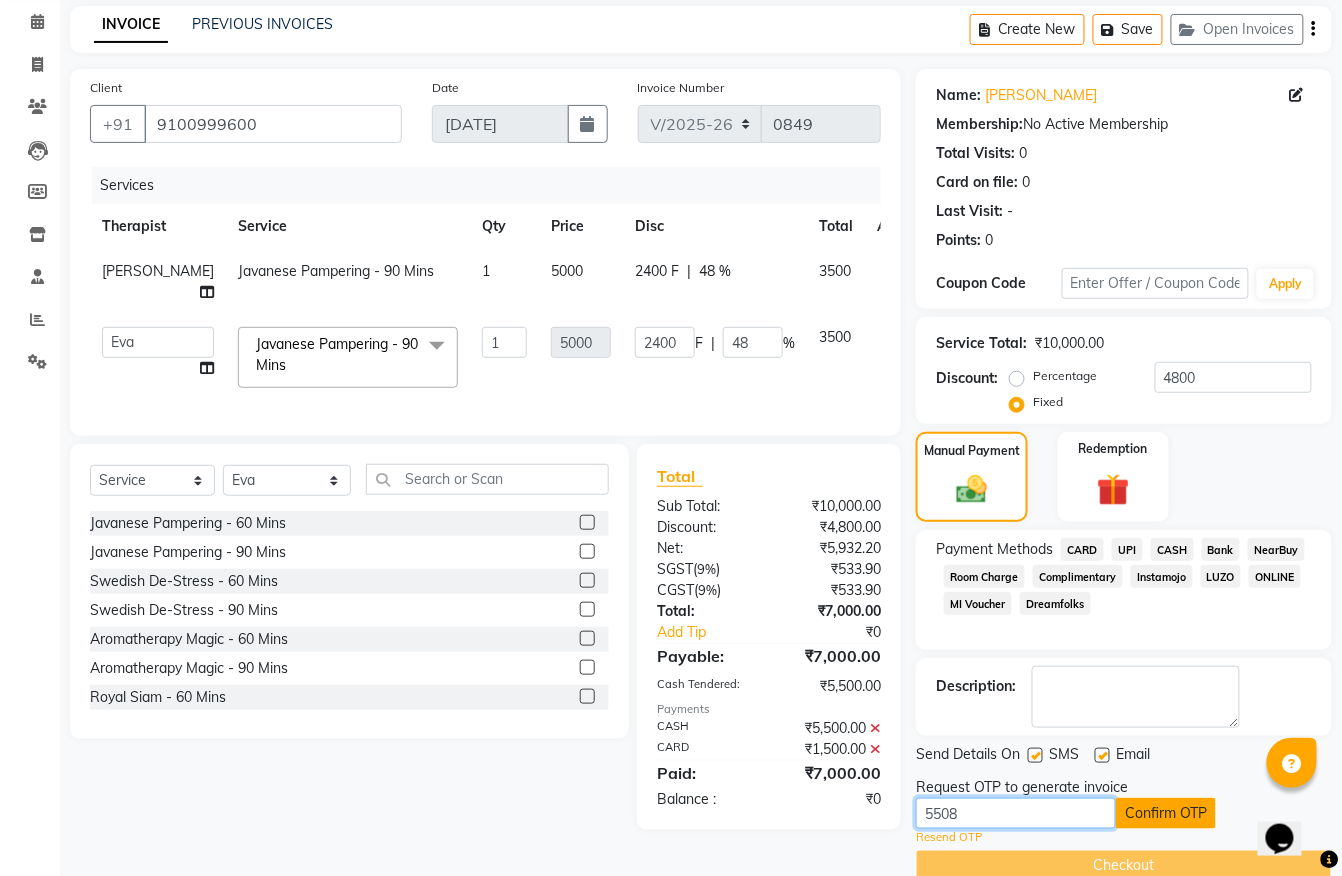 type on "5508" 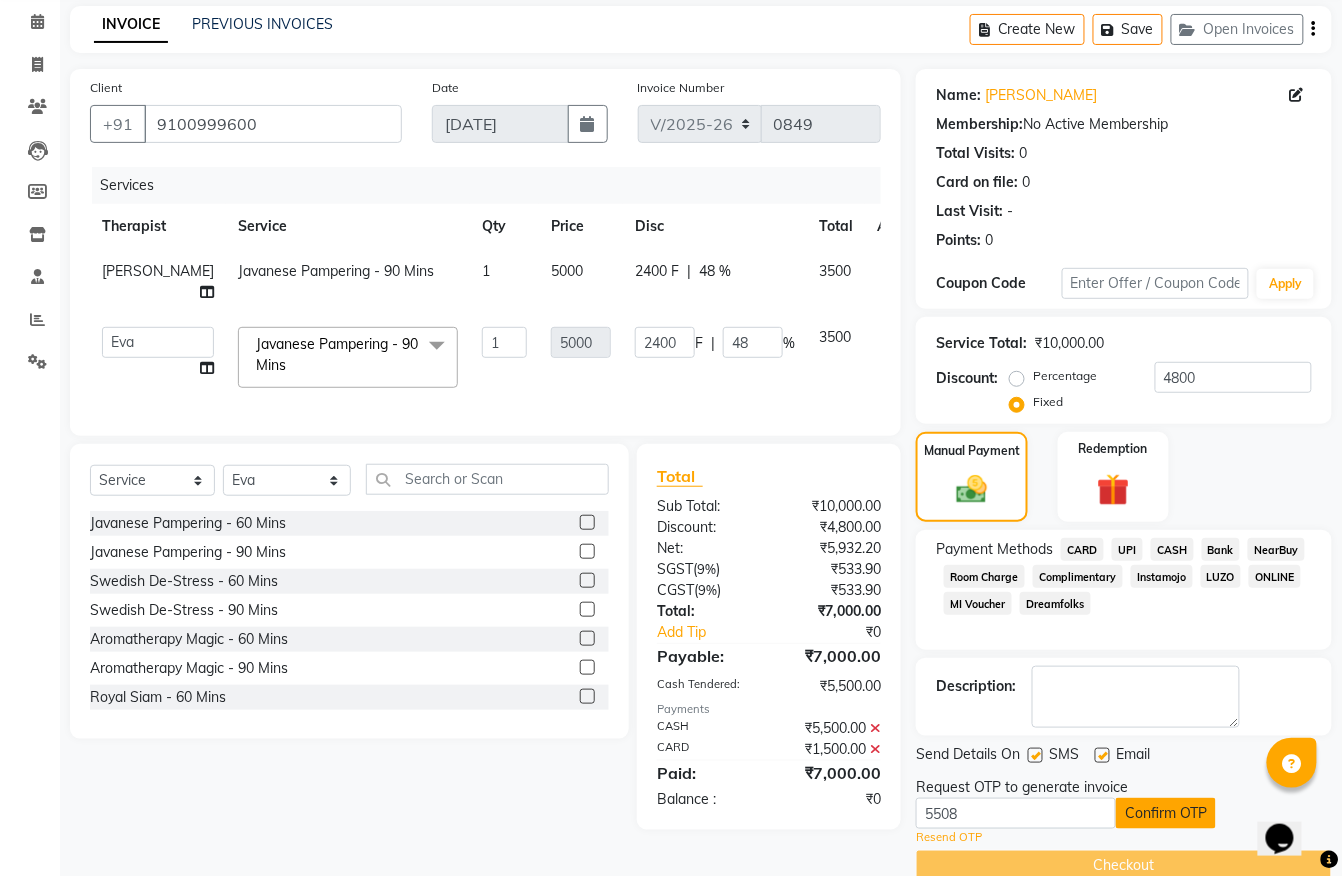 click on "Confirm OTP" 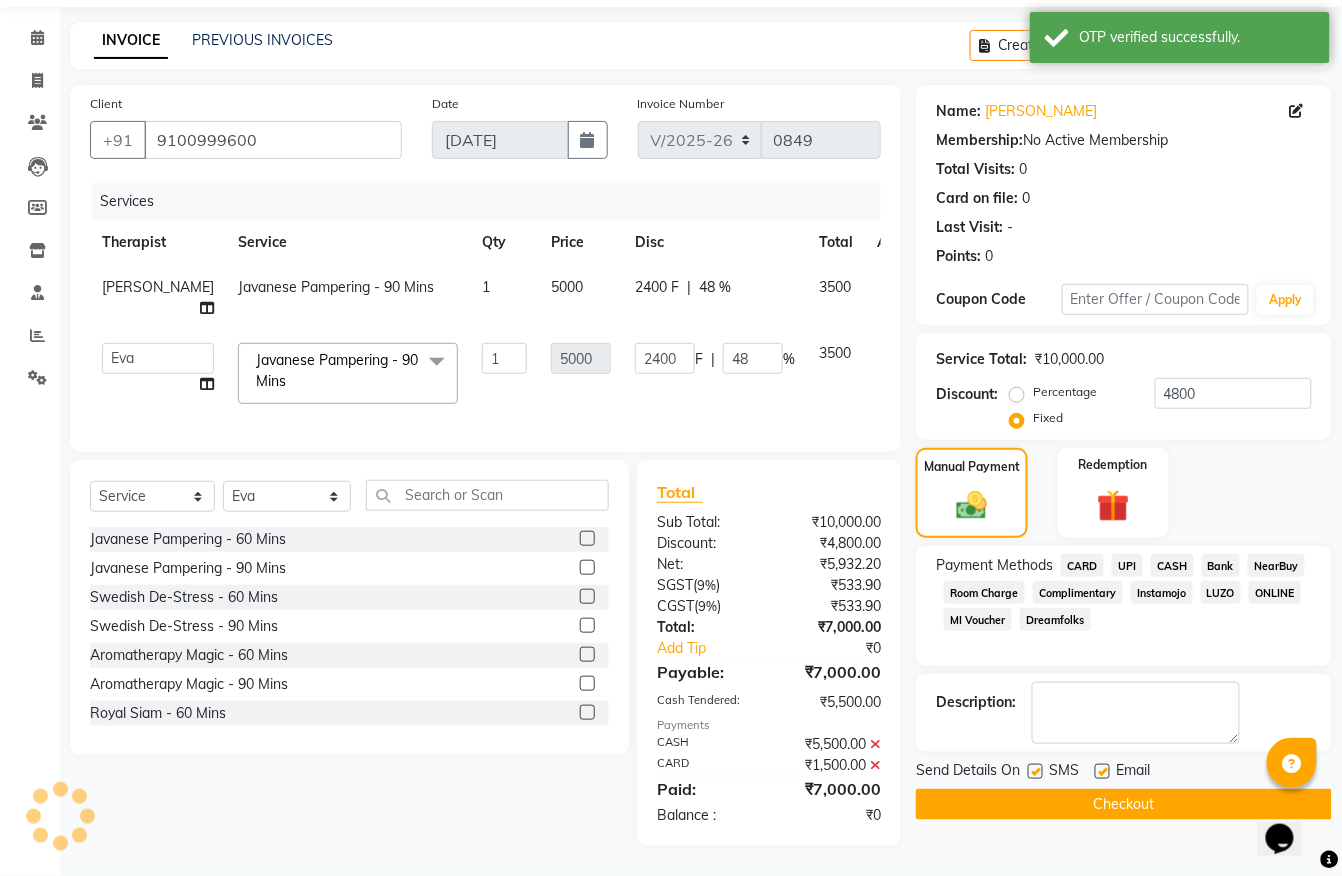 scroll, scrollTop: 68, scrollLeft: 0, axis: vertical 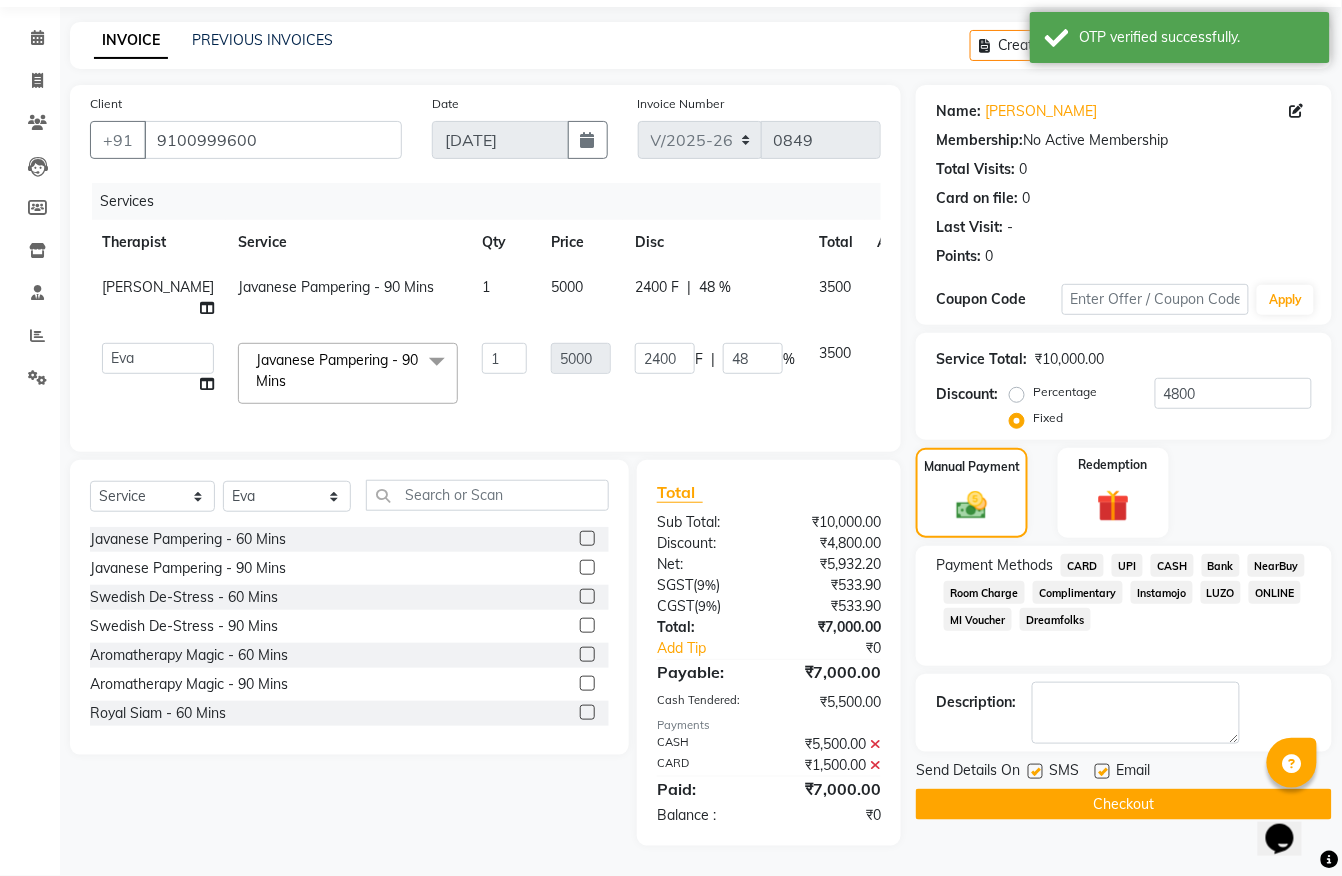click on "Checkout" 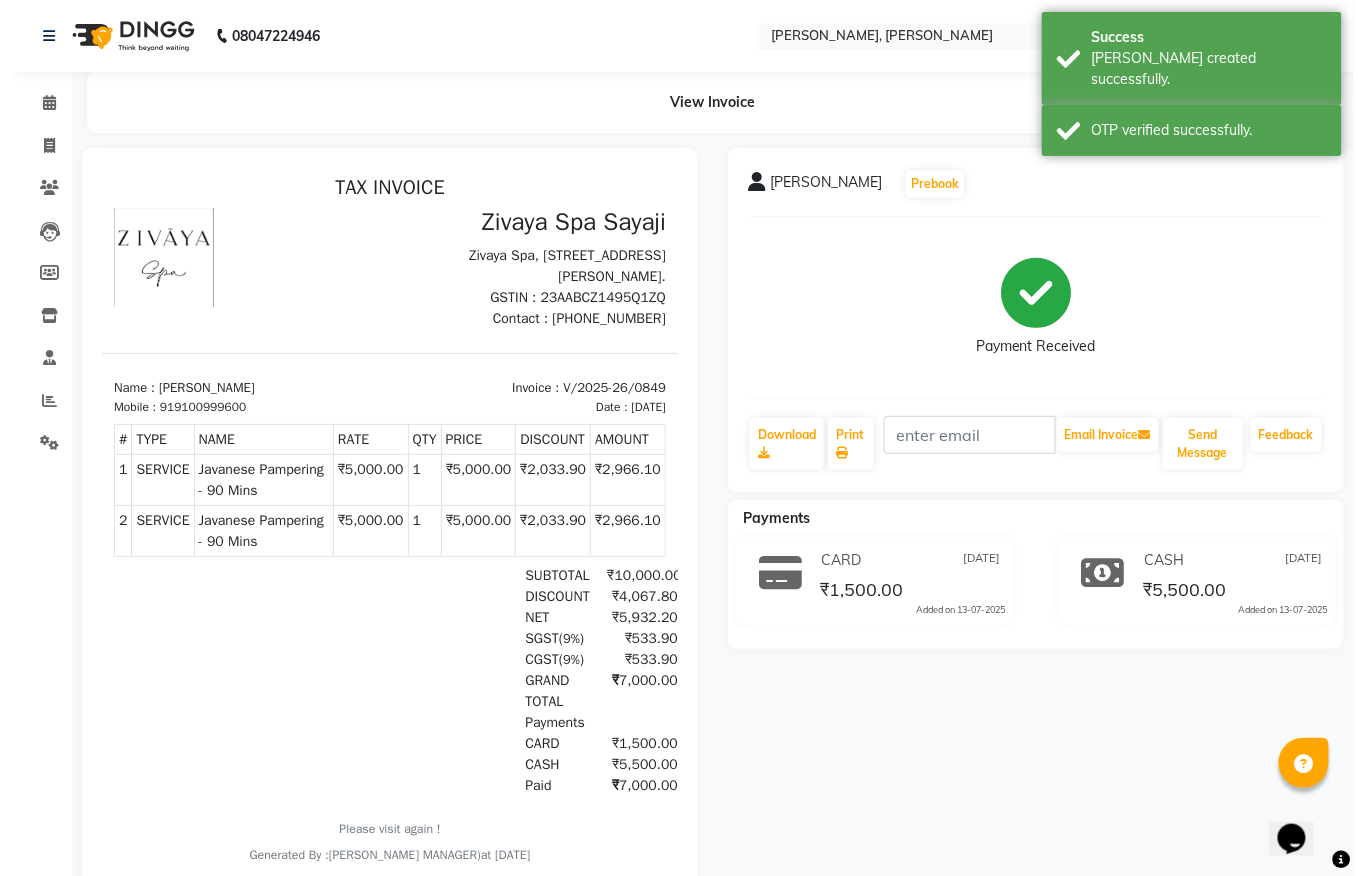 scroll, scrollTop: 0, scrollLeft: 0, axis: both 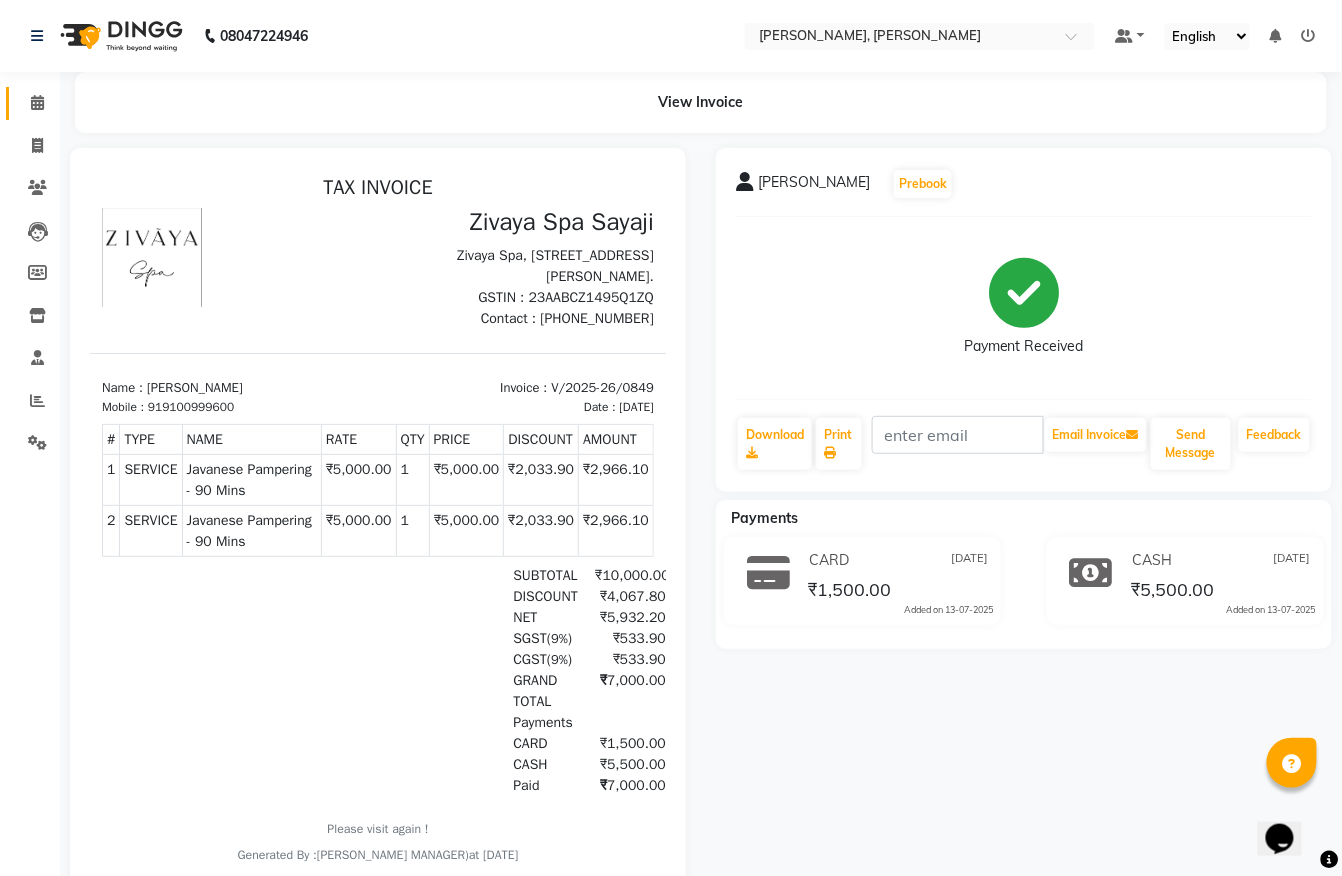 click on "Calendar" 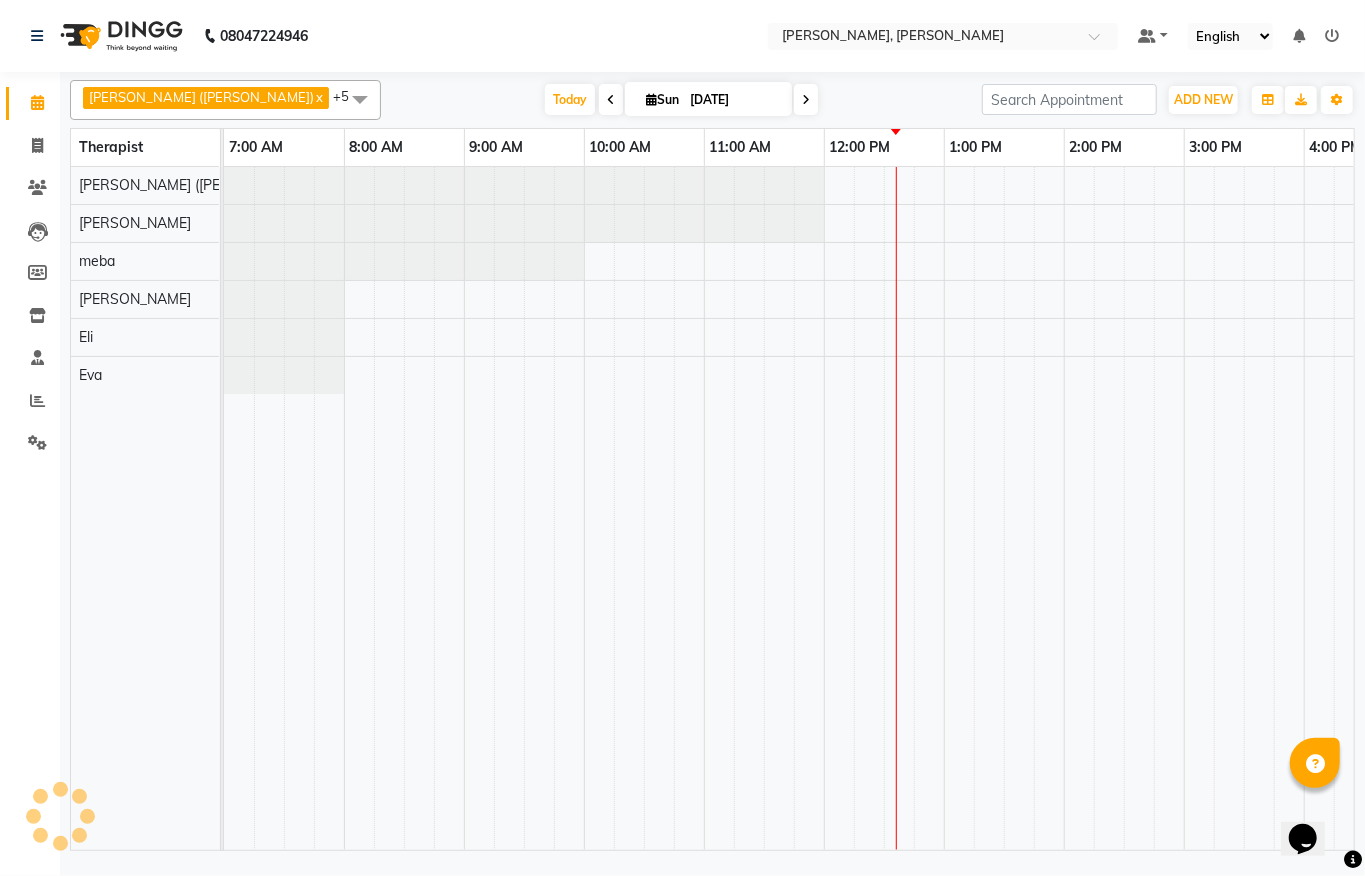 scroll, scrollTop: 0, scrollLeft: 0, axis: both 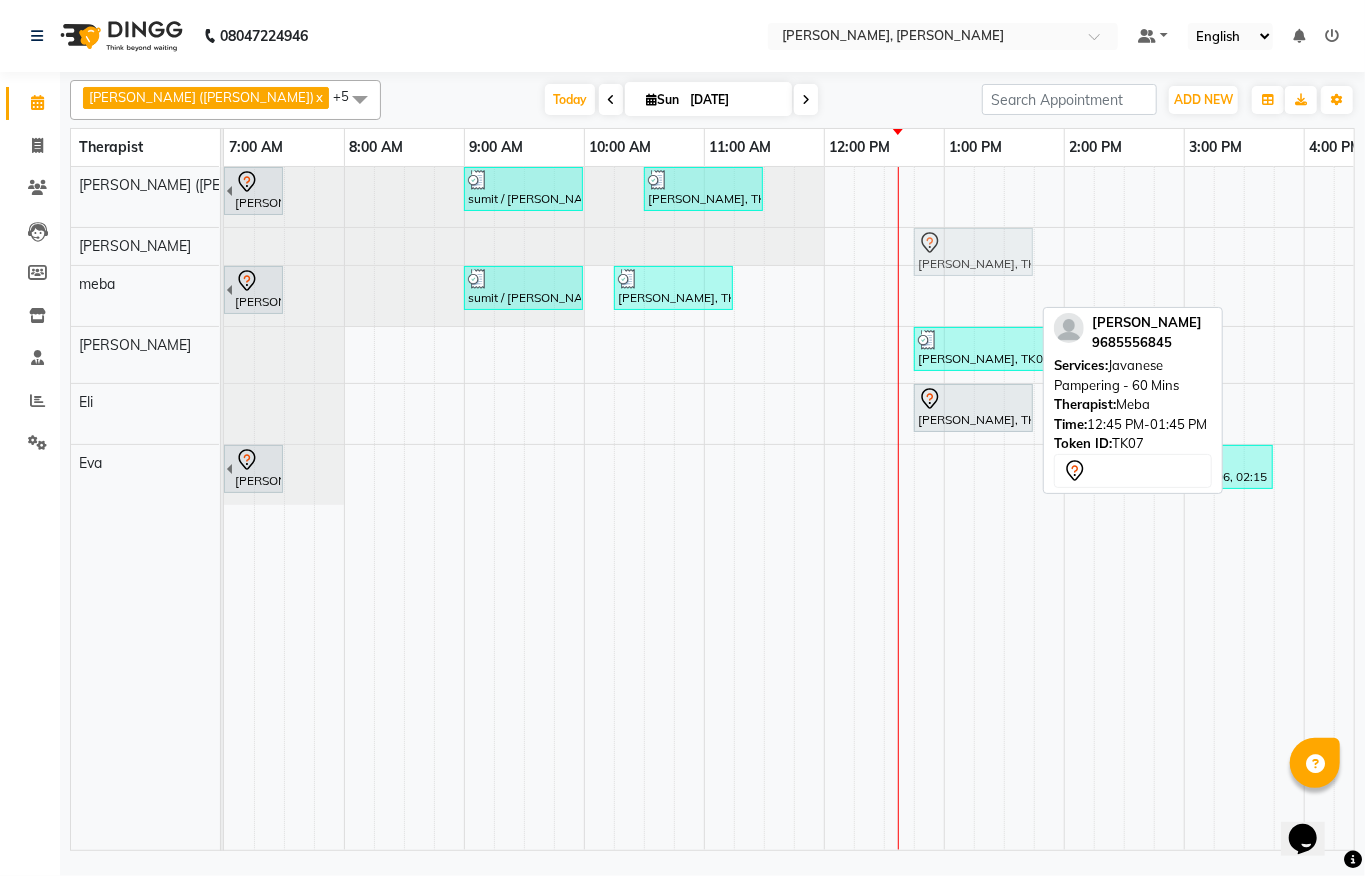 drag, startPoint x: 936, startPoint y: 285, endPoint x: 944, endPoint y: 250, distance: 35.902645 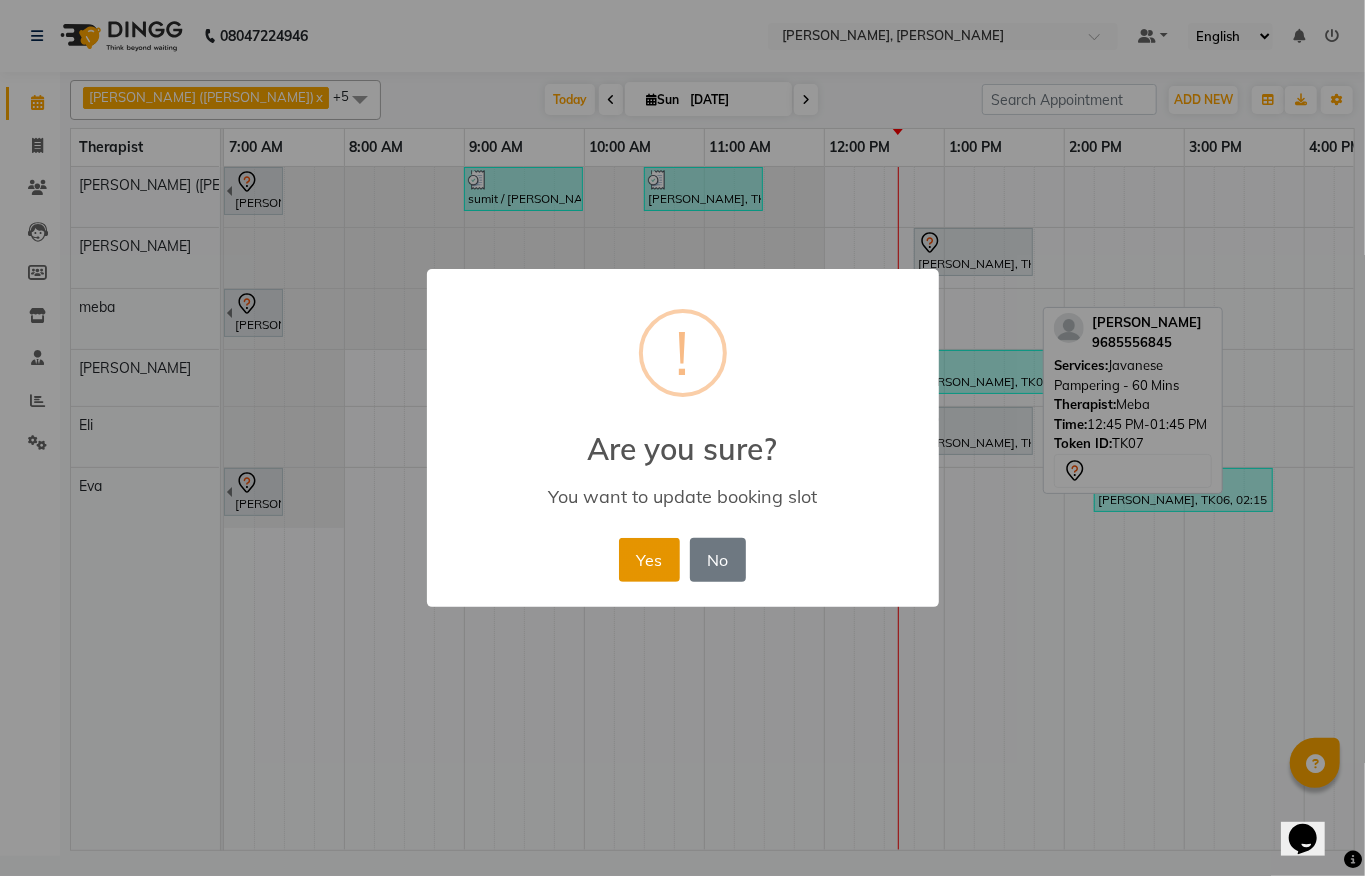 click on "Yes" at bounding box center [649, 560] 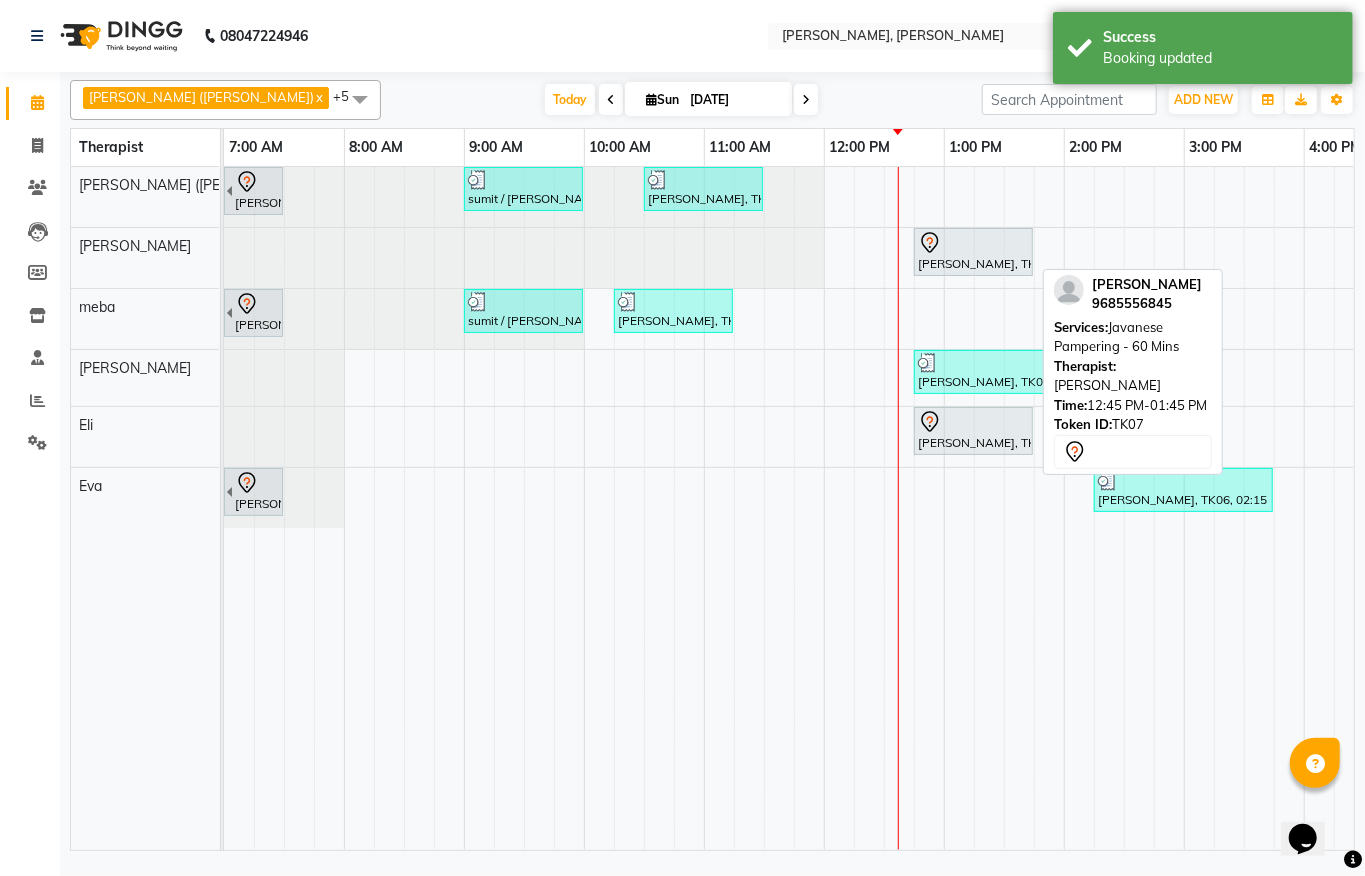 click on "[PERSON_NAME], TK07, 12:45 PM-01:45 PM, Javanese Pampering - 60 Mins" at bounding box center [973, 252] 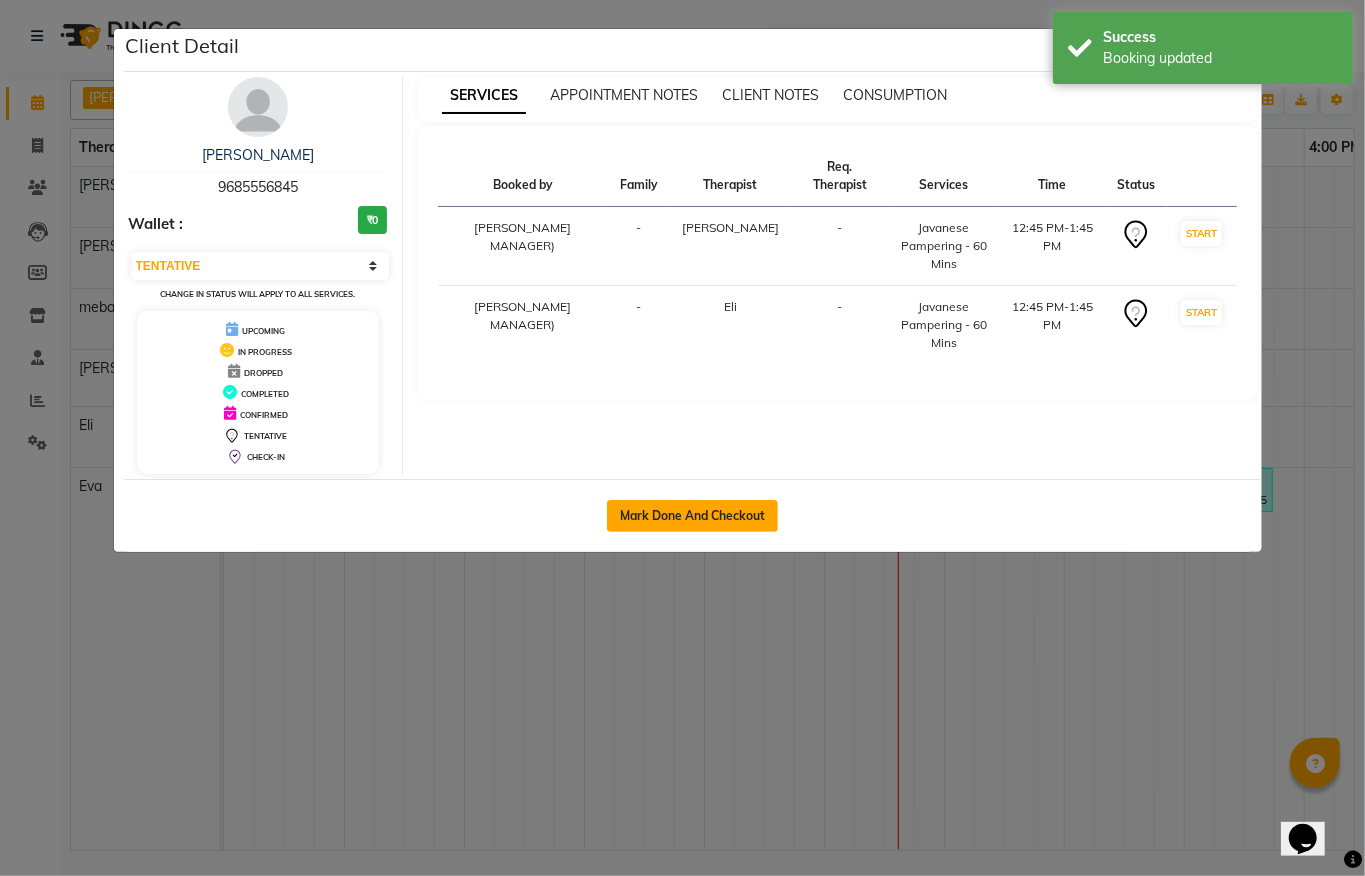 click on "Mark Done And Checkout" 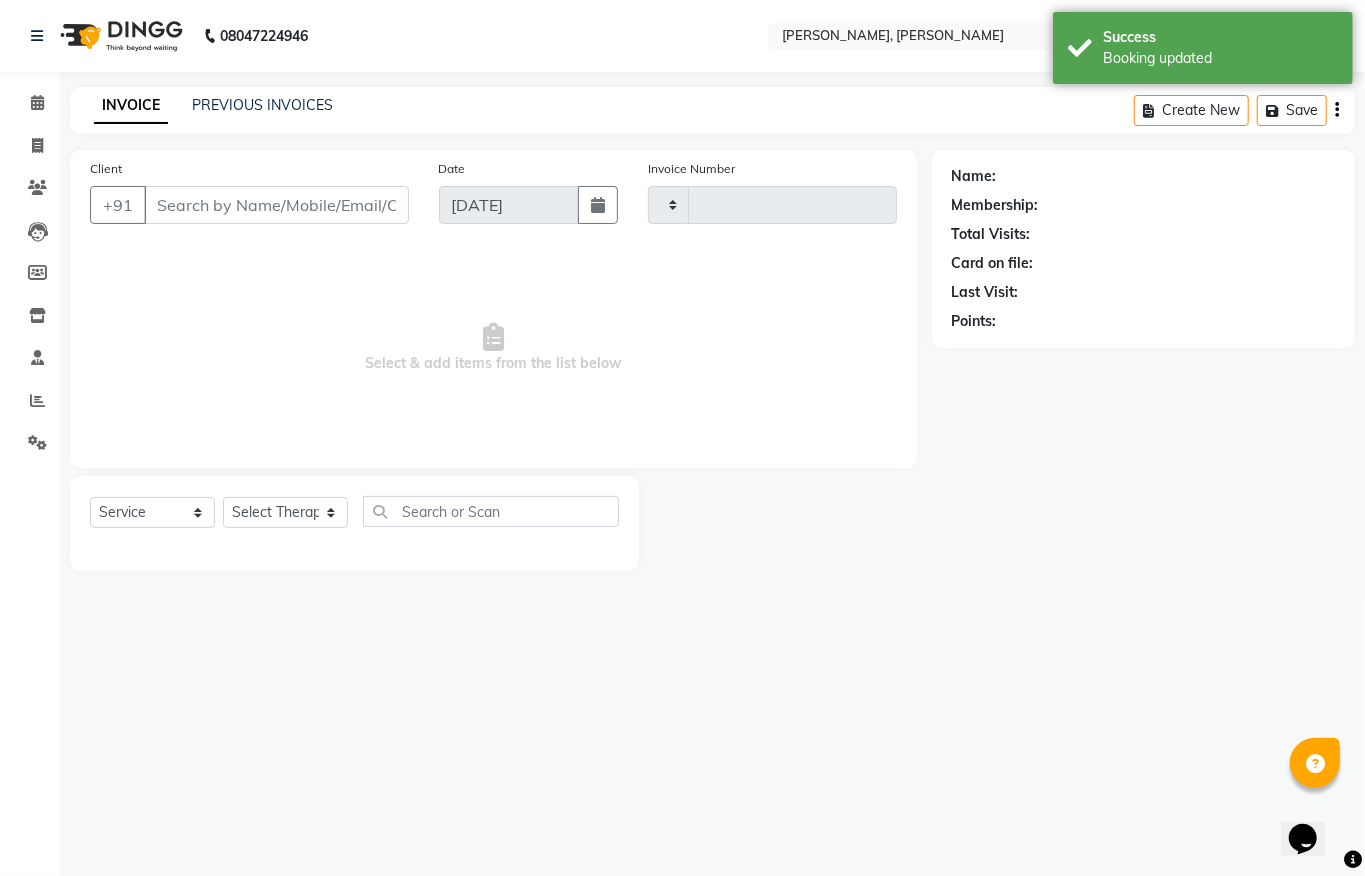 type on "0850" 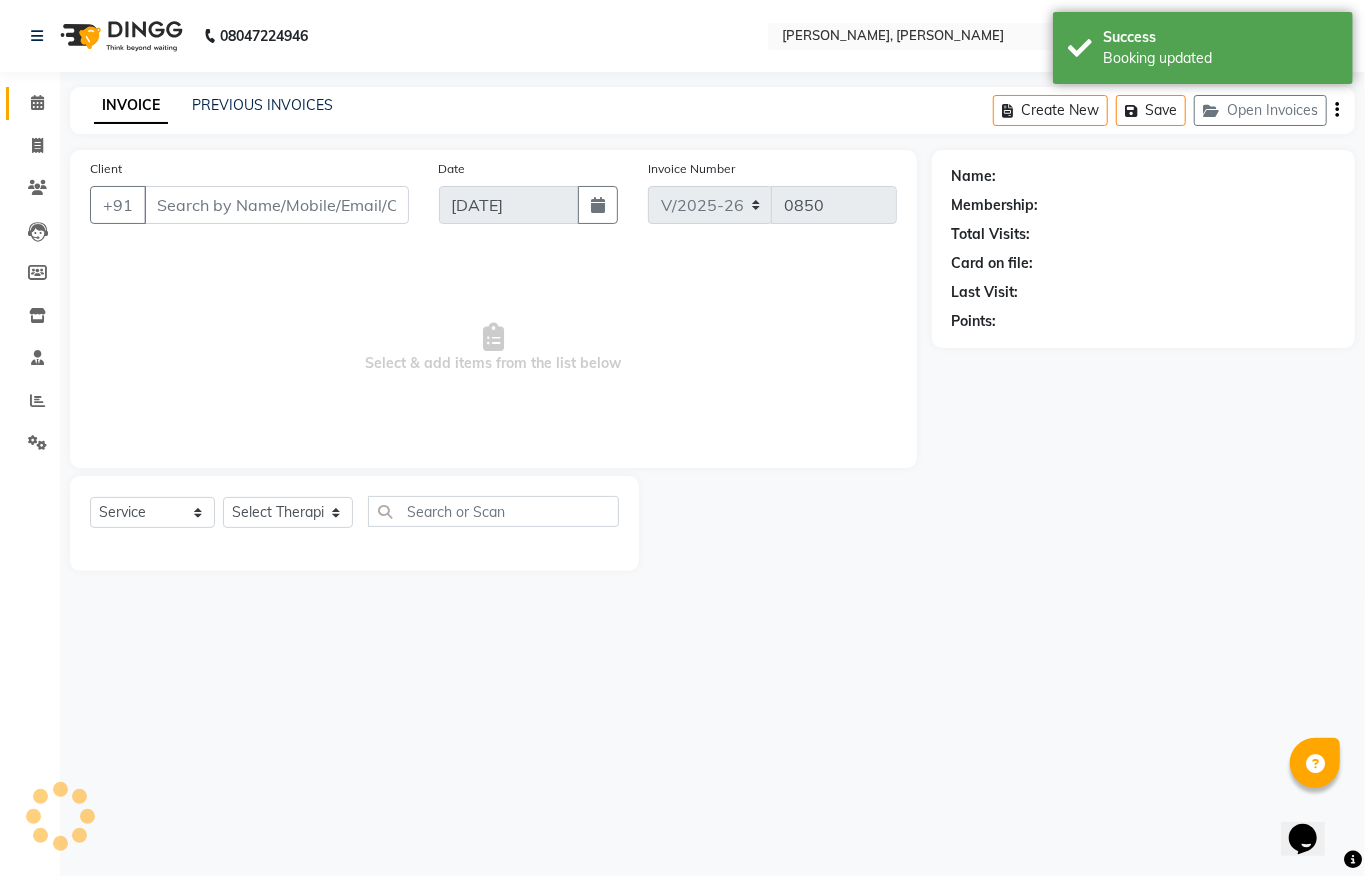 type on "9685556845" 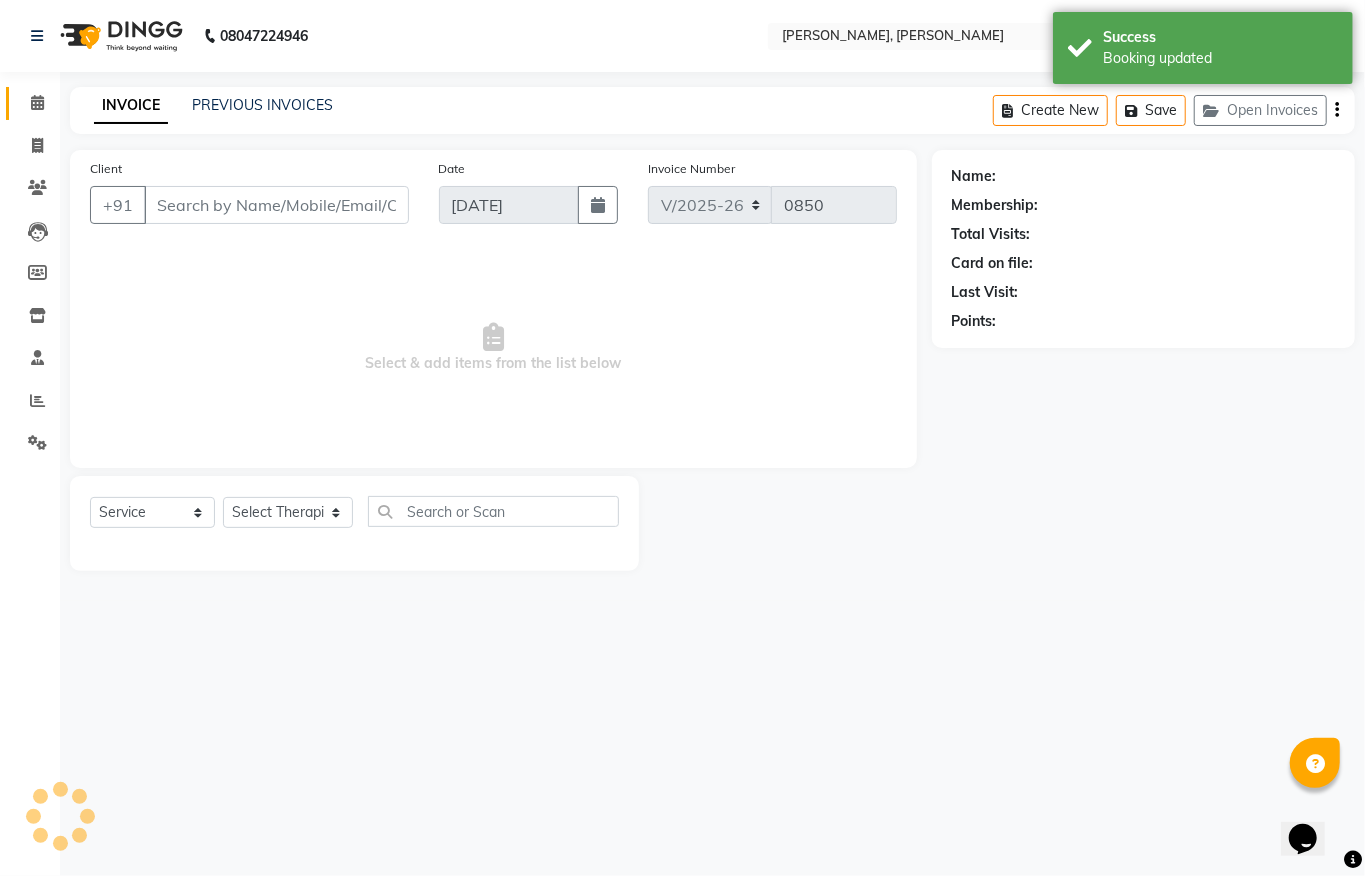 select on "62270" 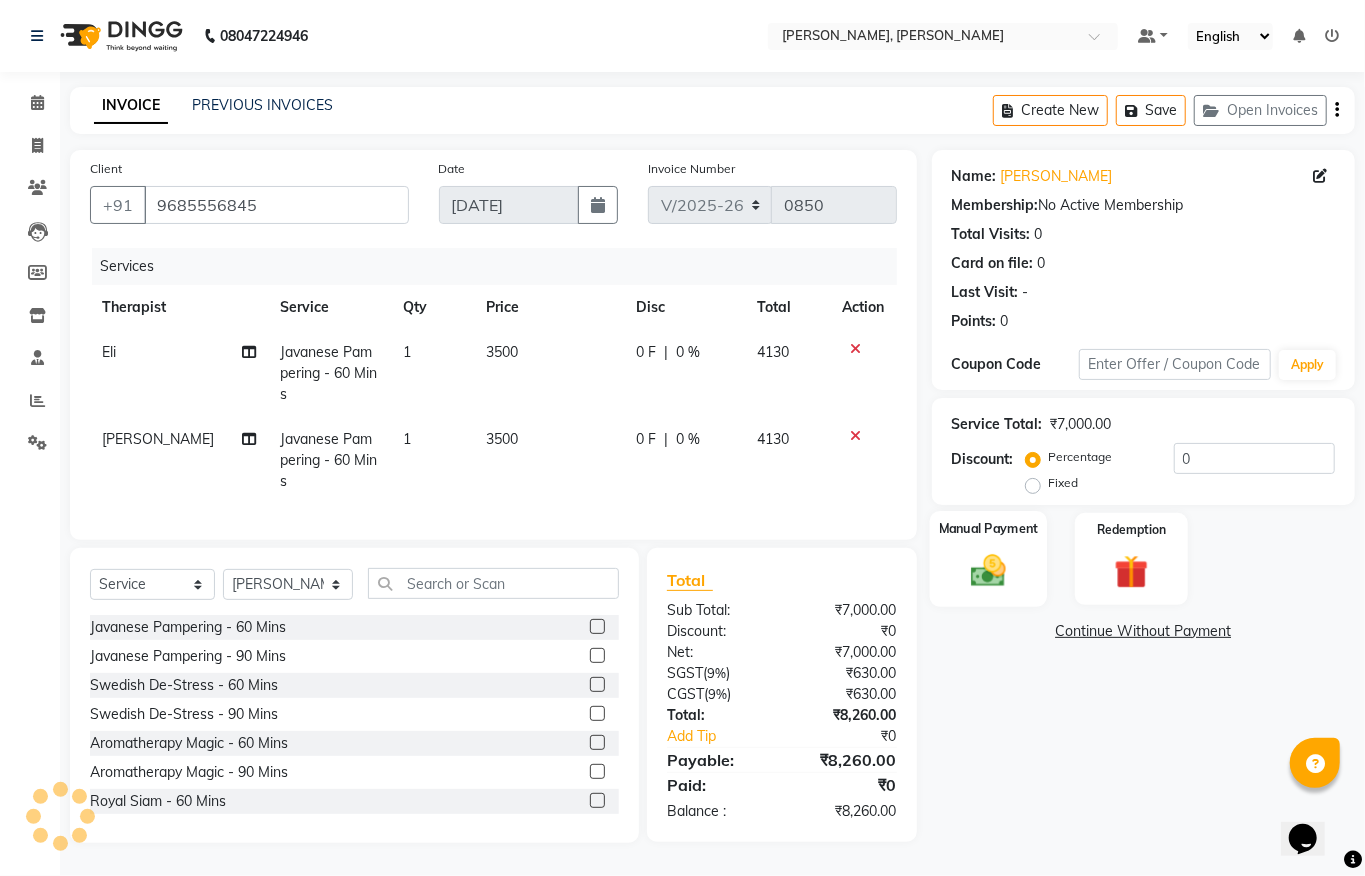 click on "Manual Payment" 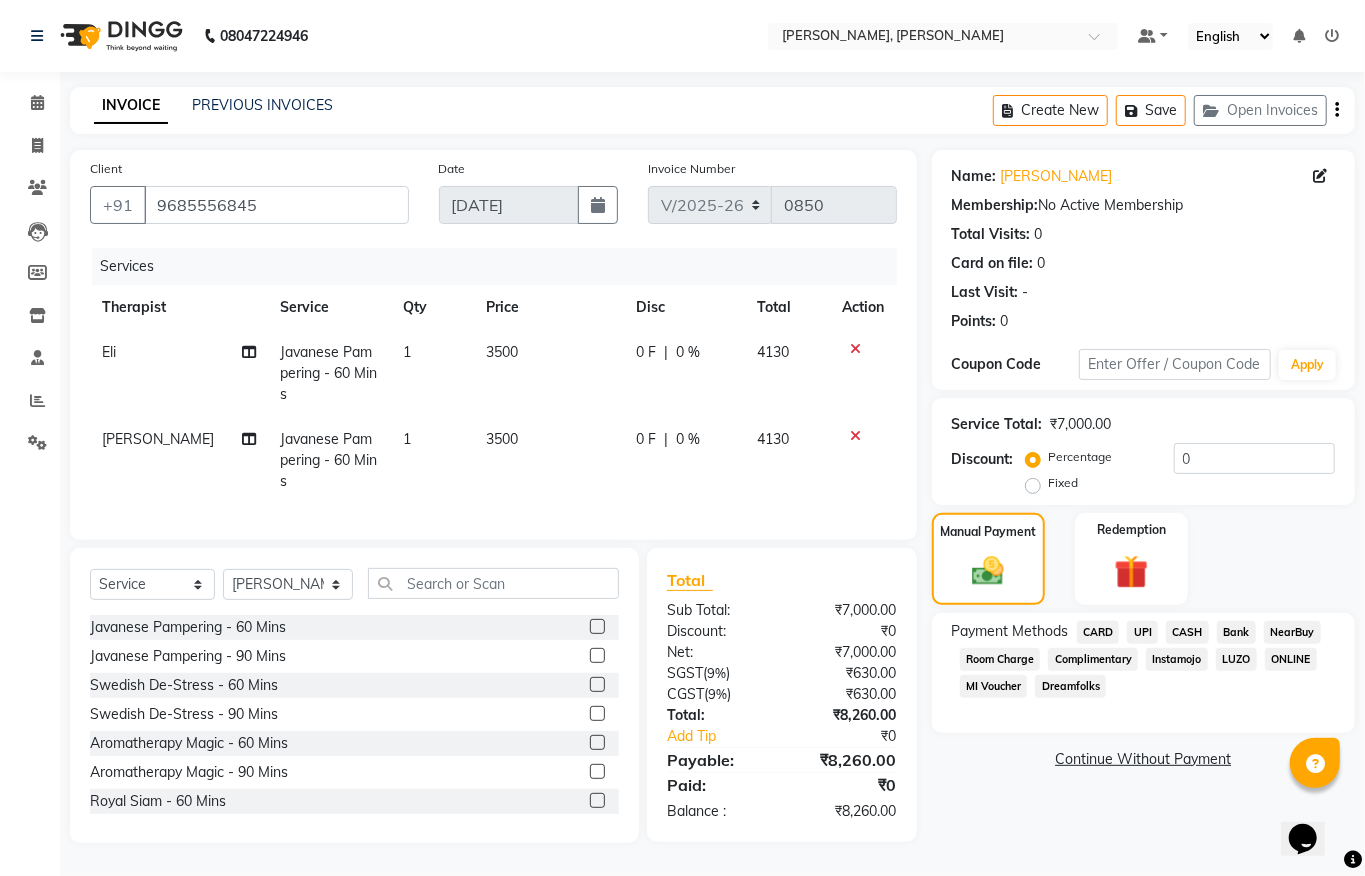 click on "CARD" 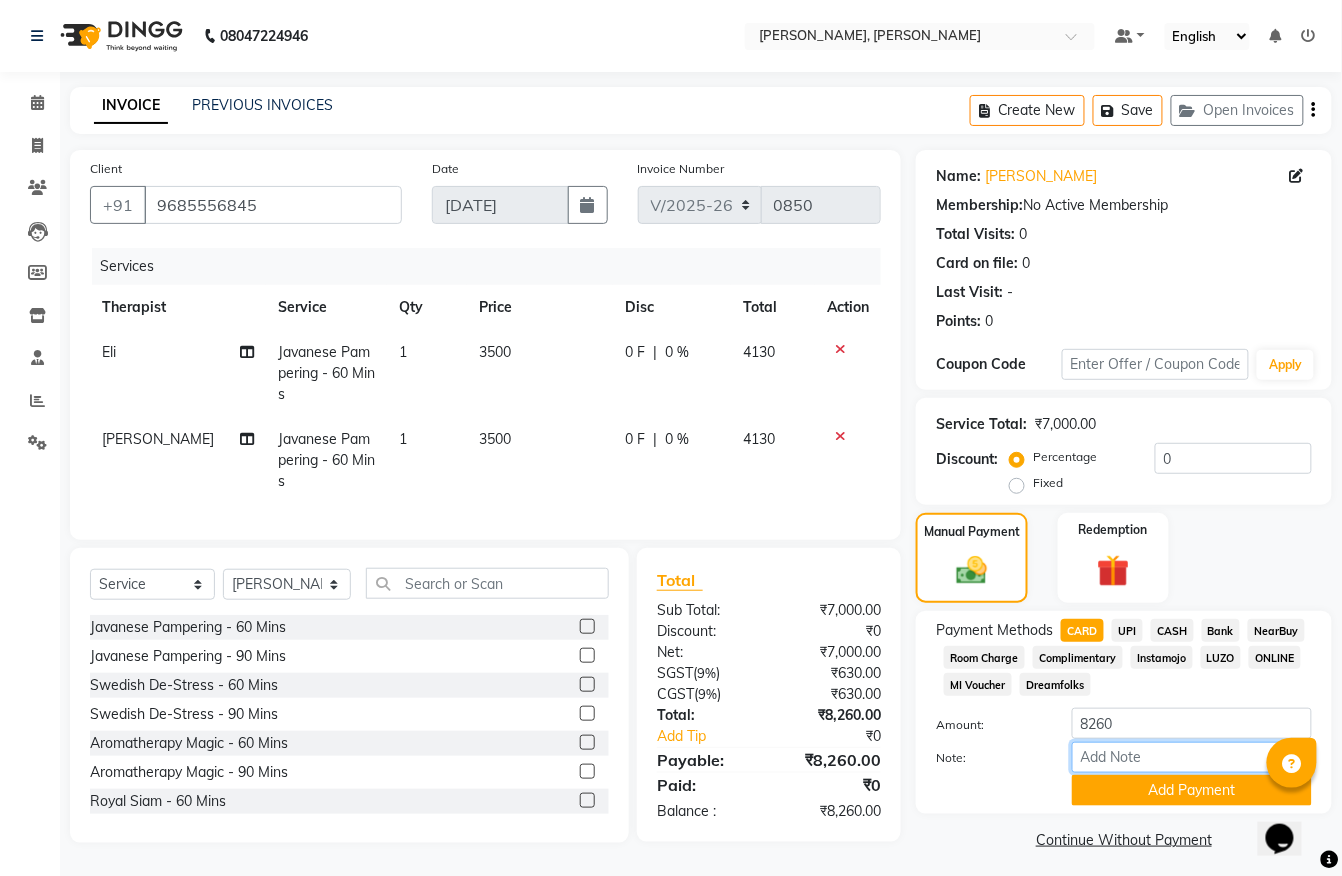 drag, startPoint x: 1177, startPoint y: 742, endPoint x: 469, endPoint y: 697, distance: 709.42865 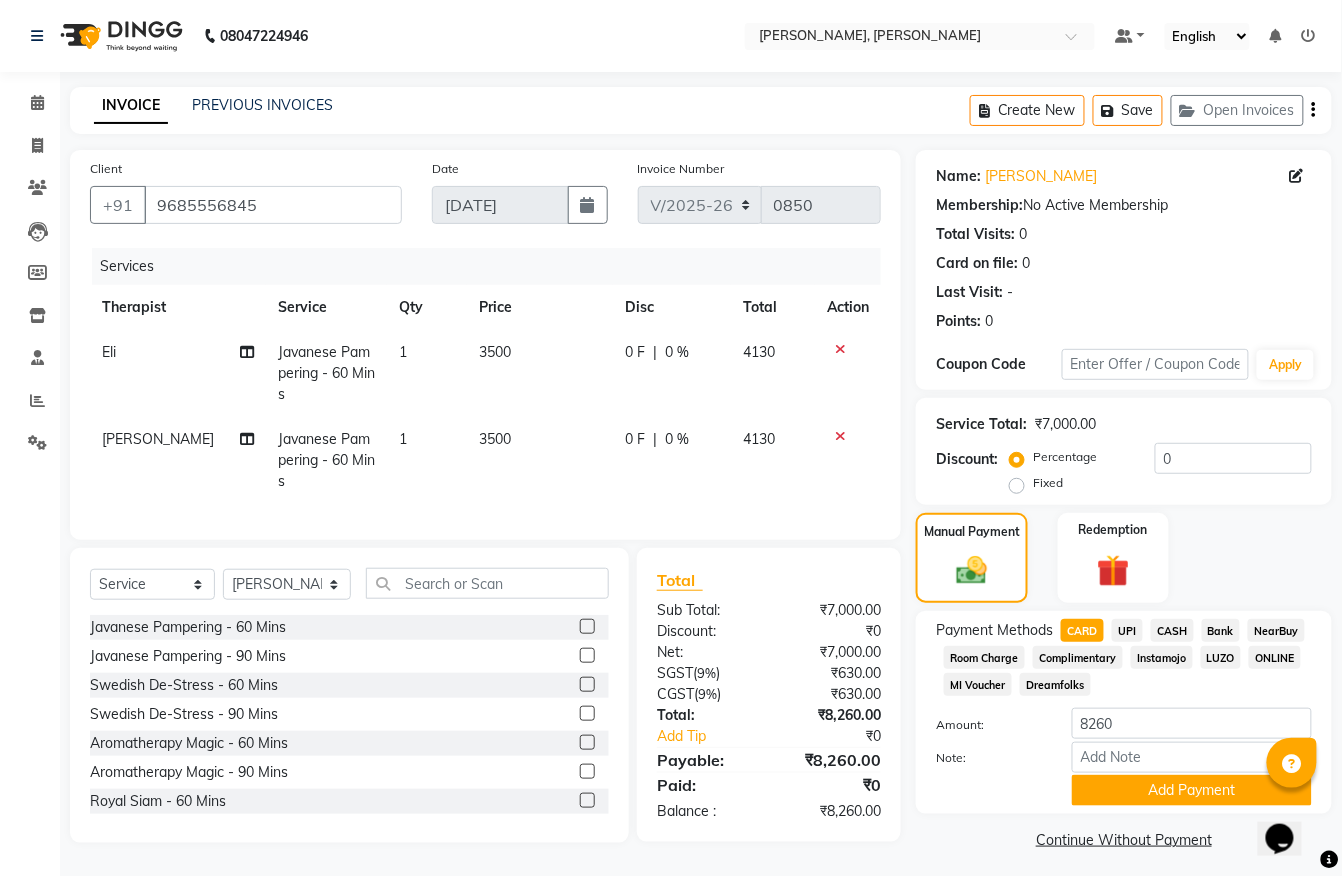 click 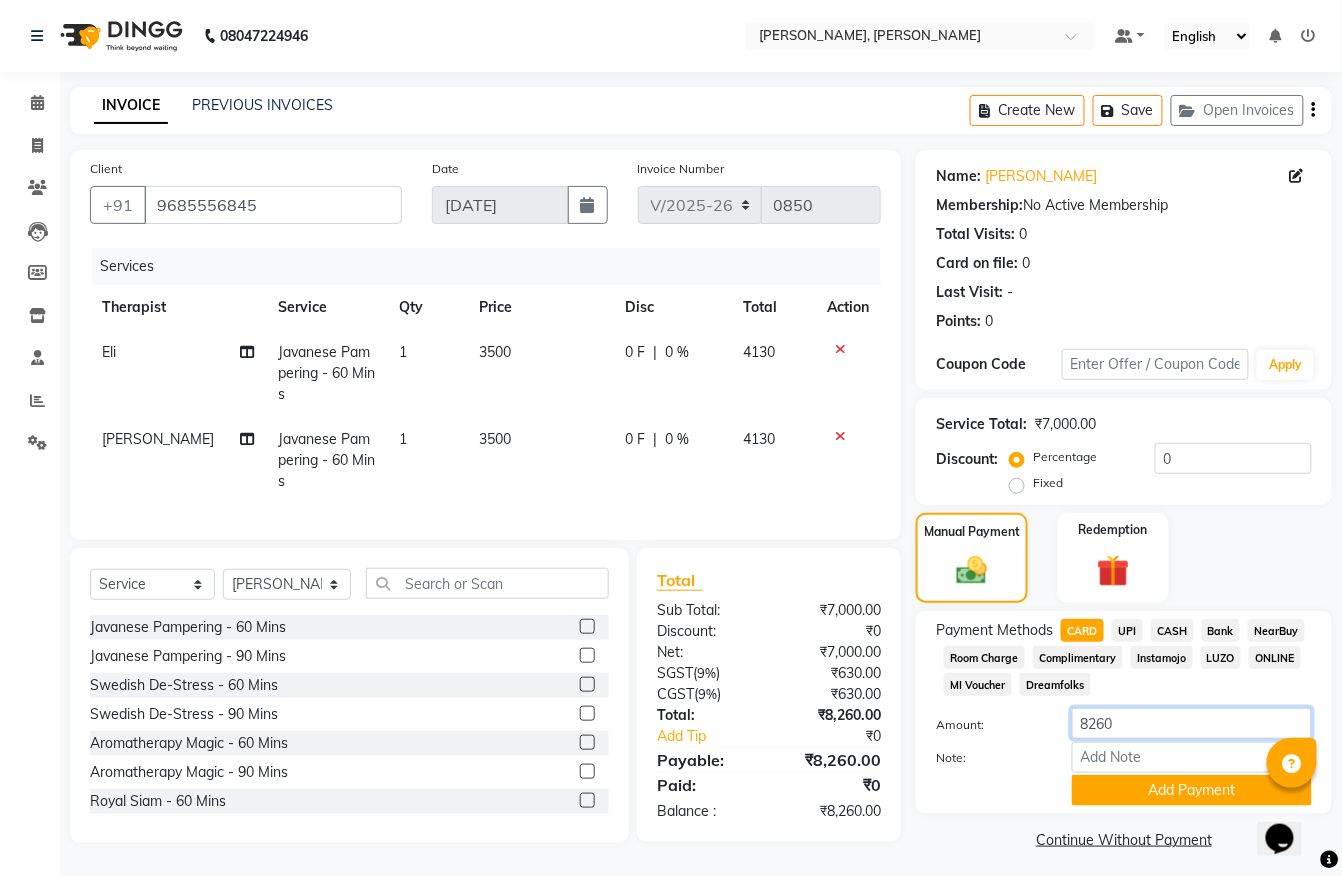 drag, startPoint x: 1158, startPoint y: 709, endPoint x: 697, endPoint y: 772, distance: 465.28485 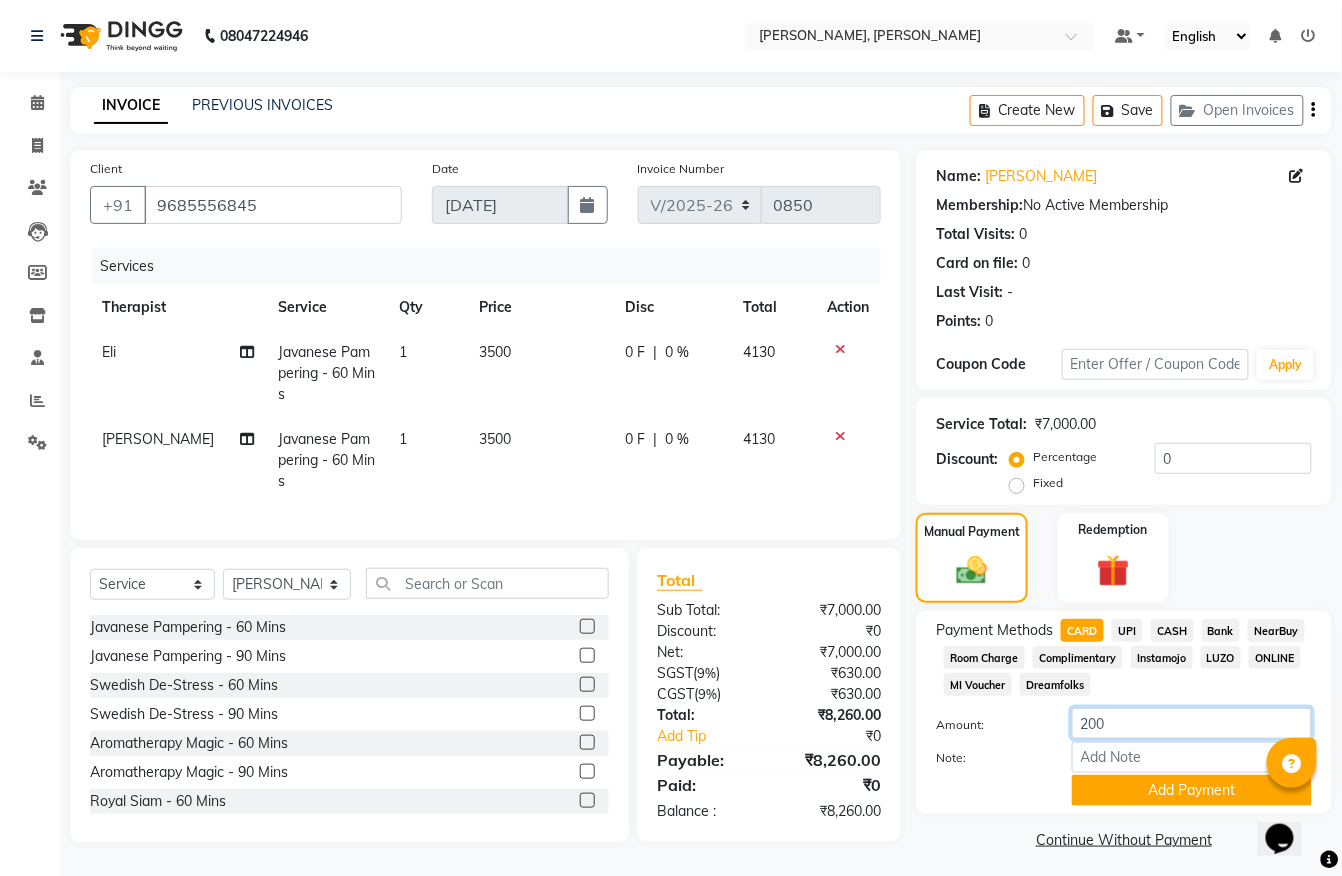 type on "2000" 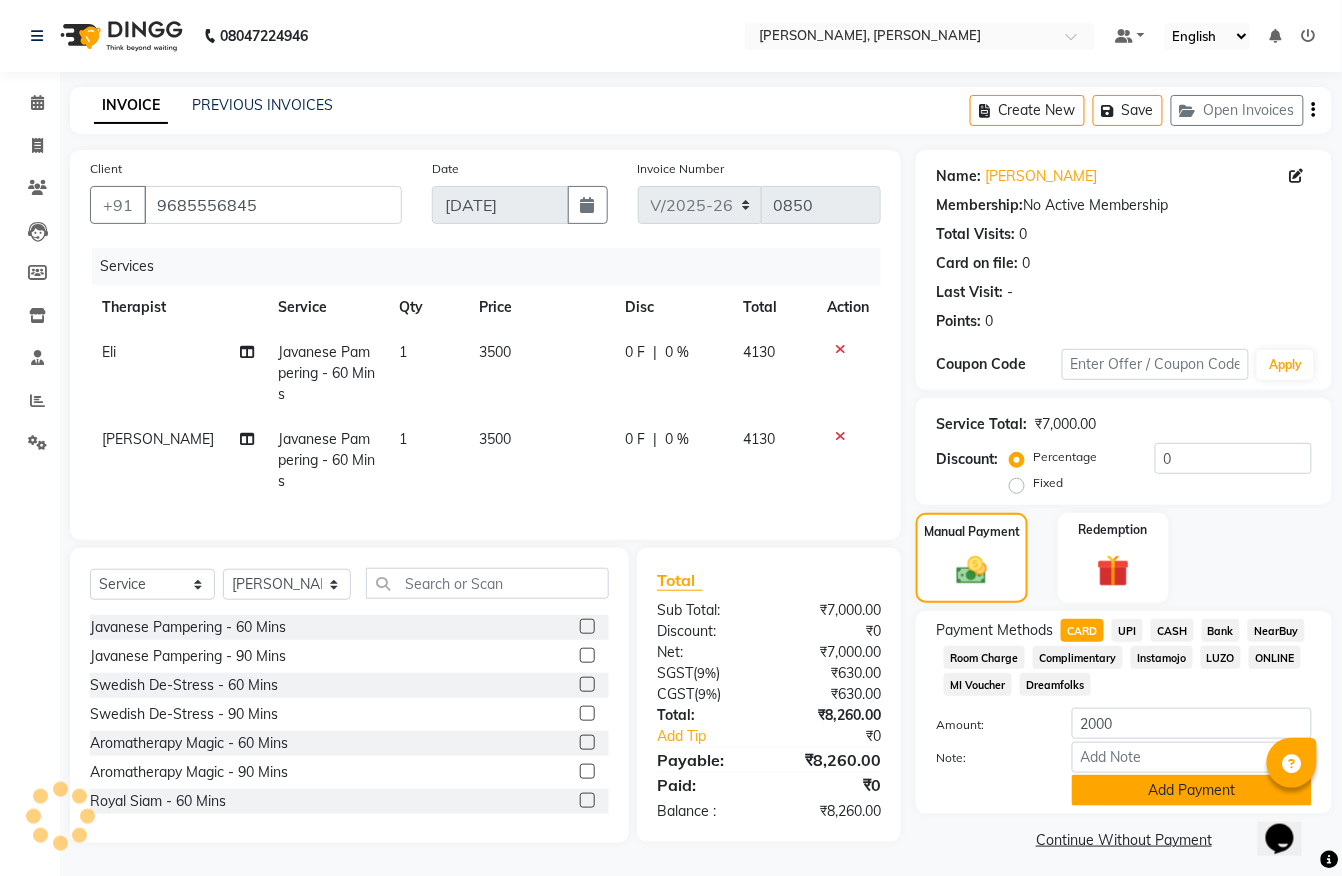 click on "Add Payment" 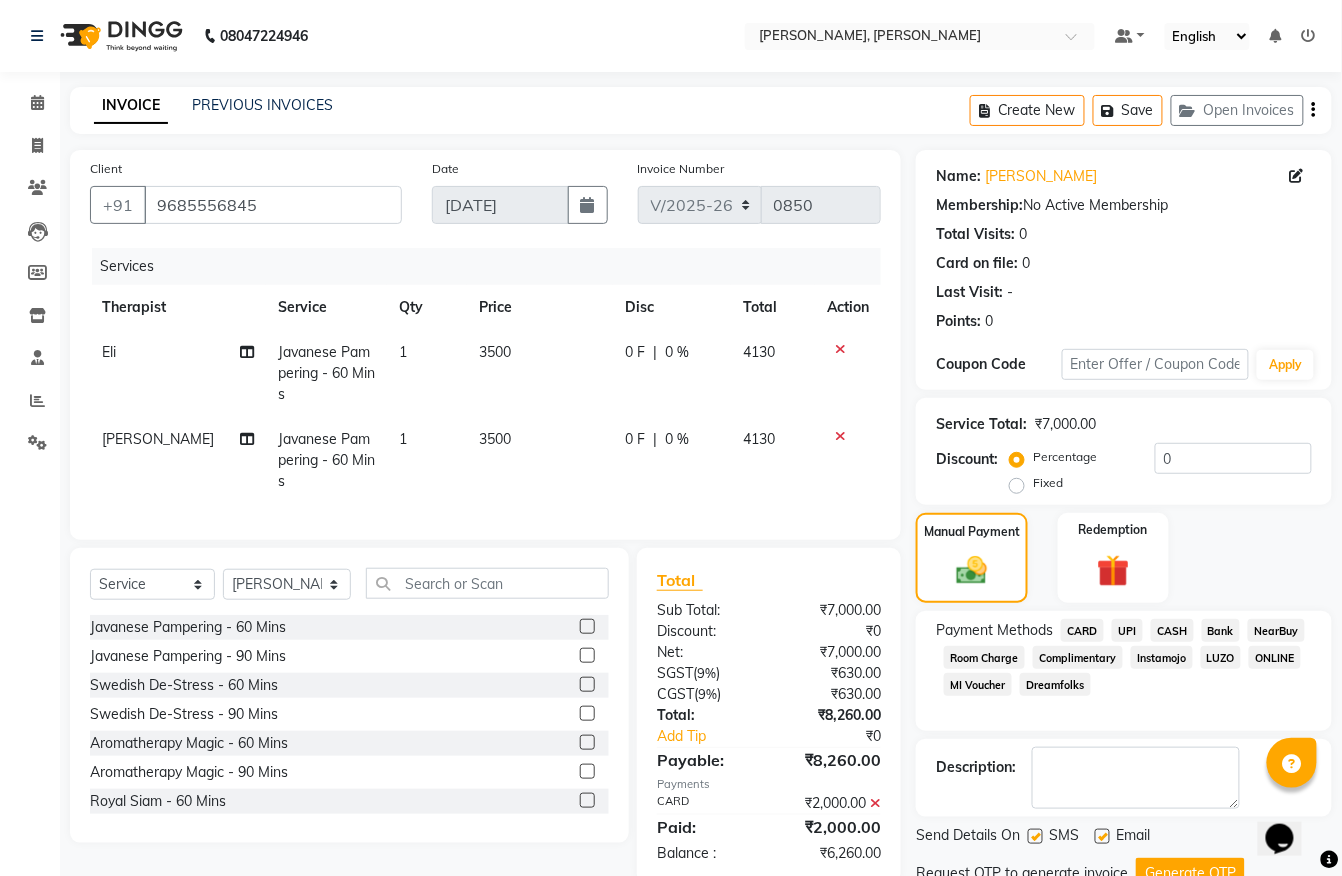 click on "Name: Srishti Khadiya Membership:  No Active Membership  Total Visits:  0 Card on file:  0 Last Visit:   - Points:   0  Coupon Code Apply Service Total:  ₹7,000.00  Discount:  Percentage   Fixed  0 Manual Payment Redemption Payment Methods  CARD   UPI   CASH   Bank   NearBuy   Room Charge   Complimentary   Instamojo   LUZO   ONLINE   MI Voucher   Dreamfolks  Description:                  Send Details On SMS Email Request OTP to generate invoice Generate OTP   Checkout" 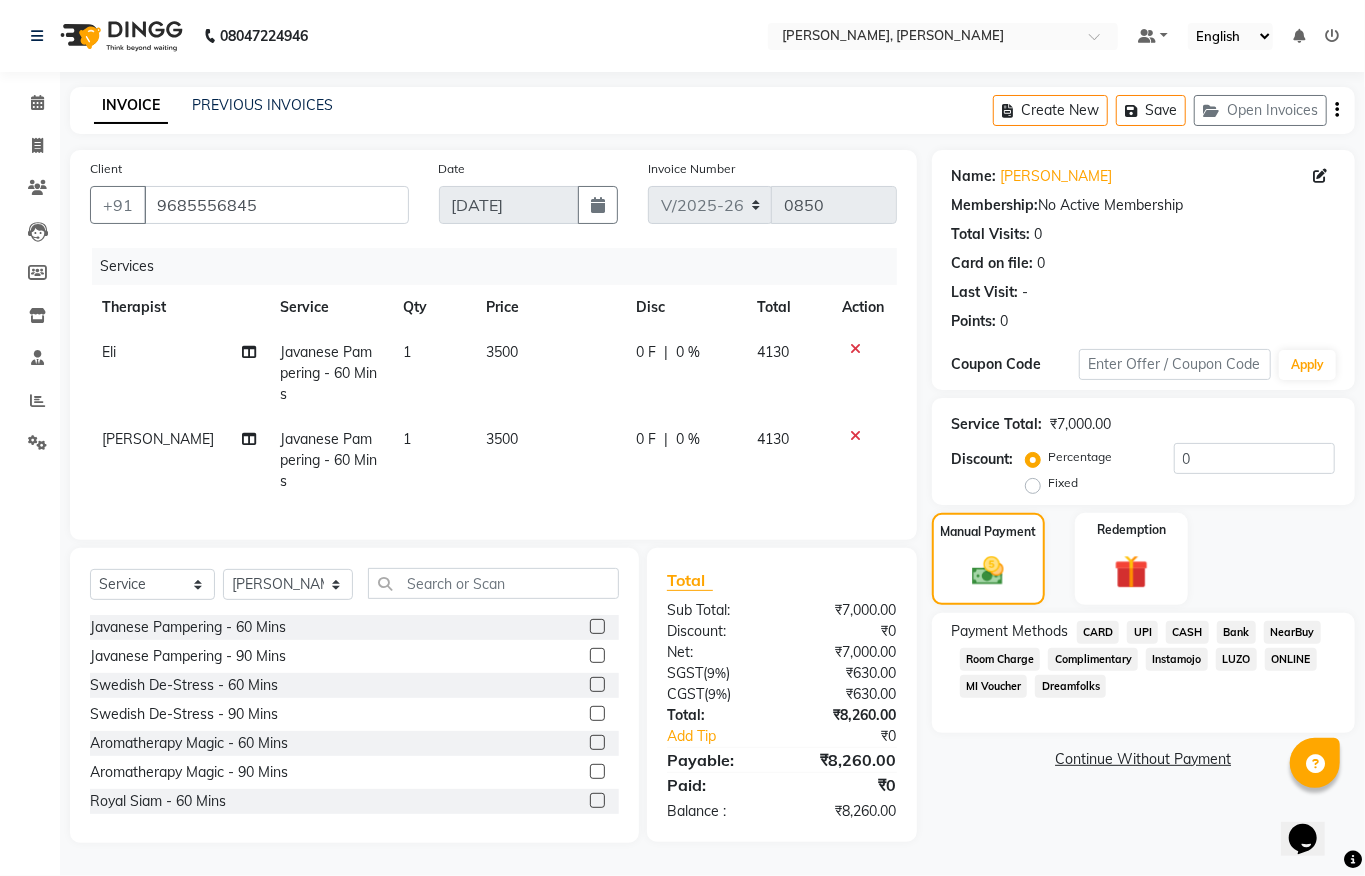 click on "CARD" 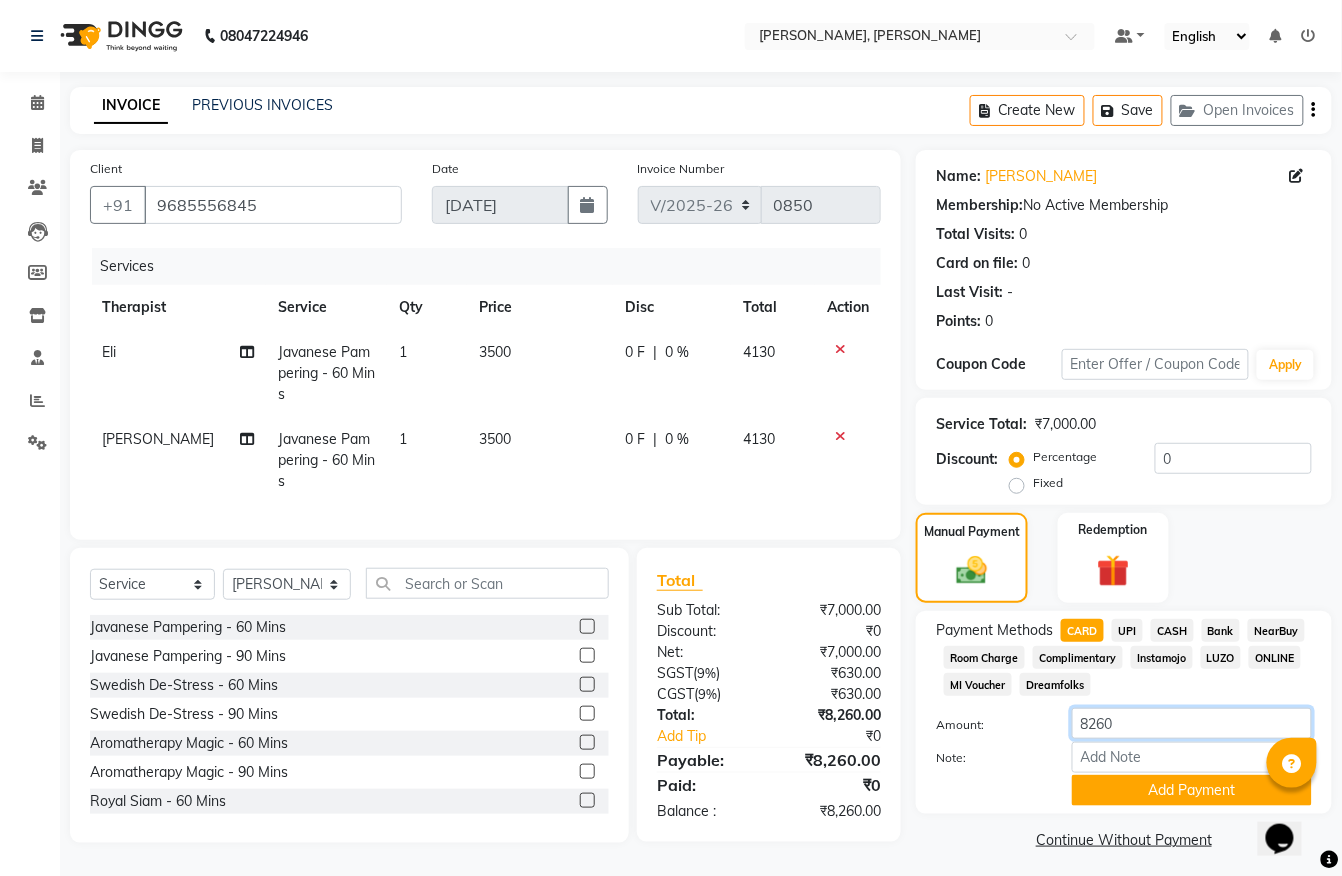 drag, startPoint x: 1142, startPoint y: 725, endPoint x: 794, endPoint y: 738, distance: 348.24274 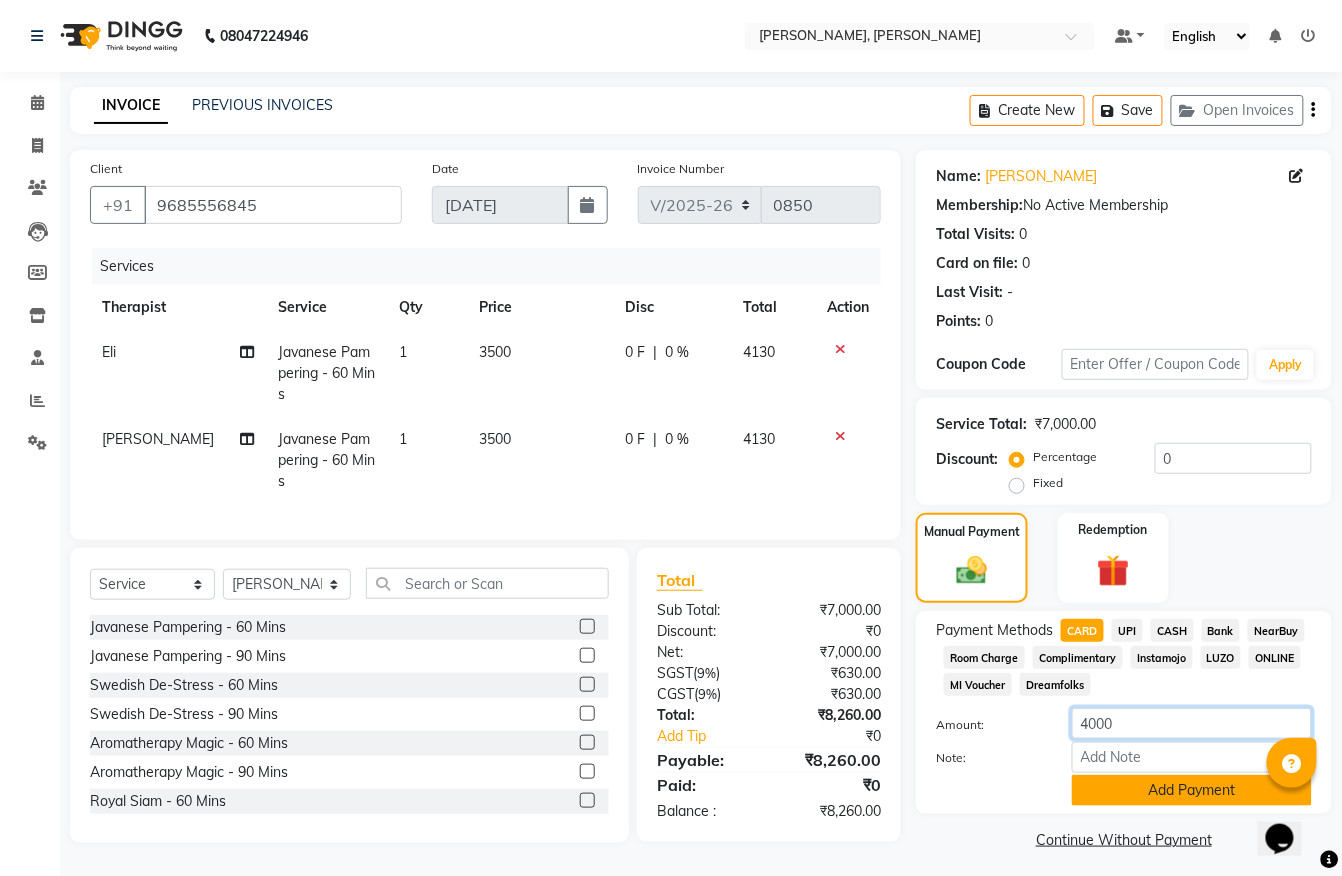 type on "4000" 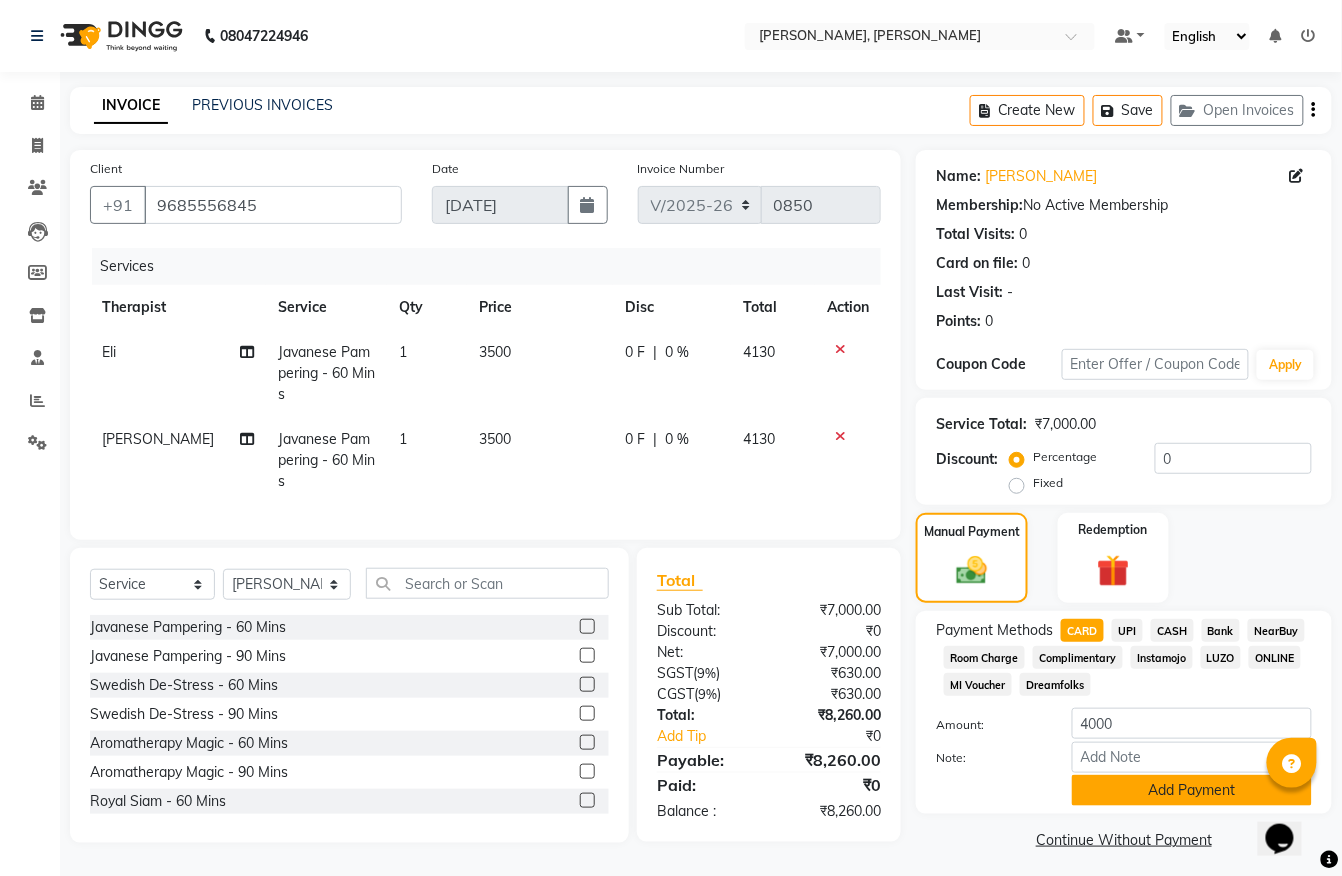 click on "Add Payment" 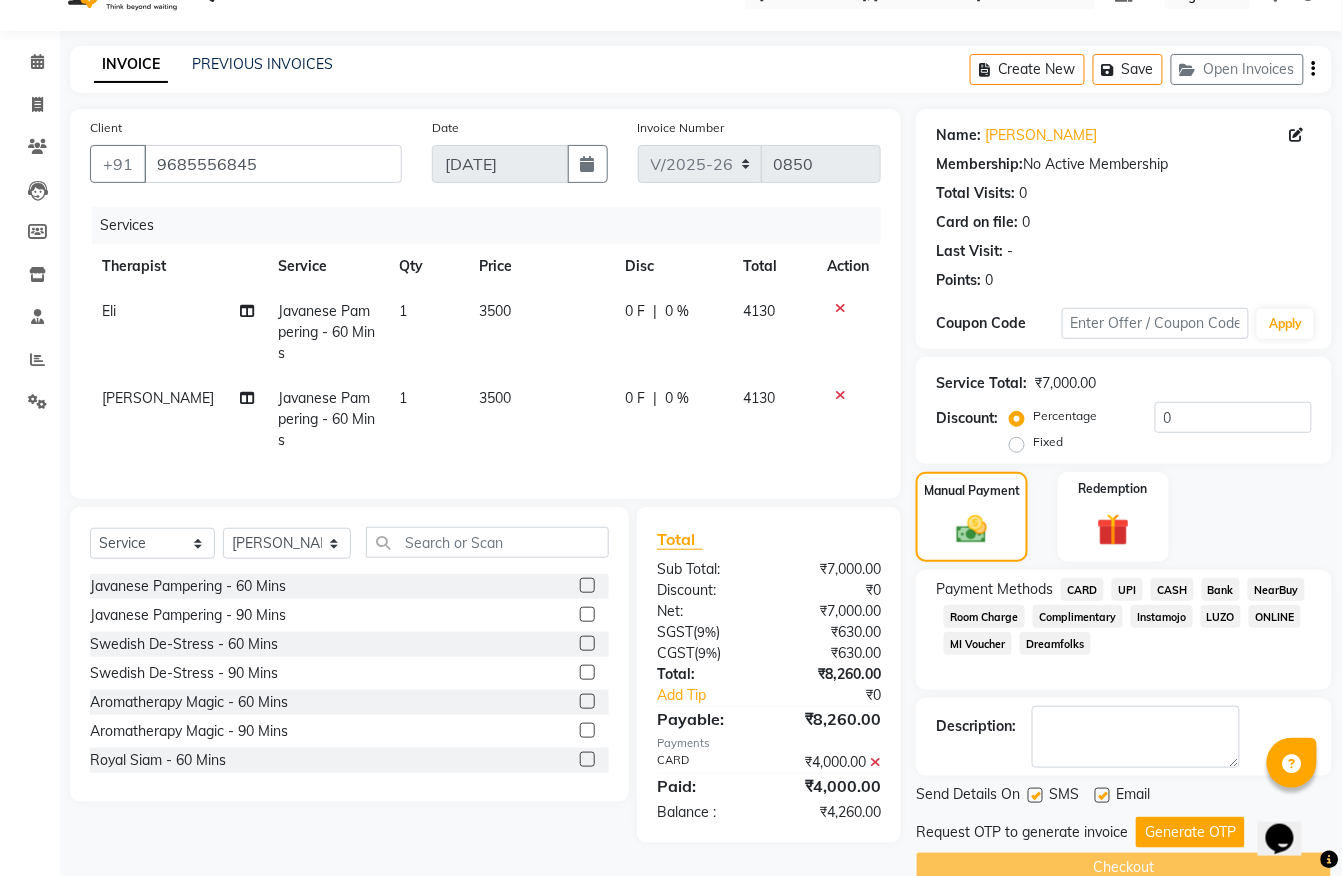scroll, scrollTop: 81, scrollLeft: 0, axis: vertical 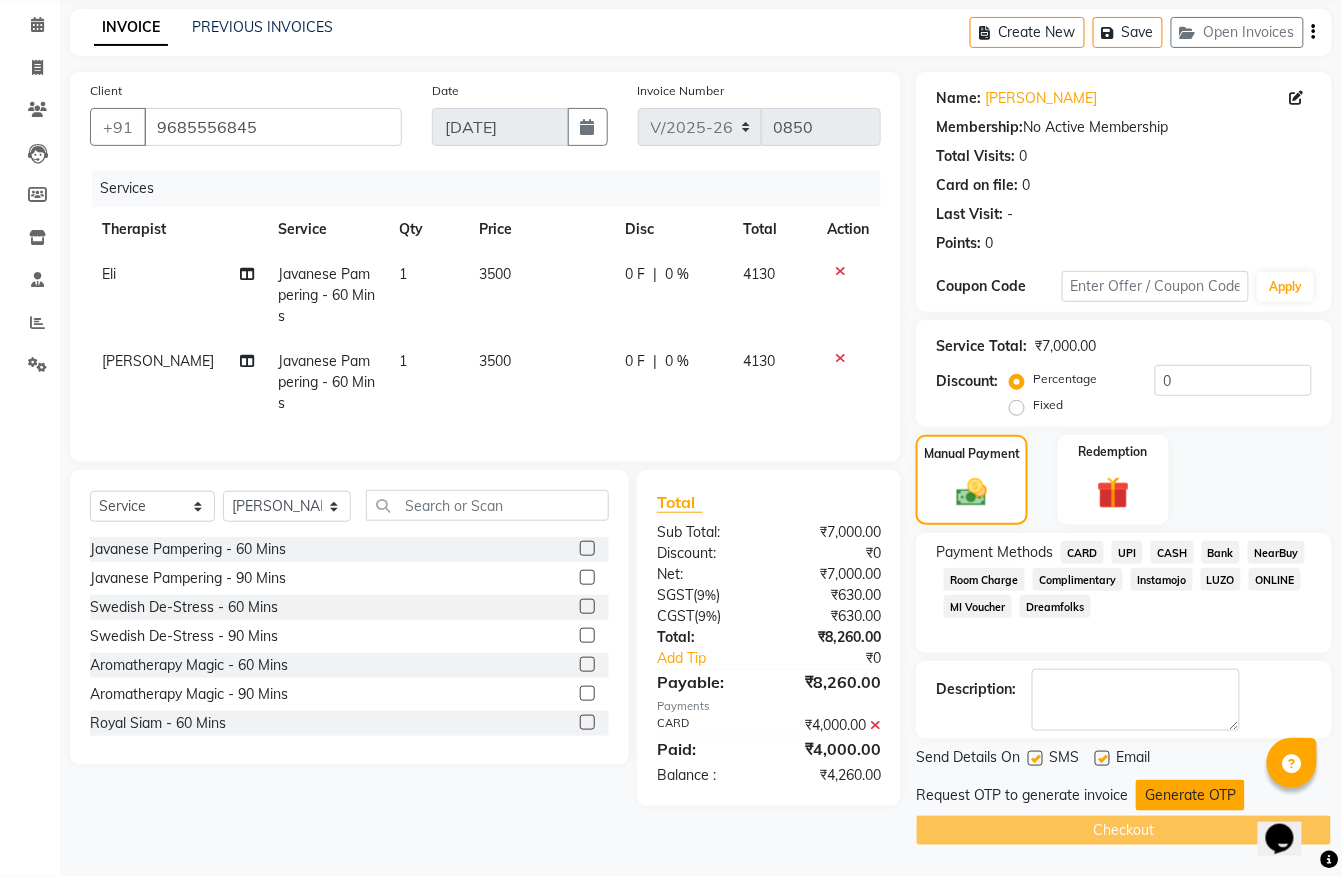 click on "Generate OTP" 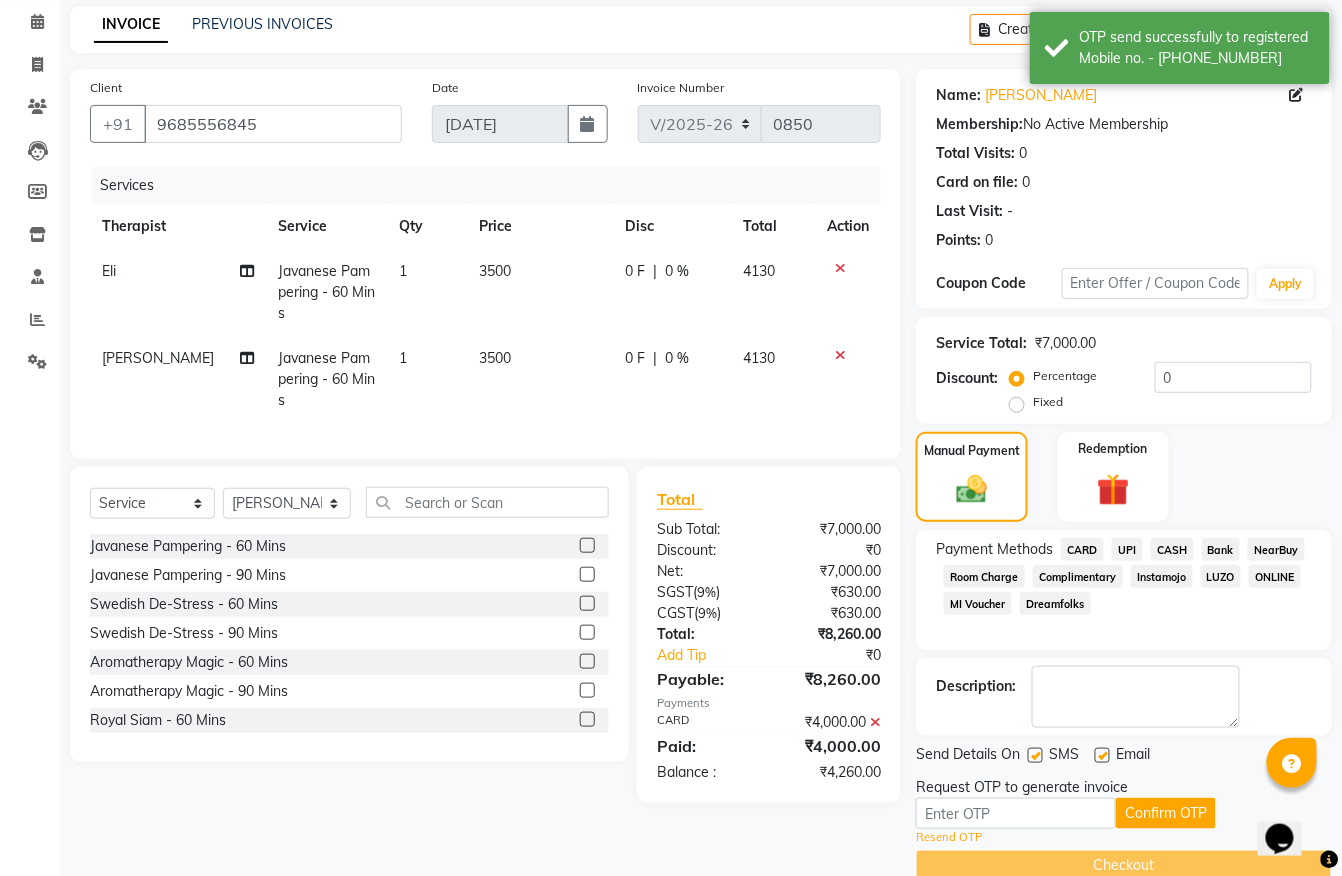 click on "Fixed" 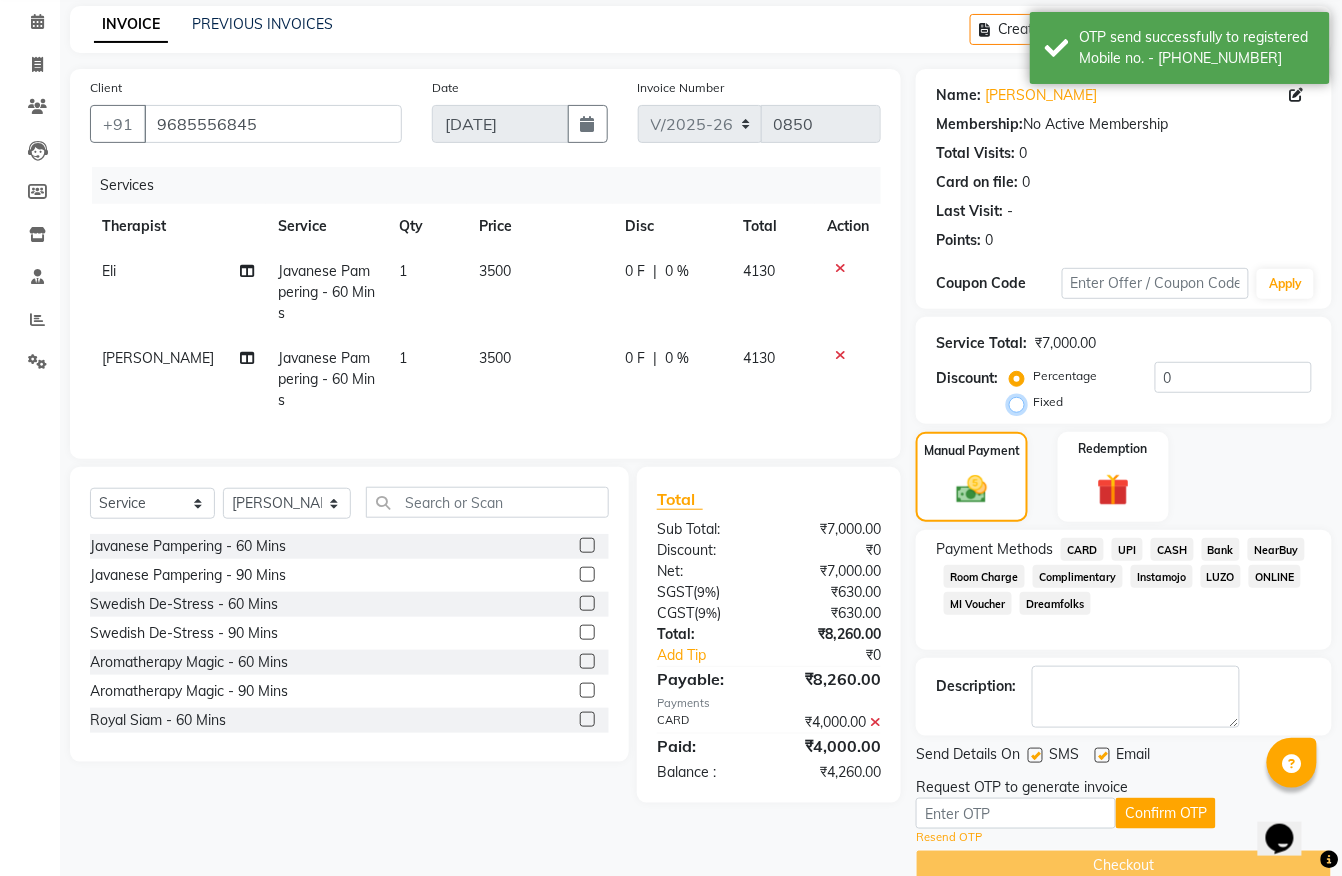 click on "Fixed" at bounding box center [1021, 402] 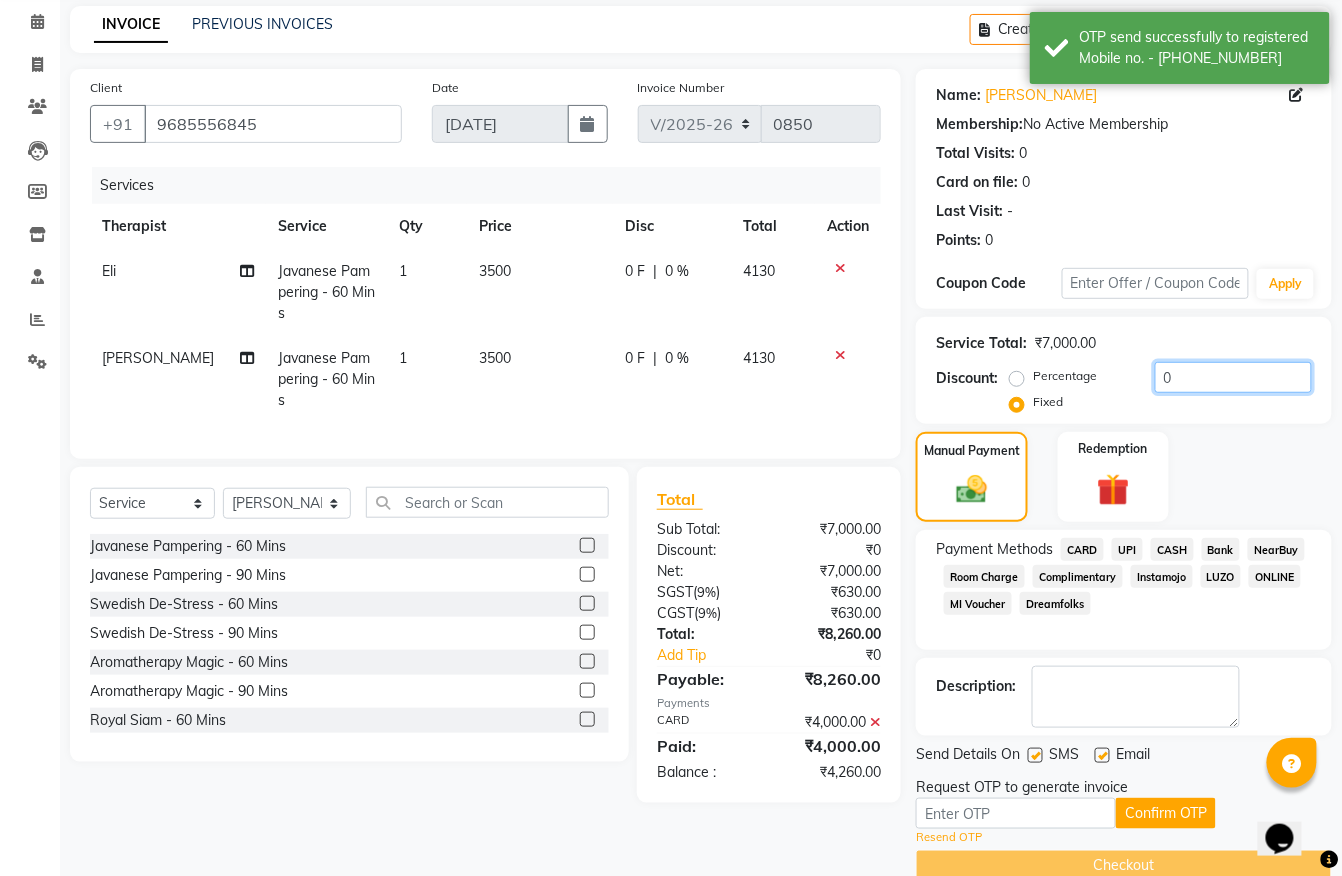 drag, startPoint x: 1193, startPoint y: 382, endPoint x: 813, endPoint y: 446, distance: 385.35178 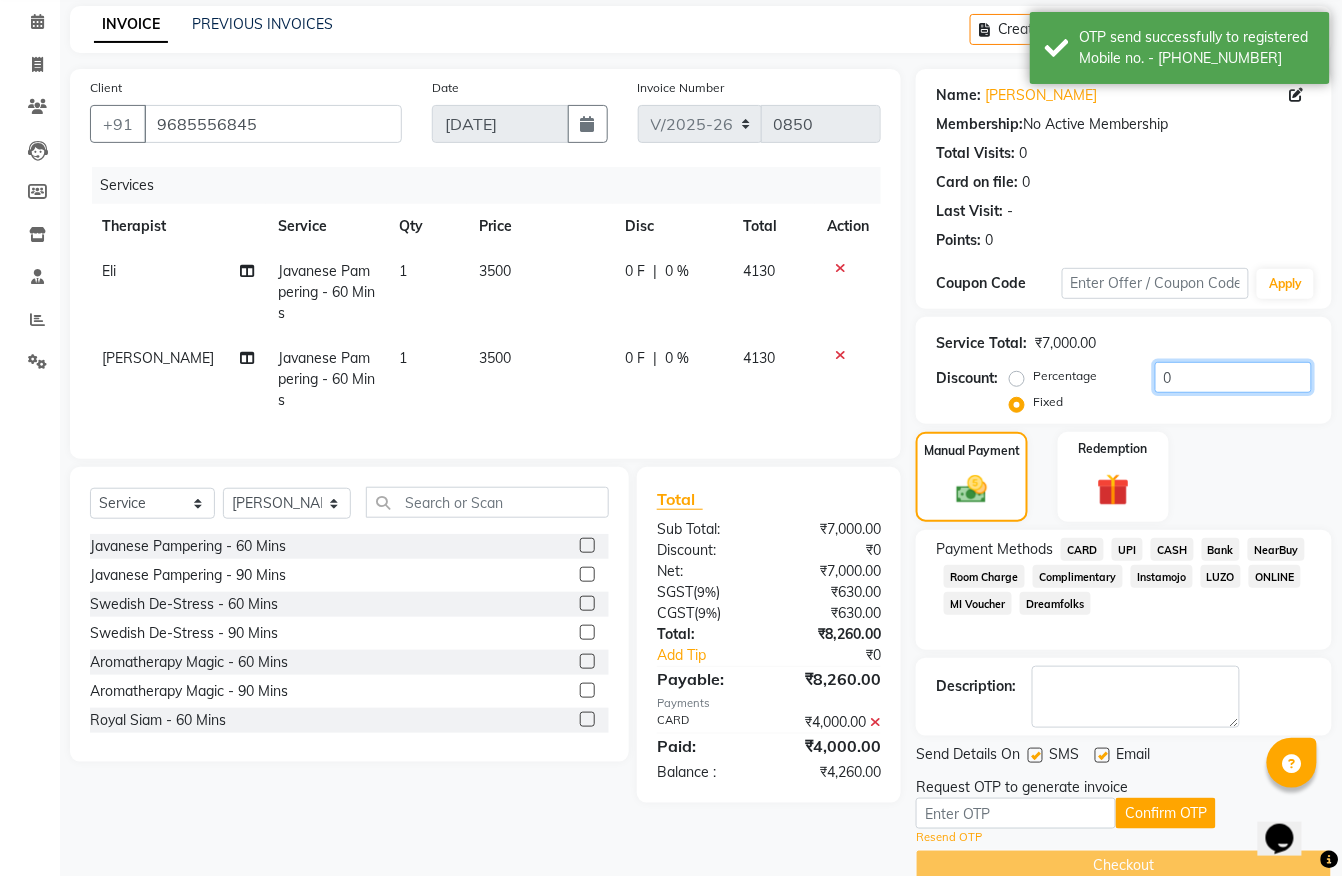 click on "Client +91 9685556845 Date 13-07-2025 Invoice Number V/2025 V/2025-26 0850 Services Therapist Service Qty Price Disc Total Action Eli Javanese Pampering - 60 Mins 1 3500 0 F | 0 % 4130 lisa Javanese Pampering - 60 Mins 1 3500 0 F | 0 % 4130 Select  Service  Product  Membership  Package Voucher Prepaid Gift Card  Select Therapist Atu Baljeet Bella Bhavesh Joshi Daffi dongdong Eli eva Eva Guayi Ibanroi lamare JOJO Lilly lisa MAGGIE manda Mary meba Mimi  monika (simi) Nayan NICOLE nikole Nutei Toingam Vikas  Javanese Pampering - 60 Mins  Javanese Pampering - 90 Mins  Swedish De-Stress - 60 Mins  Swedish De-Stress - 90 Mins  Aromatherapy Magic - 60 Mins  Aromatherapy Magic - 90 Mins  Royal Siam - 60 Mins  Royal Siam - 90 Mins  Abhyangam - 60 Mins  Abhyangam - 90 Mins  Fusion Therapy - 60 Mins  Fusion Therapy - 90 Mins  The Healing Touch - 120 Mins  Herbal Hot Compress Massage - 60 Mins  Candle Massage - 60 Mins  De-Stress Back & Shoulder Massage - 30 Mins  Signature Foot Massage - 30 Mins  Decoration charges   (" 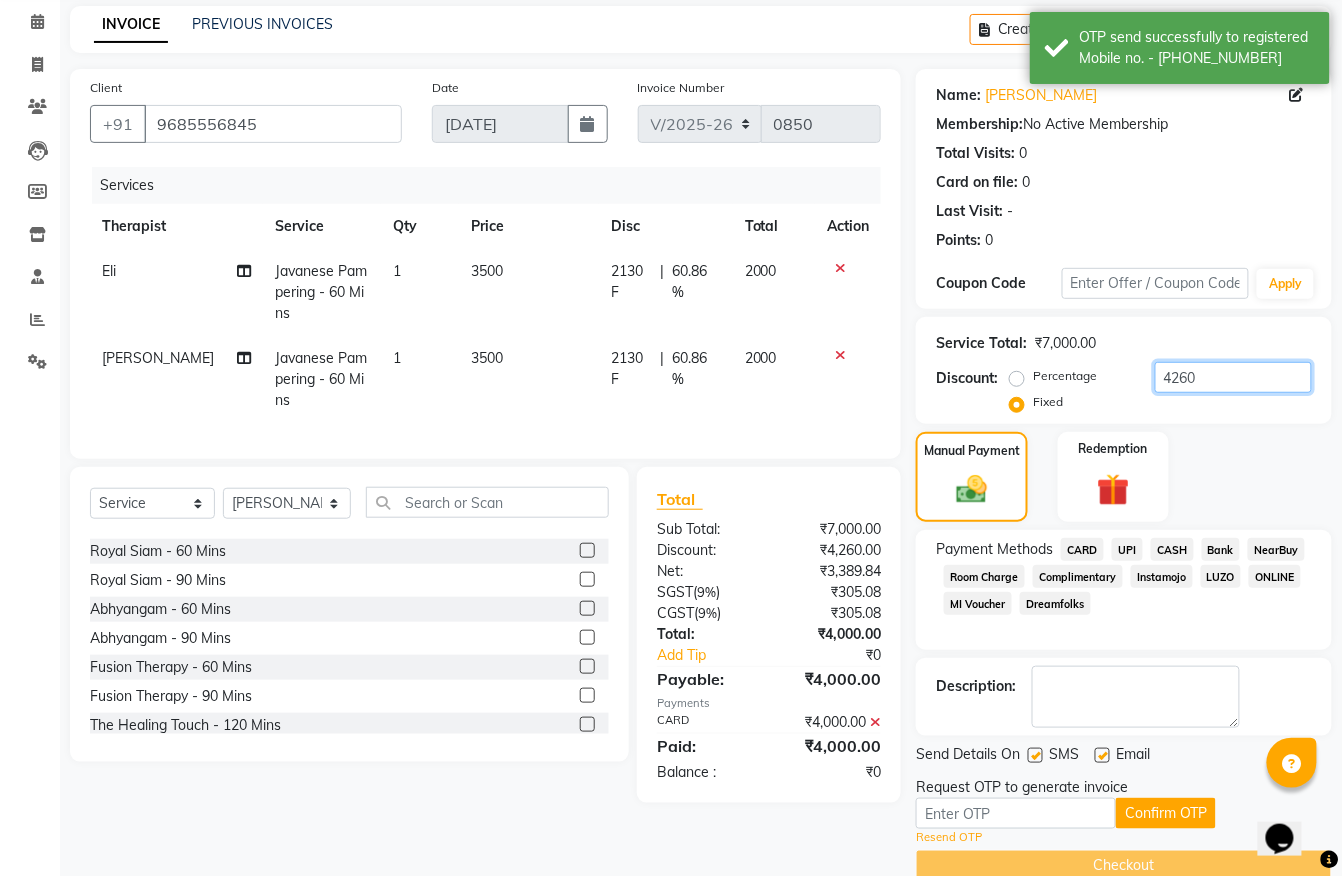 scroll, scrollTop: 266, scrollLeft: 0, axis: vertical 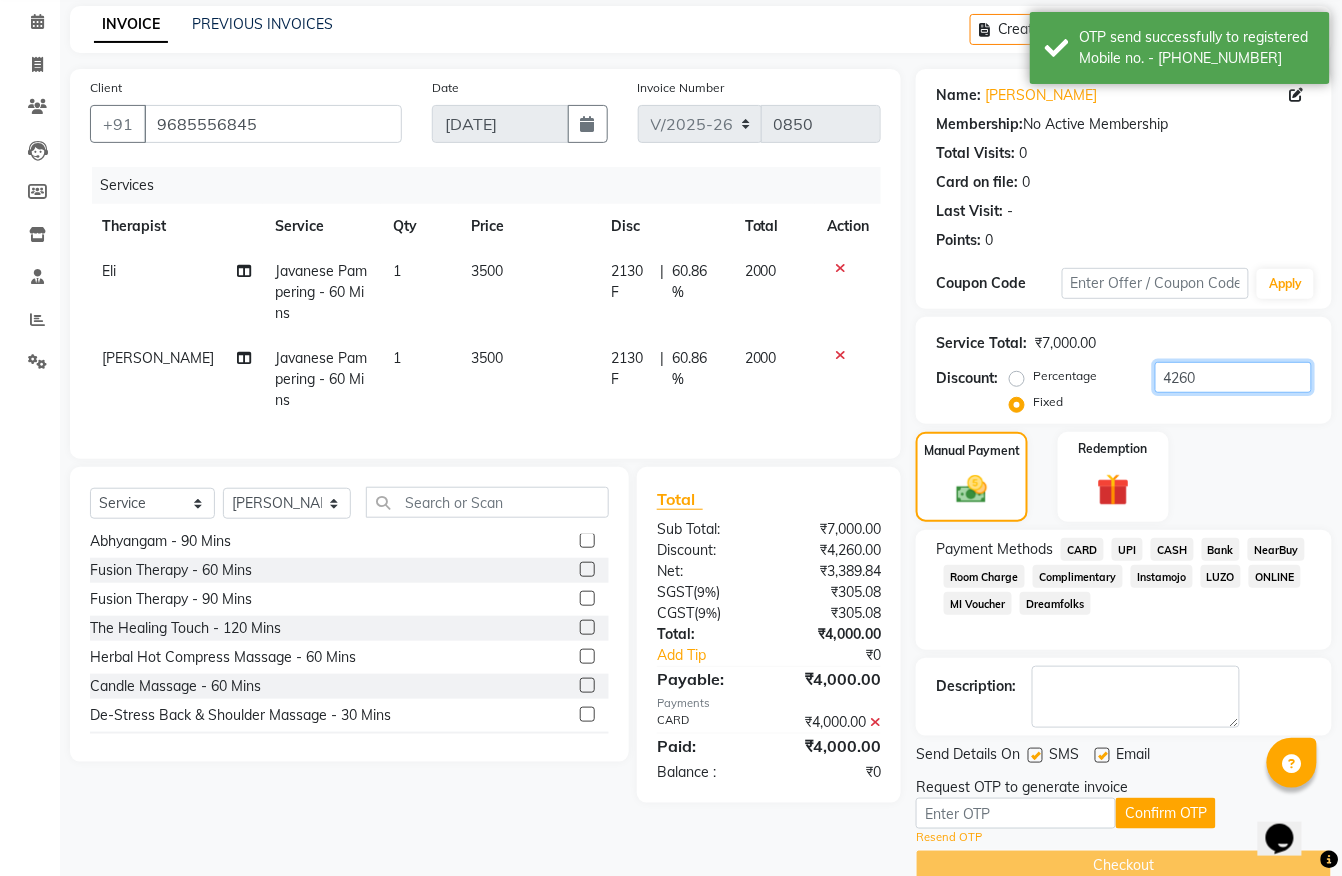 type on "4260" 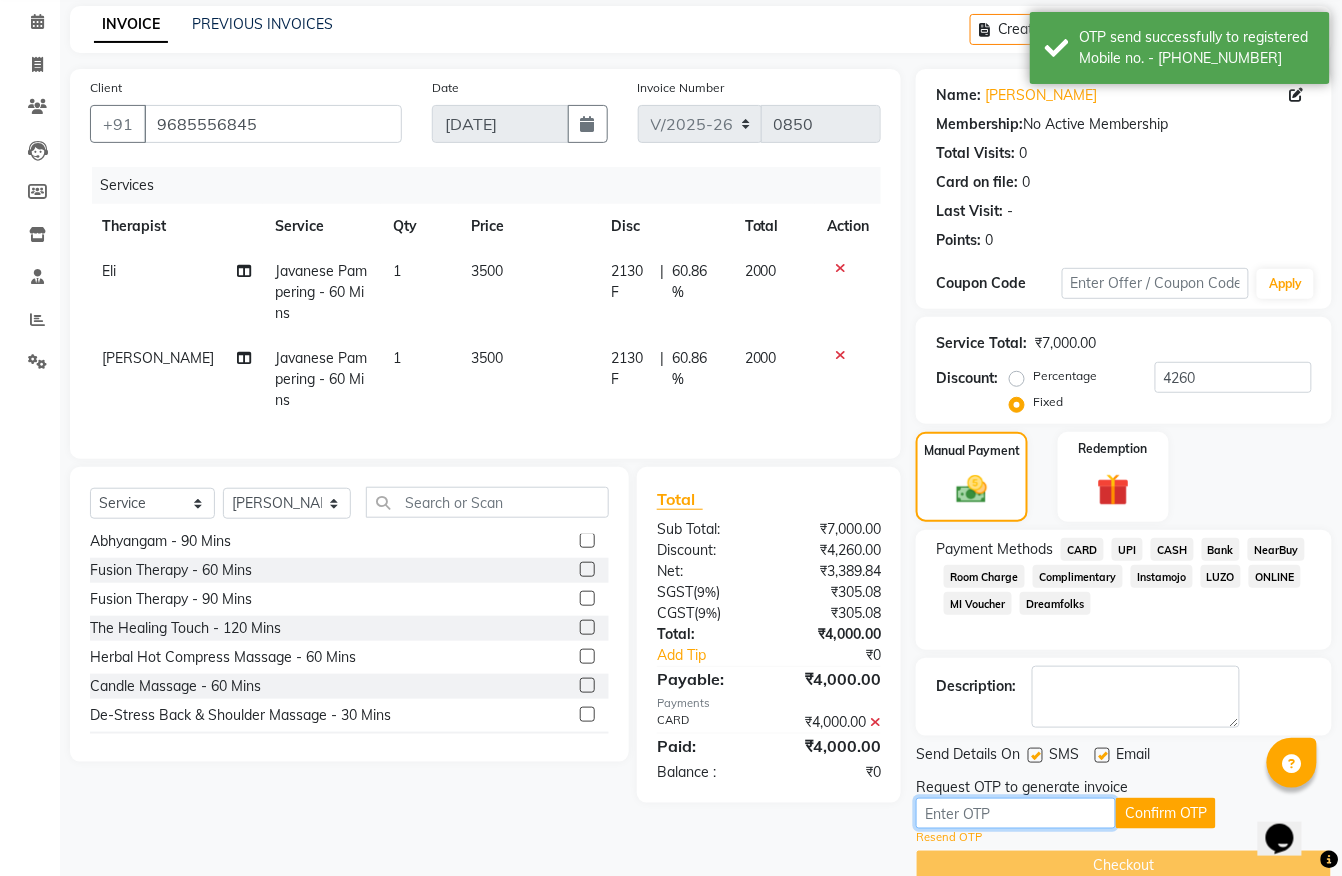 click at bounding box center (1016, 813) 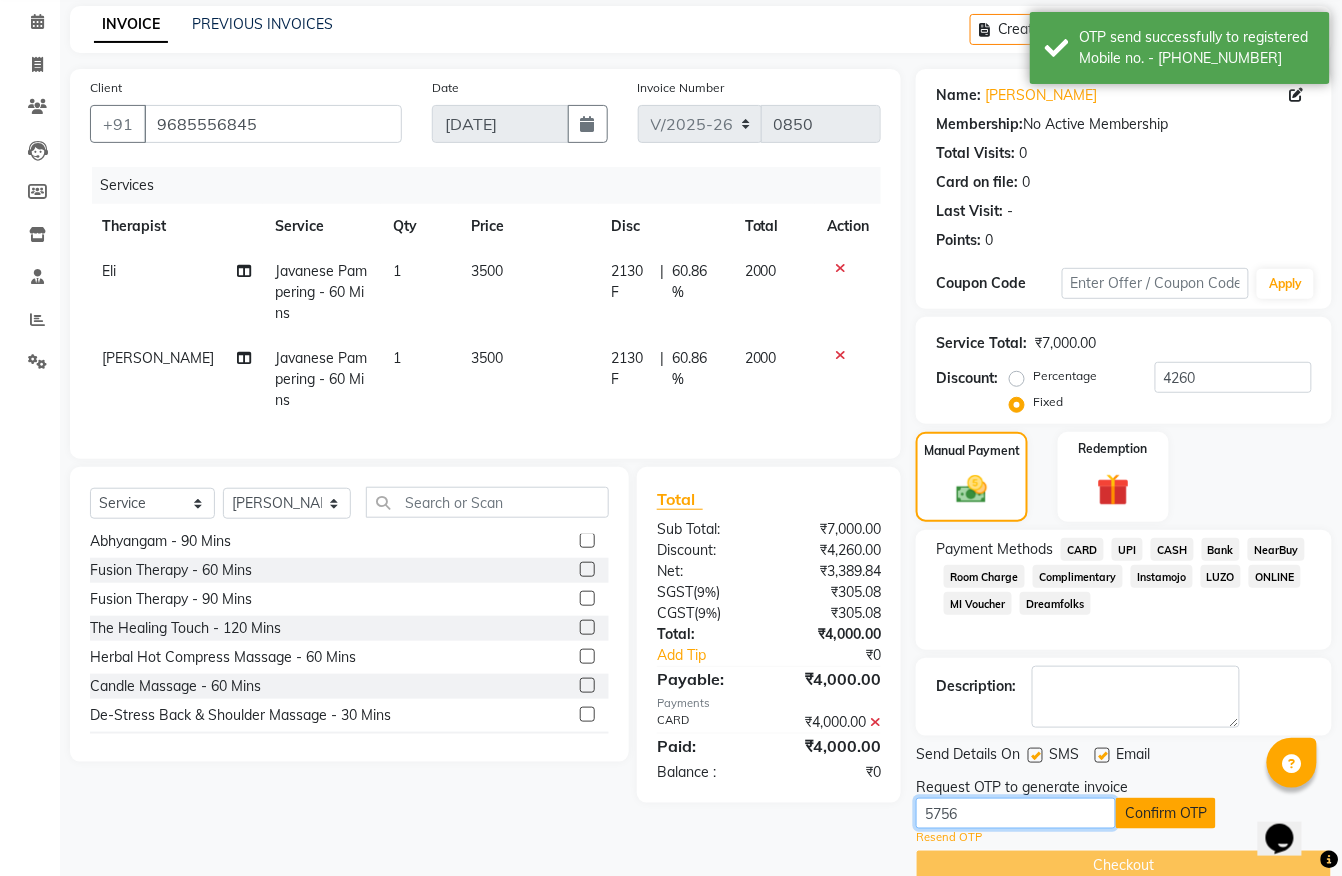 drag, startPoint x: 1113, startPoint y: 809, endPoint x: 1124, endPoint y: 812, distance: 11.401754 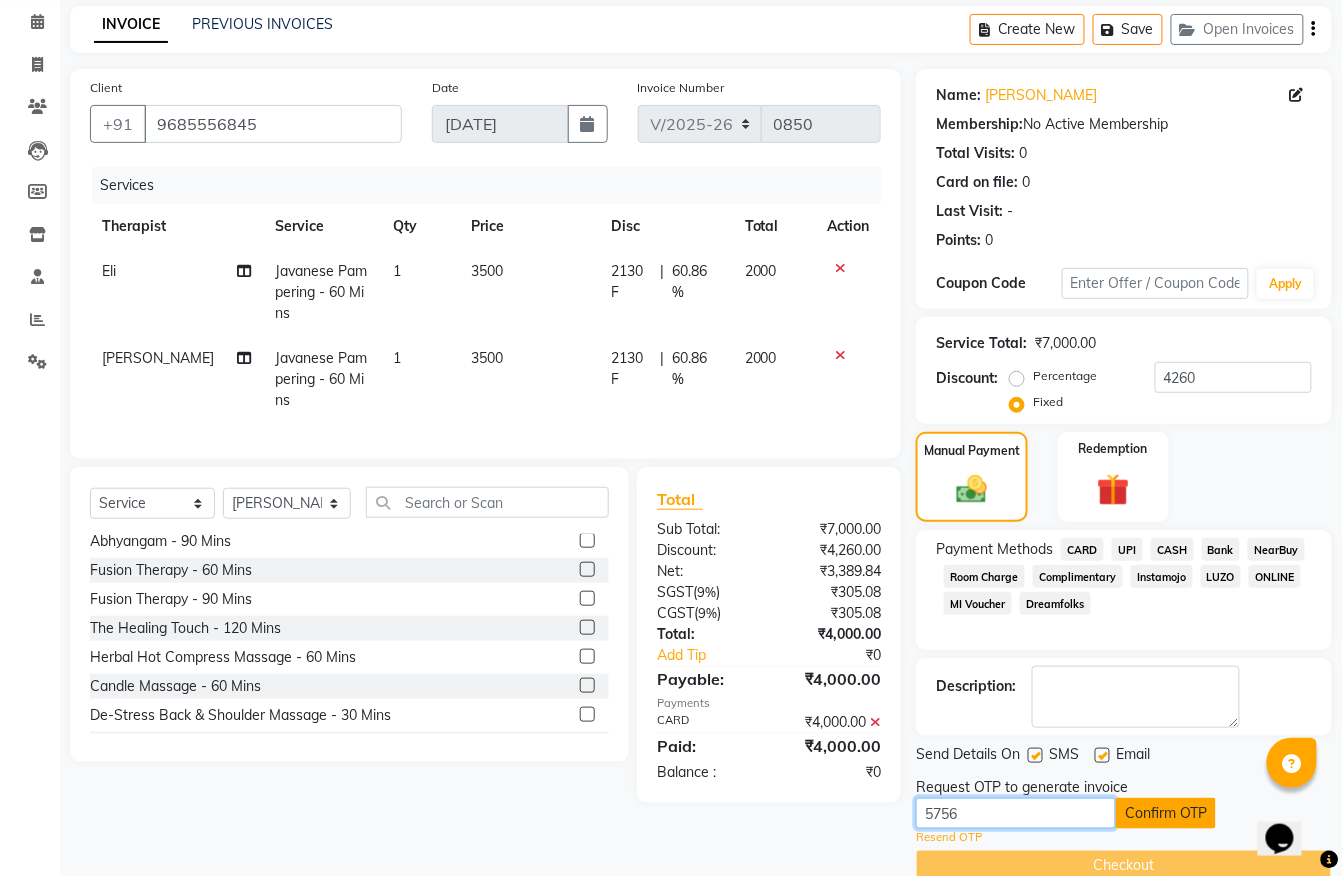 type on "5756" 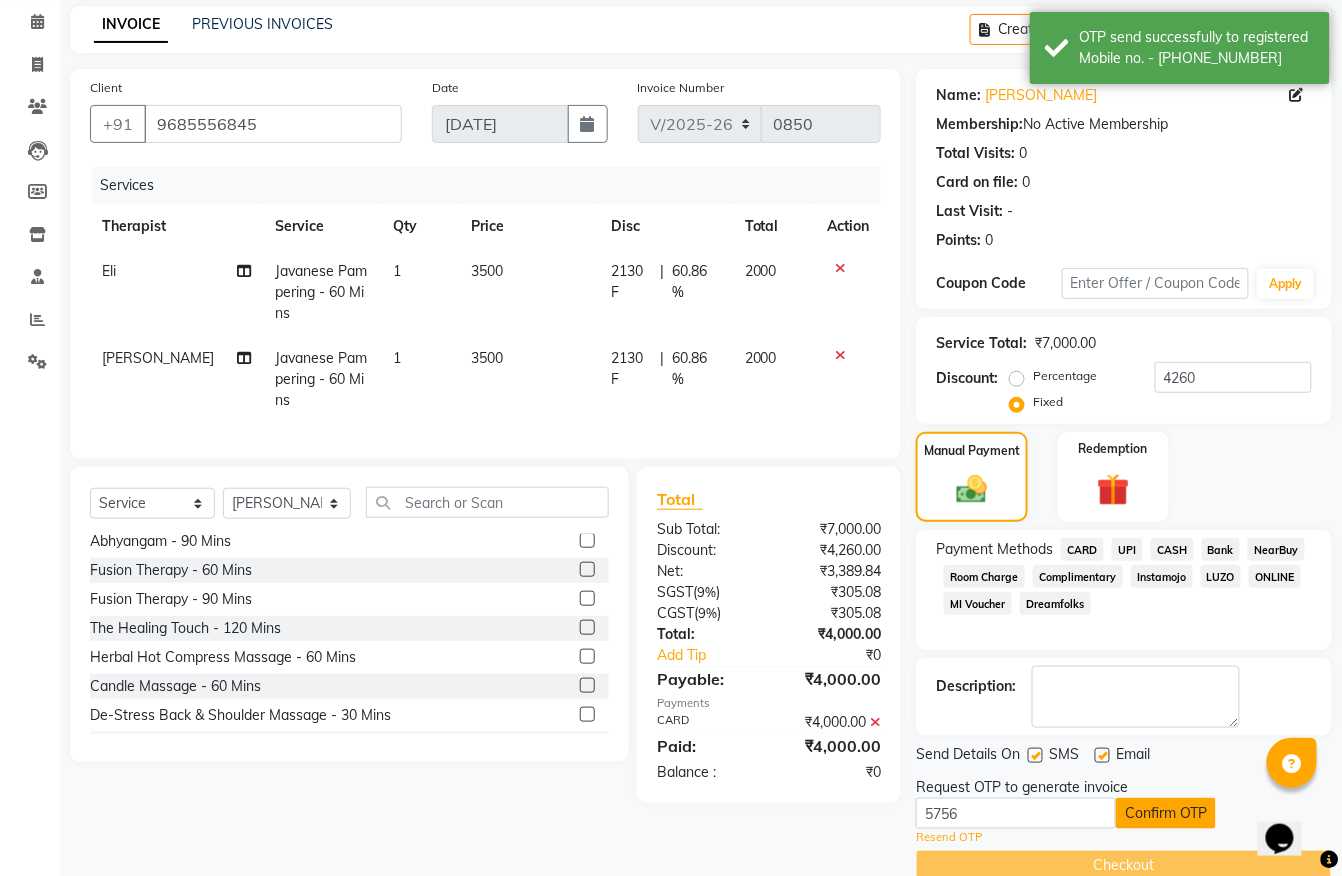 click on "Confirm OTP" 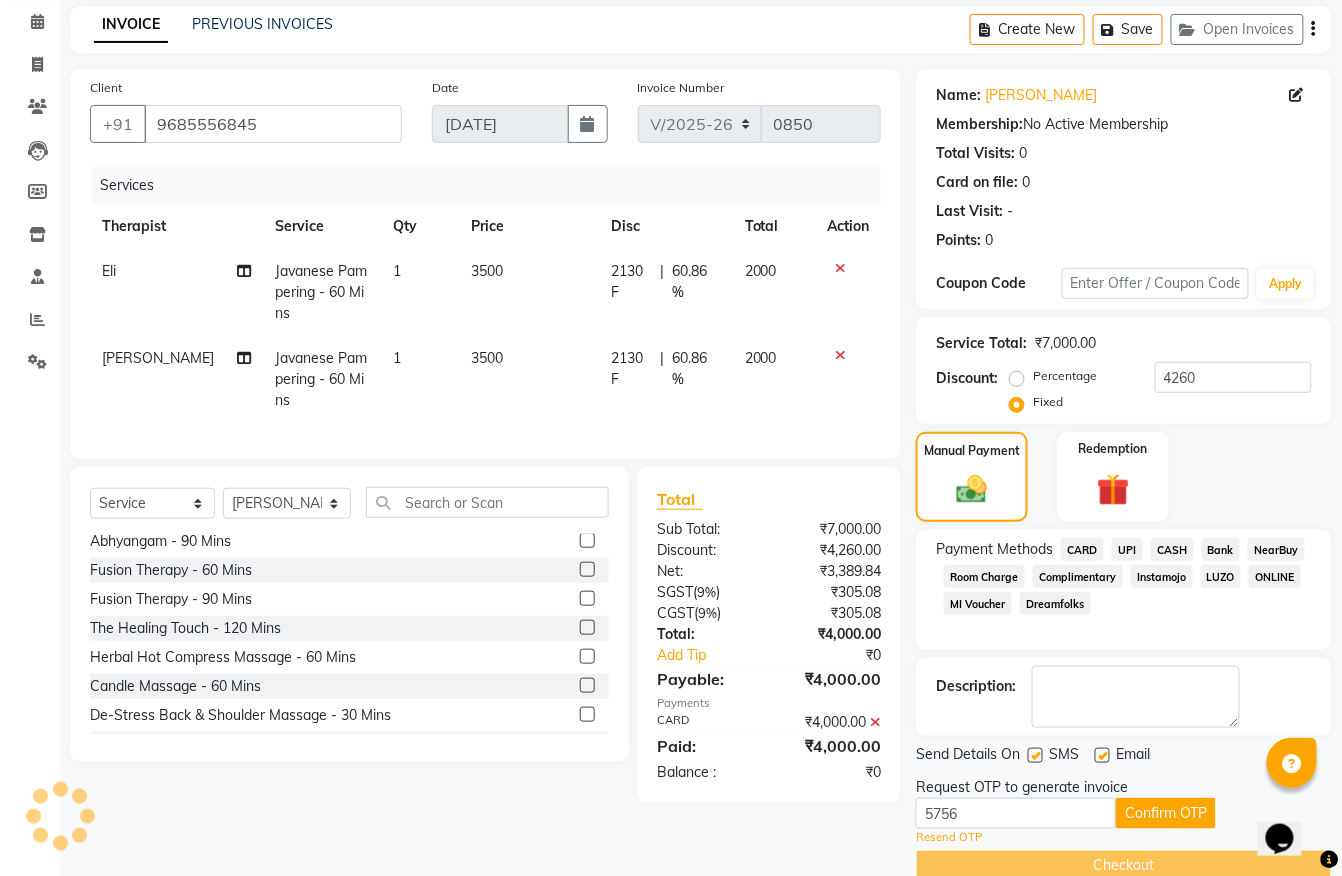 scroll, scrollTop: 61, scrollLeft: 0, axis: vertical 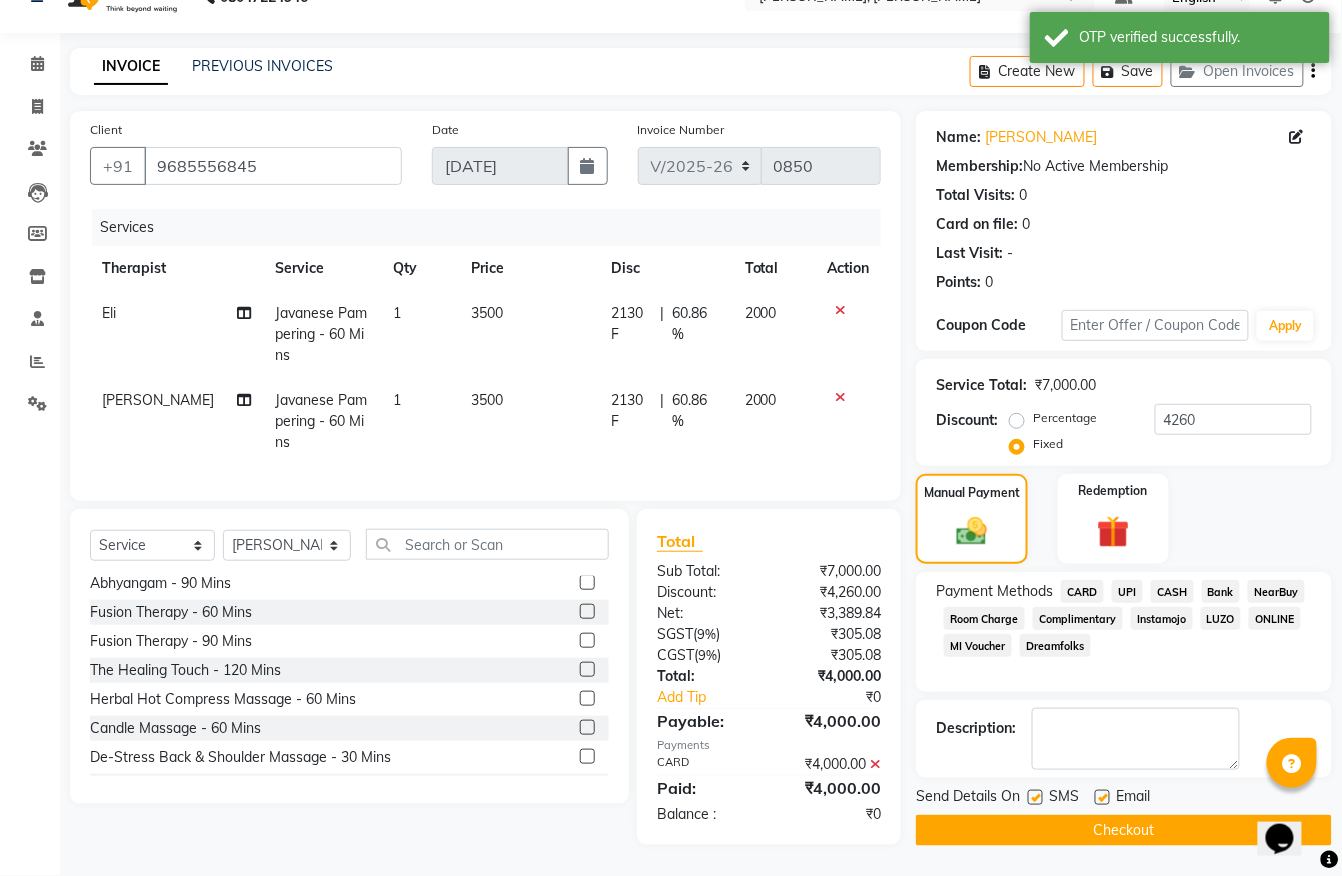 click on "Checkout" 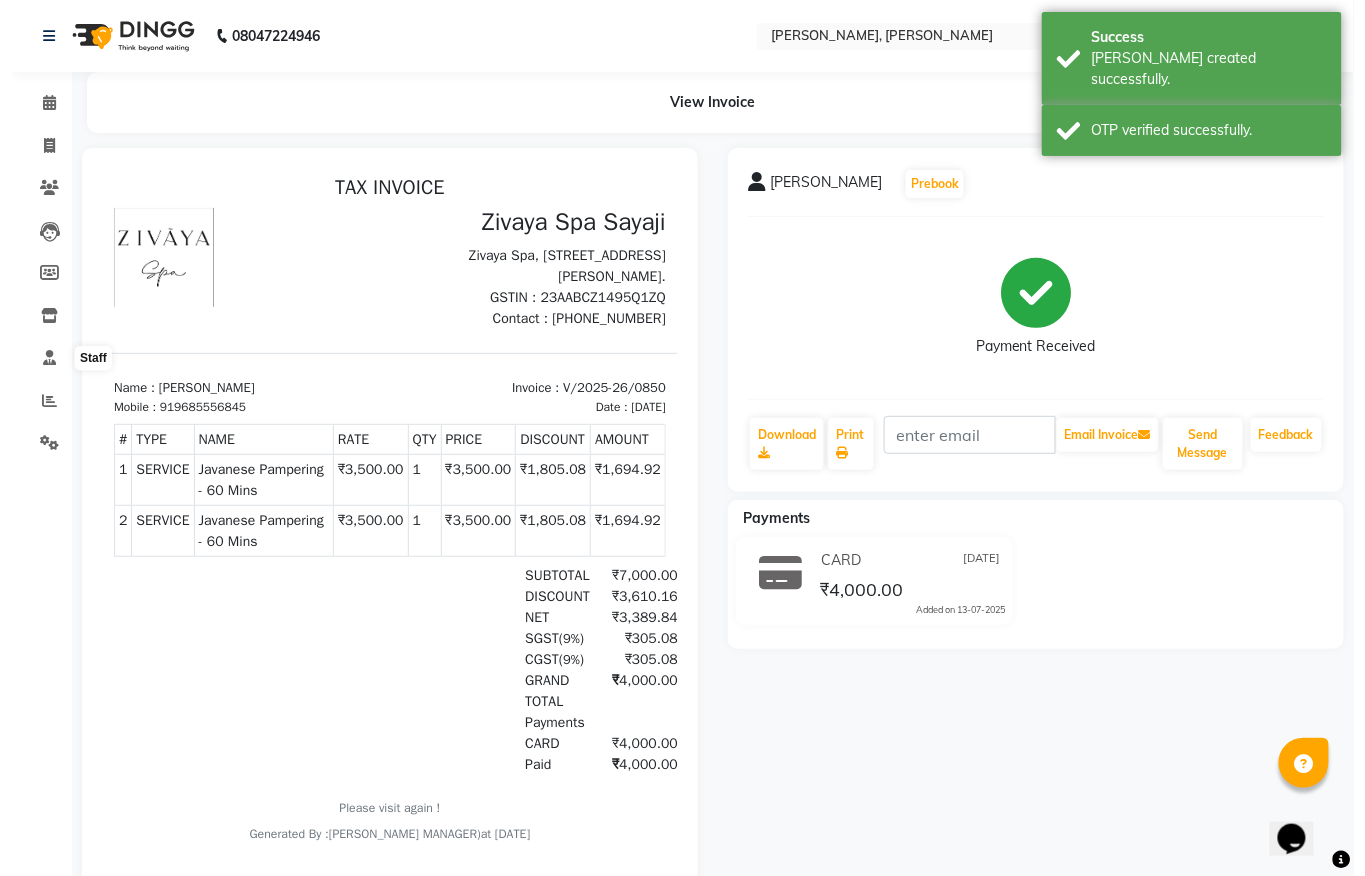 scroll, scrollTop: 0, scrollLeft: 0, axis: both 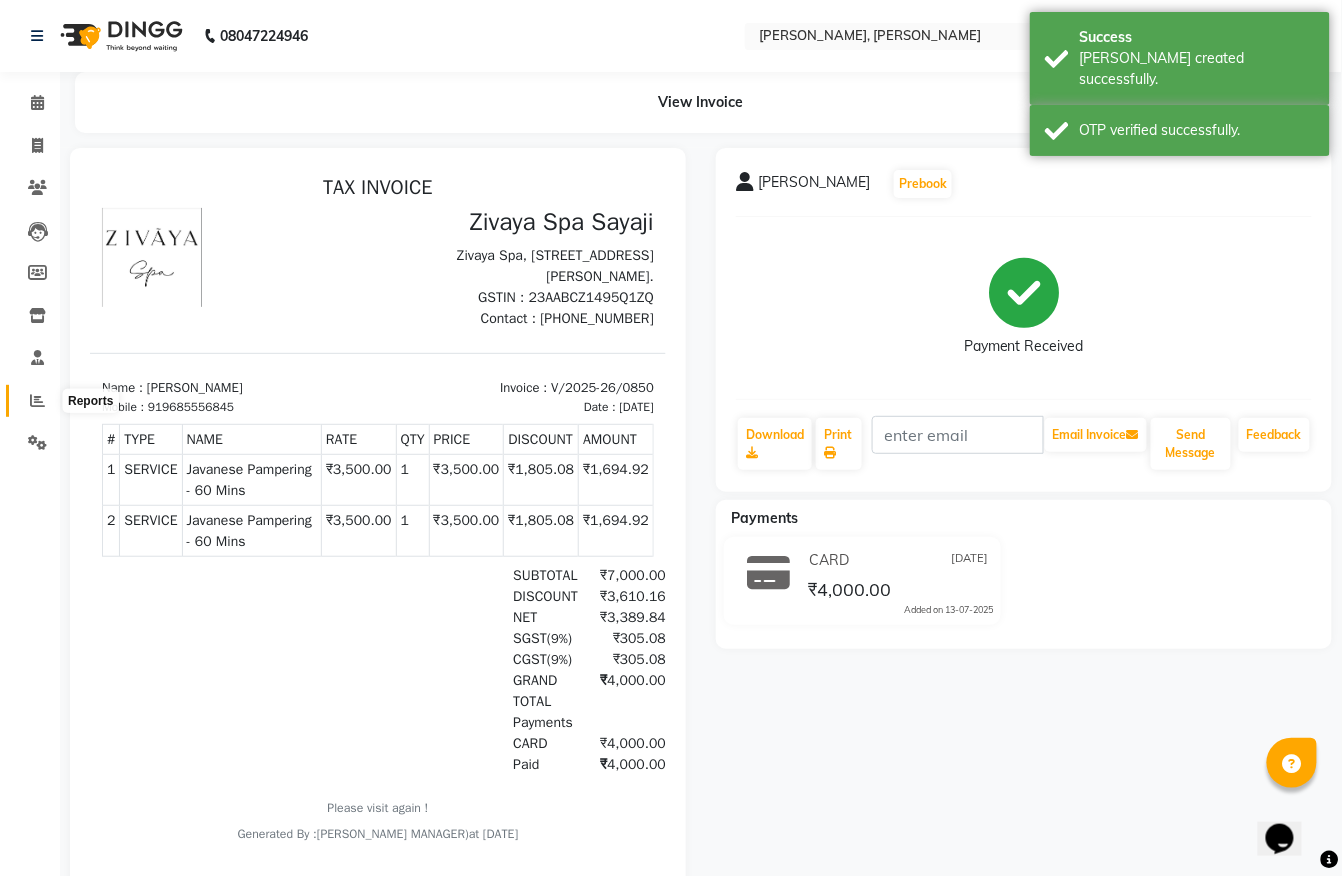click 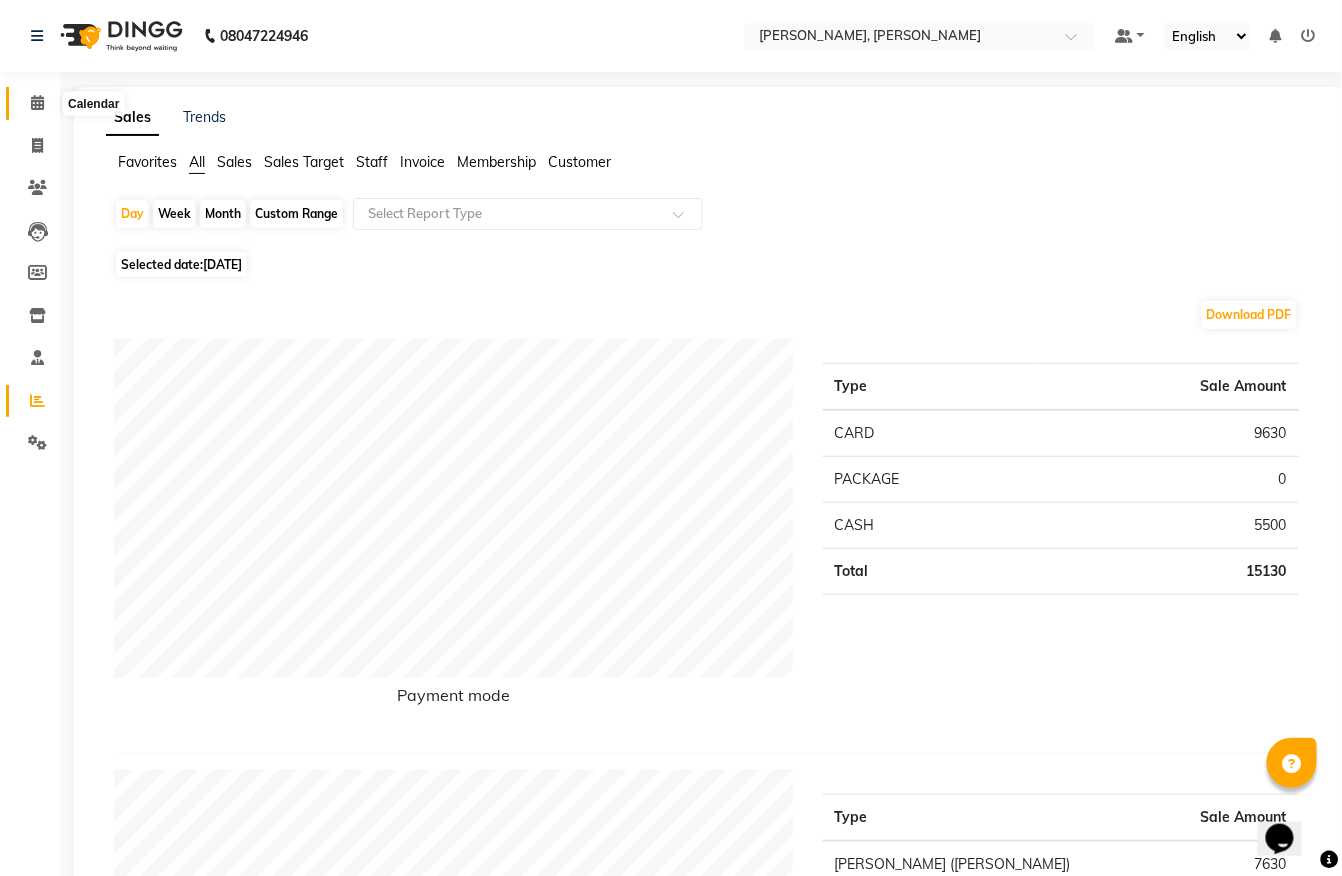 click 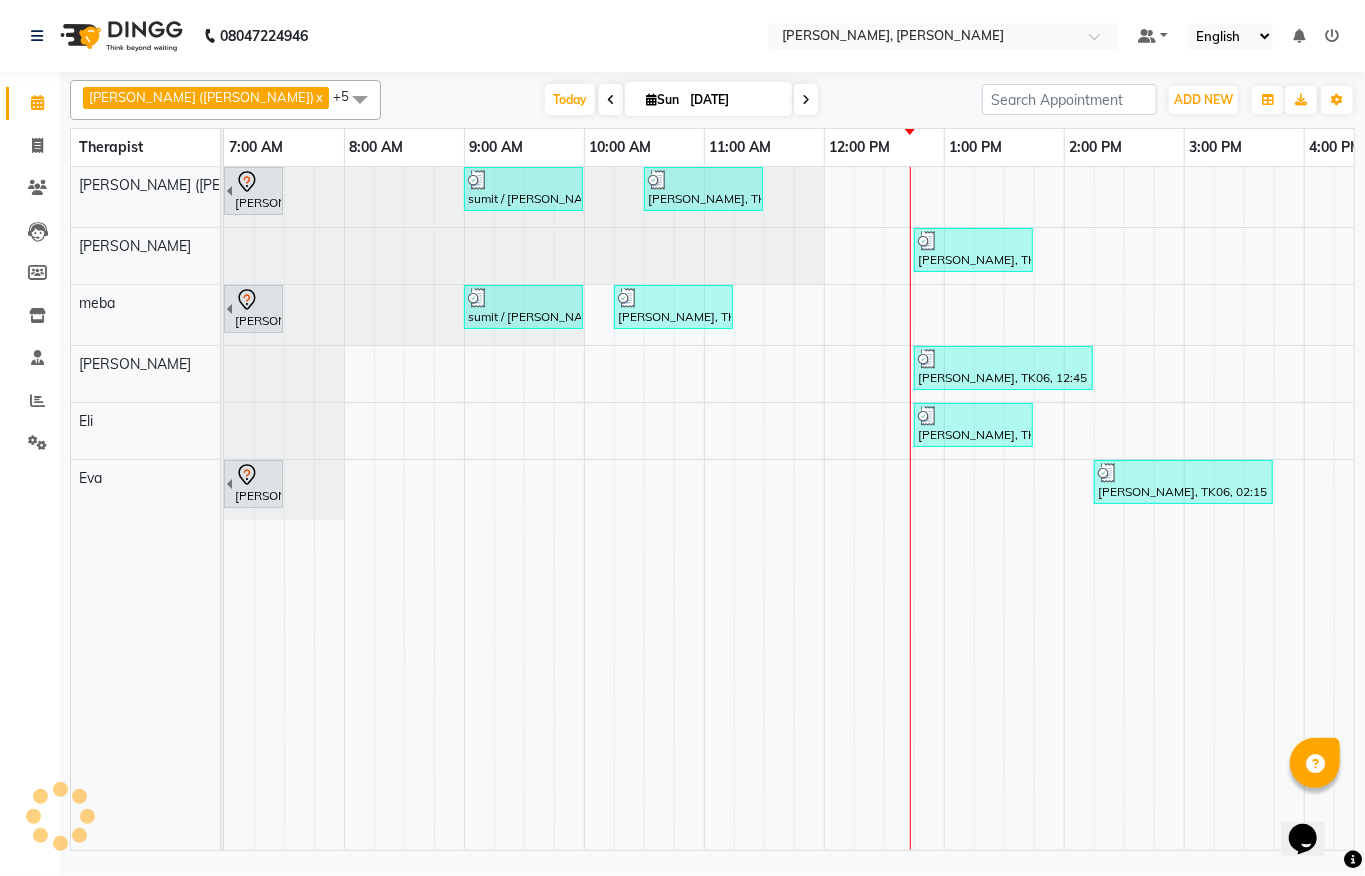 scroll, scrollTop: 0, scrollLeft: 0, axis: both 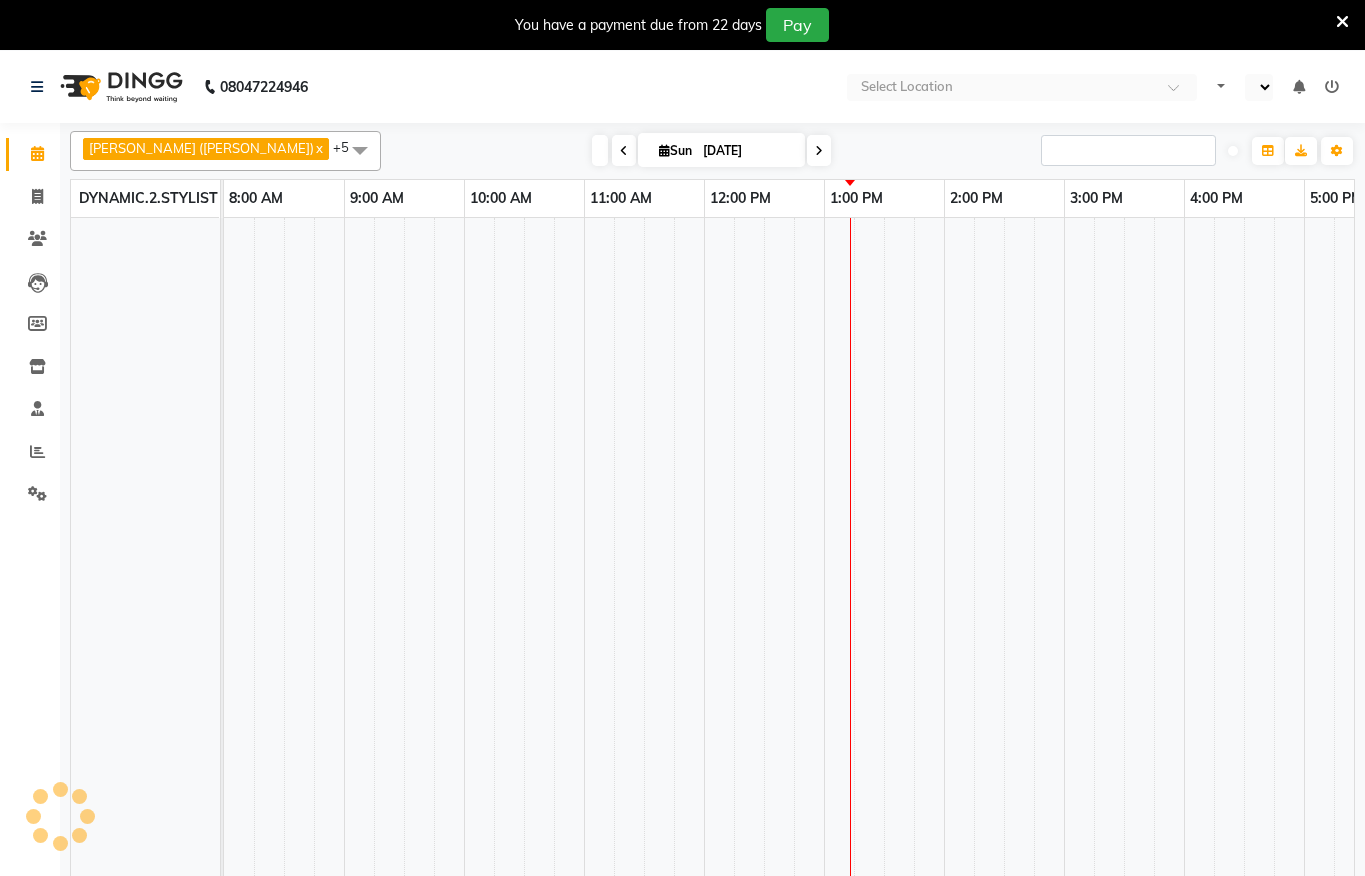 select on "en" 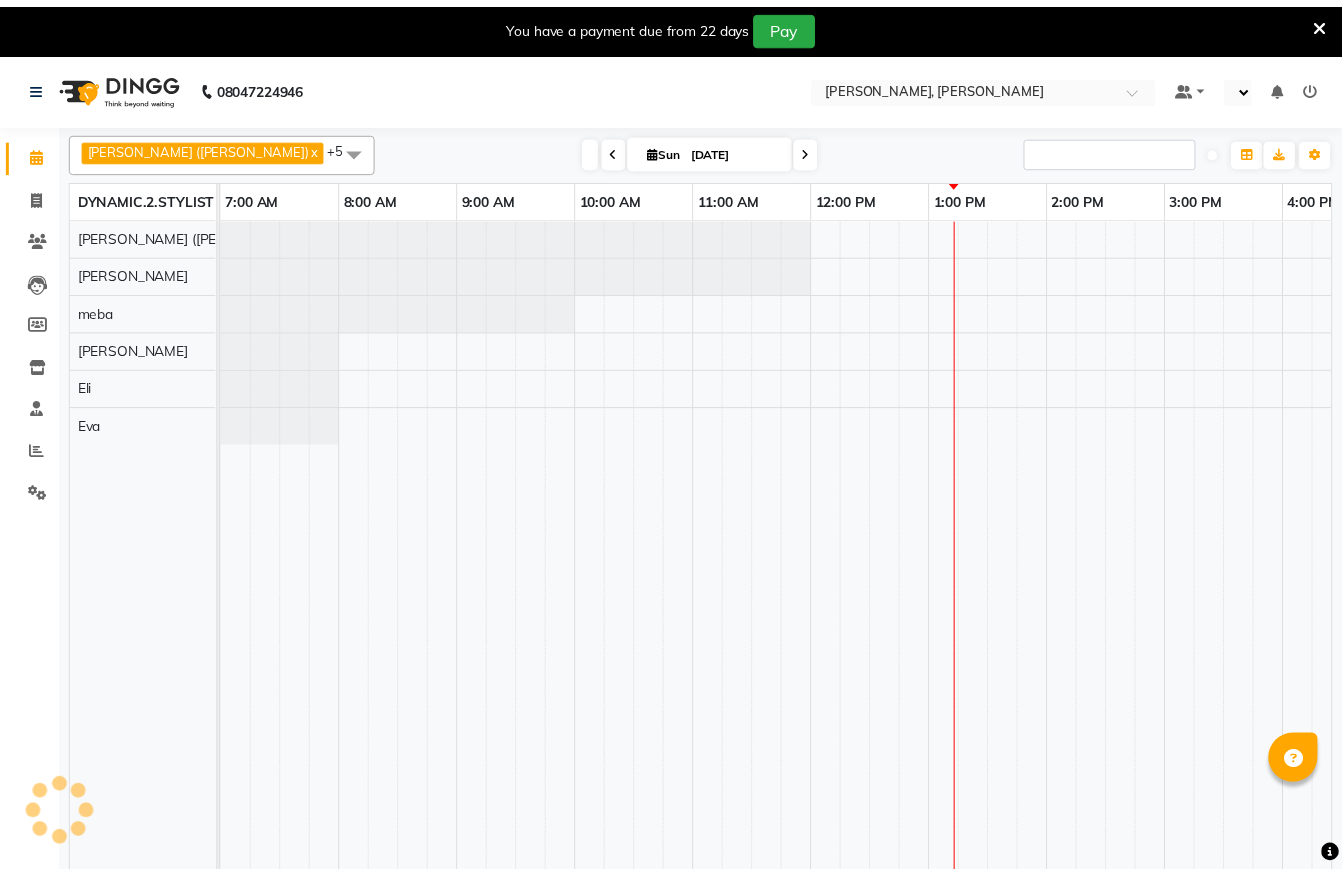 scroll, scrollTop: 0, scrollLeft: 0, axis: both 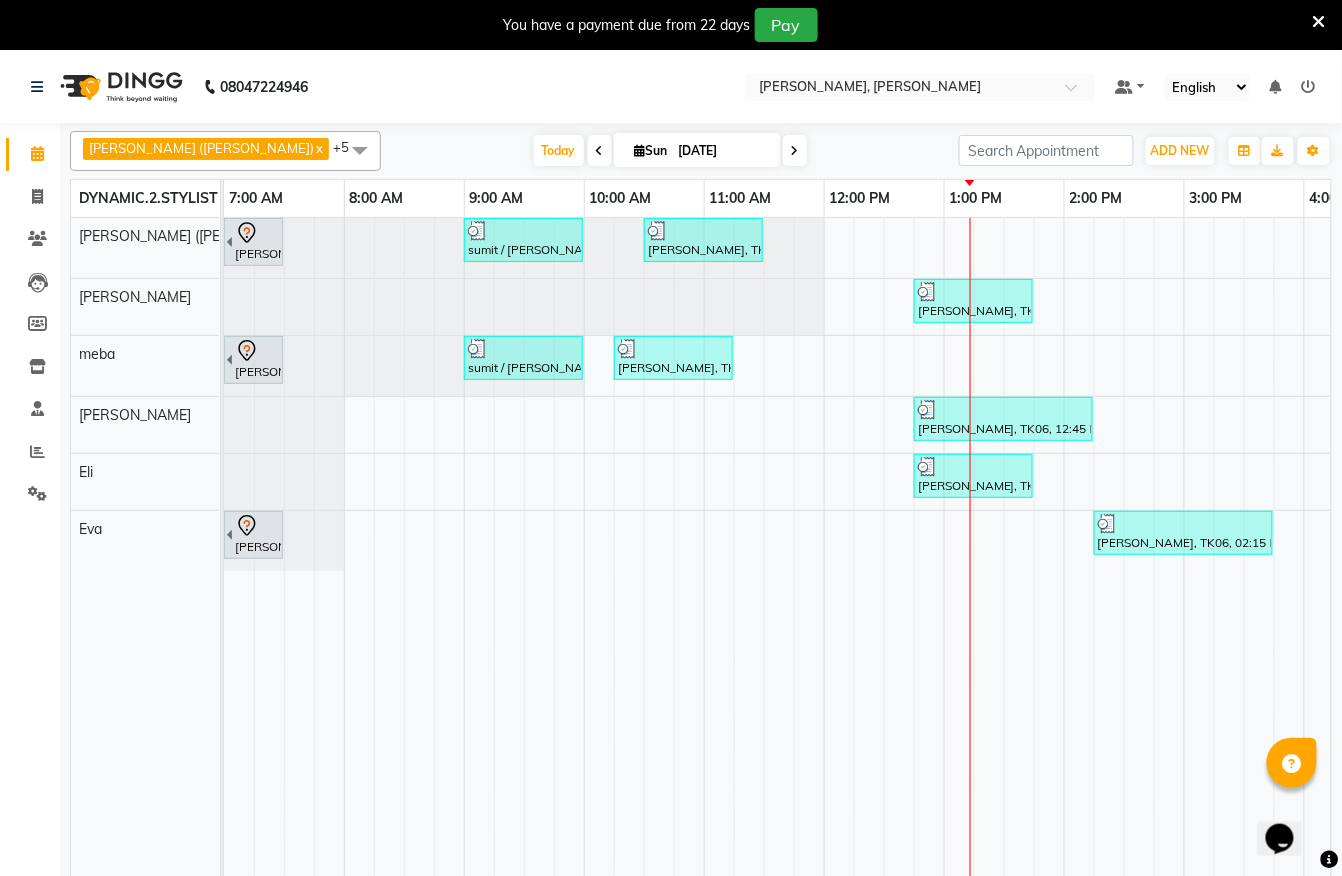click on "Reports" 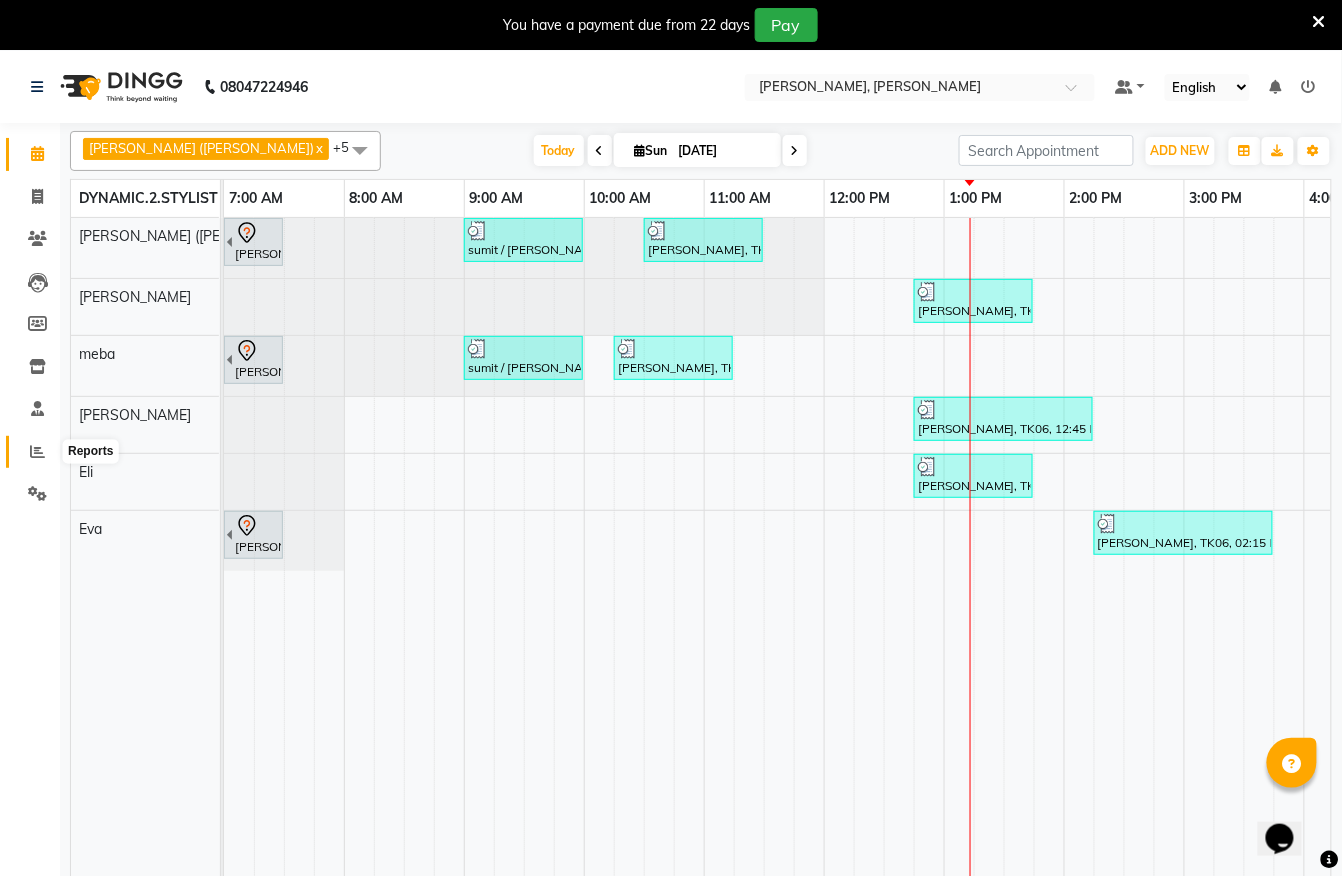 click 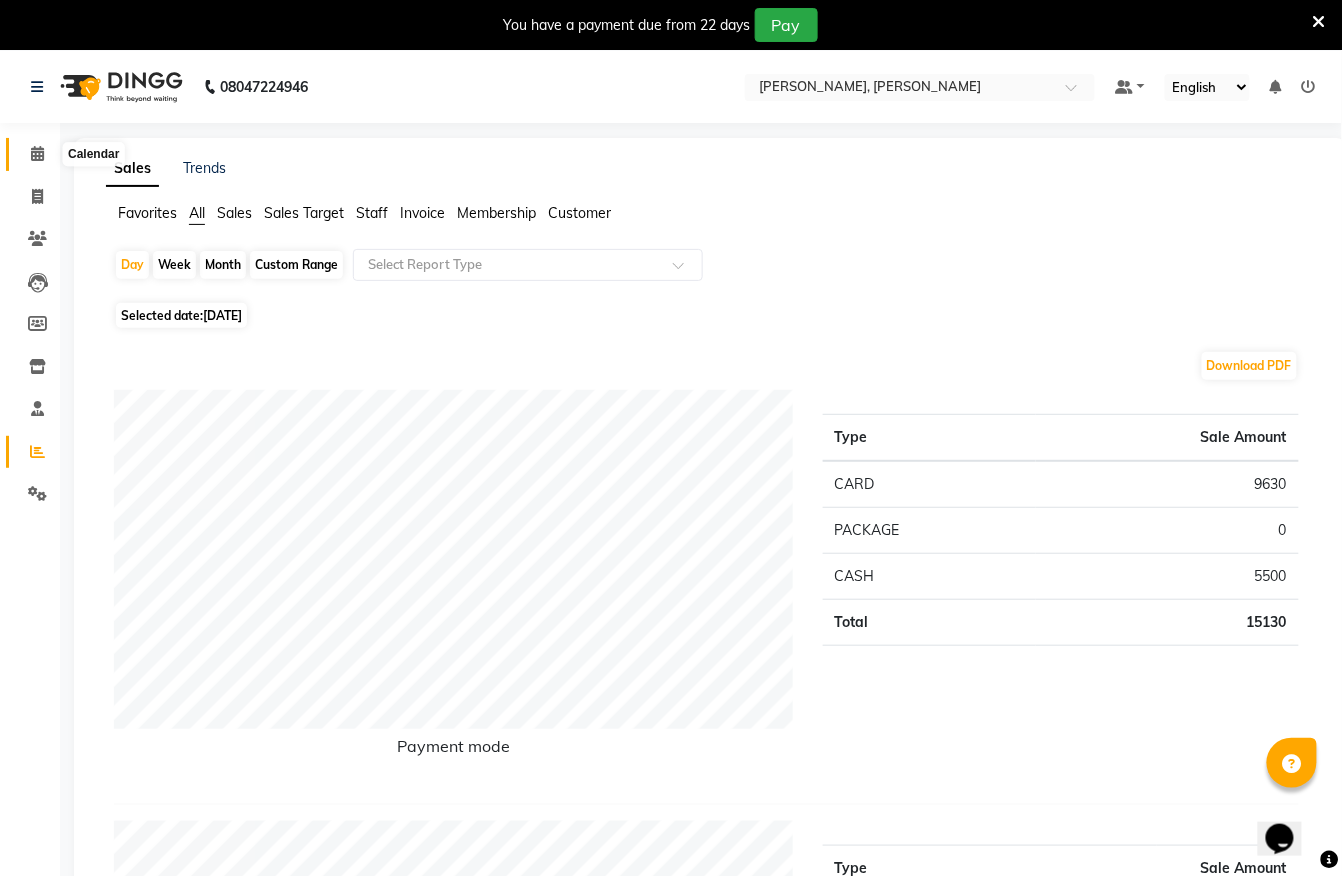 click 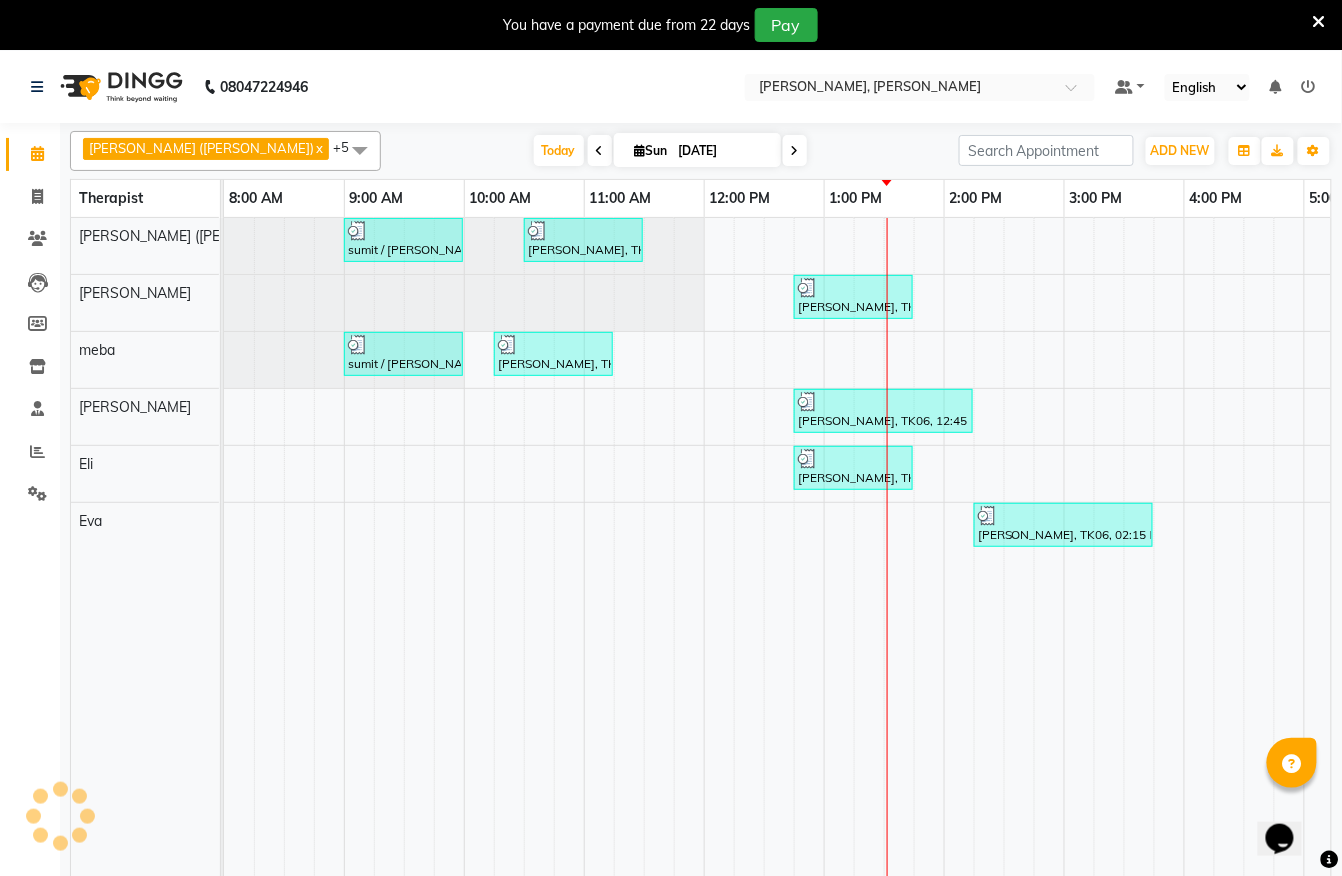 scroll, scrollTop: 50, scrollLeft: 0, axis: vertical 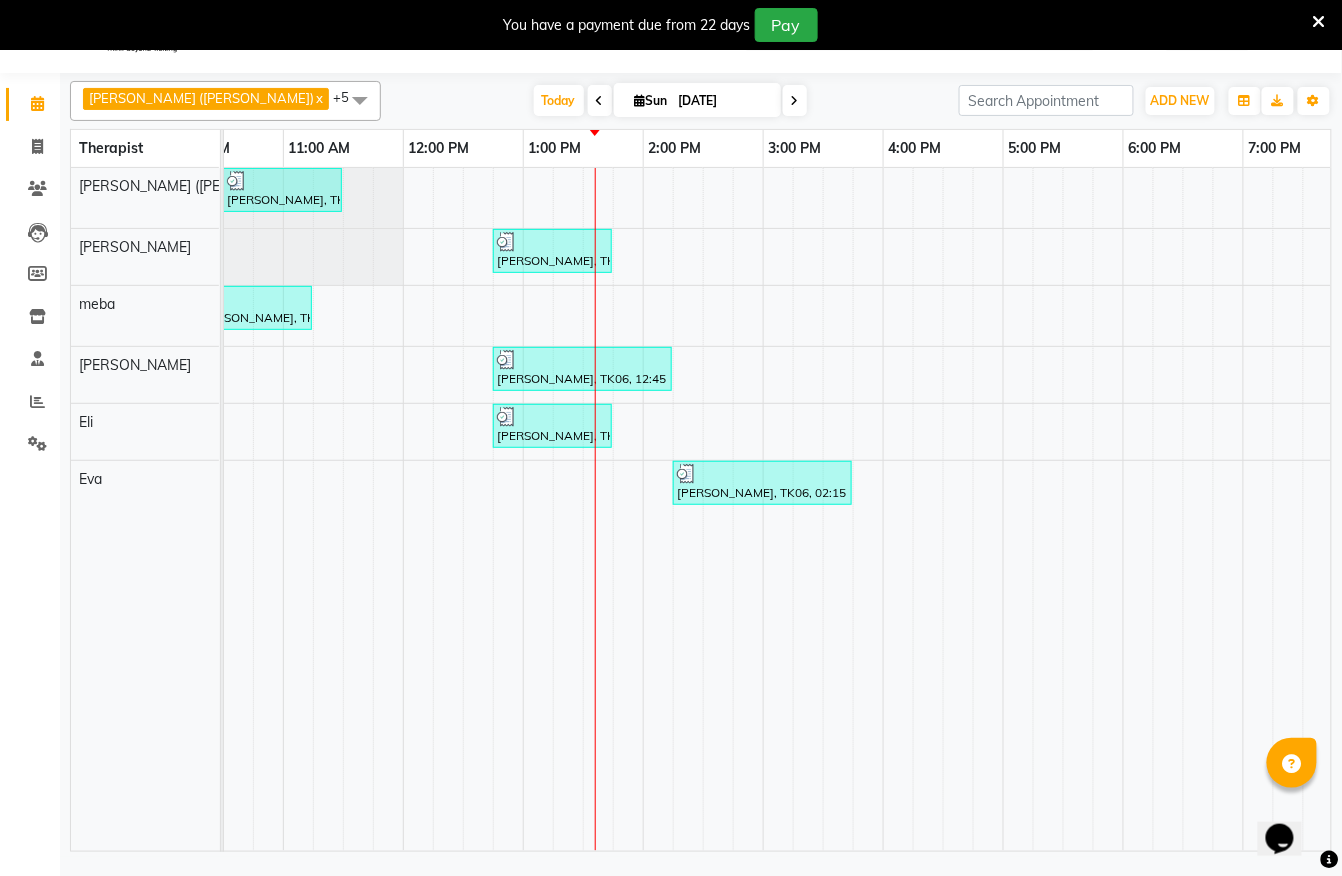click on "[PERSON_NAME], TK02, 06:30 AM-07:30 AM, Javanese Pampering - 60 Mins     sumit / [PERSON_NAME], TK04, 09:00 AM-10:00 AM, Javanese Pampering - 60 Mins     [PERSON_NAME], TK05, 10:30 AM-11:30 AM, Javanese Pampering - 60 Mins     [PERSON_NAME], TK07, 12:45 PM-01:45 PM, Javanese Pampering - 60 Mins             [PERSON_NAME], TK03, 06:30 AM-07:30 AM, Javanese Pampering - 60 Mins     sumit / [PERSON_NAME], TK04, 09:00 AM-10:00 AM, Javanese Pampering - 60 Mins     [PERSON_NAME], TK01, 10:15 AM-11:15 AM, Javanese Pampering - 60 Mins     [PERSON_NAME], TK06, 12:45 PM-02:15 PM, Javanese Pampering - 90 Mins     [PERSON_NAME], TK07, 12:45 PM-01:45 PM, Javanese Pampering - 60 Mins             [PERSON_NAME], TK02, 06:30 AM-07:30 AM, Javanese Pampering - 60 Mins     [PERSON_NAME], TK06, 02:15 PM-03:45 PM, Javanese Pampering - 90 Mins" at bounding box center [763, 509] 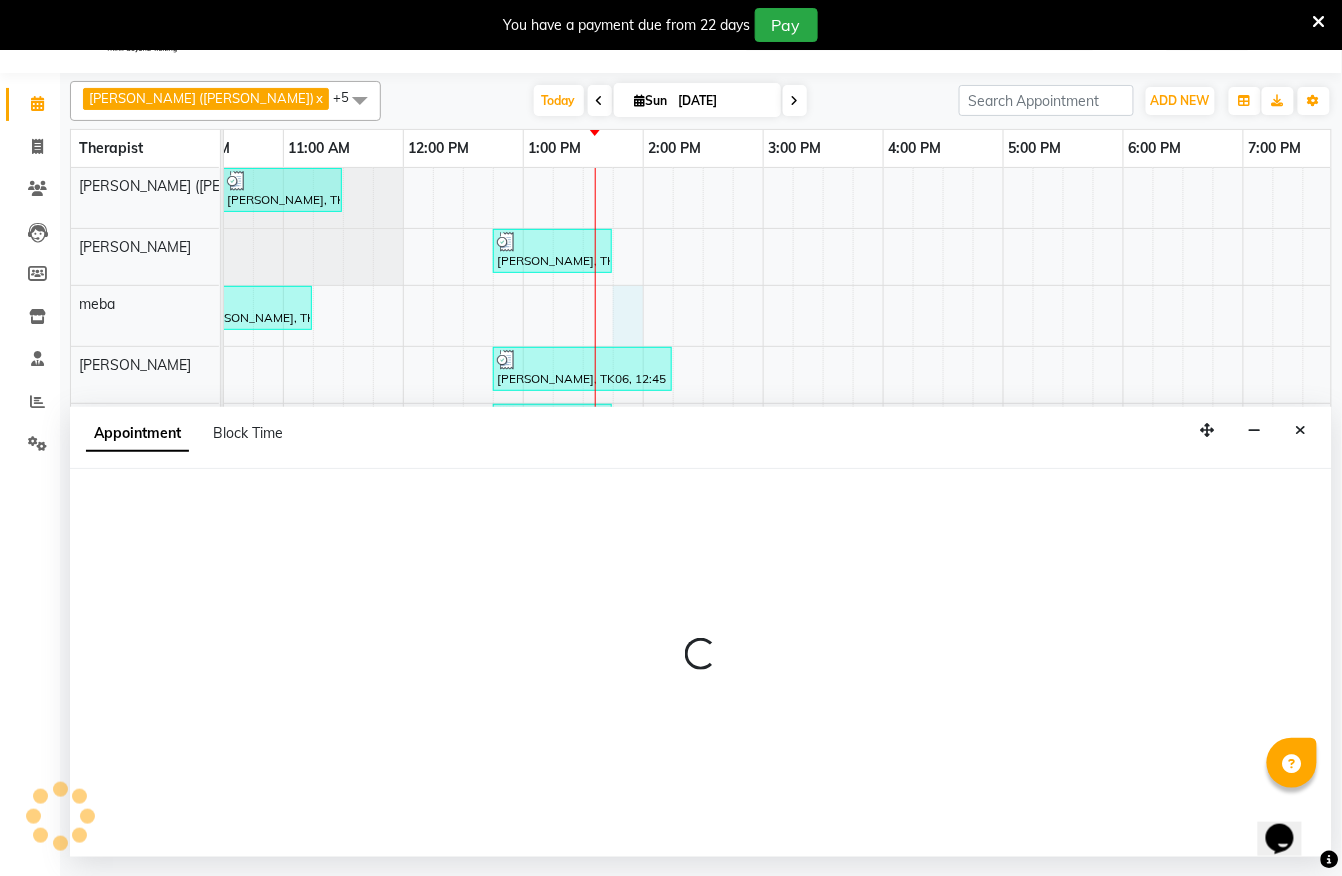 select on "65646" 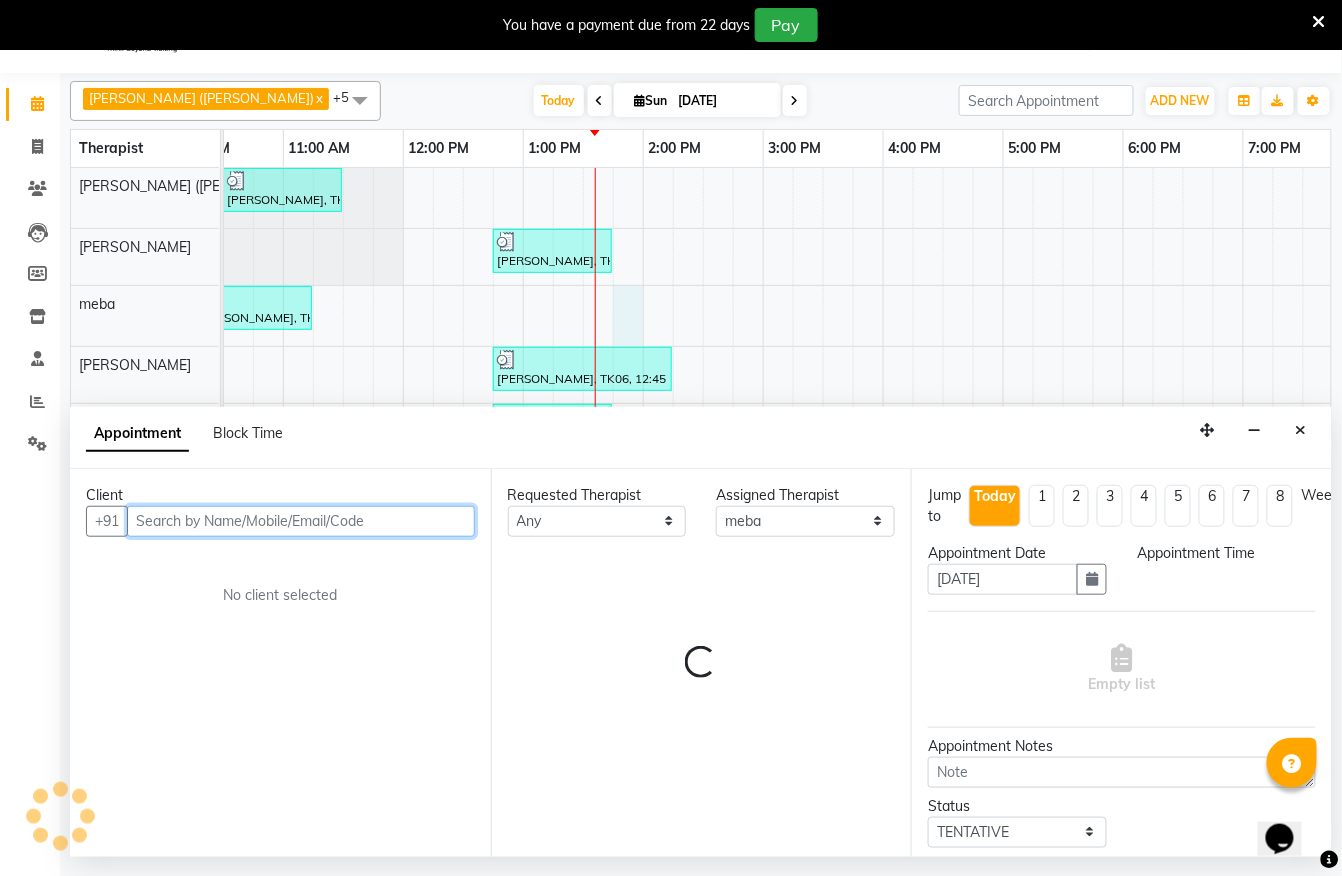 select on "825" 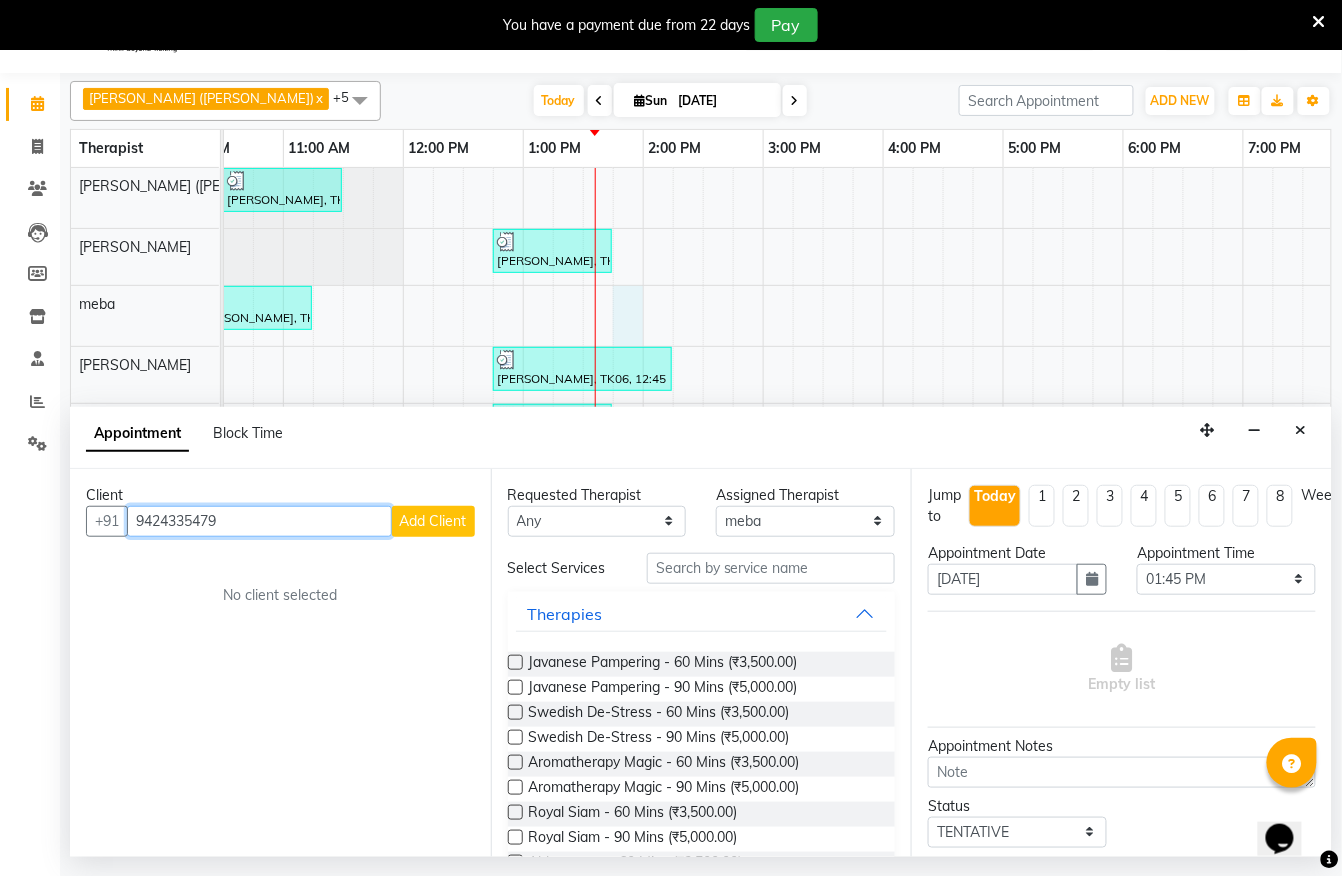 type on "9424335479" 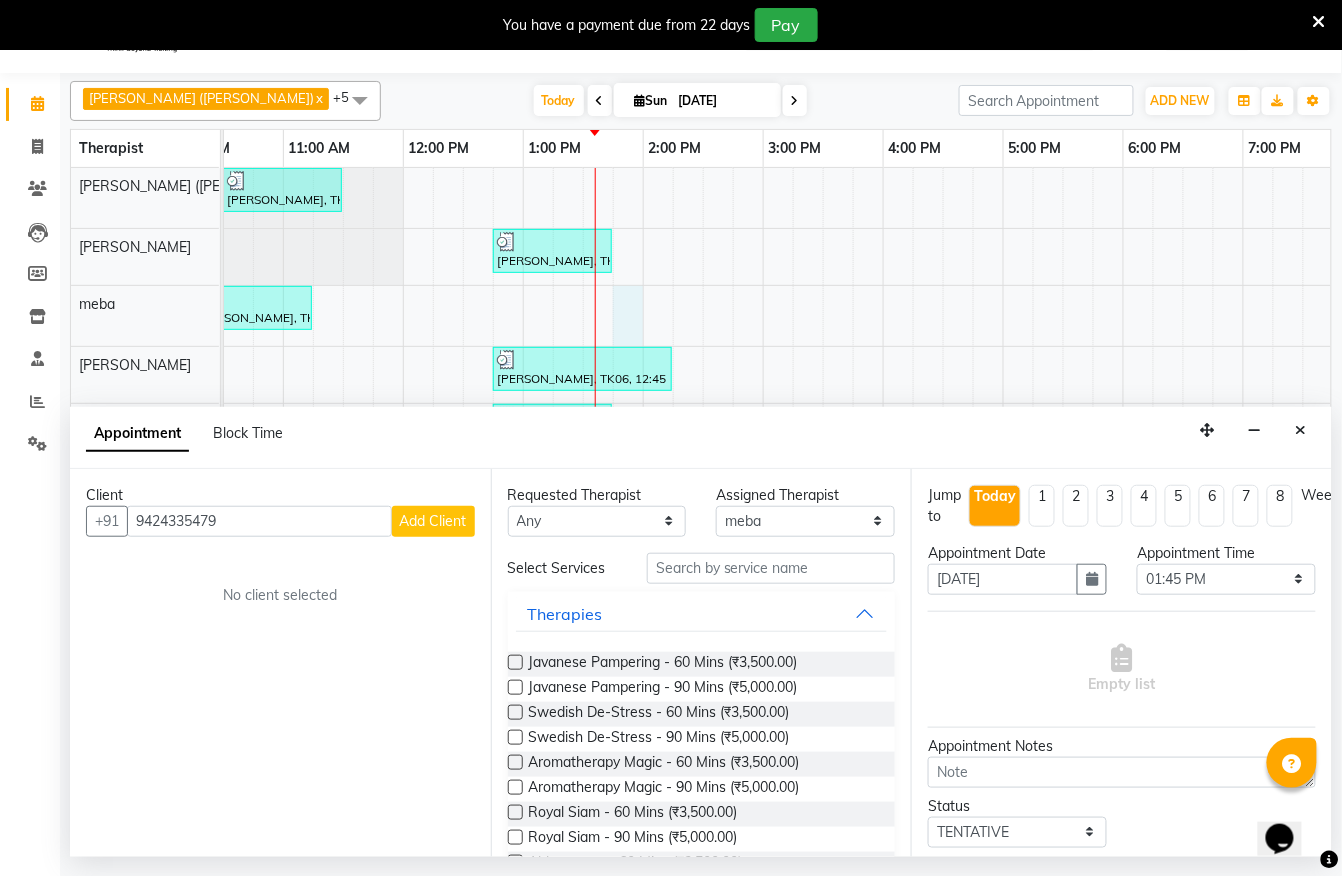 click on "Add Client" at bounding box center [433, 521] 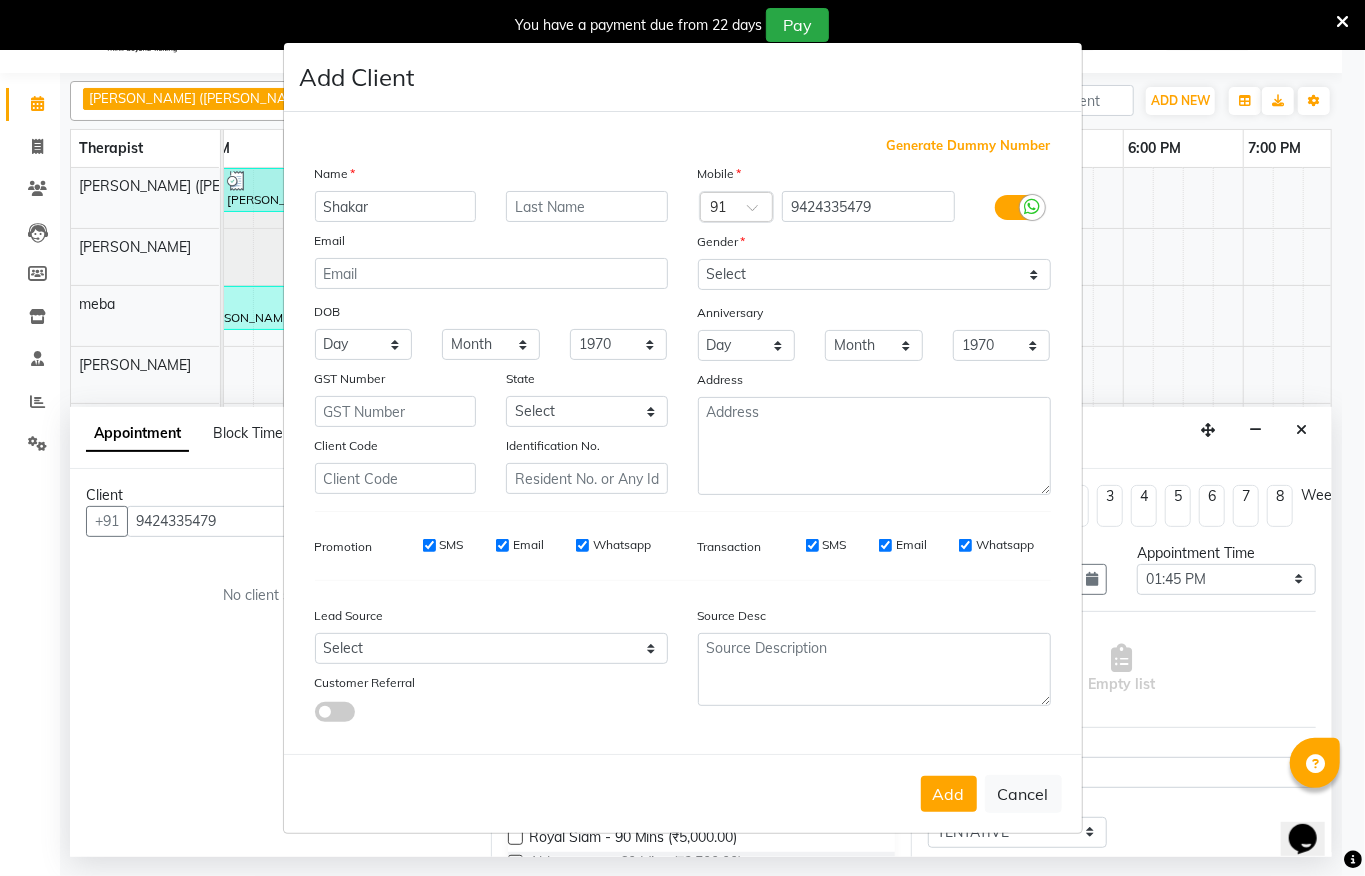 type on "Shakar" 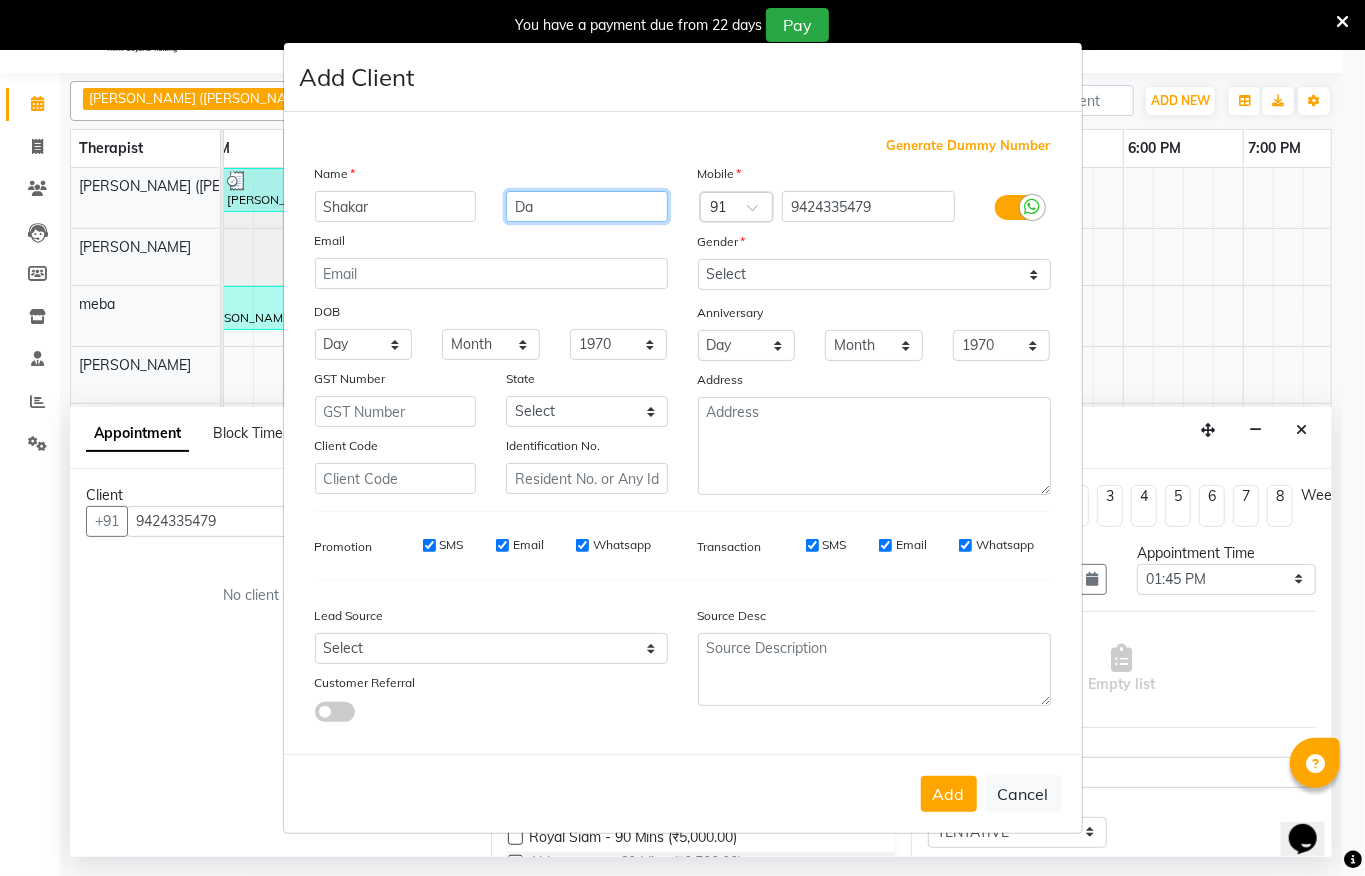 type on "D" 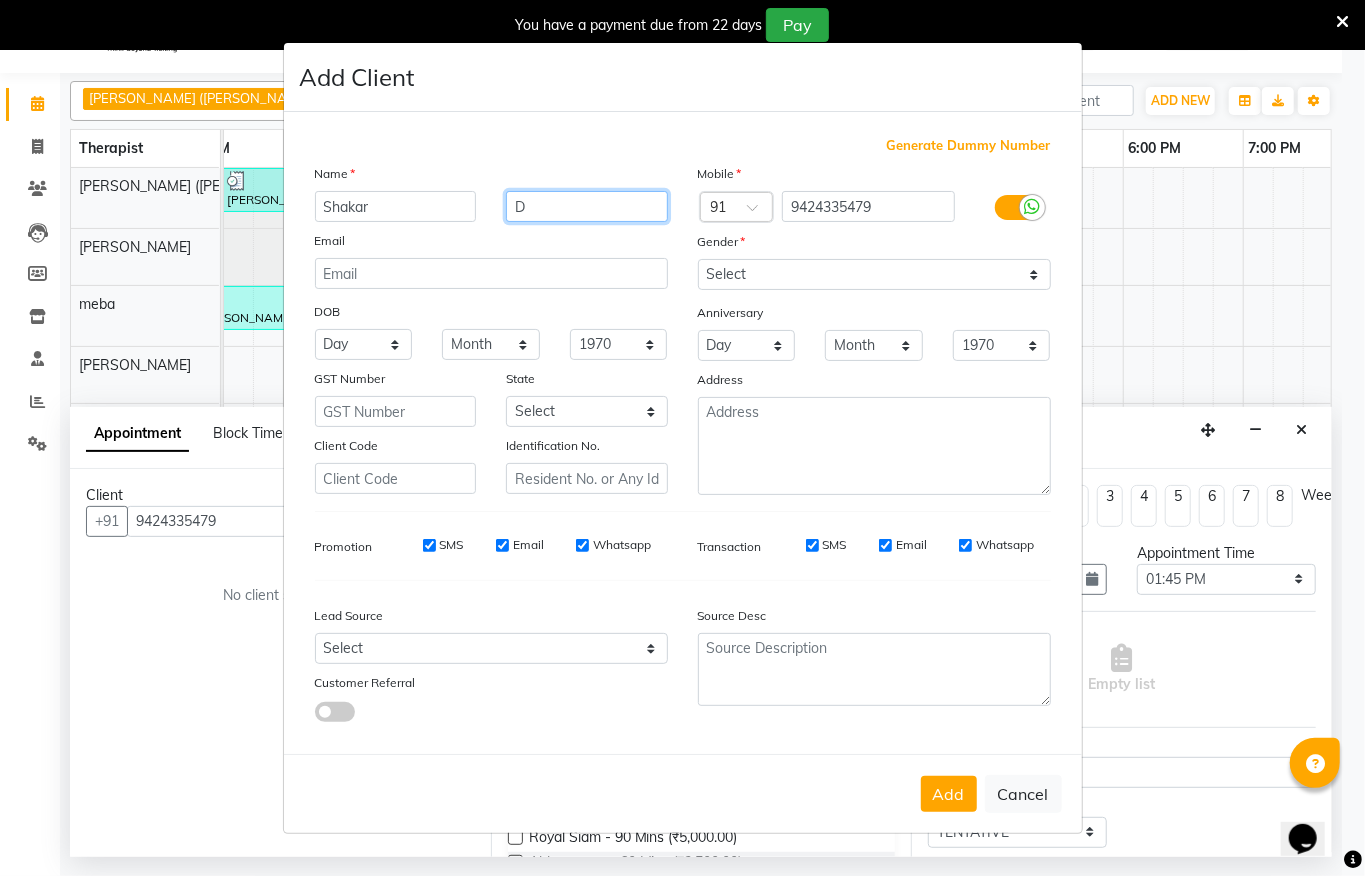 type 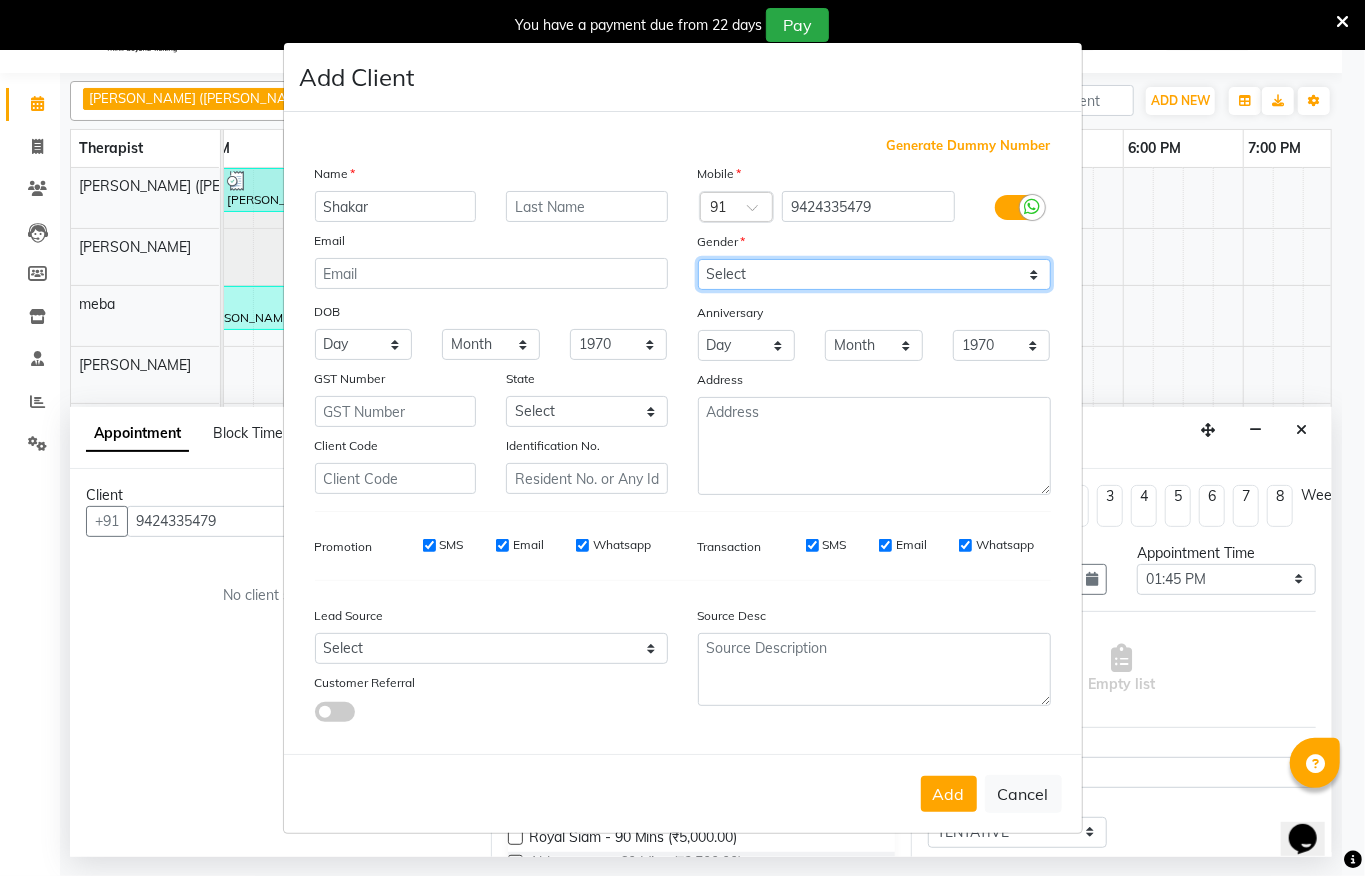 click on "Select [DEMOGRAPHIC_DATA] [DEMOGRAPHIC_DATA] Other Prefer Not To Say" at bounding box center [874, 274] 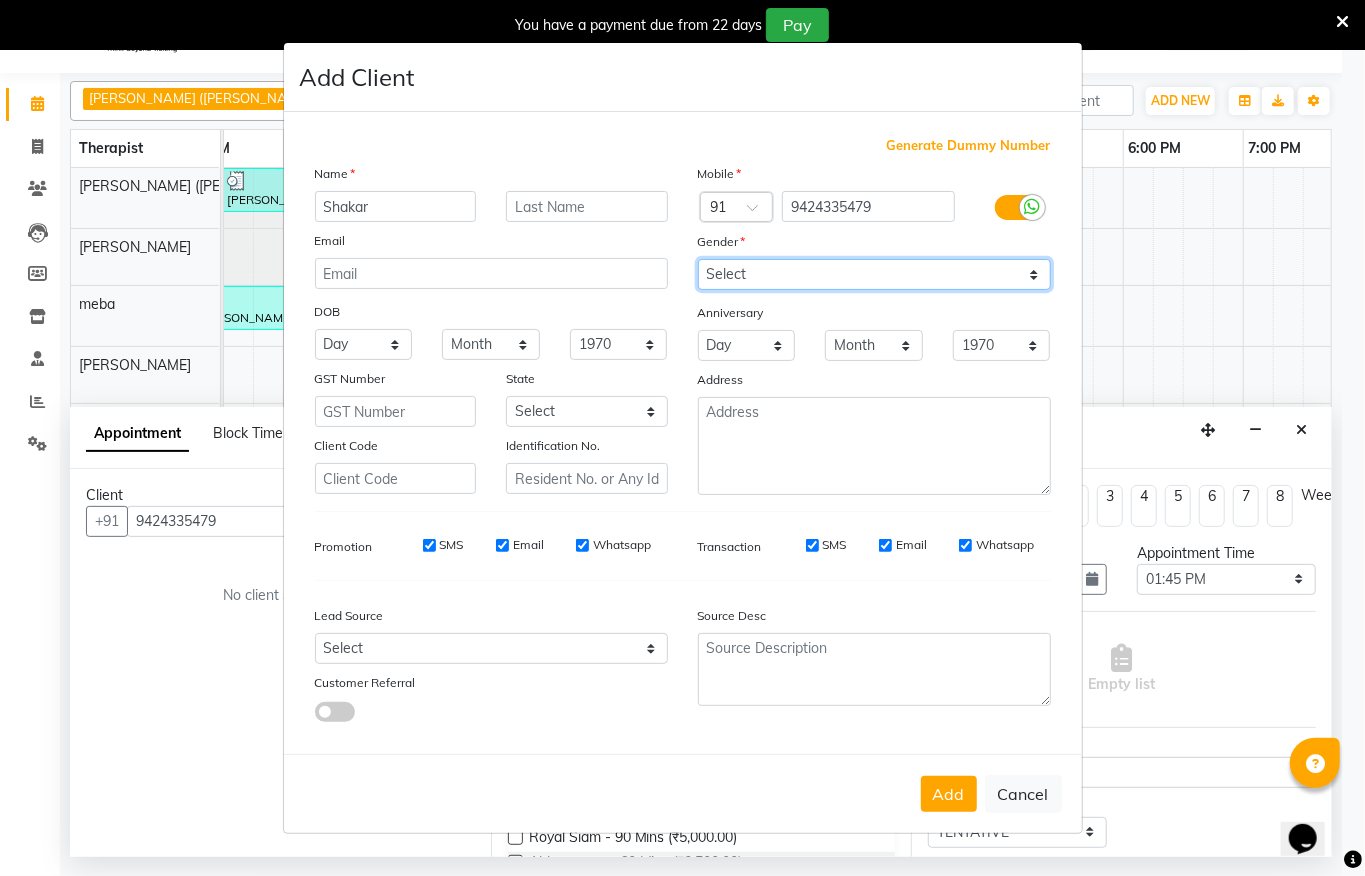 click on "Select [DEMOGRAPHIC_DATA] [DEMOGRAPHIC_DATA] Other Prefer Not To Say" at bounding box center (874, 274) 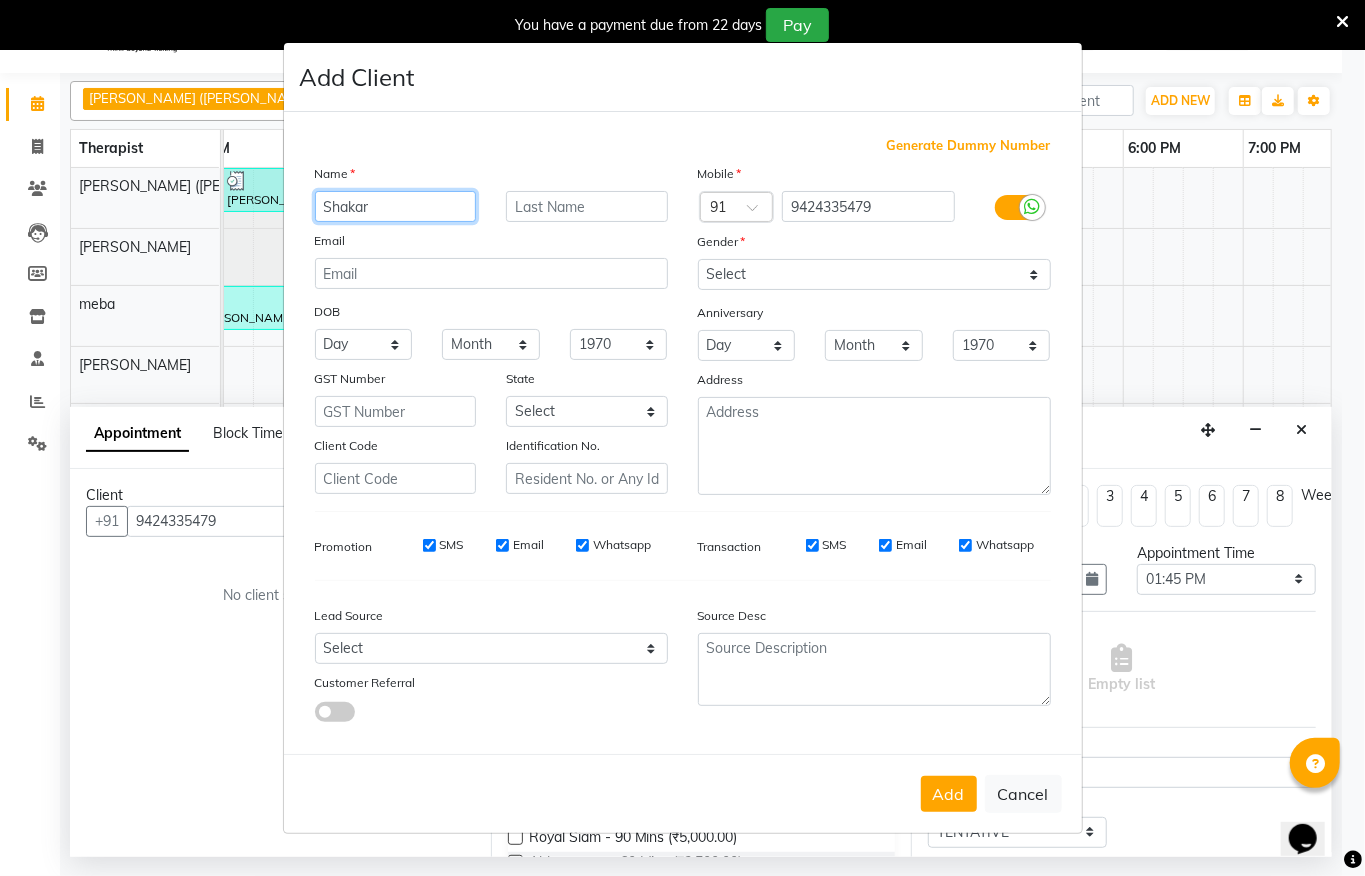 click on "Shakar" at bounding box center (396, 206) 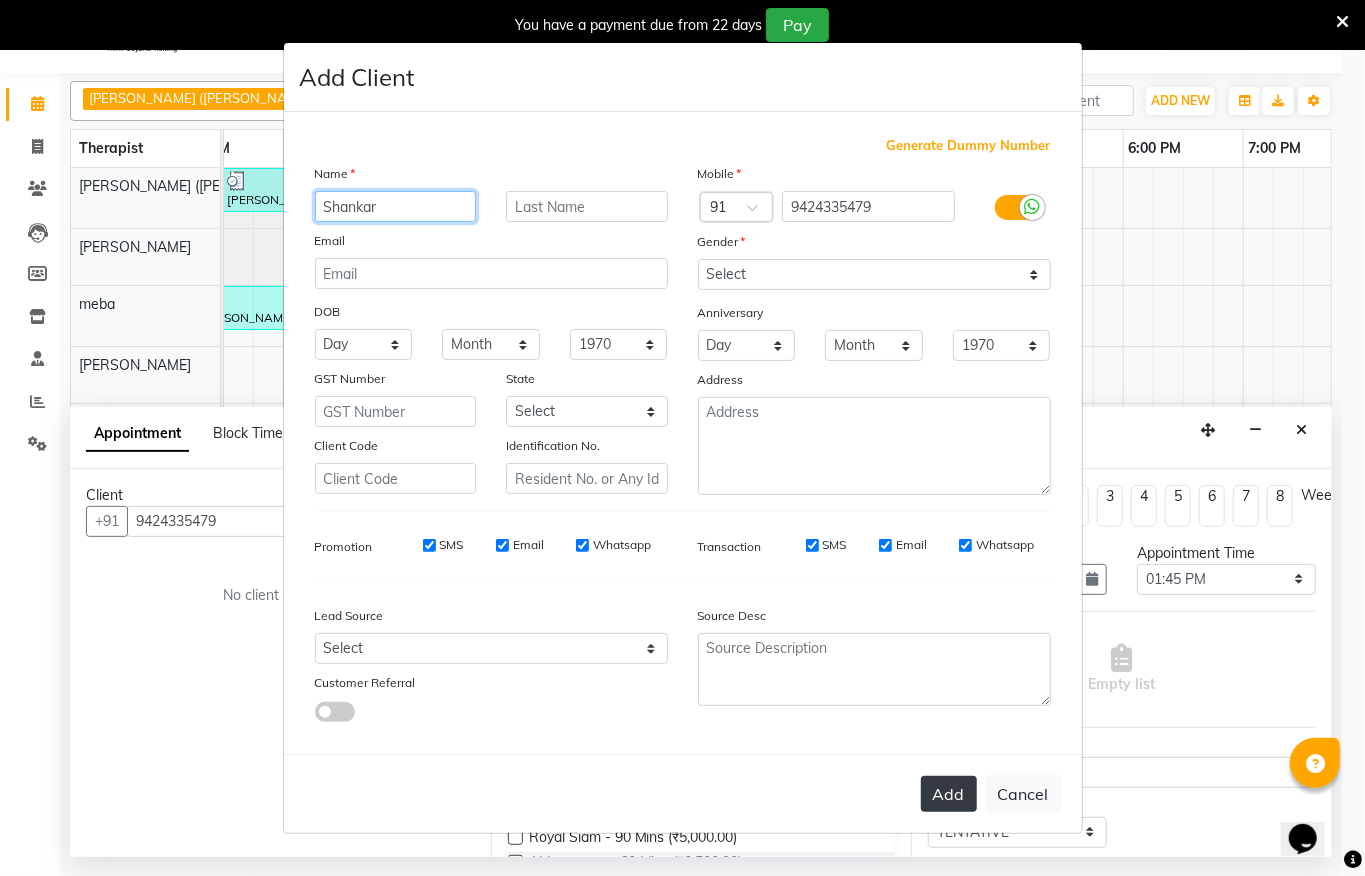 type on "Shankar" 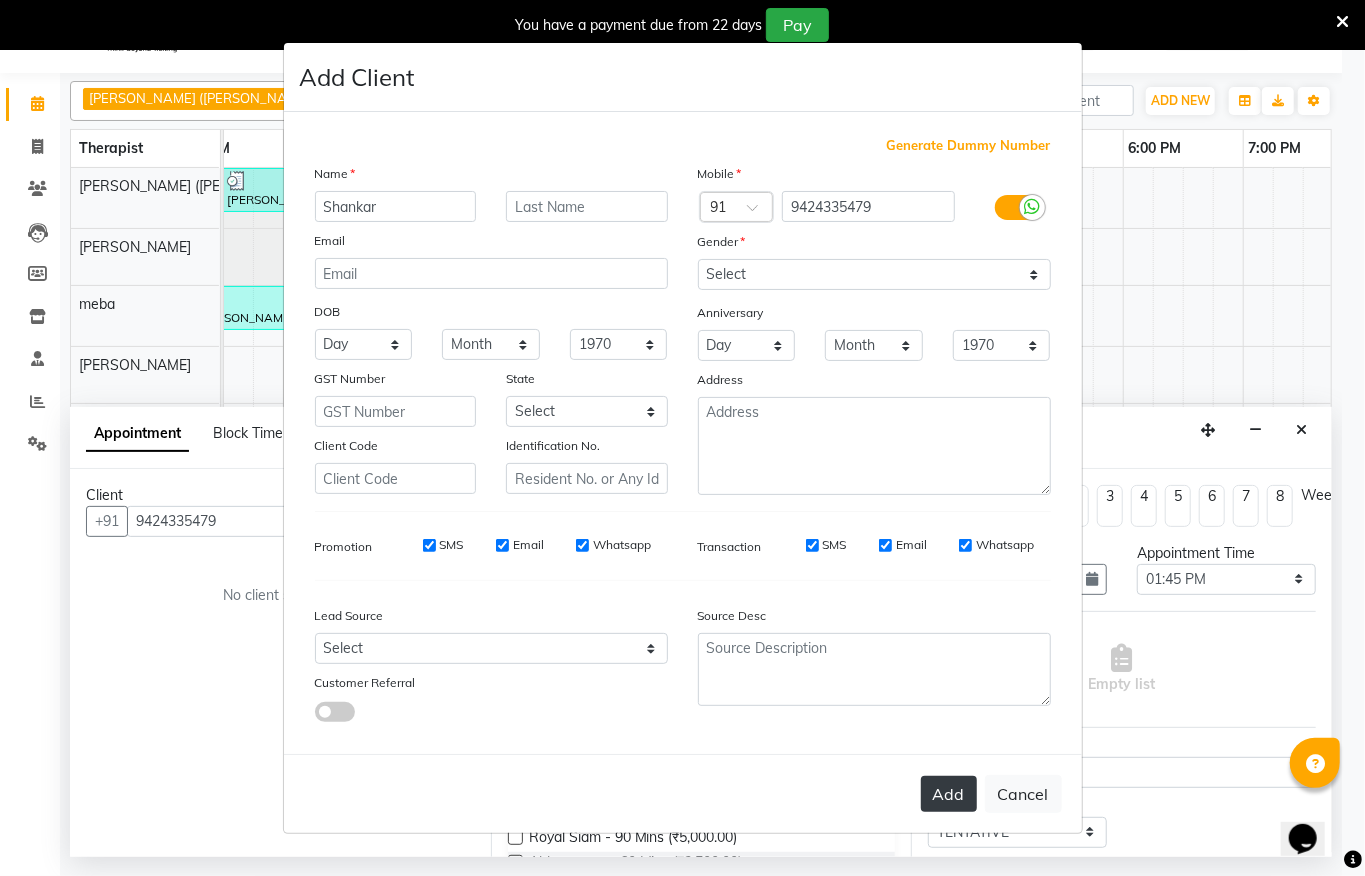 click on "Add" at bounding box center [949, 794] 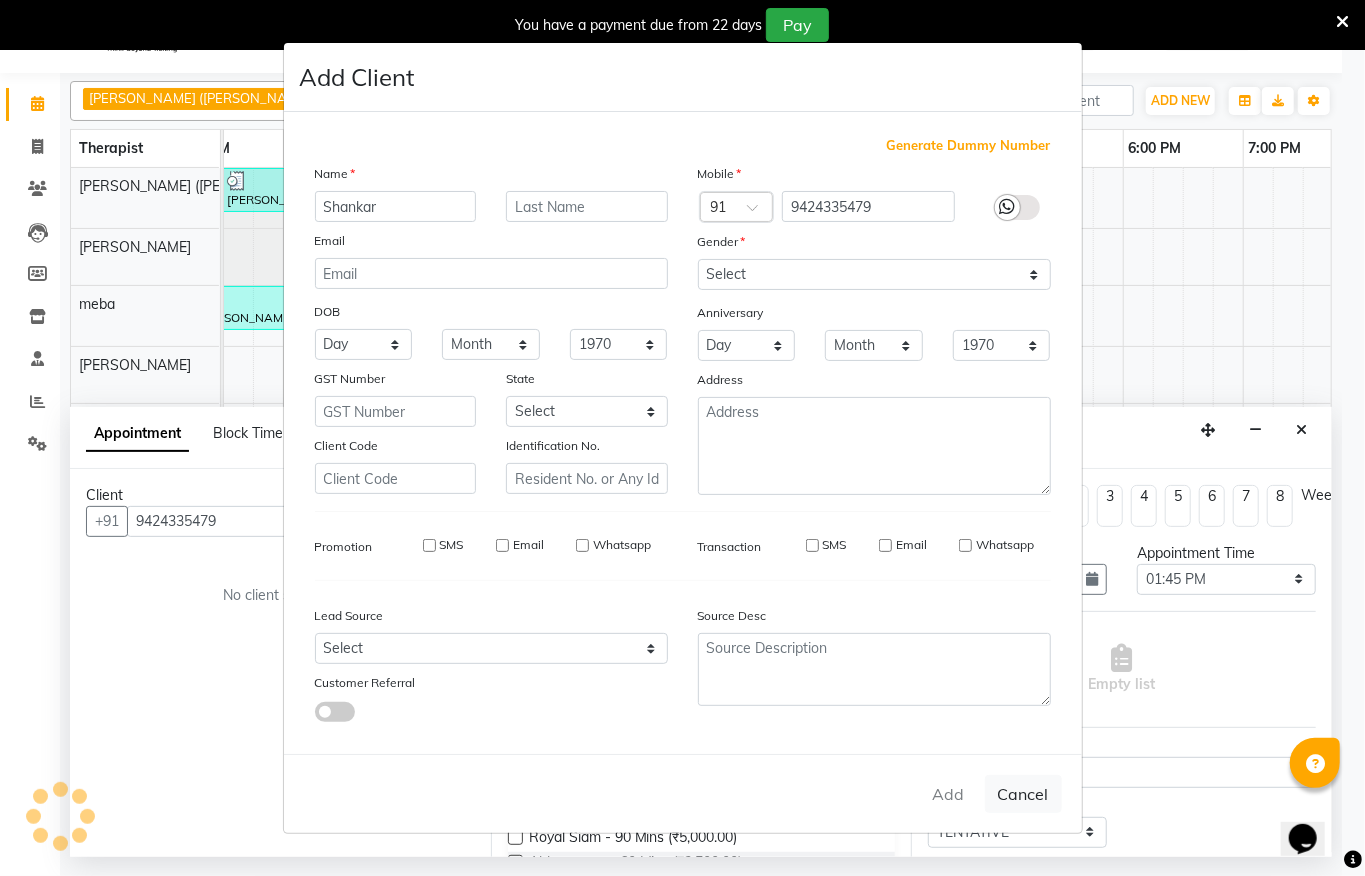 type 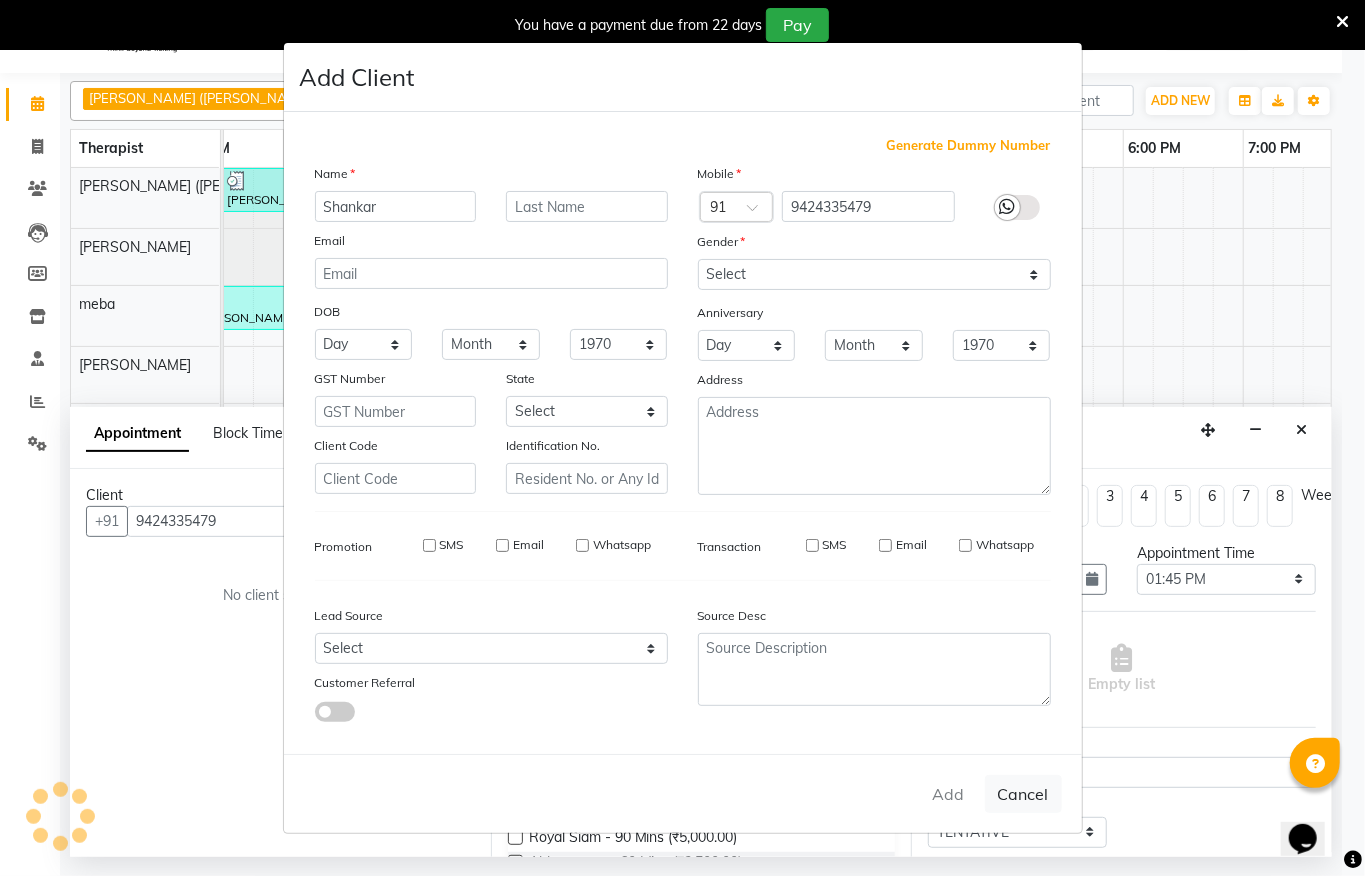 select 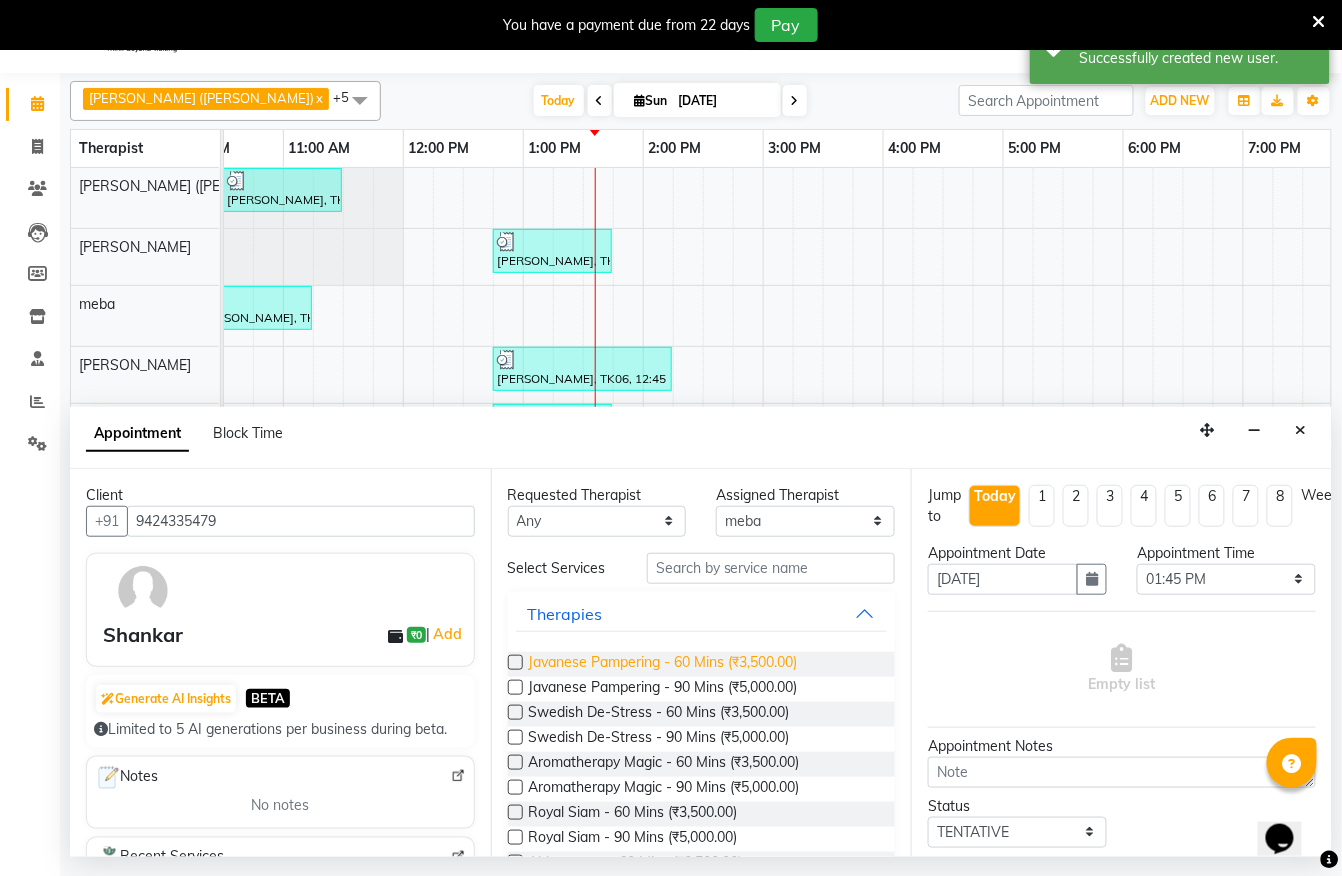 click on "Javanese Pampering - 60 Mins (₹3,500.00)" at bounding box center (663, 664) 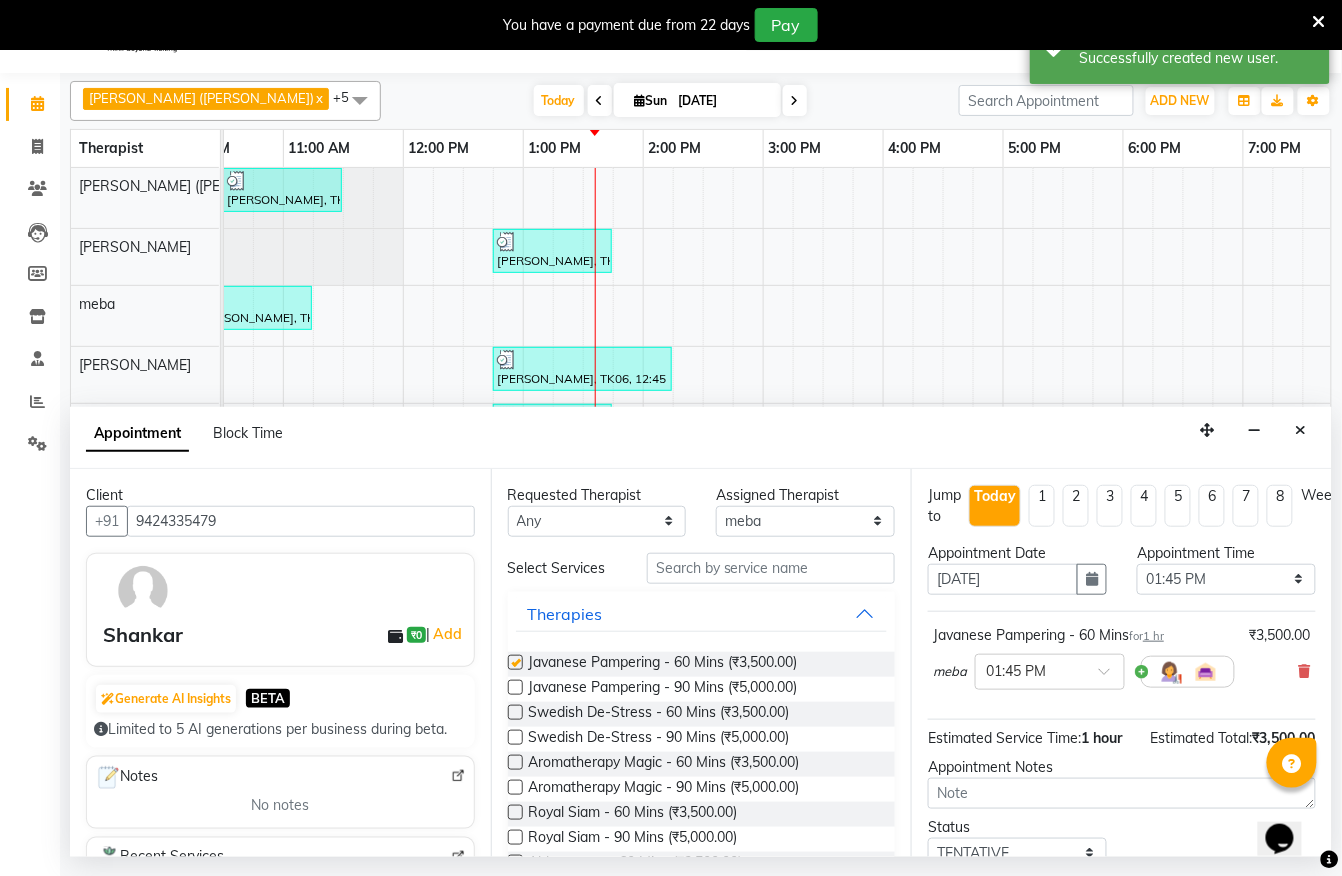 checkbox on "false" 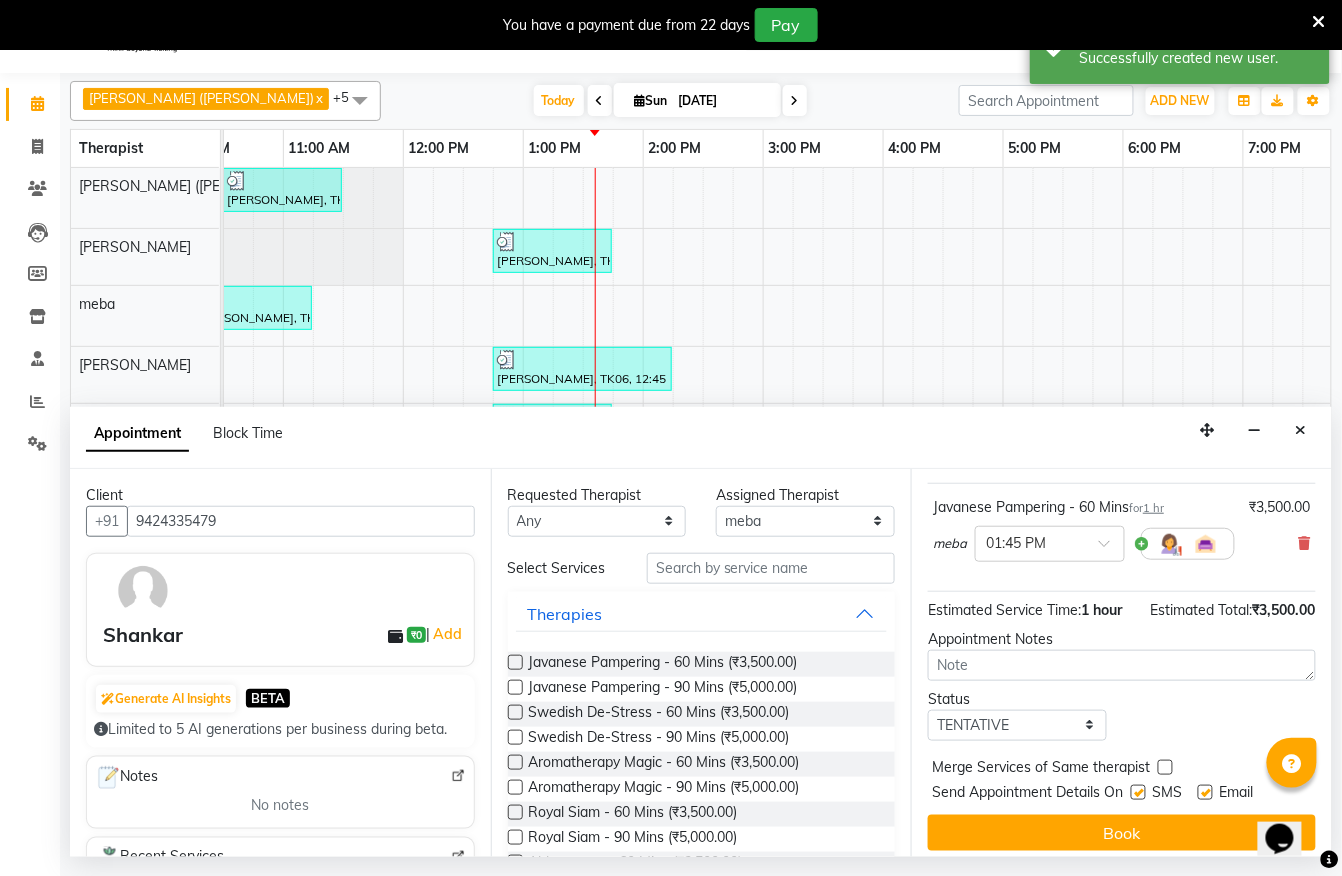 scroll, scrollTop: 184, scrollLeft: 0, axis: vertical 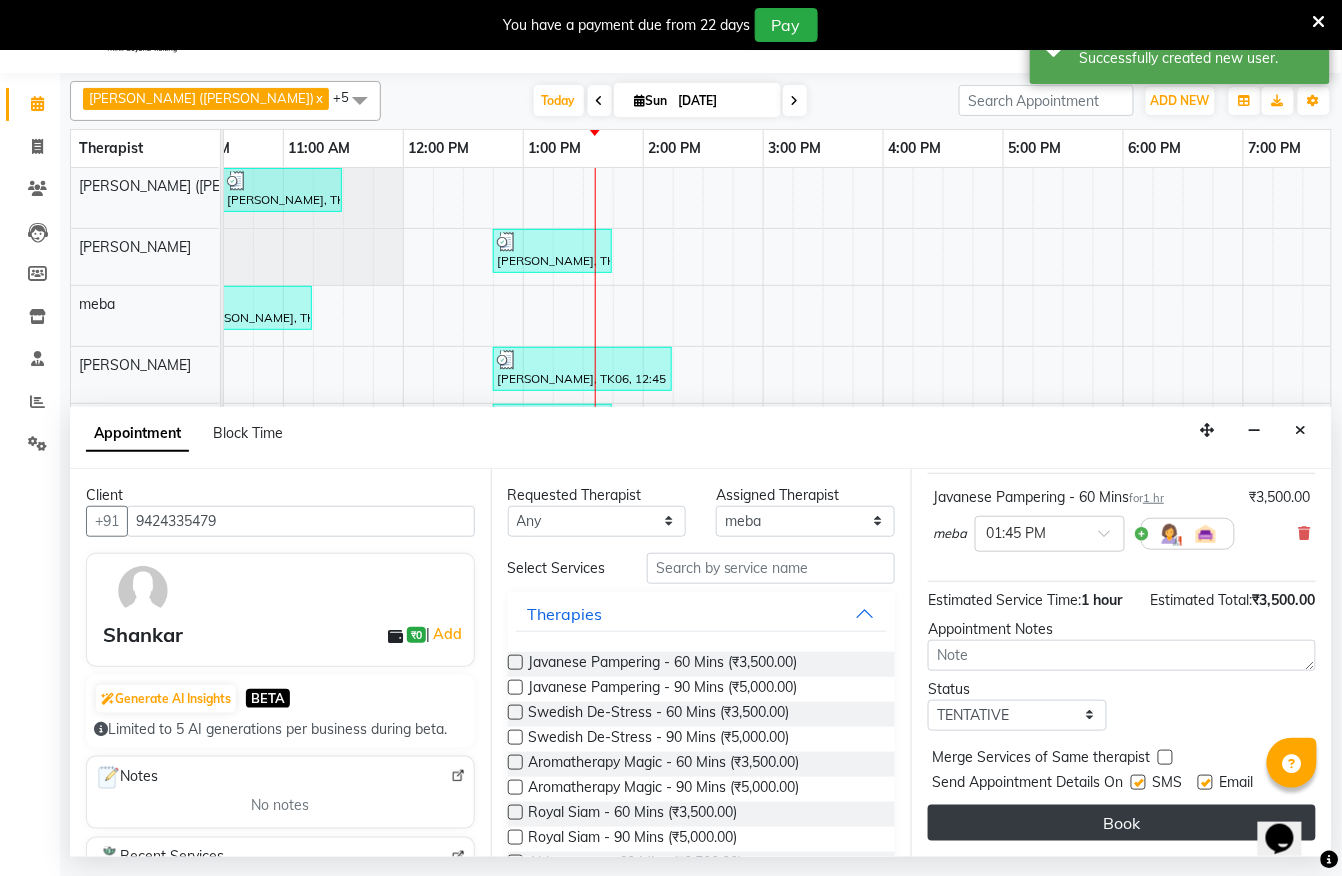 click on "Book" at bounding box center (1122, 823) 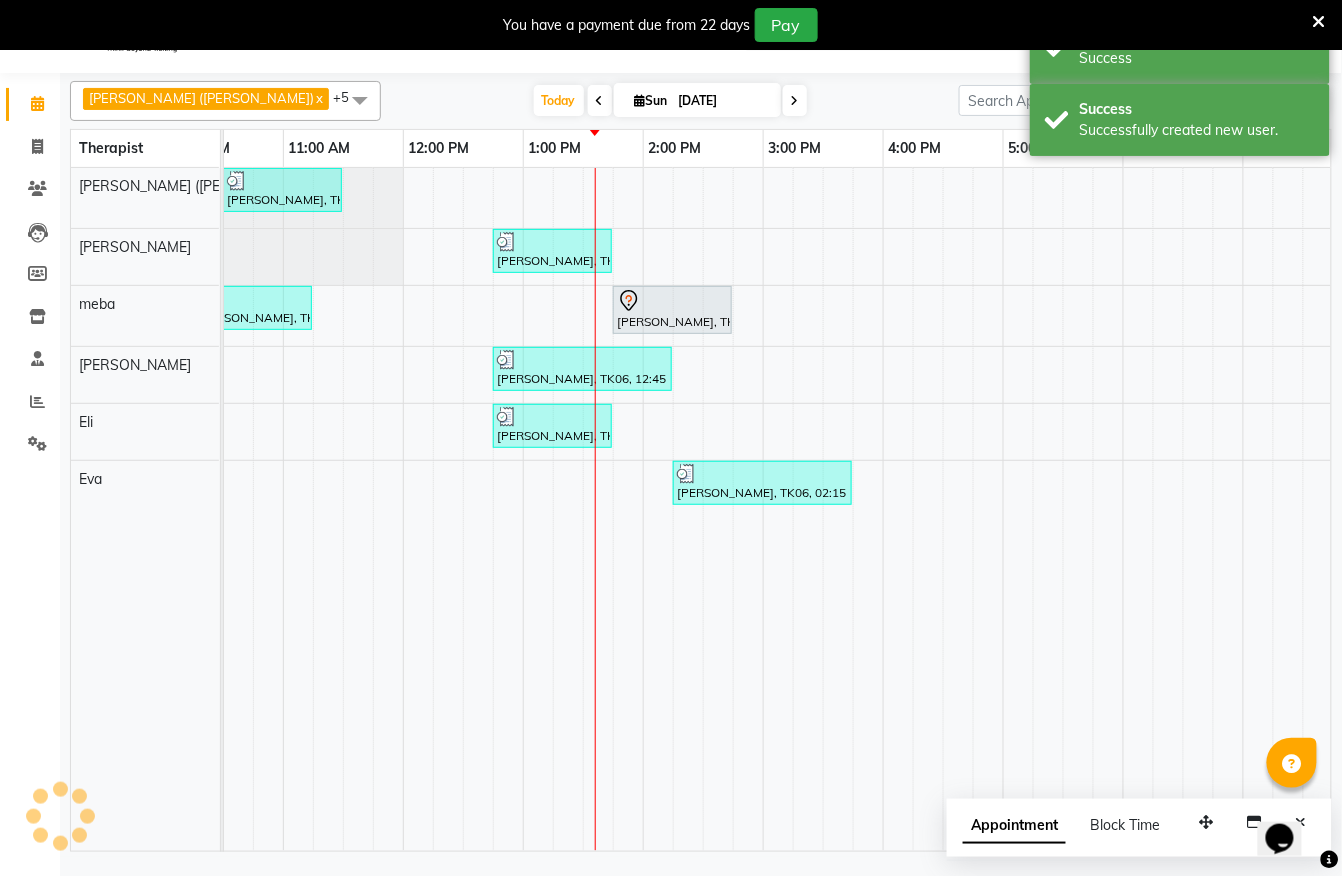 scroll, scrollTop: 0, scrollLeft: 0, axis: both 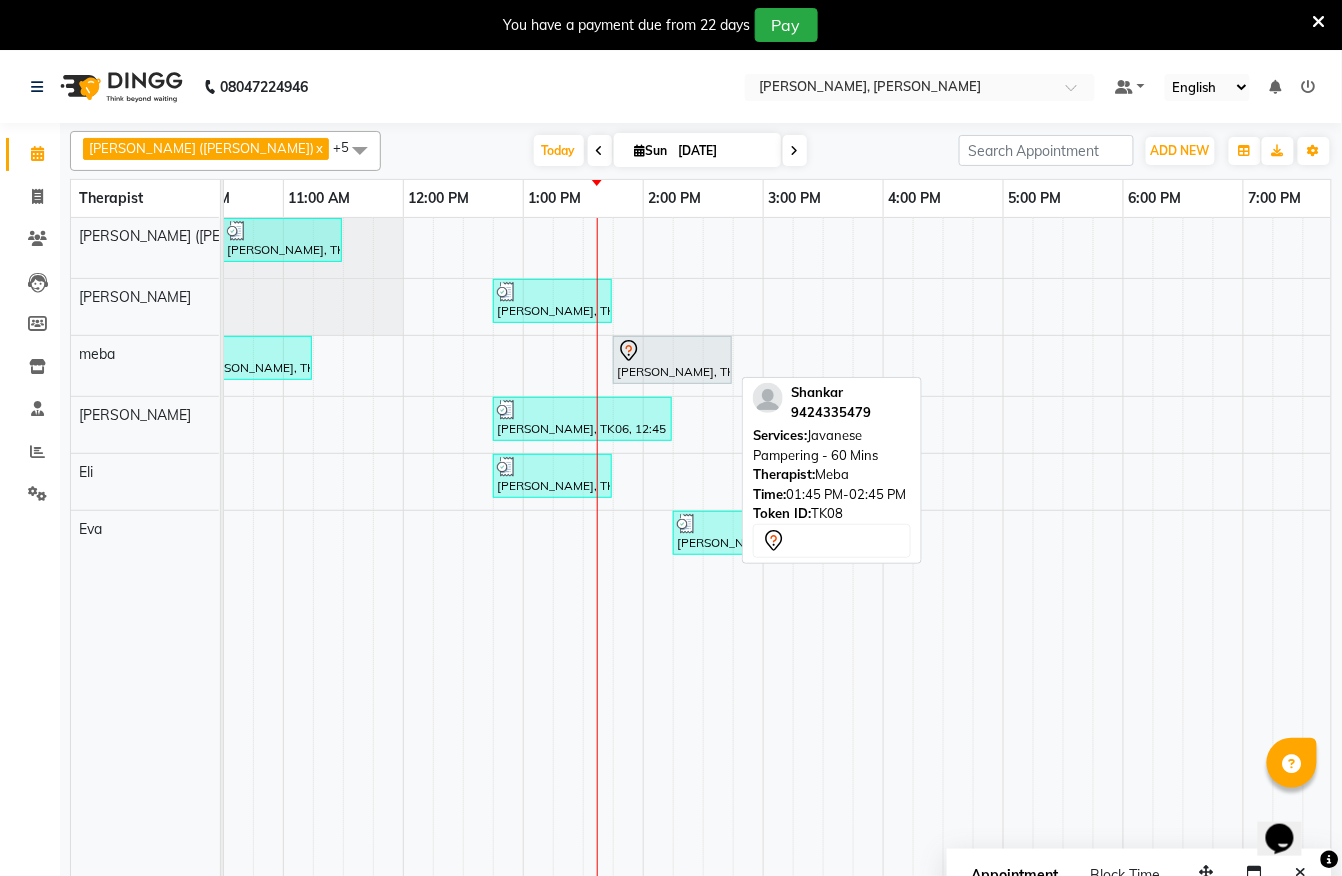 click at bounding box center [672, 351] 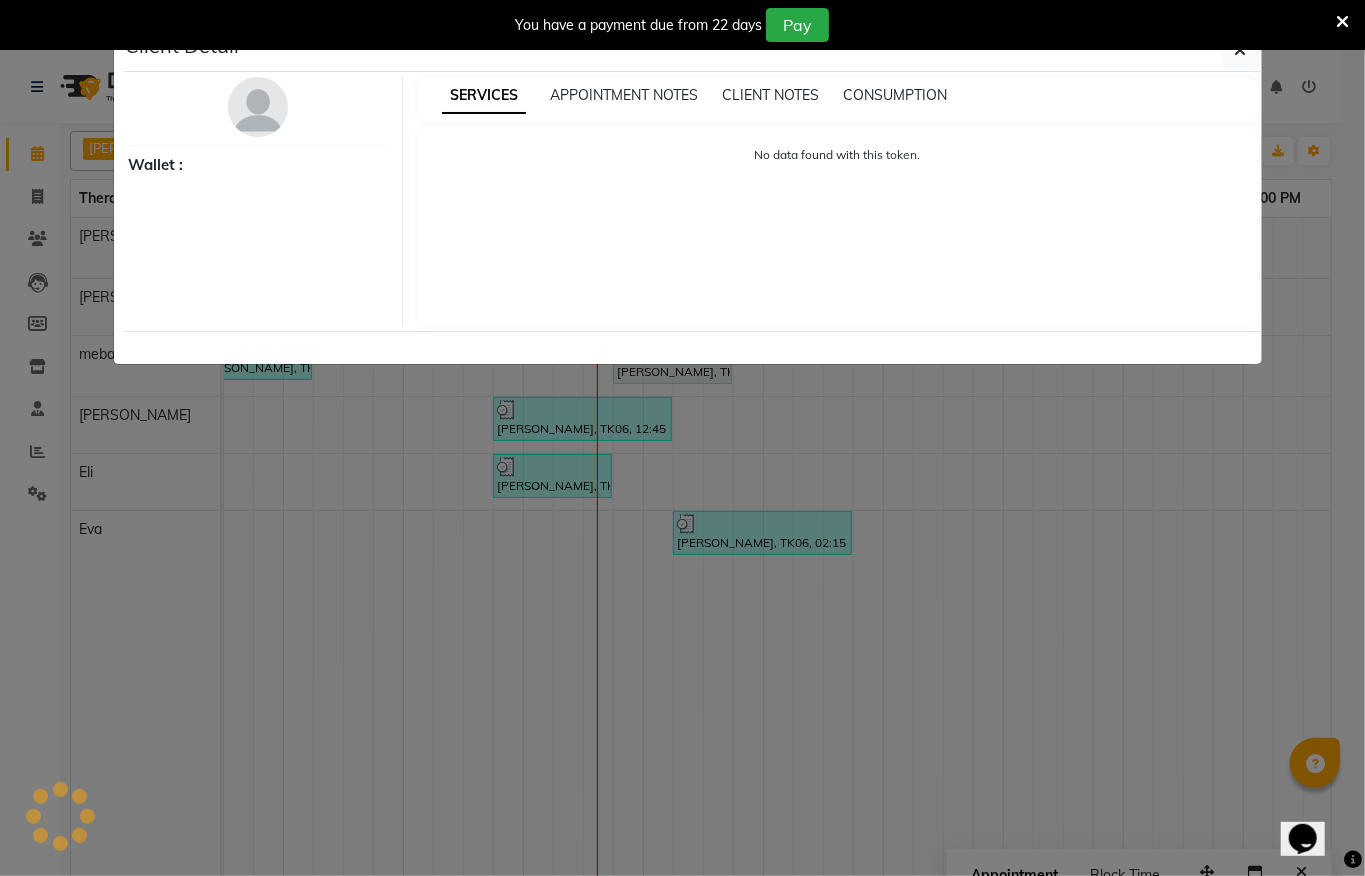 select on "7" 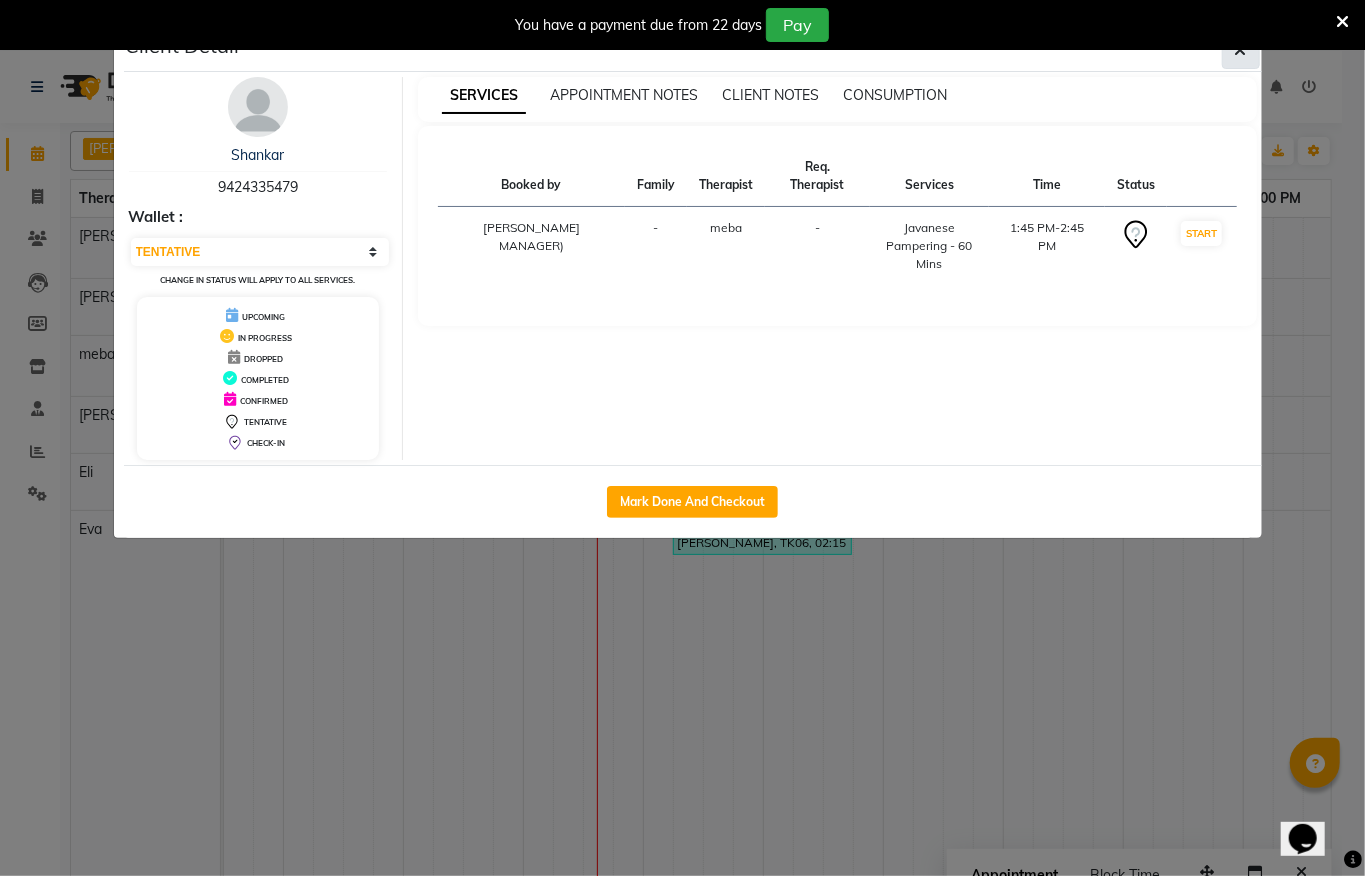 click 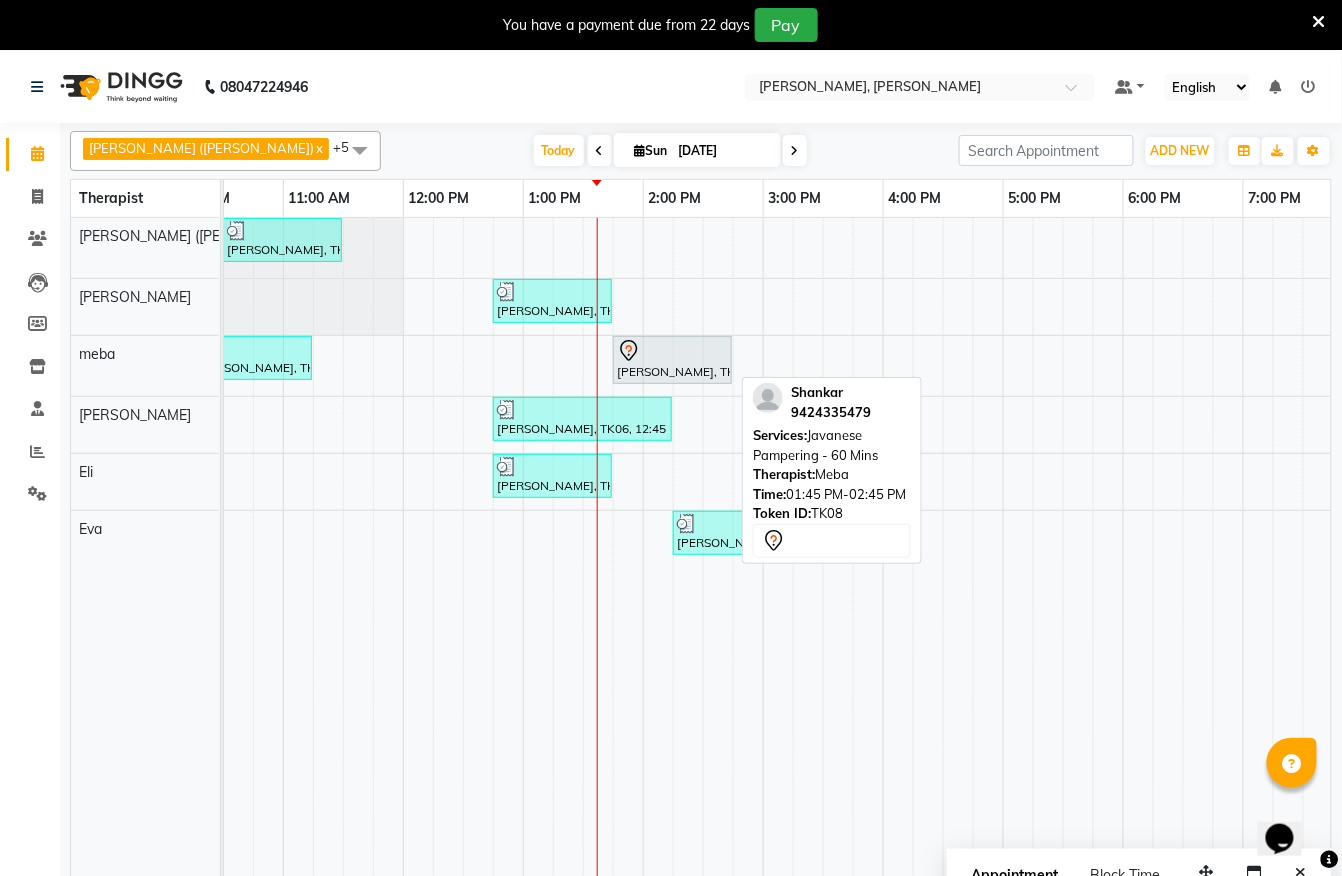 click on "[PERSON_NAME], TK08, 01:45 PM-02:45 PM, Javanese Pampering - 60 Mins" at bounding box center [672, 360] 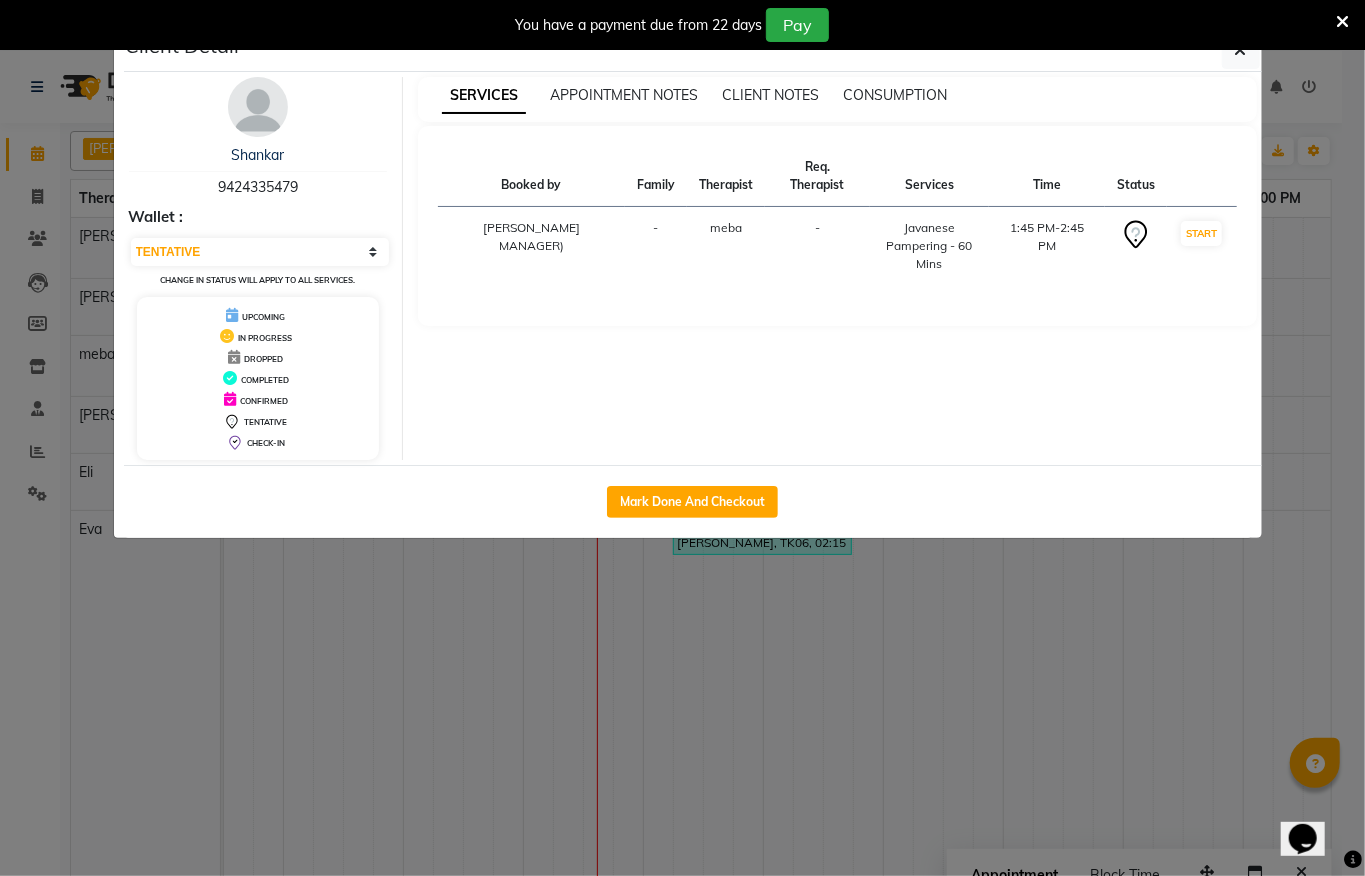 click on "Mark Done And Checkout" 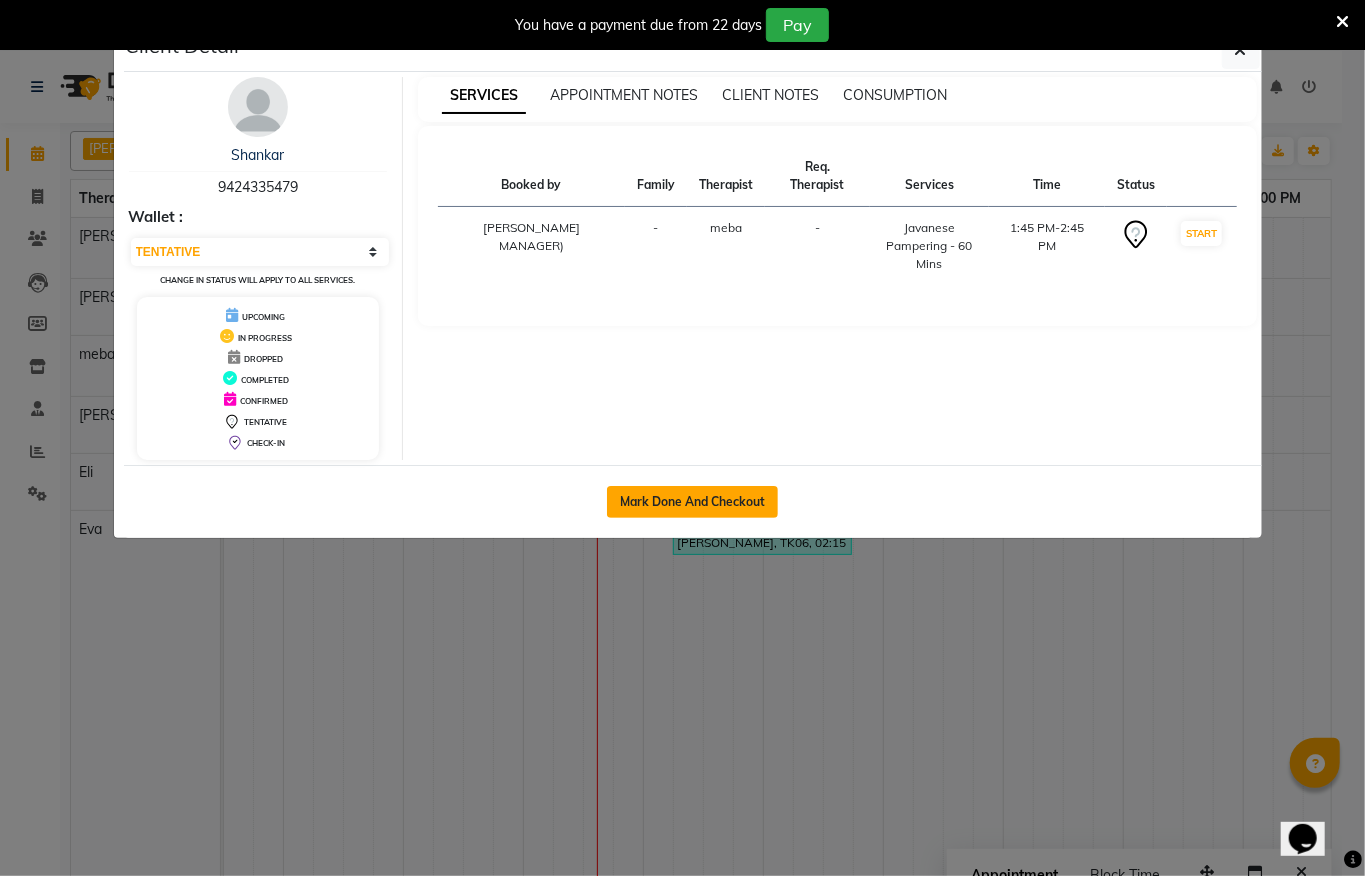 click on "Mark Done And Checkout" 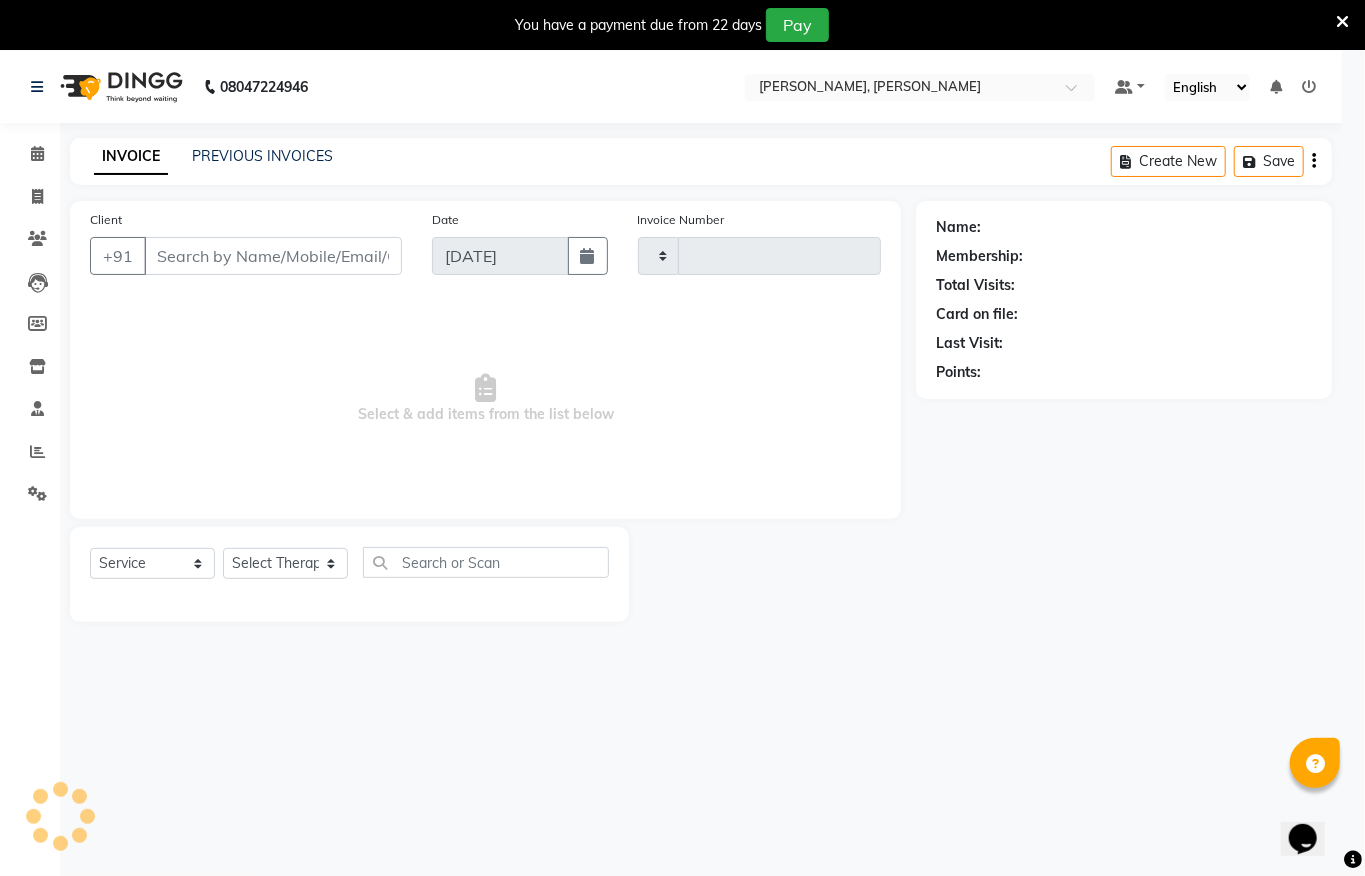 type on "0851" 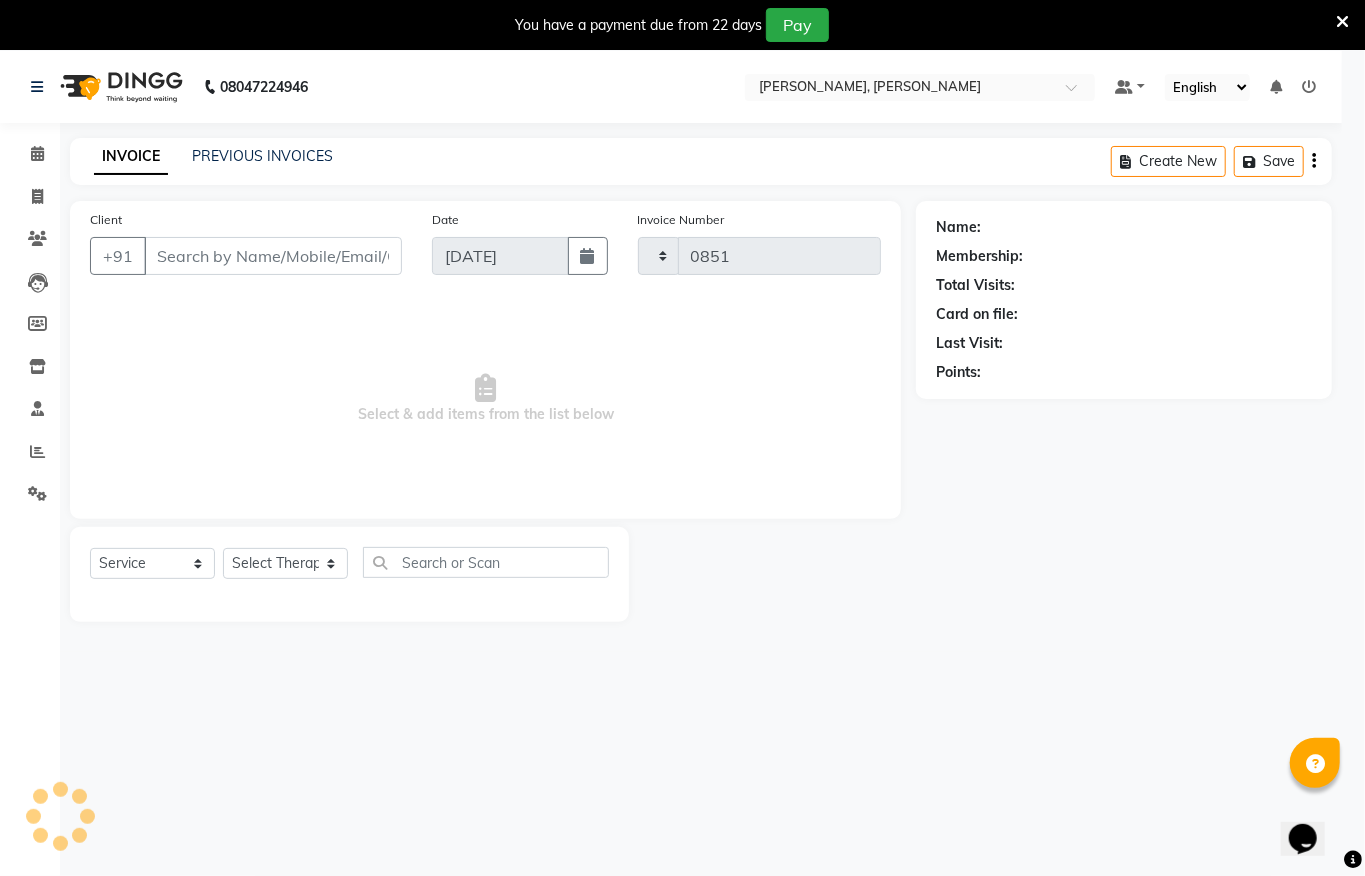 select on "6399" 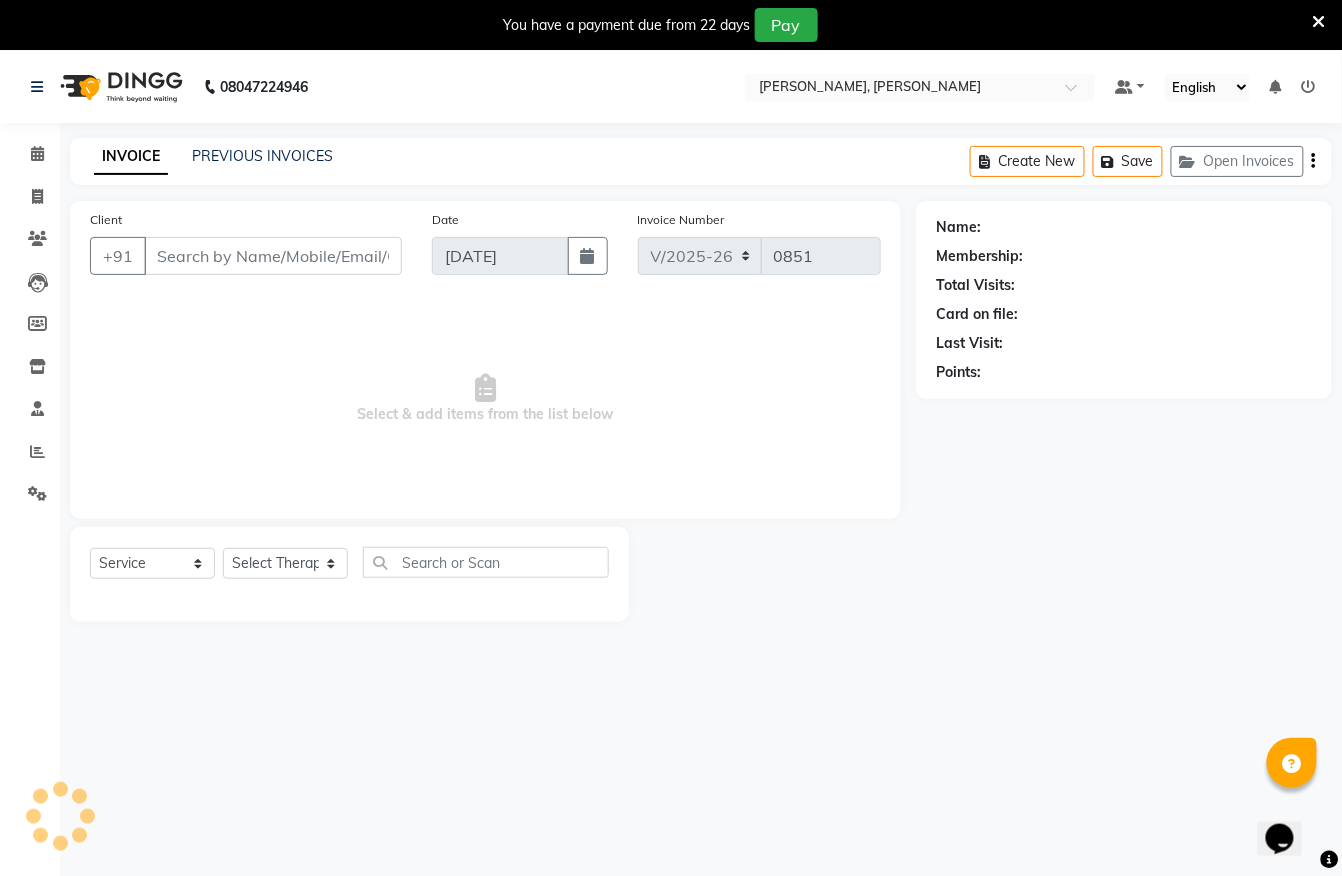 type on "9424335479" 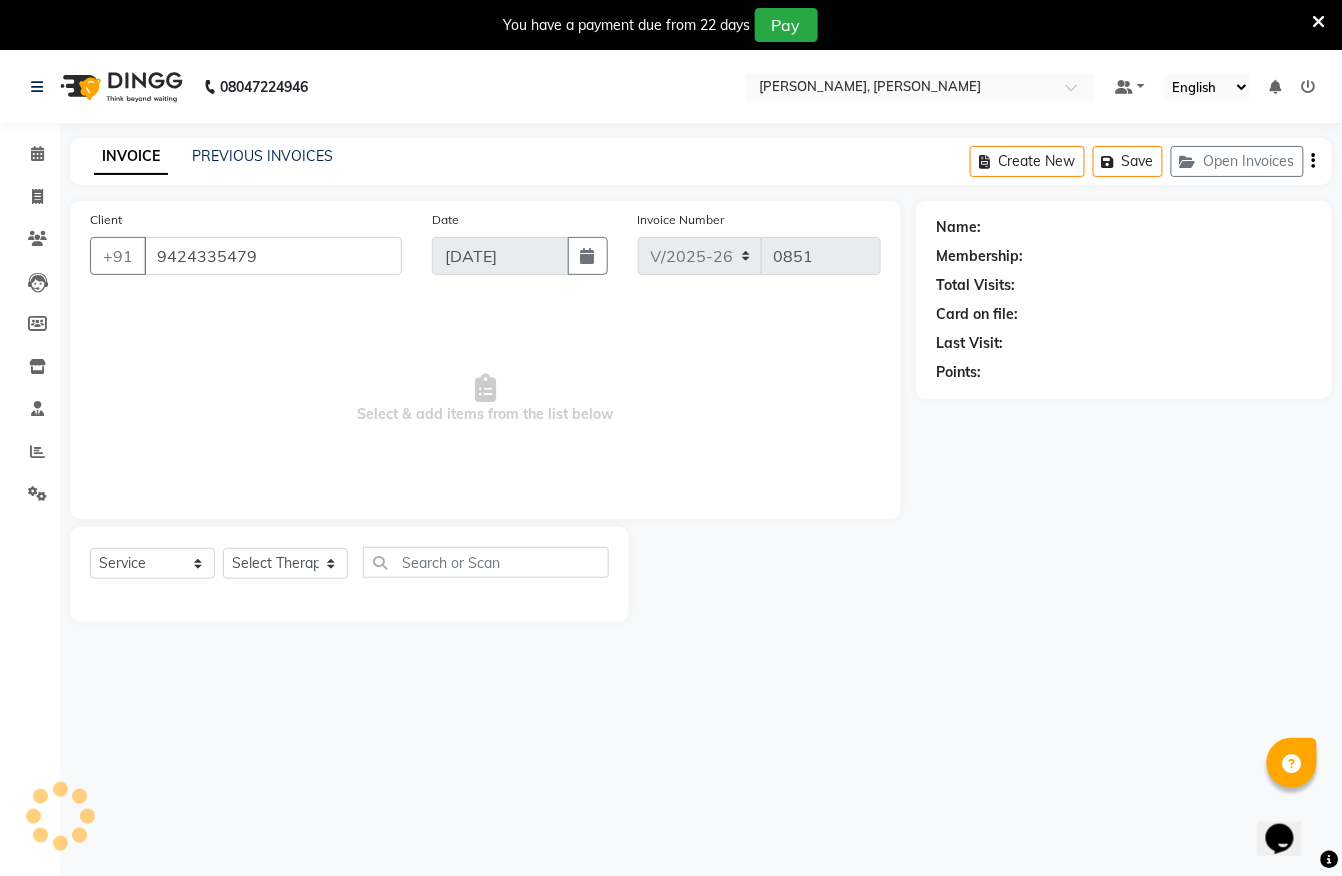 select on "65646" 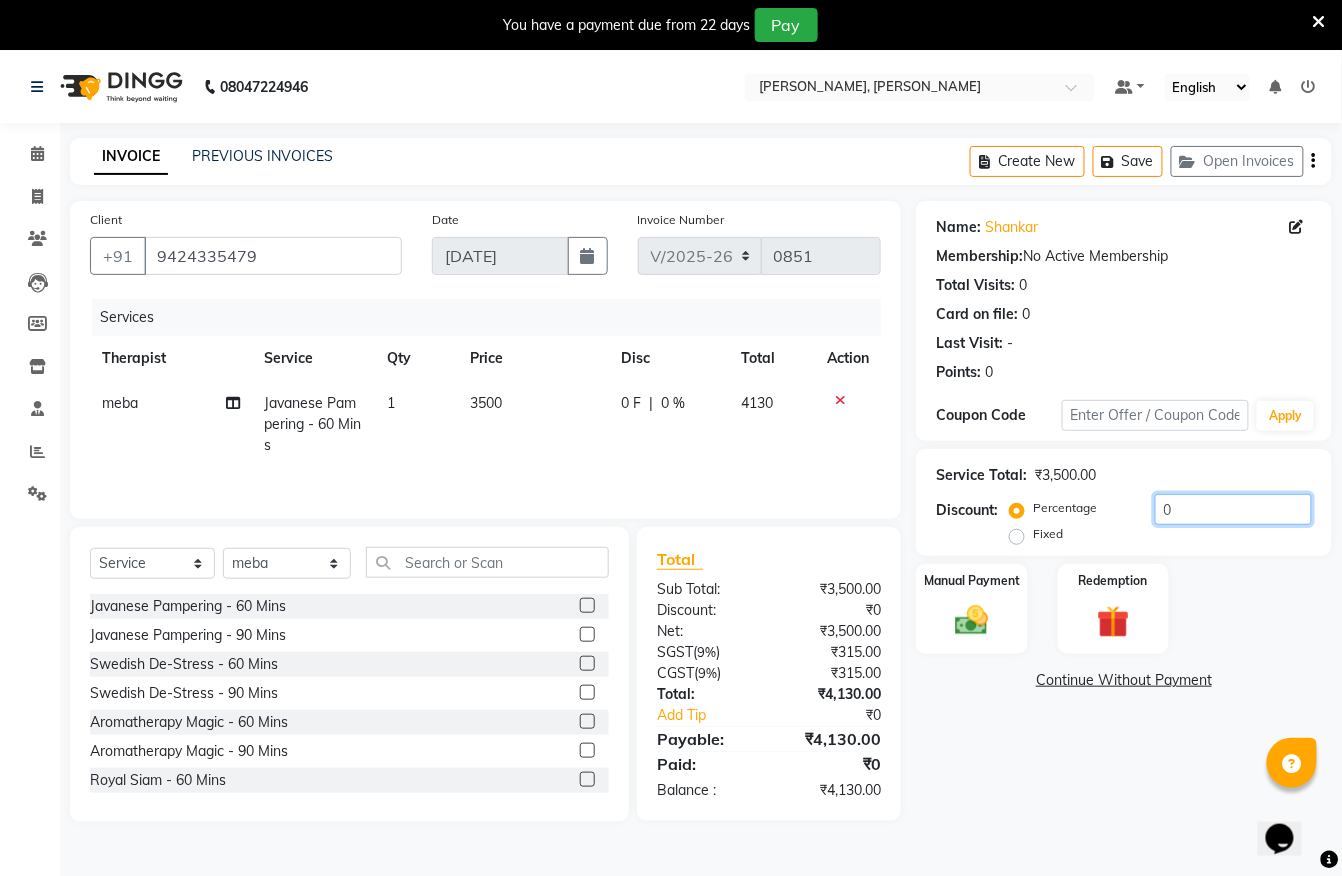 drag, startPoint x: 1168, startPoint y: 516, endPoint x: 1004, endPoint y: 504, distance: 164.43843 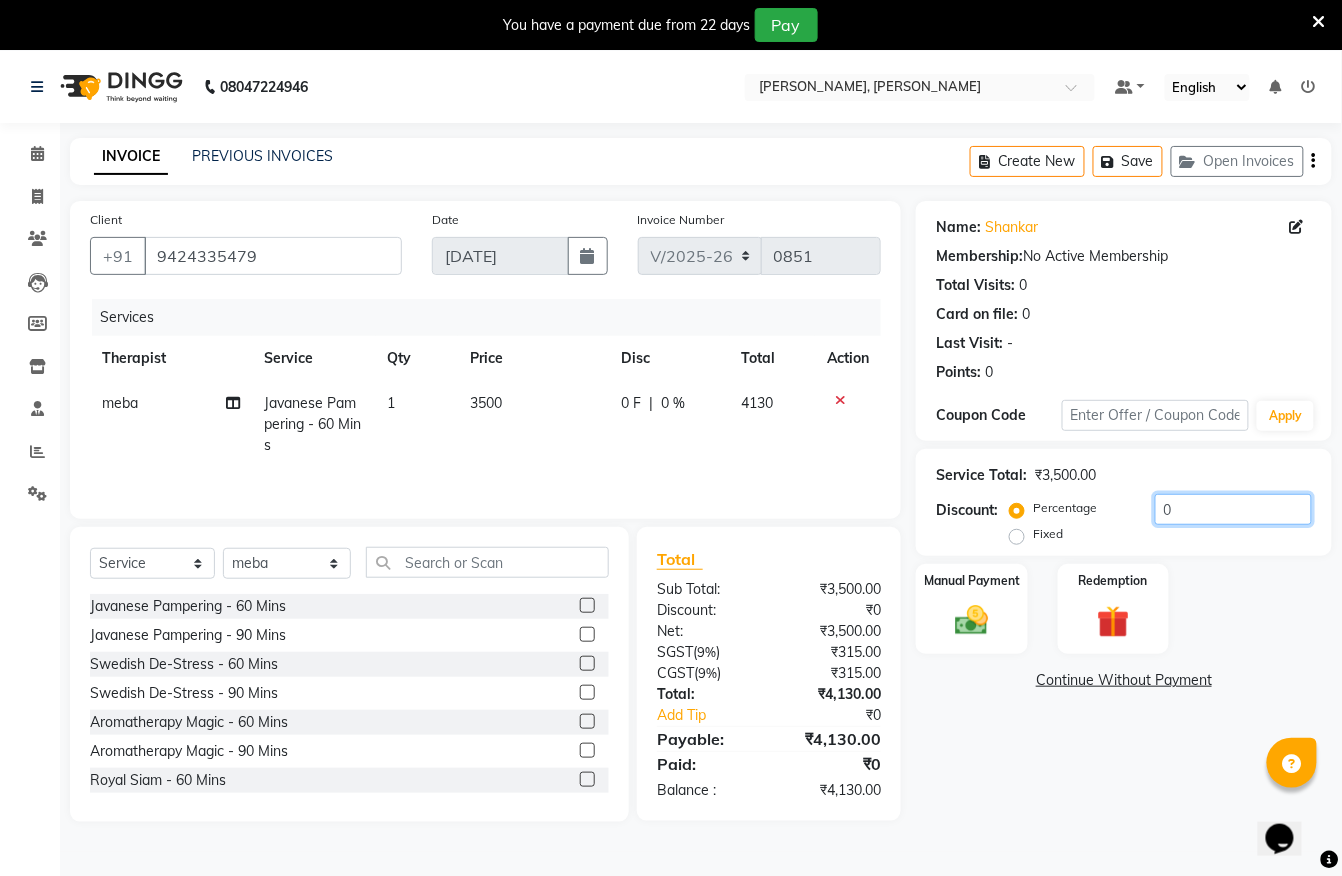 click on "0" 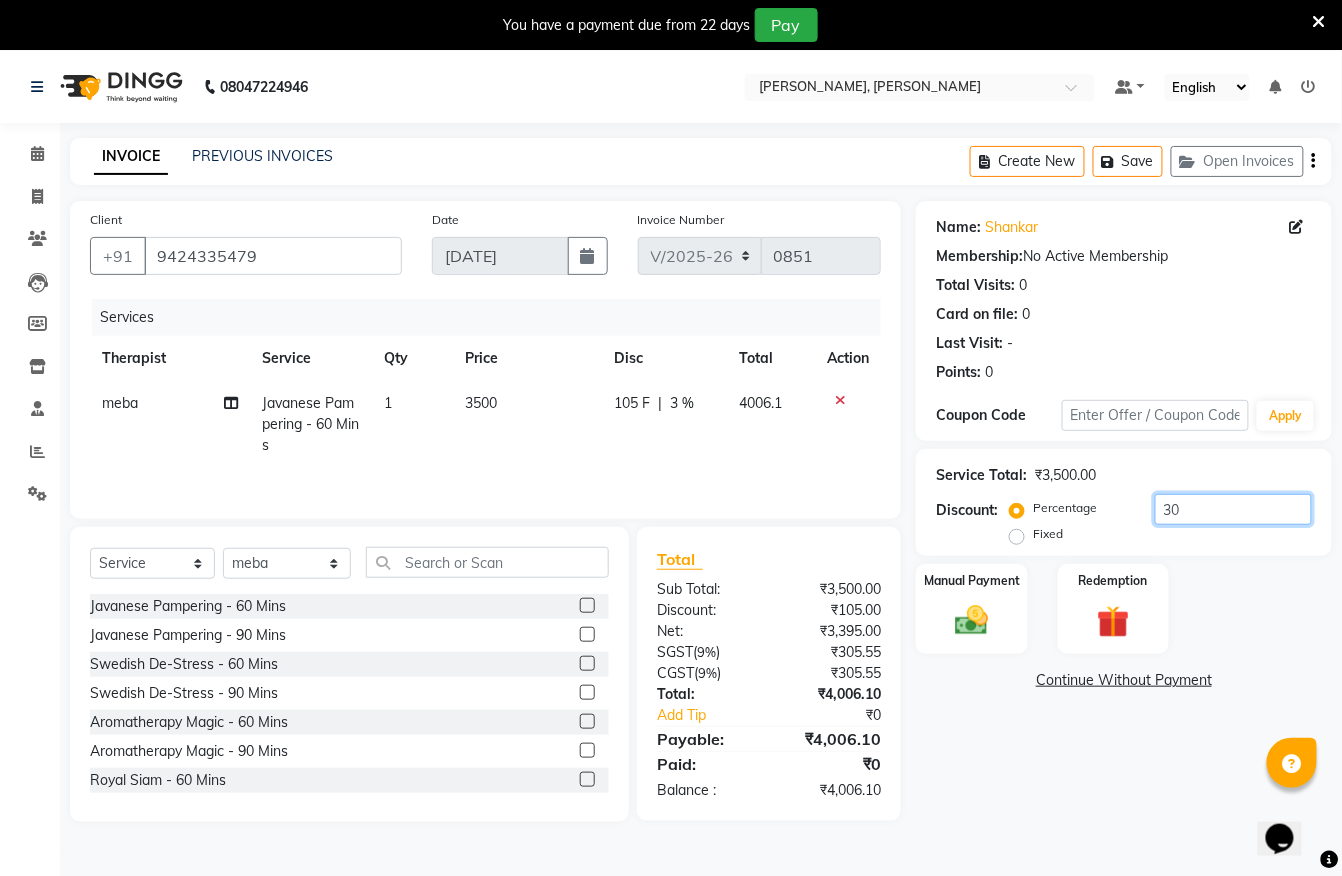 type on "3" 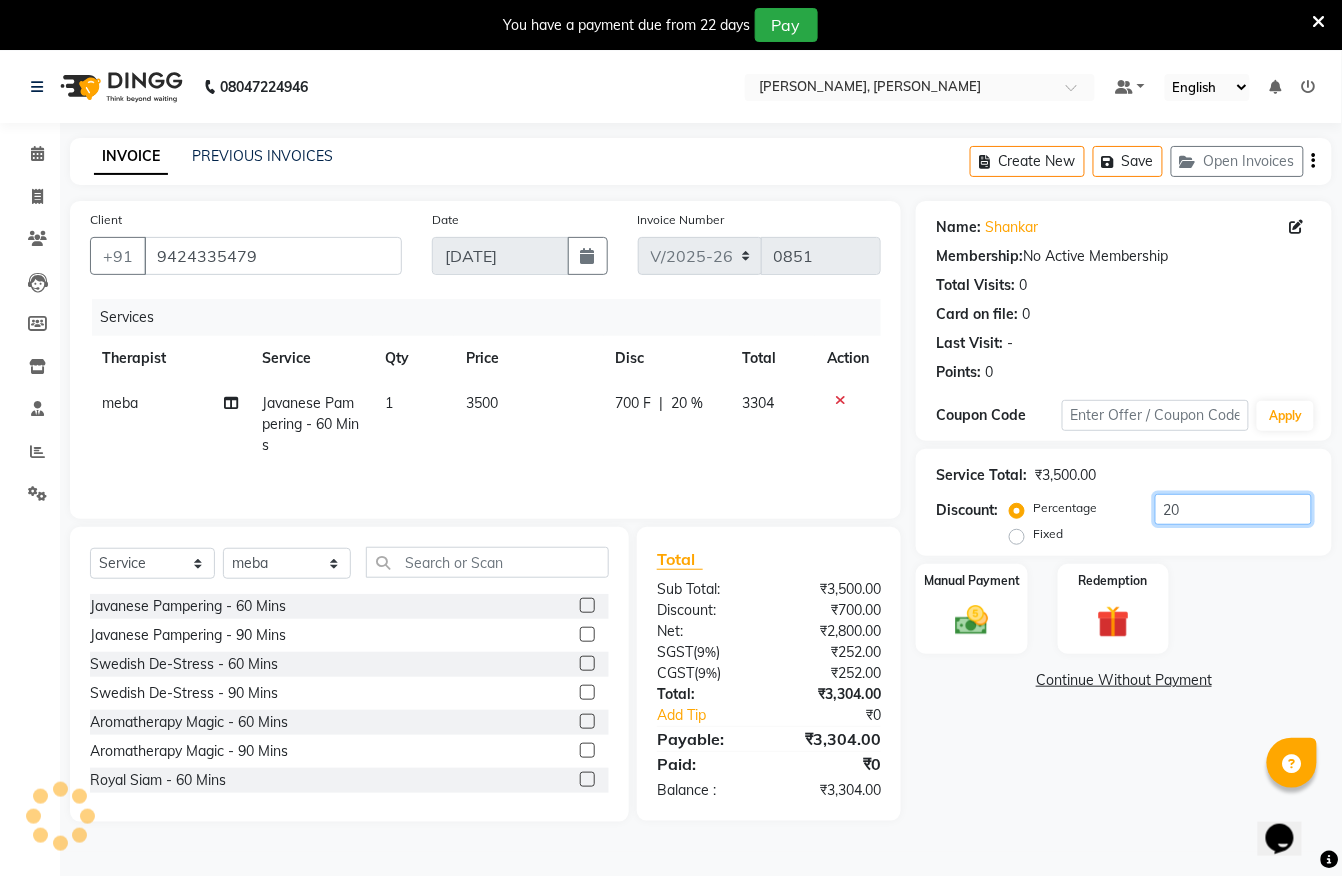 type on "2" 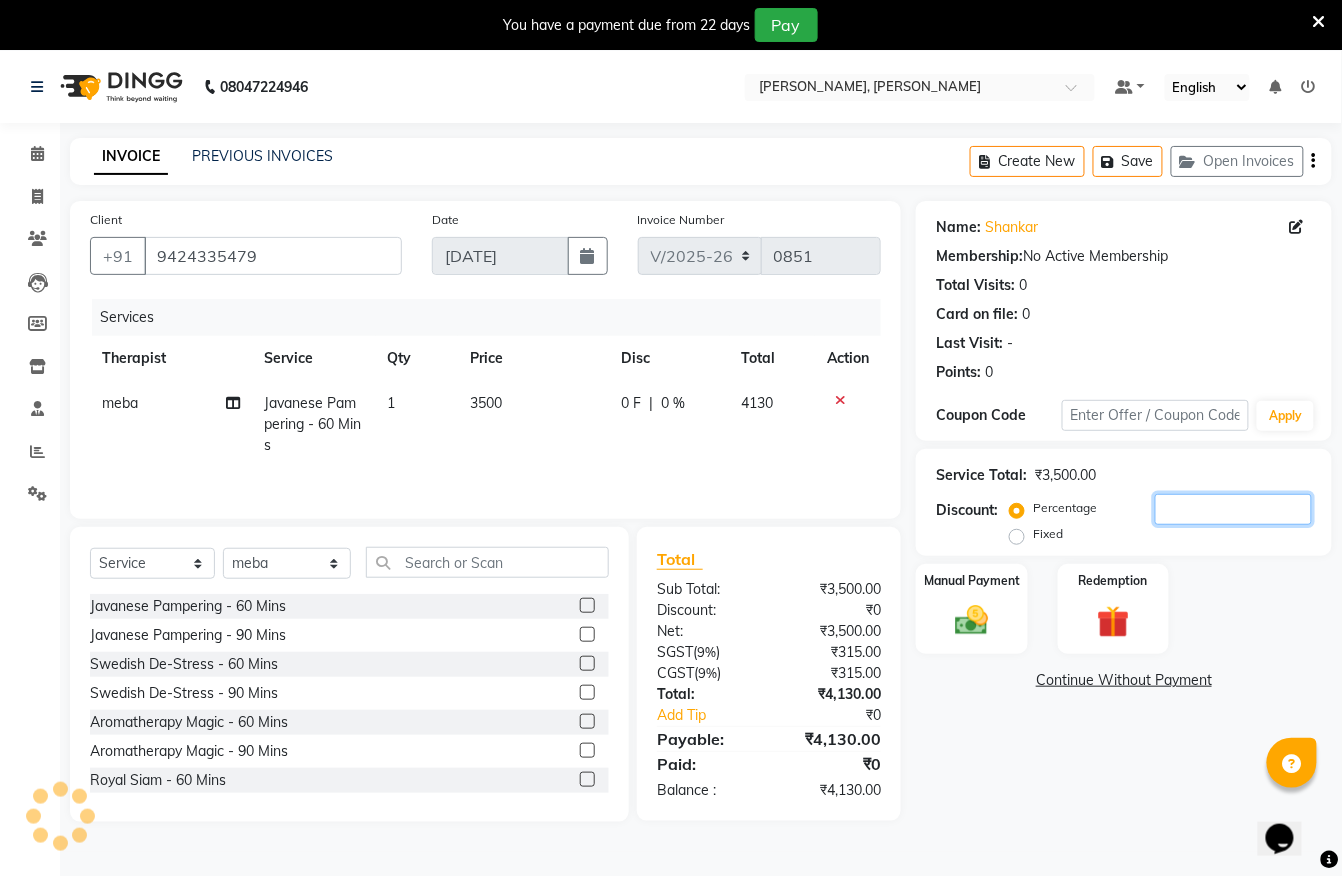 type 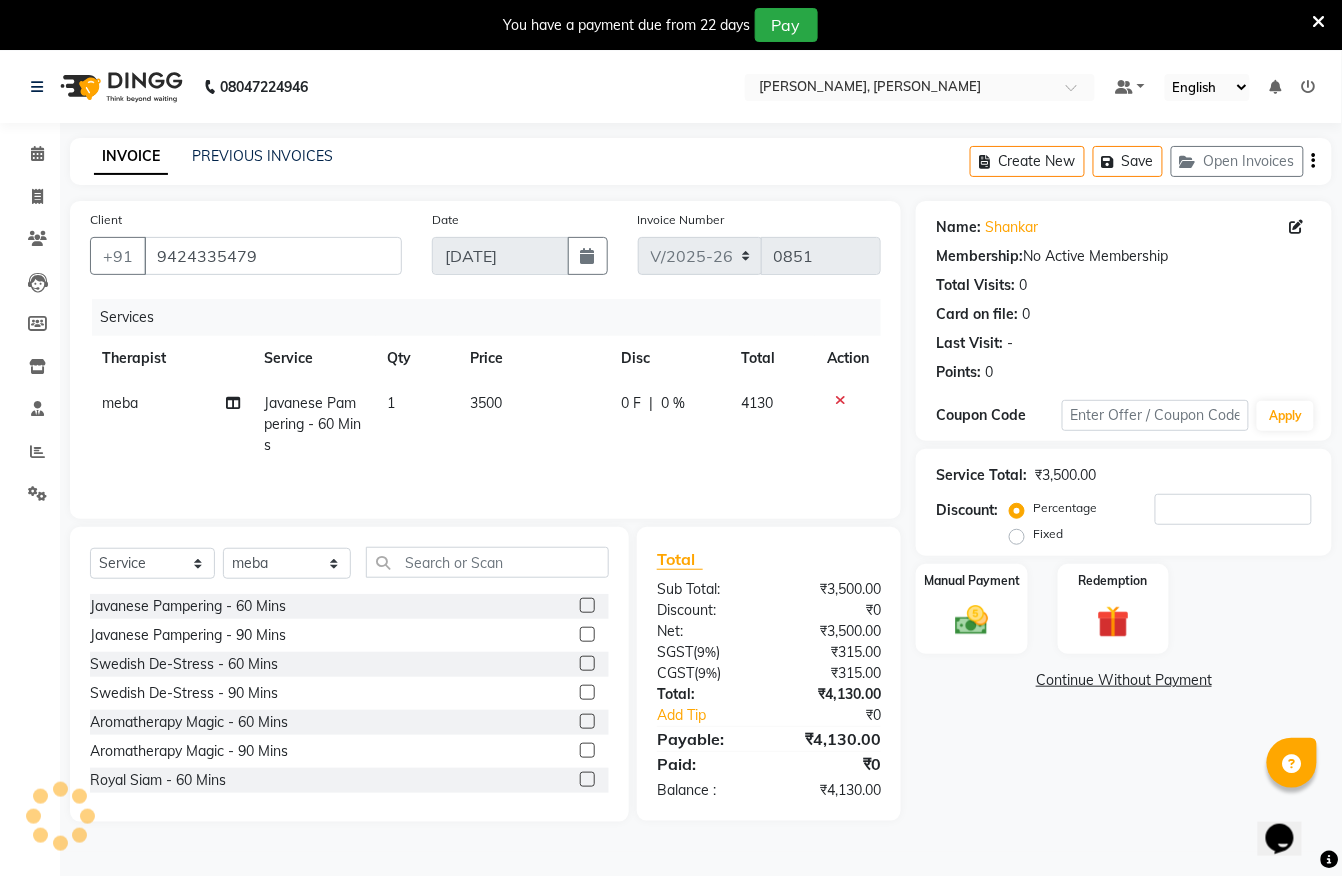 click on "Fixed" 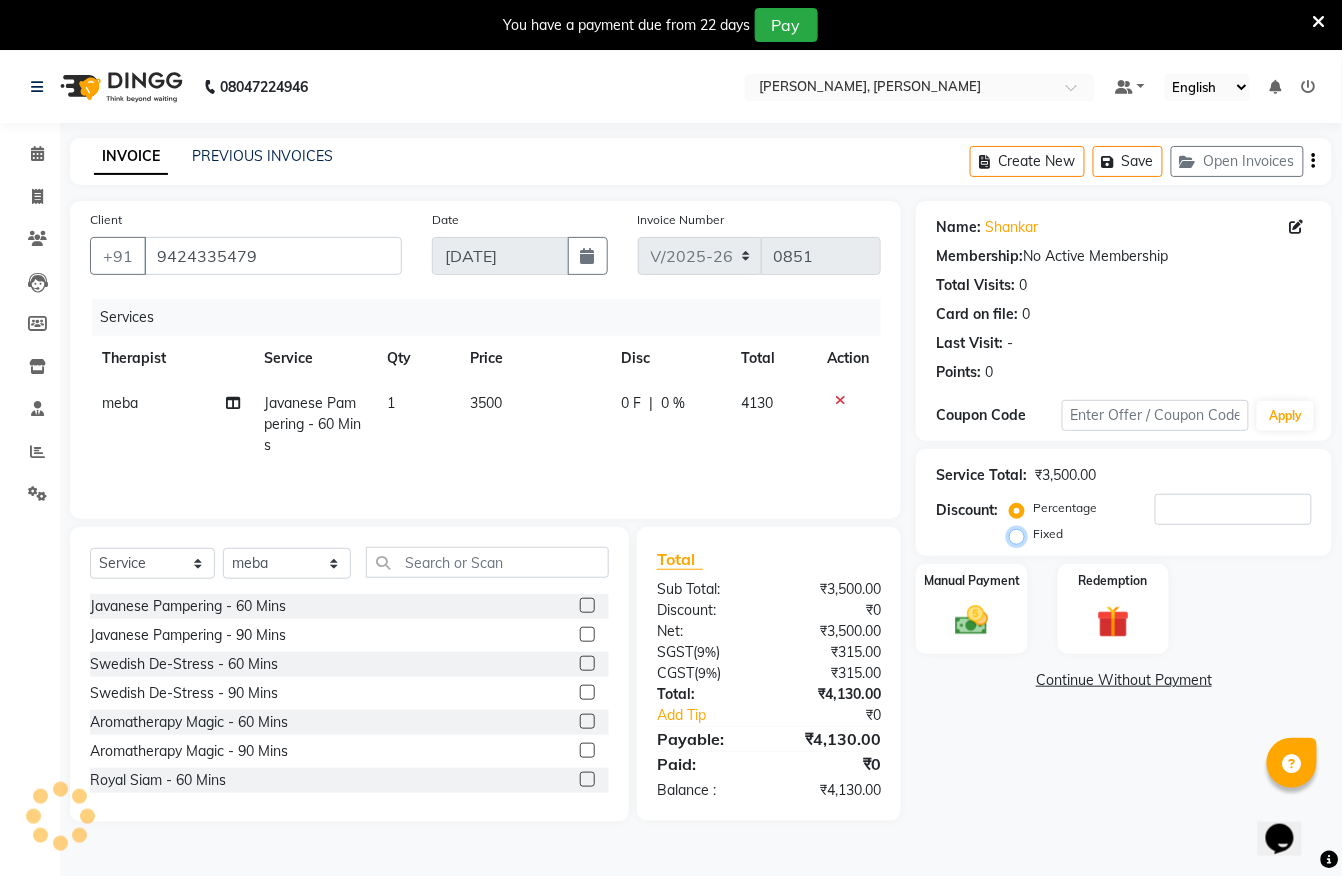 click on "Fixed" at bounding box center [1021, 534] 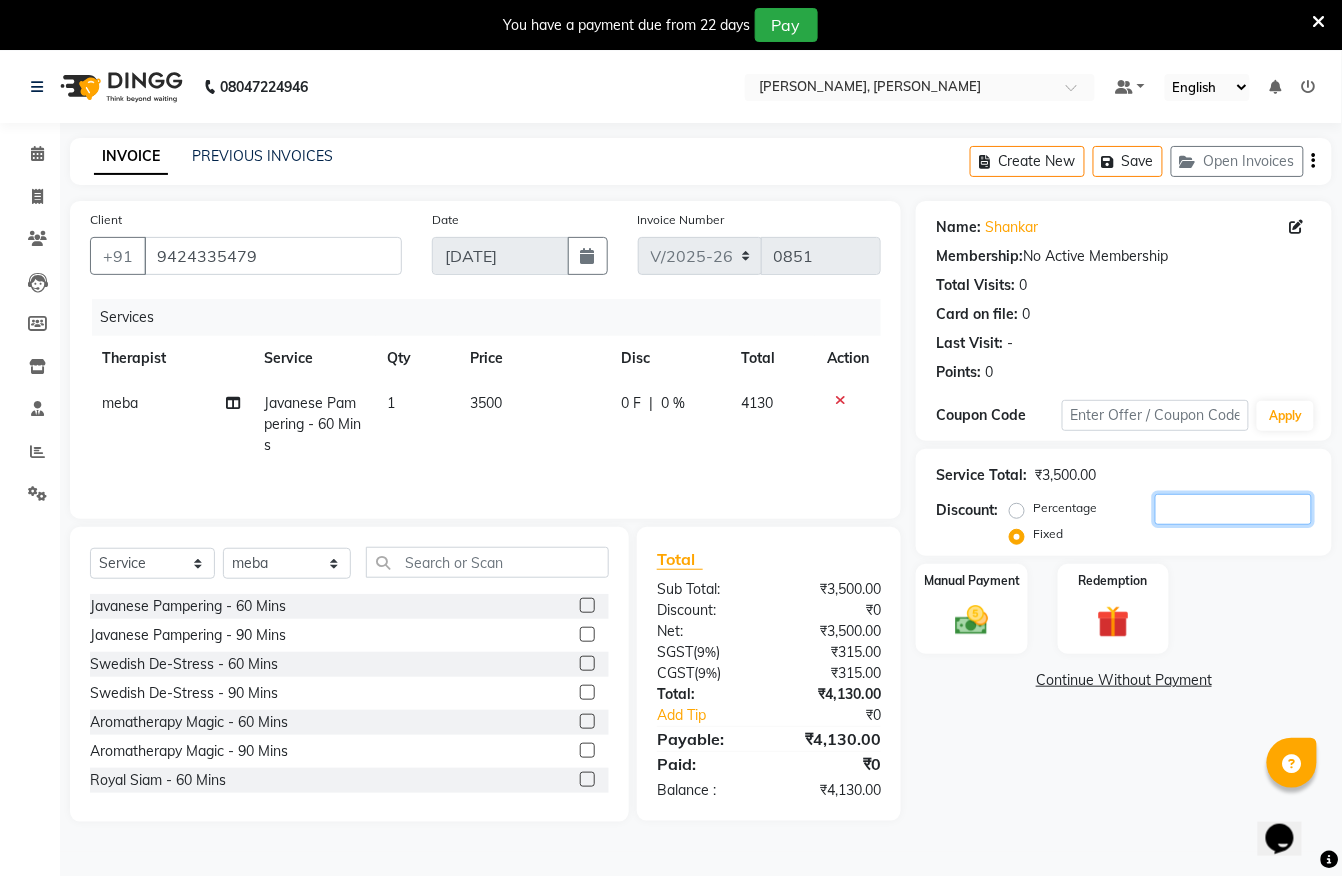drag, startPoint x: 1245, startPoint y: 489, endPoint x: 1142, endPoint y: 510, distance: 105.11898 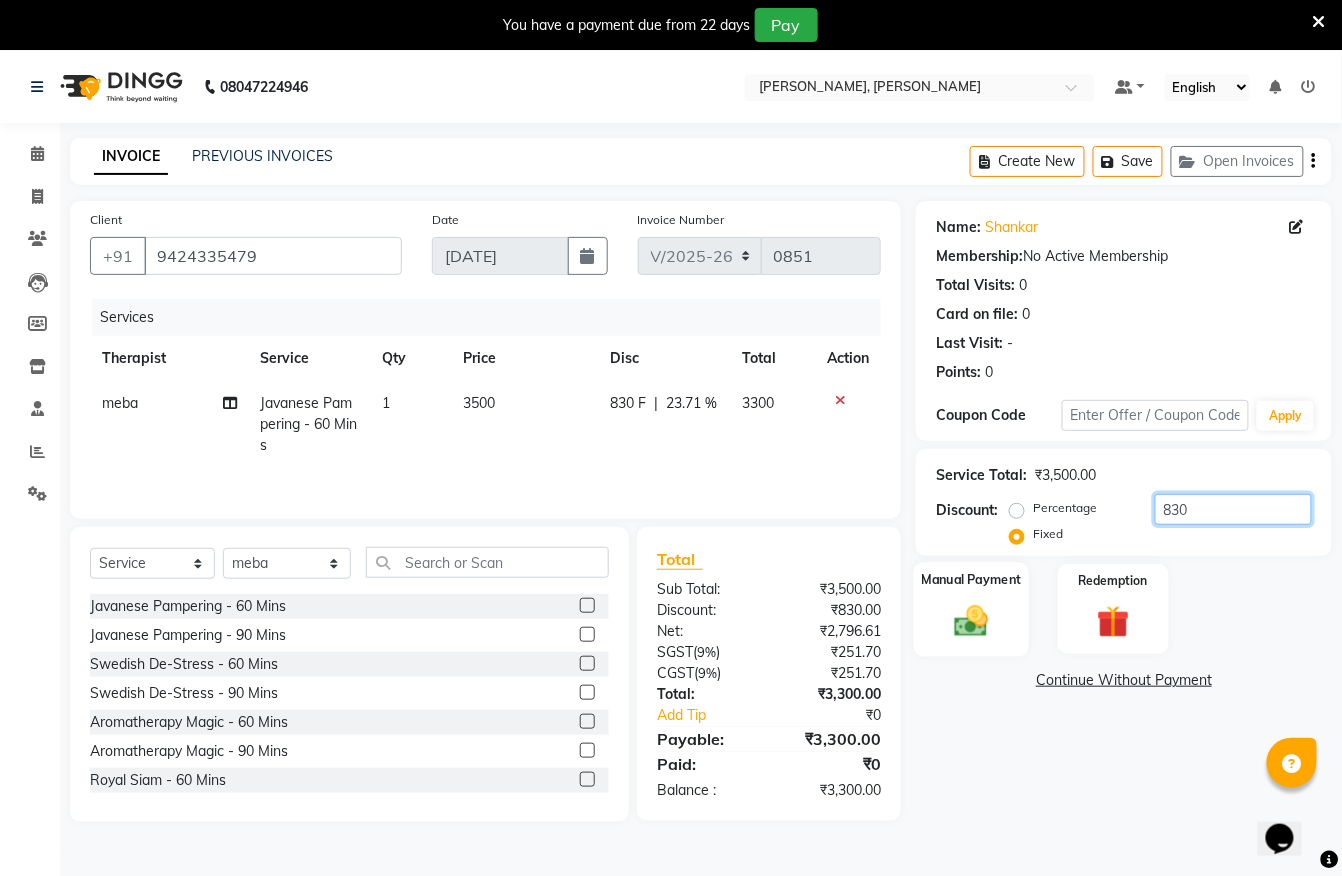 type on "830" 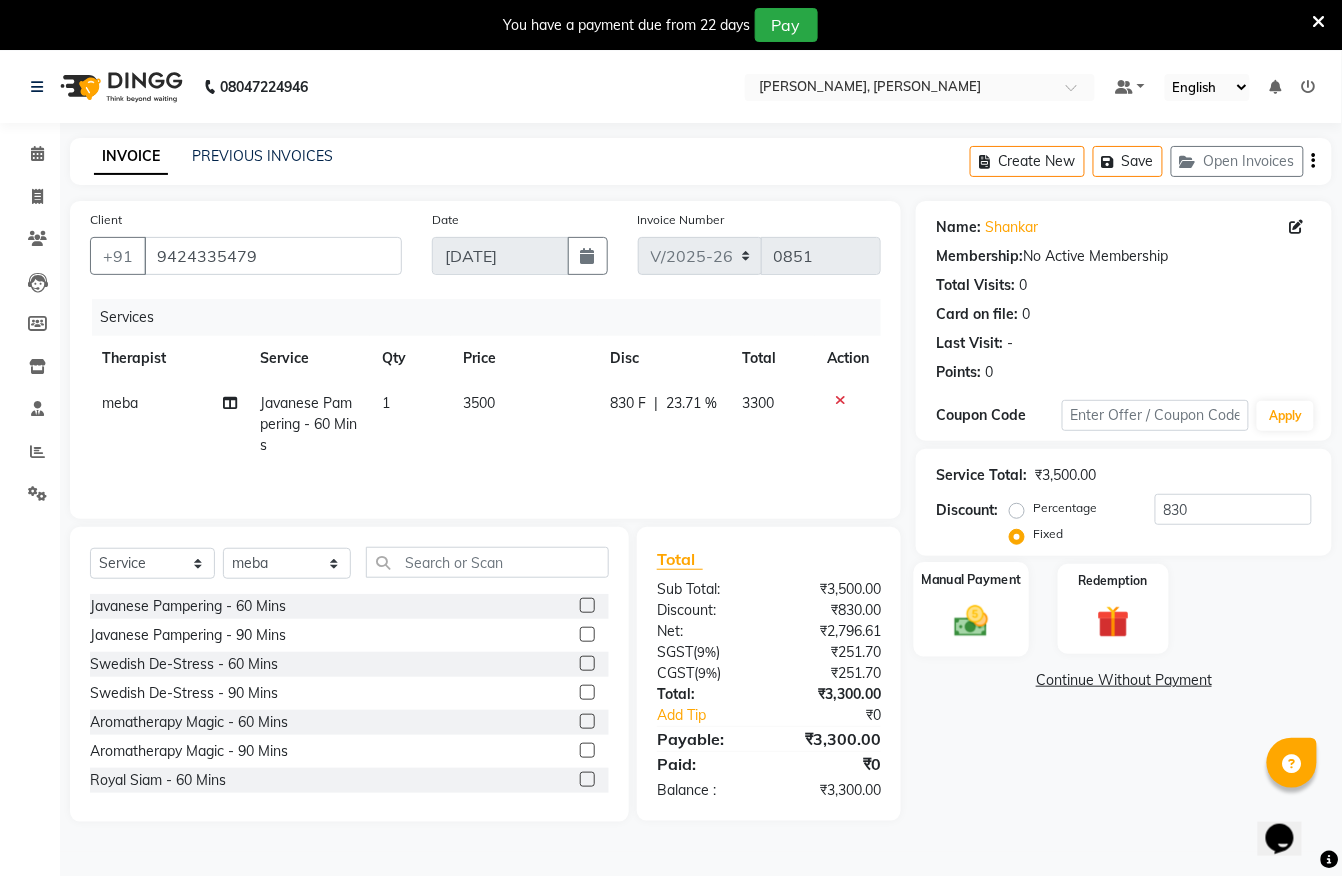 click 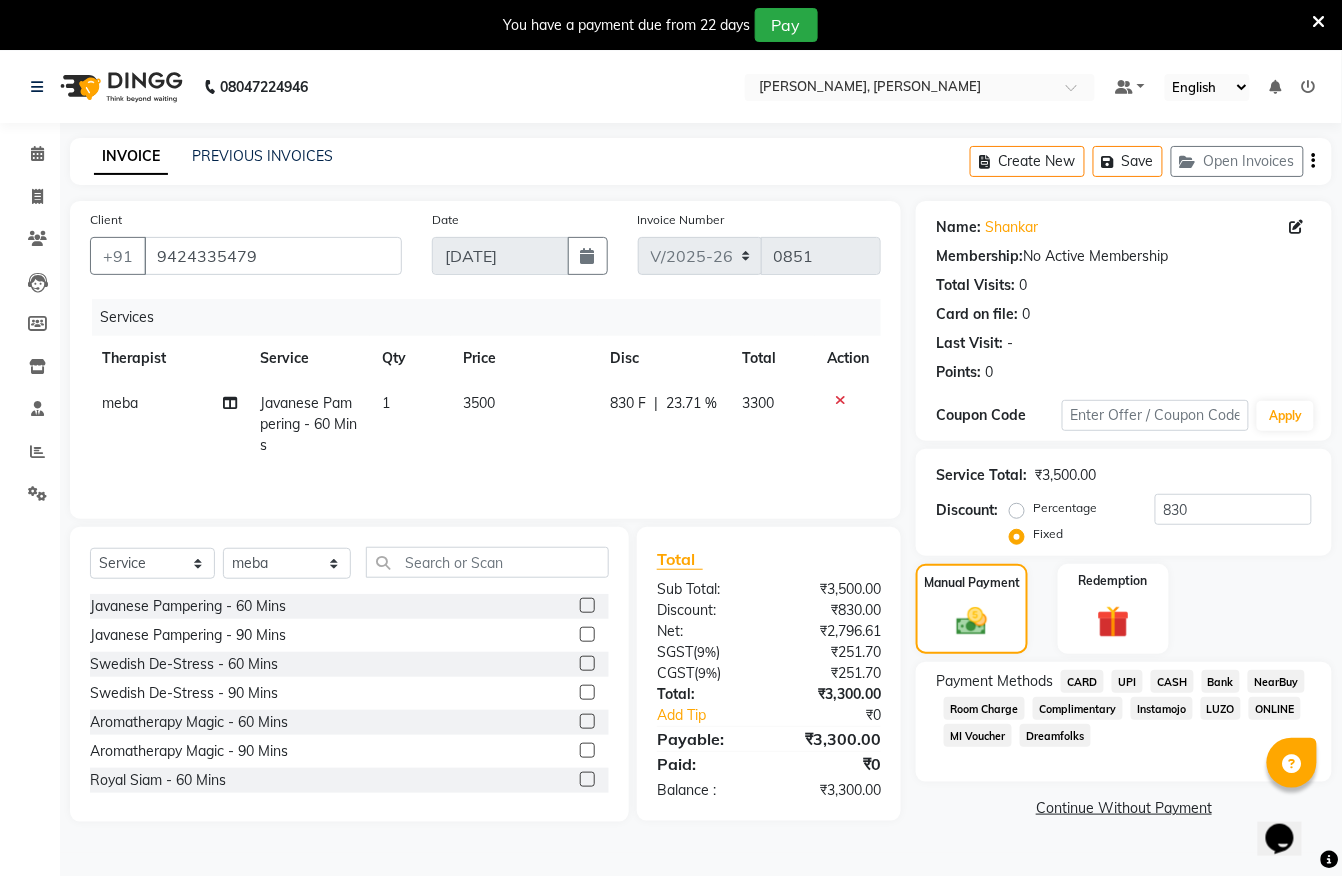 click on "CASH" 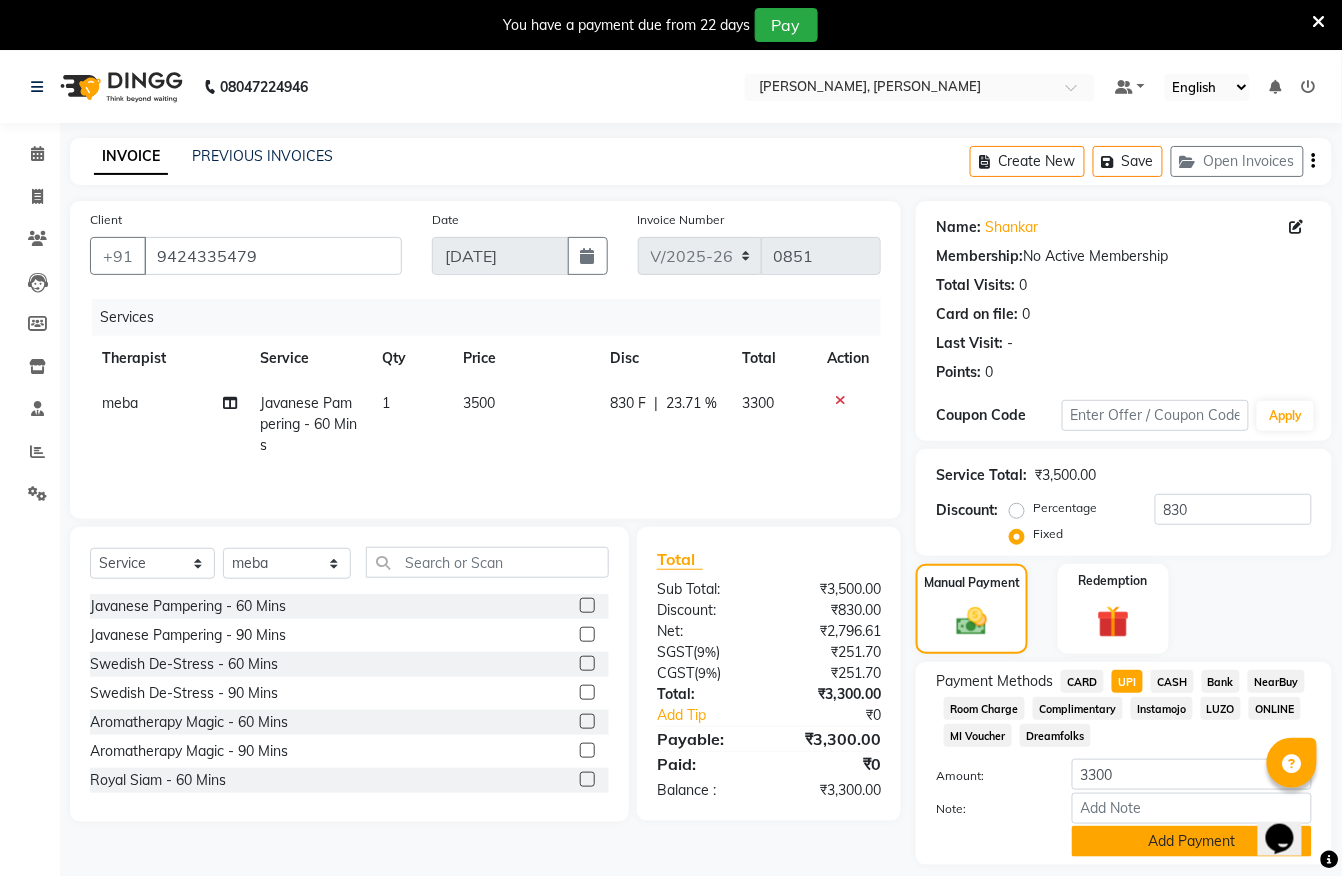 click on "Add Payment" 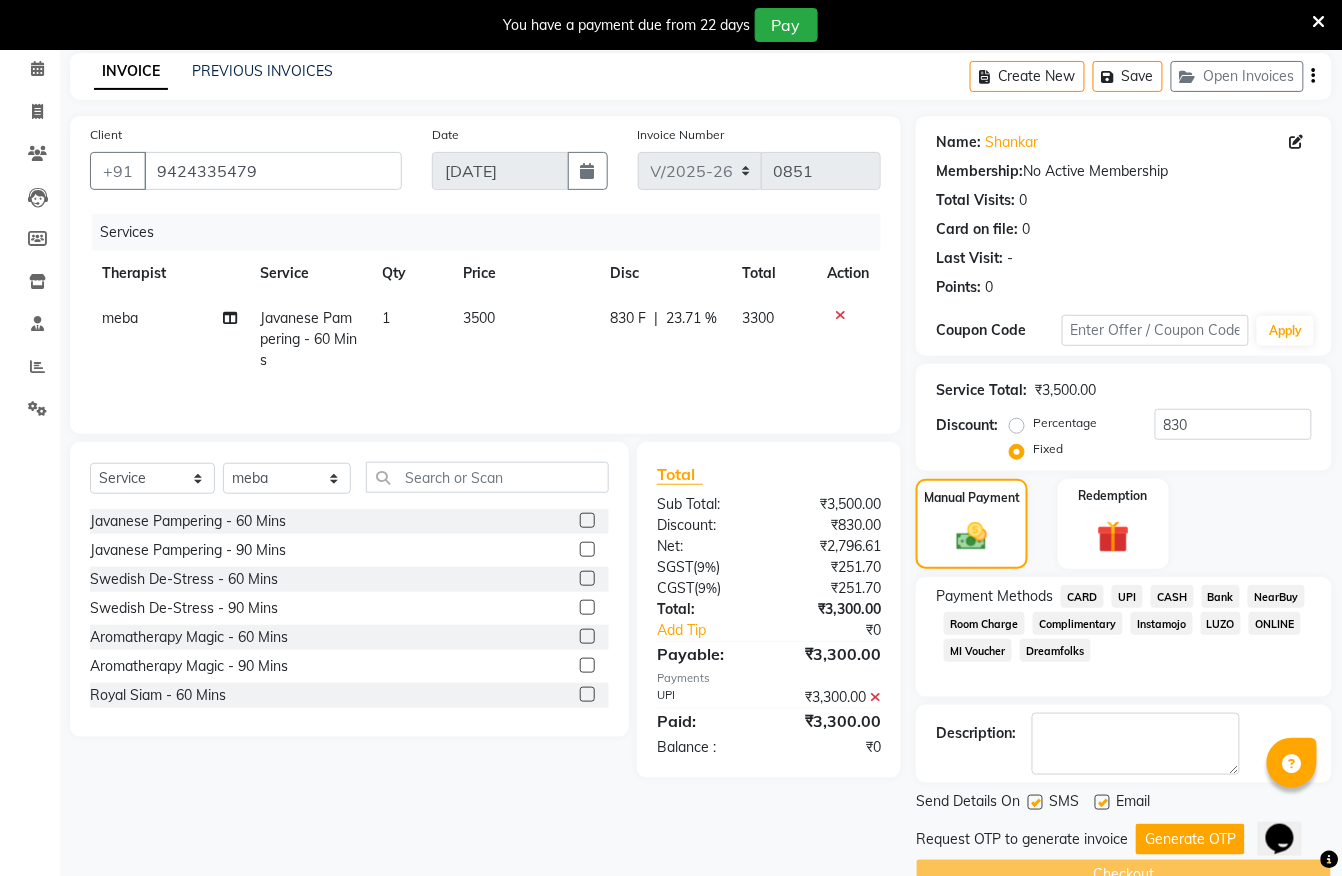 scroll, scrollTop: 132, scrollLeft: 0, axis: vertical 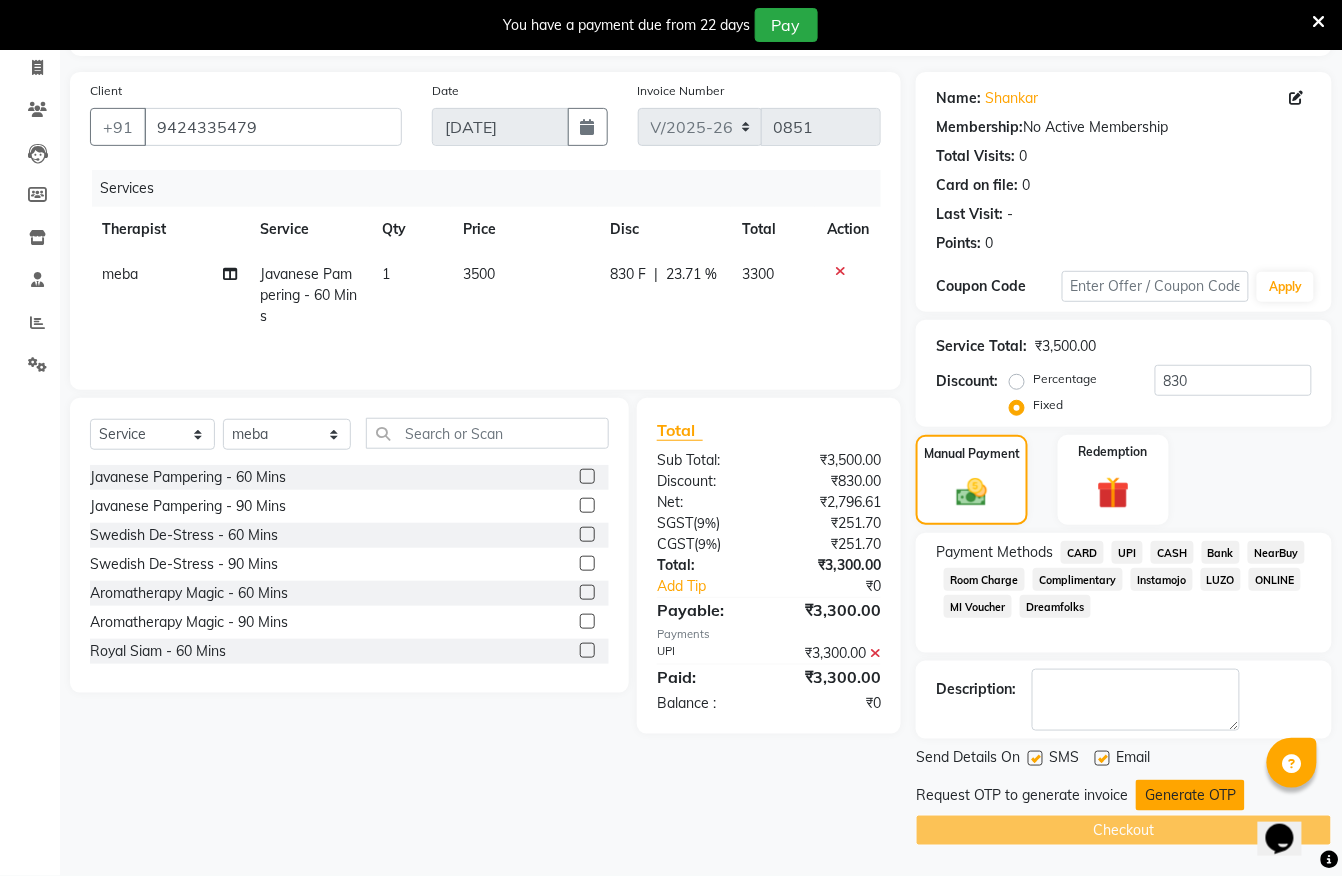 click on "Generate OTP" 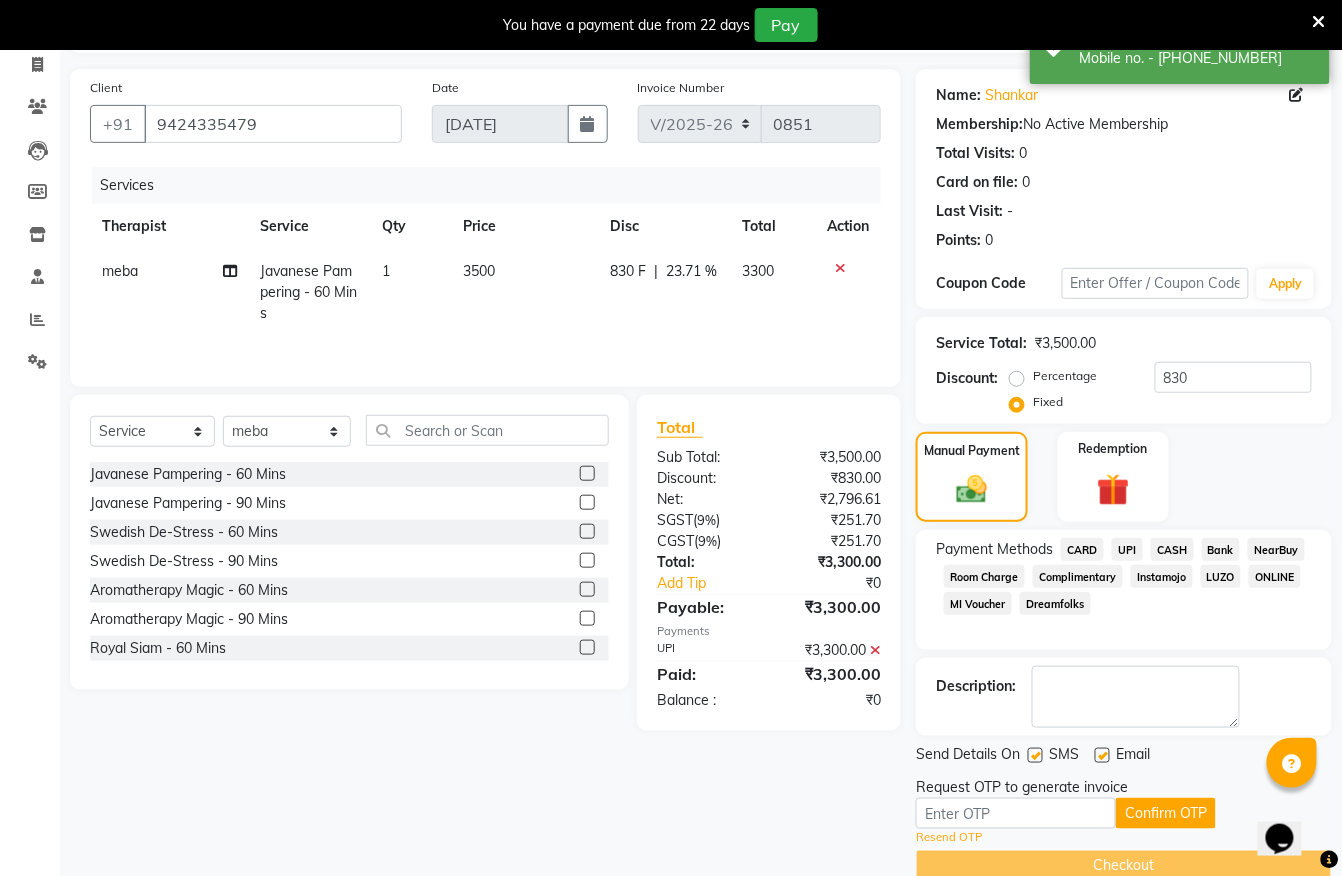 click on "Request OTP to generate invoice" 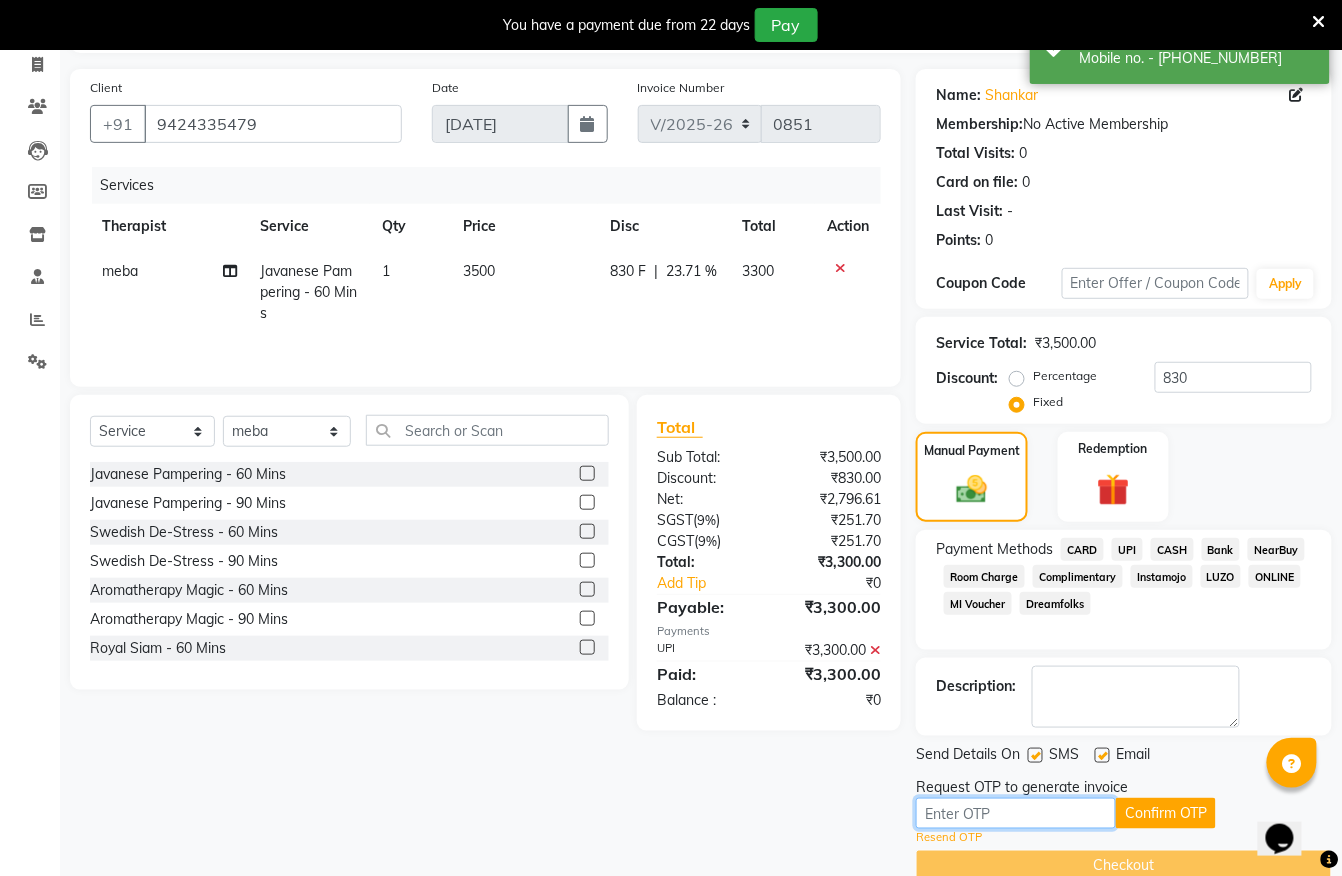 click at bounding box center (1016, 813) 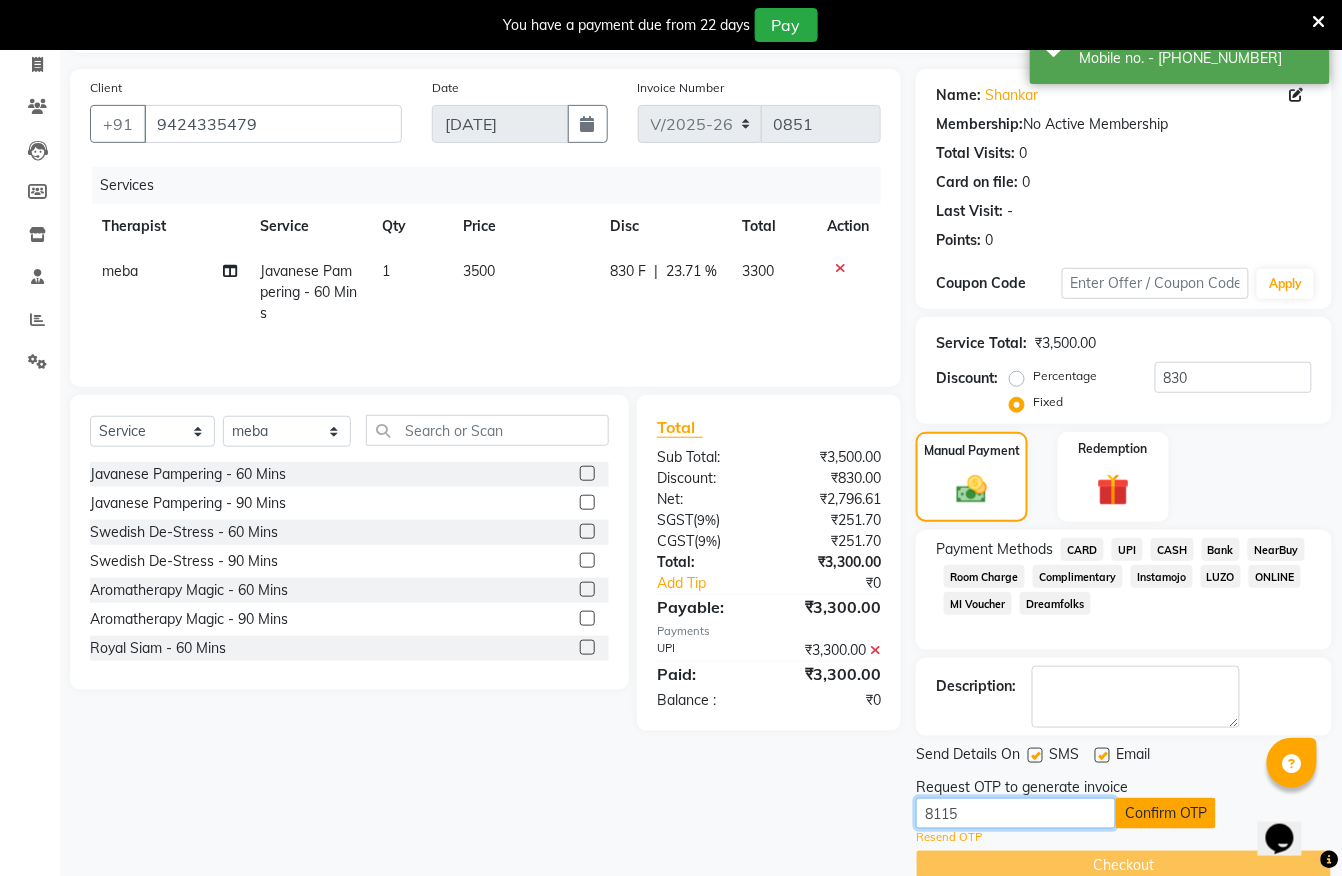 type on "8115" 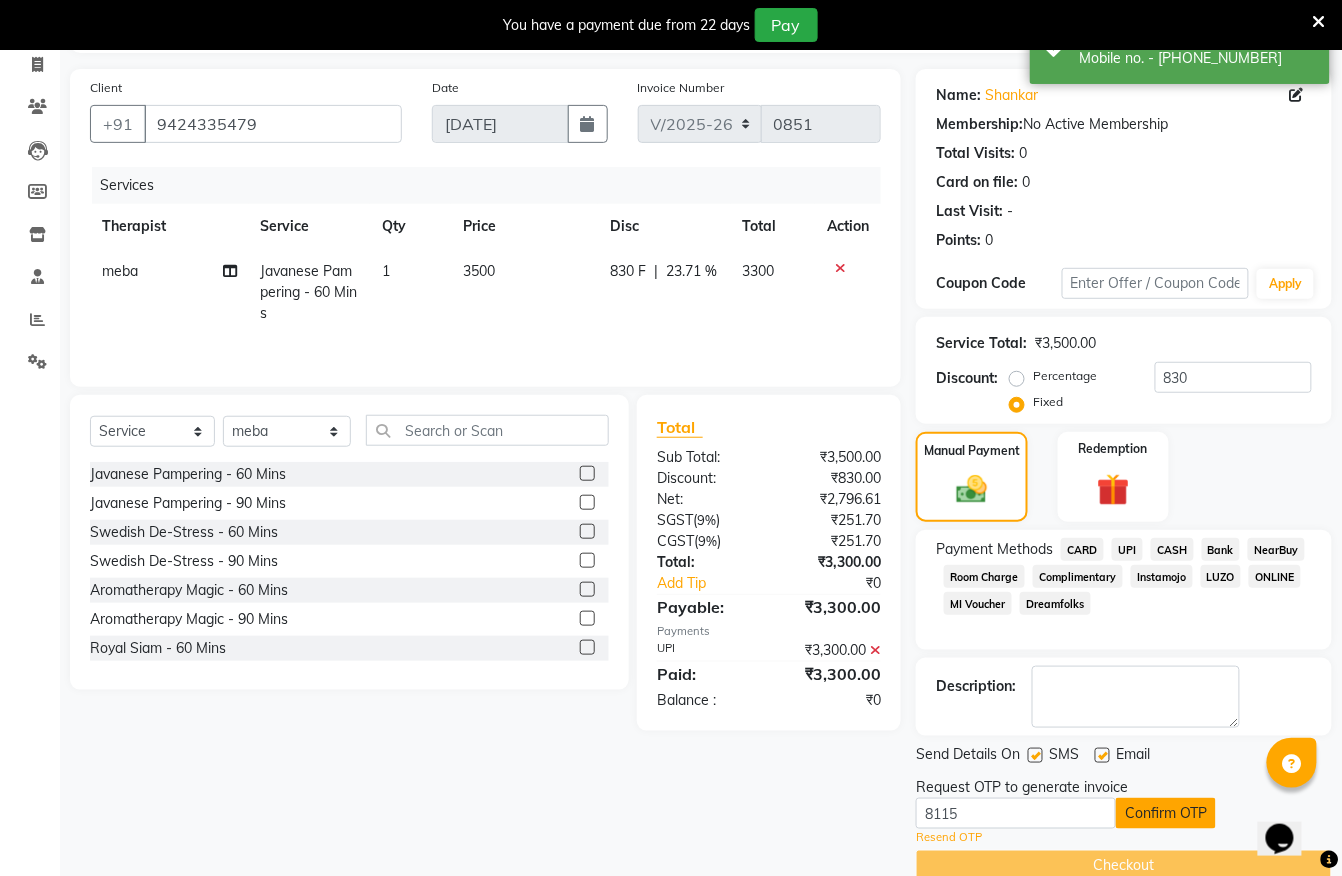 click on "Confirm OTP" 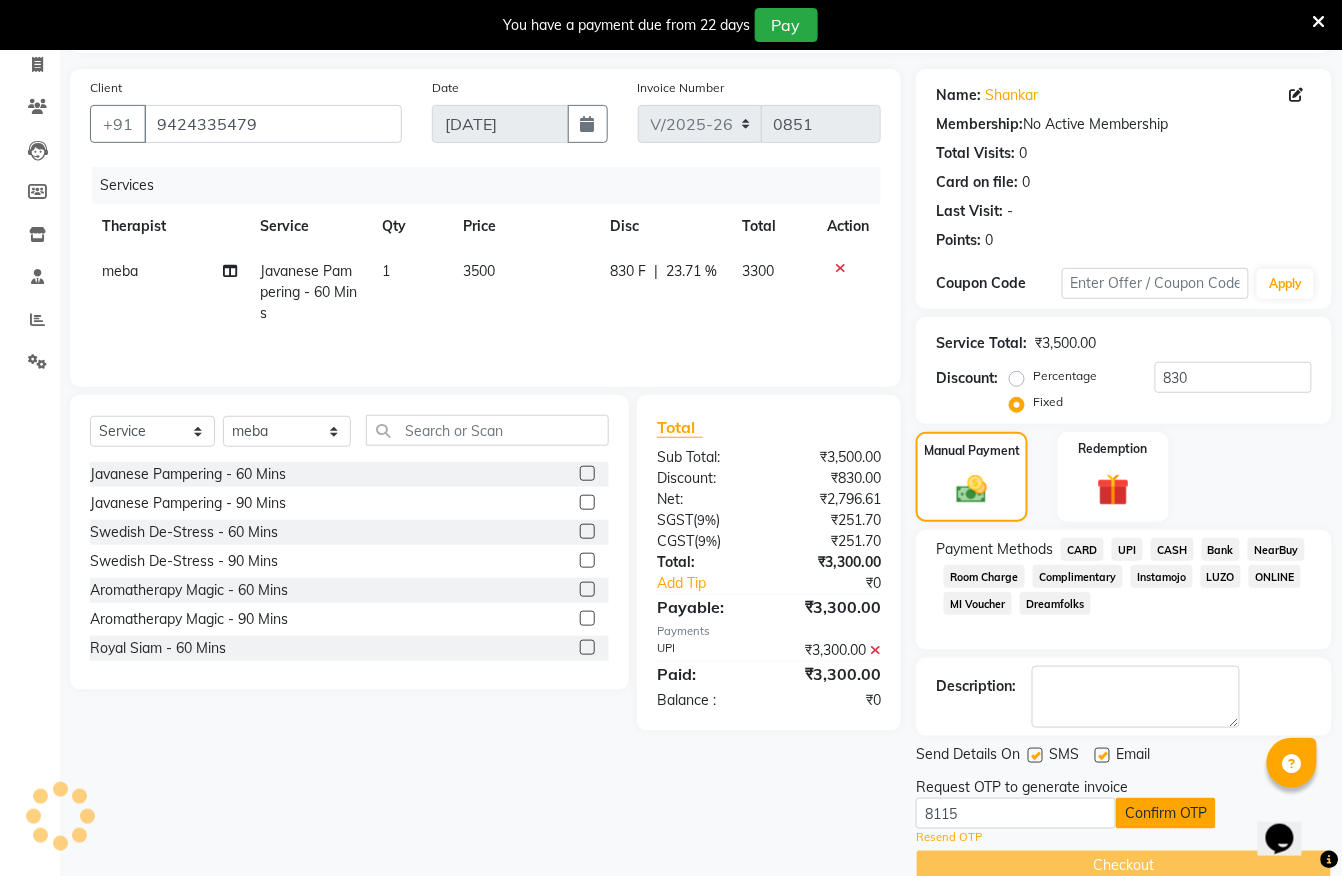 scroll, scrollTop: 93, scrollLeft: 0, axis: vertical 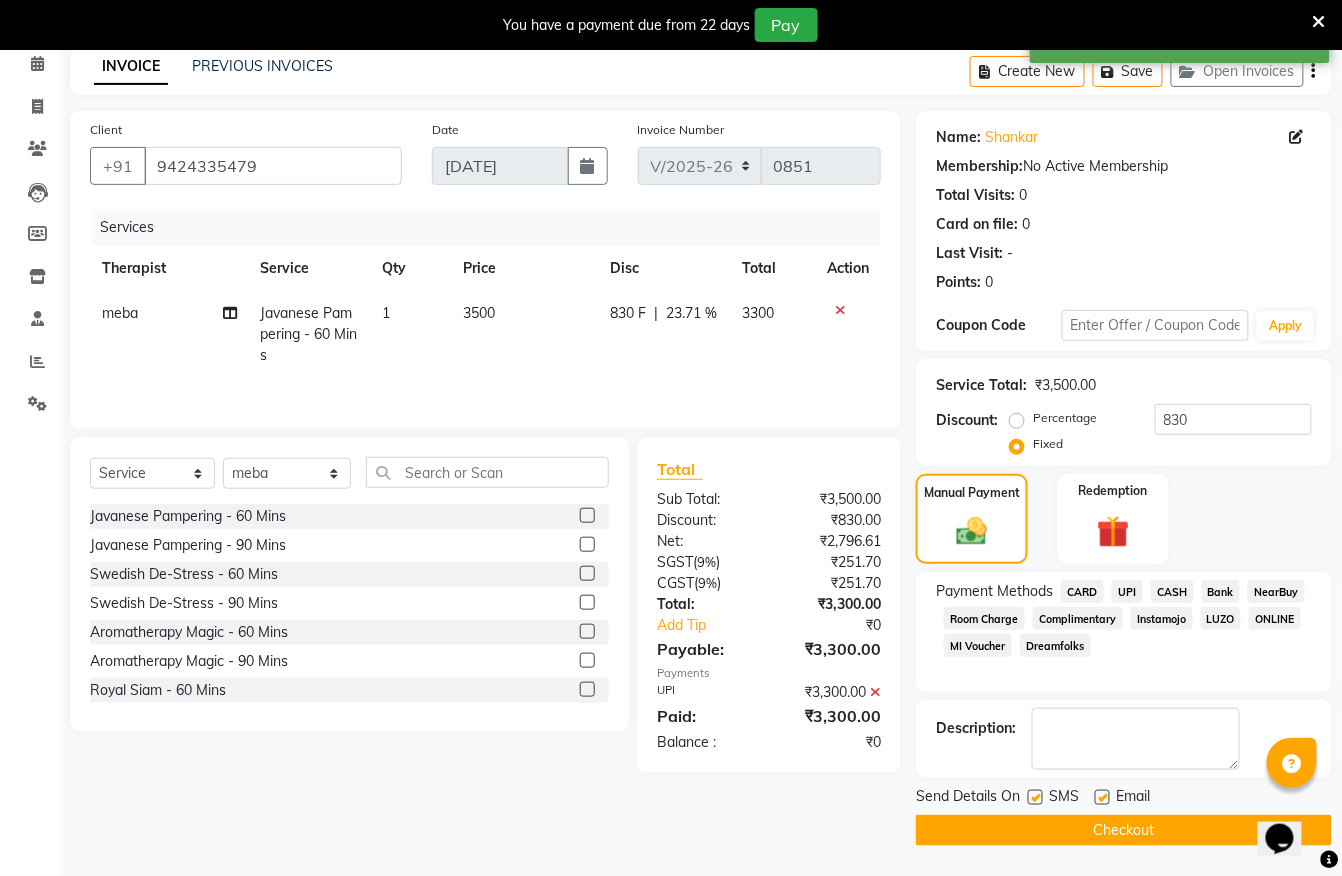 click on "Checkout" 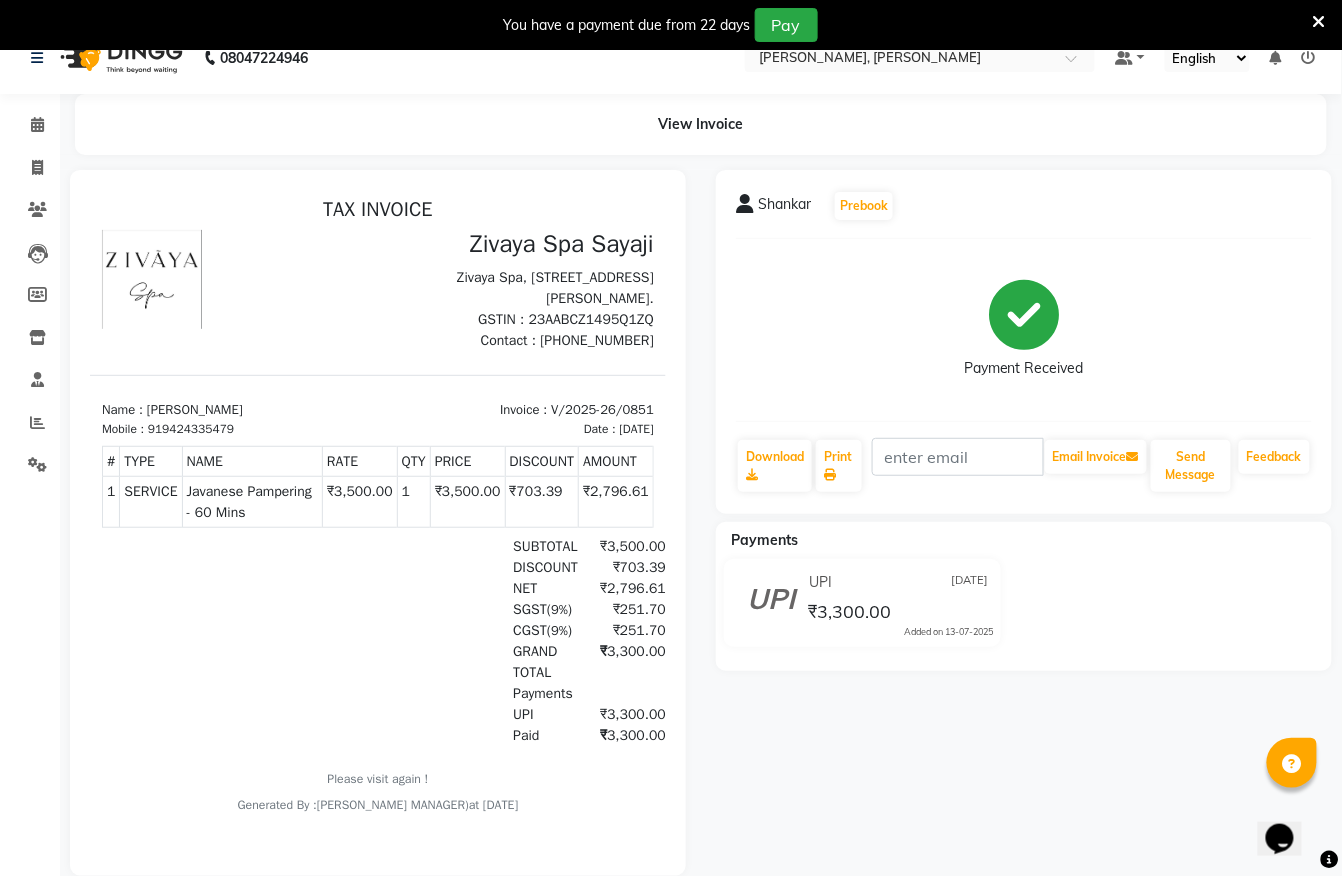 scroll, scrollTop: 0, scrollLeft: 0, axis: both 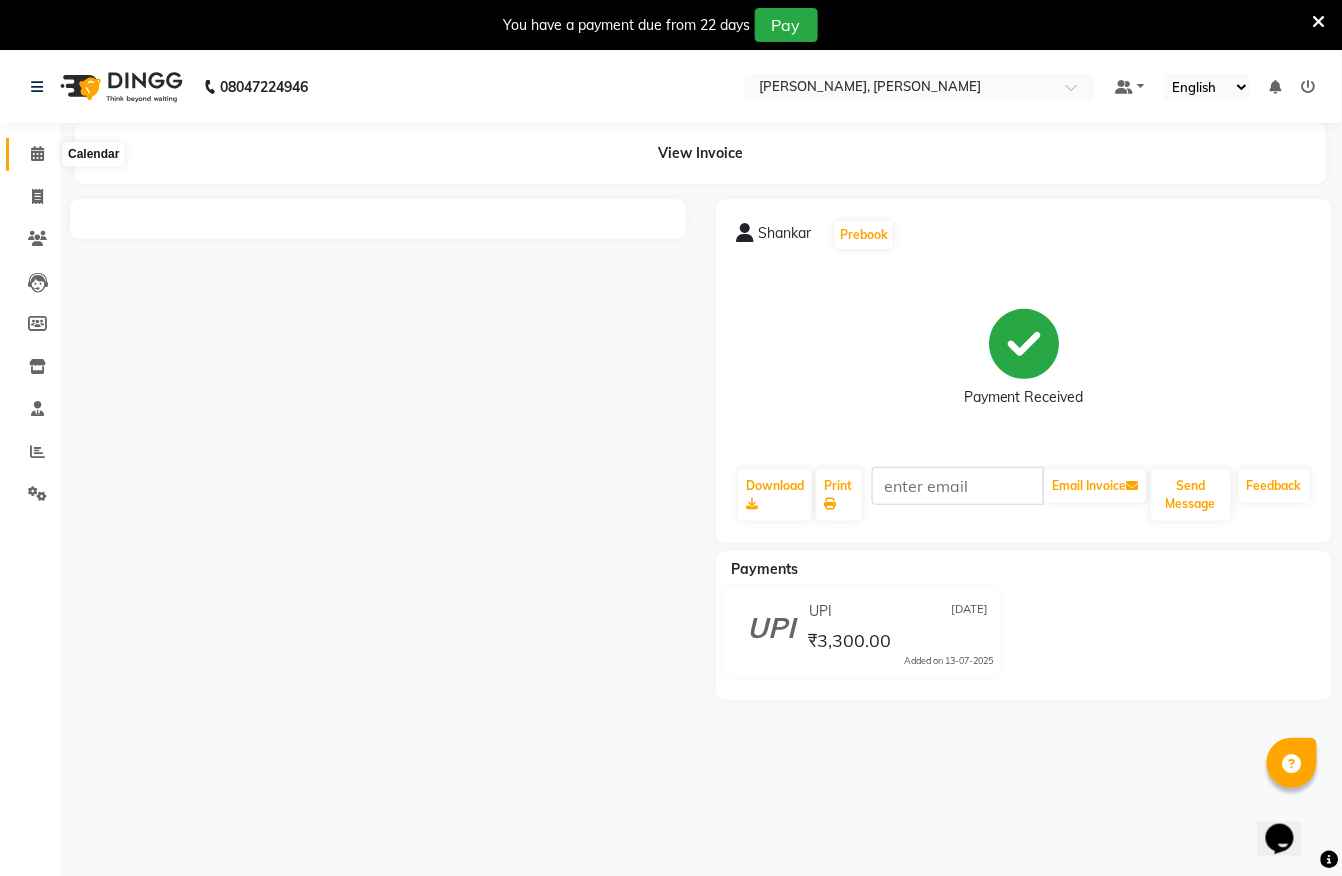 click 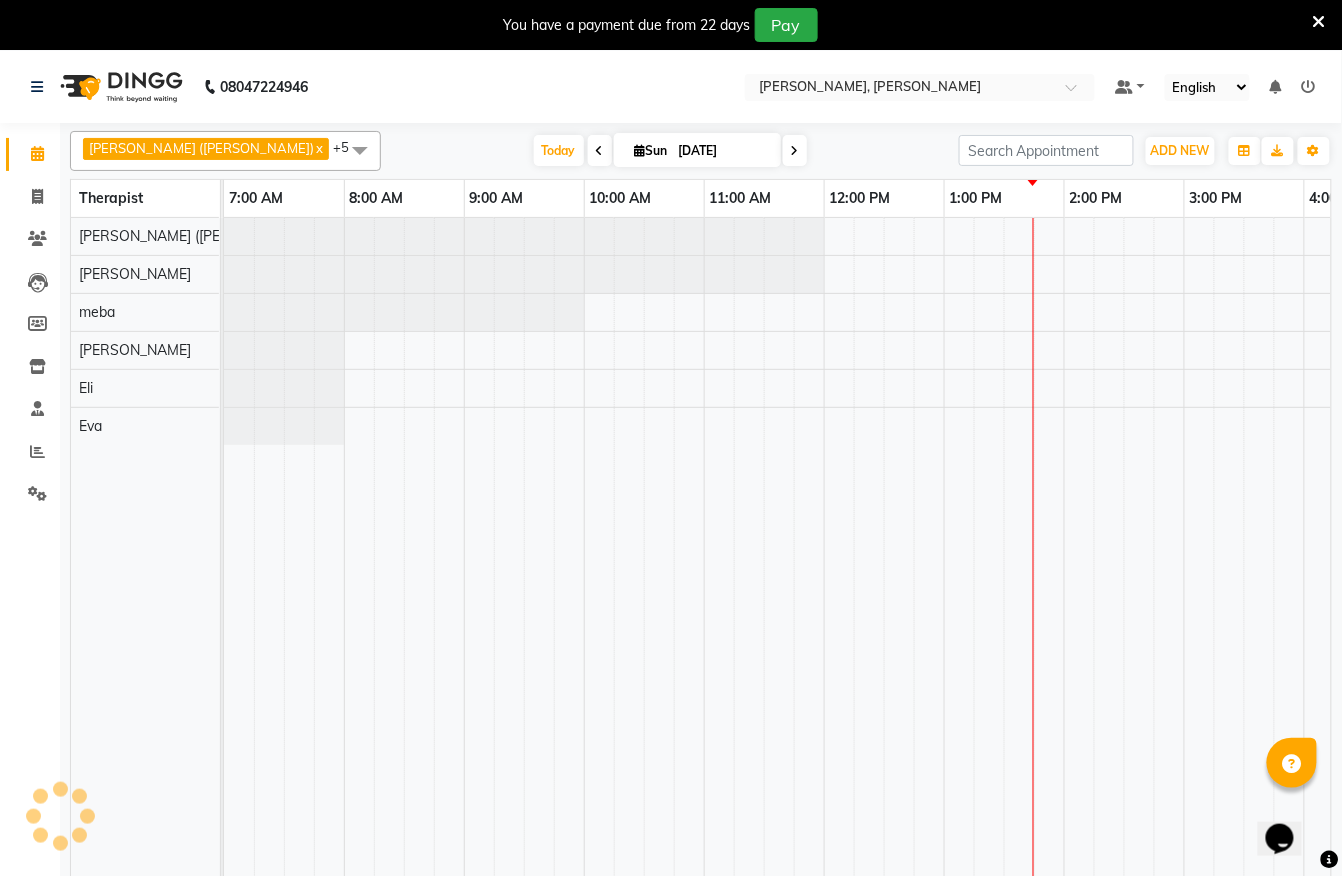 scroll, scrollTop: 0, scrollLeft: 0, axis: both 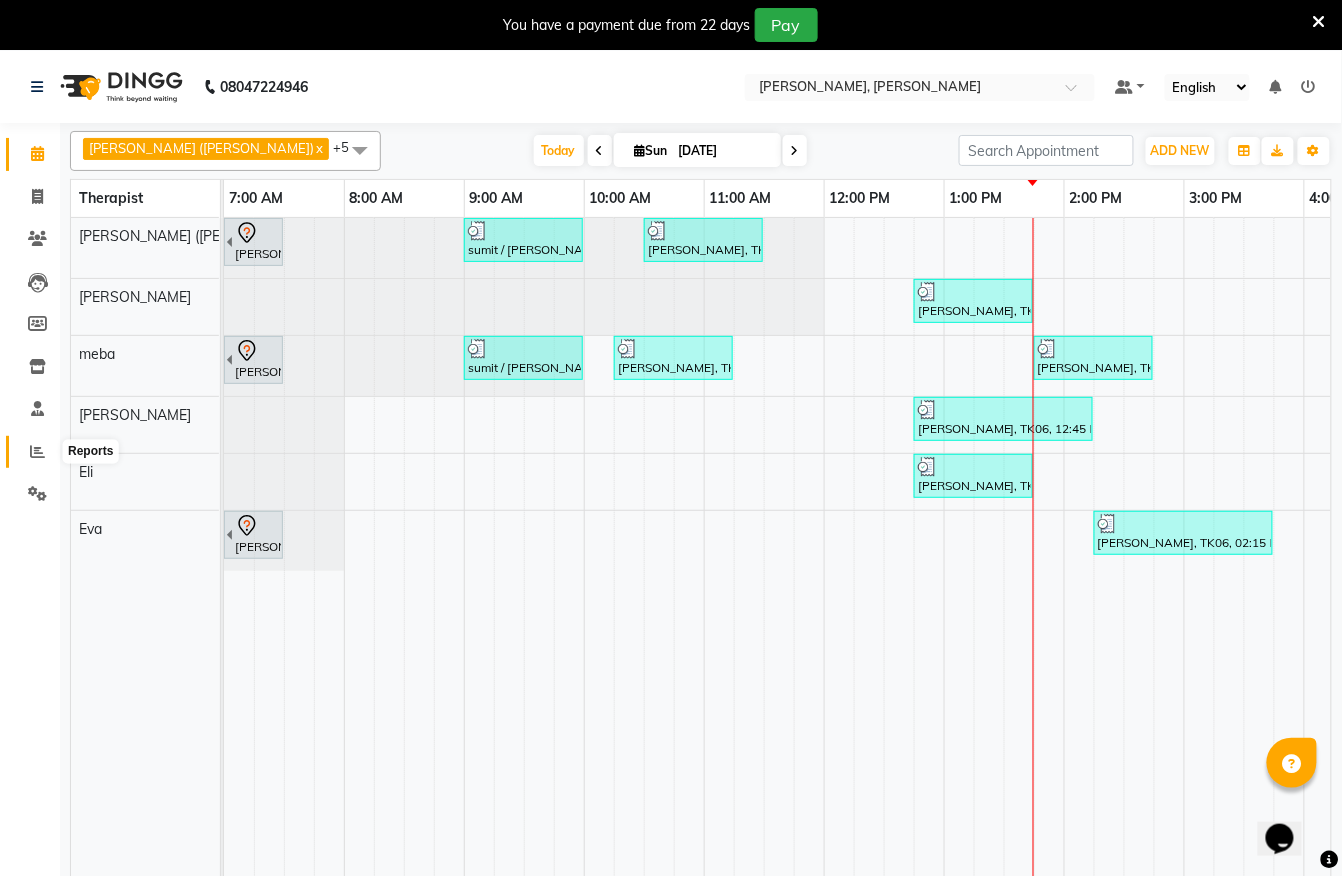 click 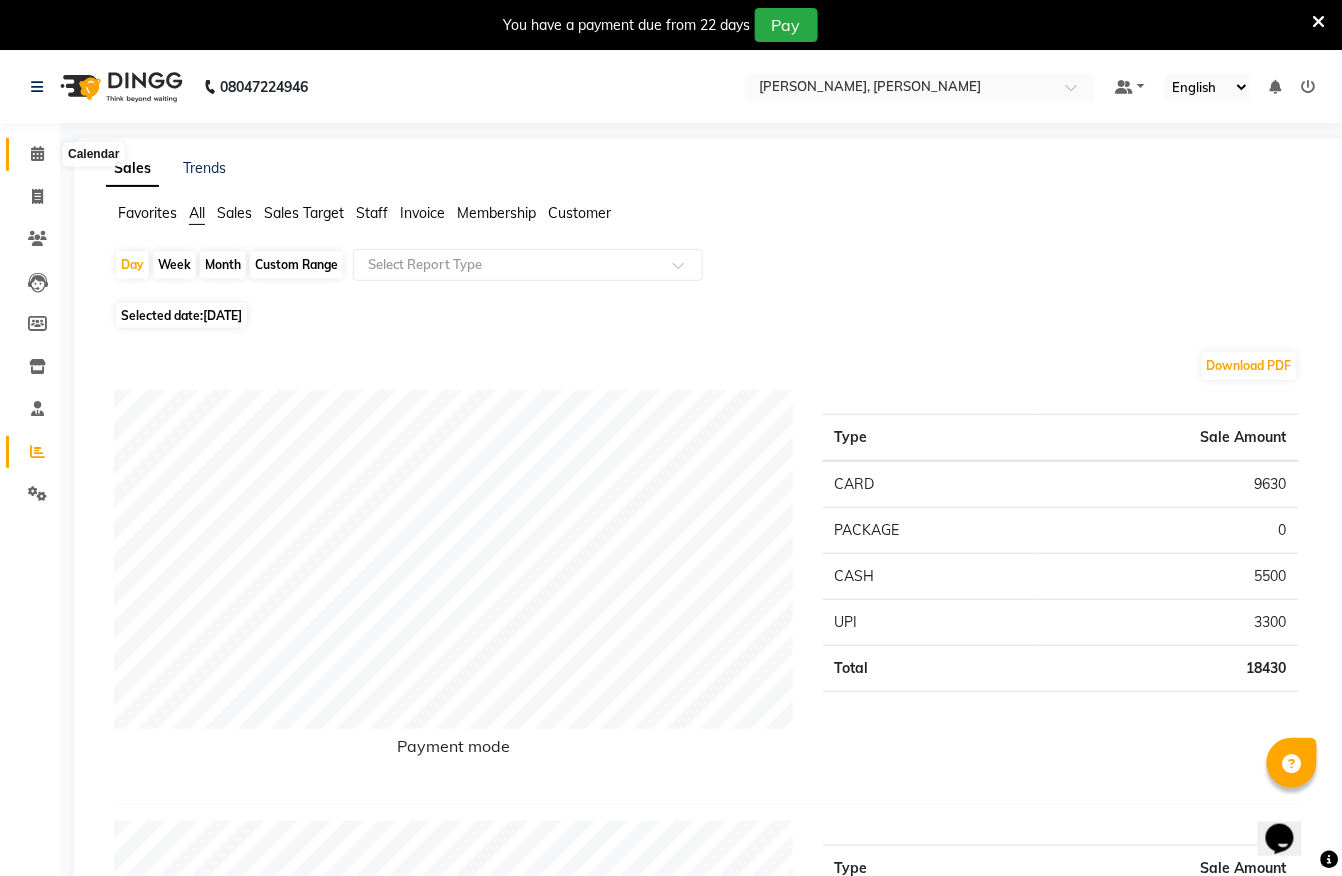 click 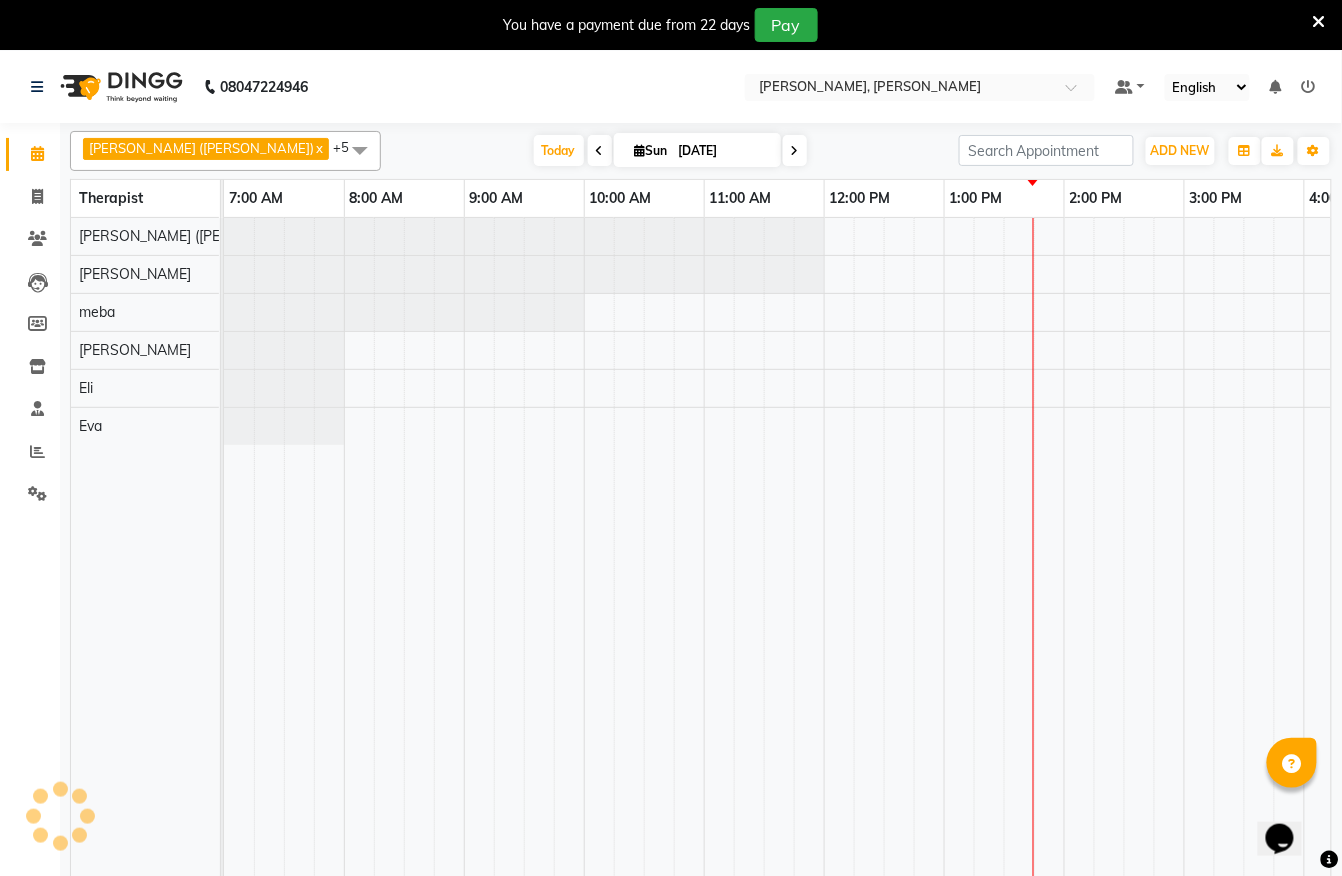 scroll, scrollTop: 0, scrollLeft: 0, axis: both 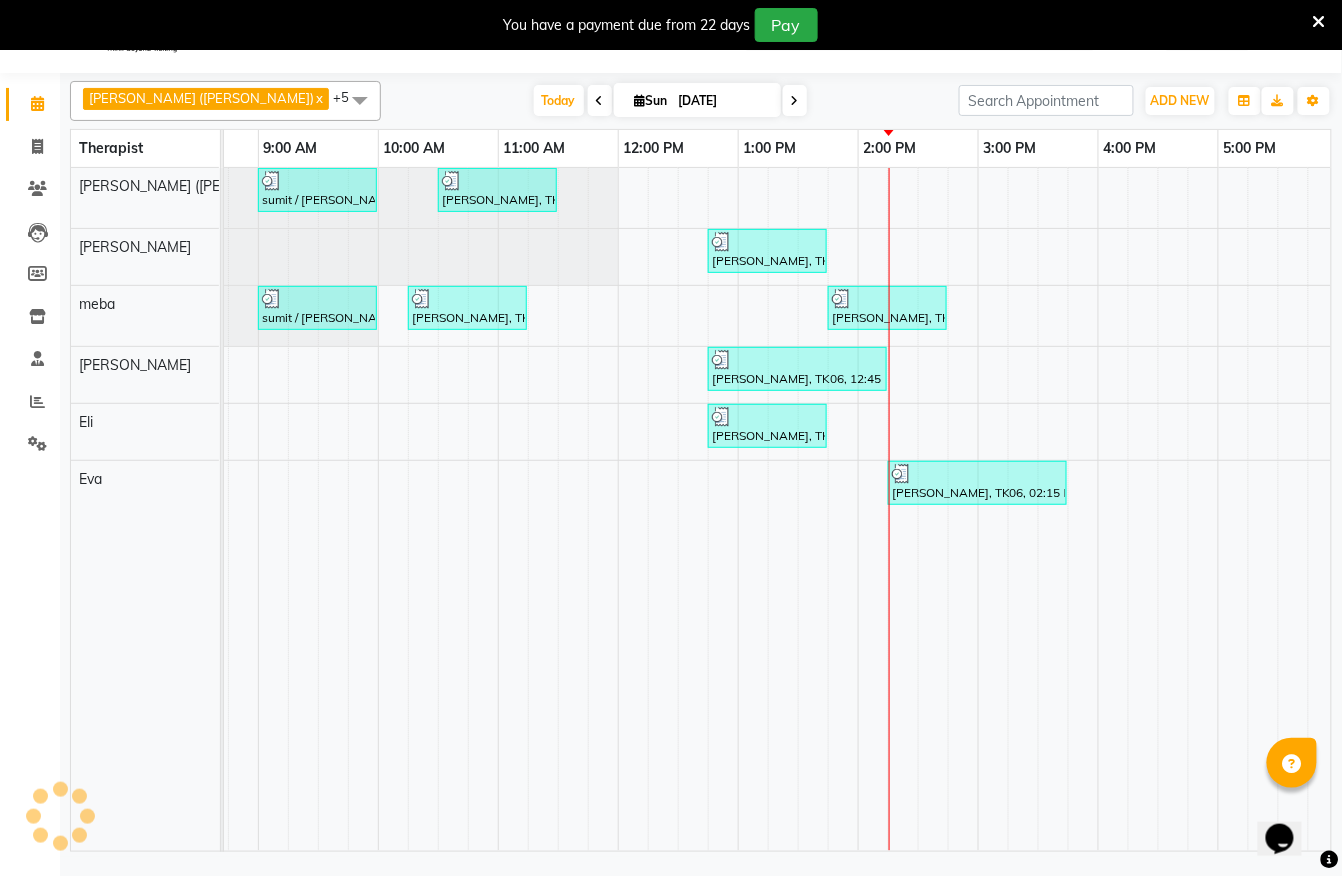 drag, startPoint x: 998, startPoint y: 494, endPoint x: 841, endPoint y: 465, distance: 159.65588 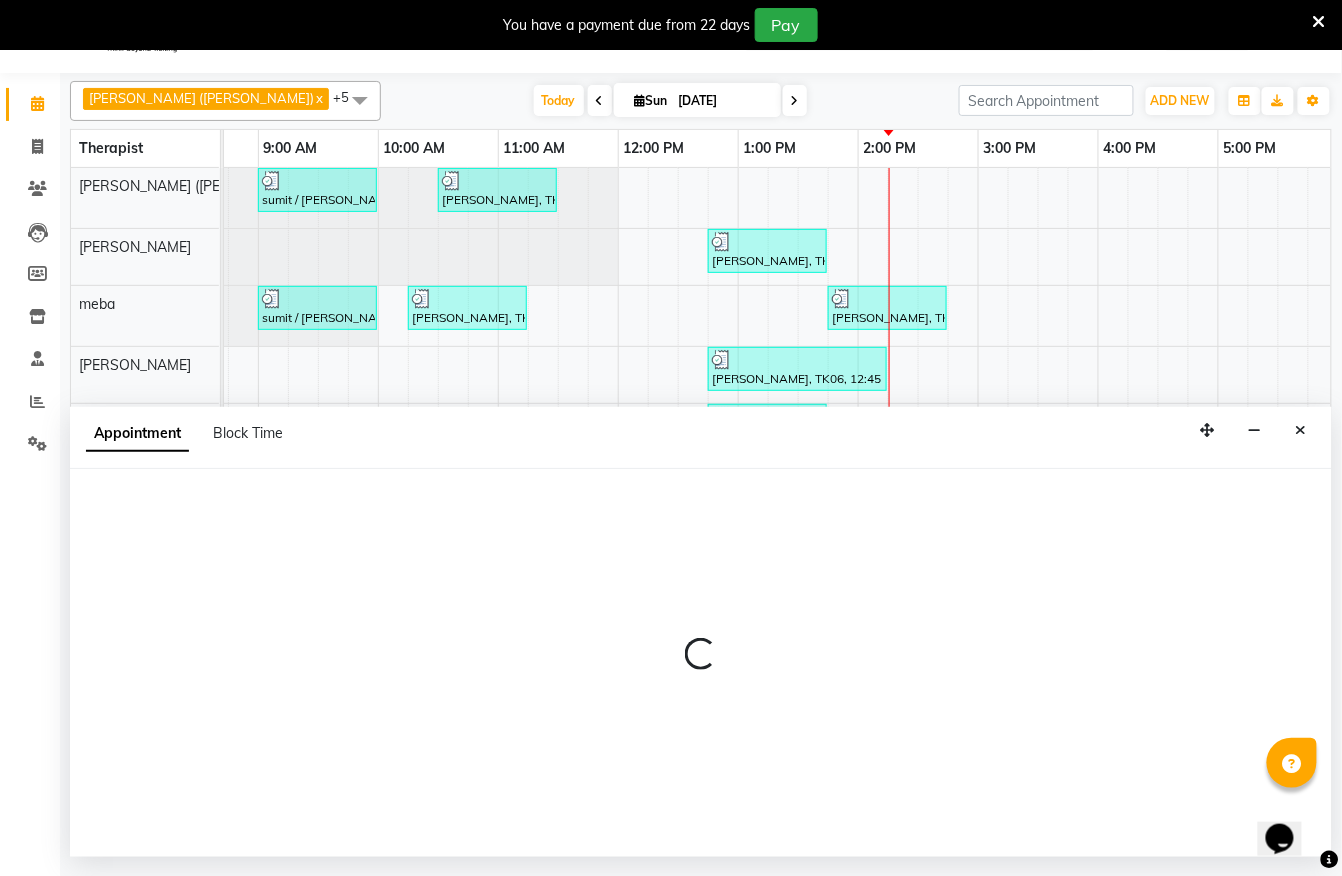 select on "83231" 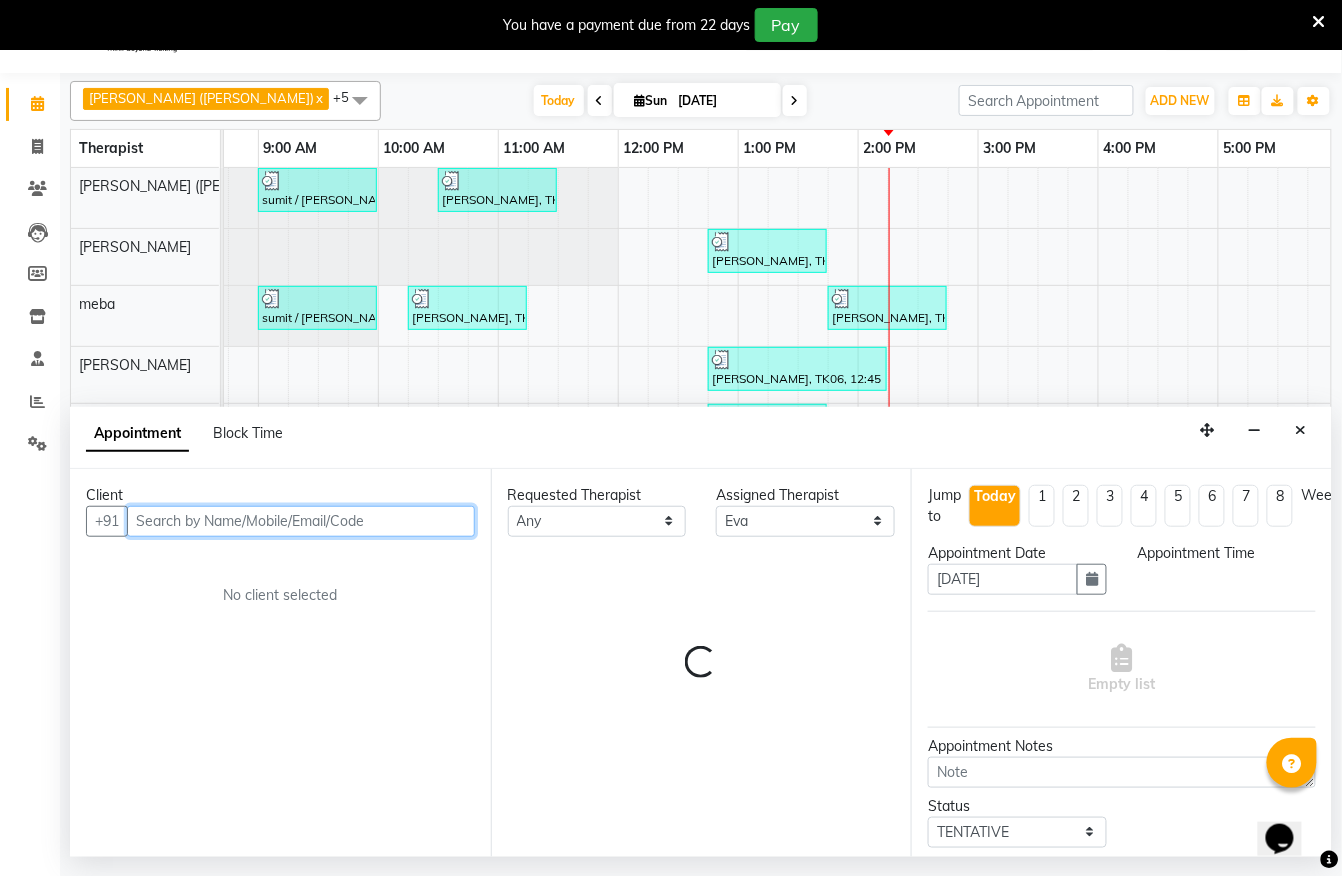 select on "825" 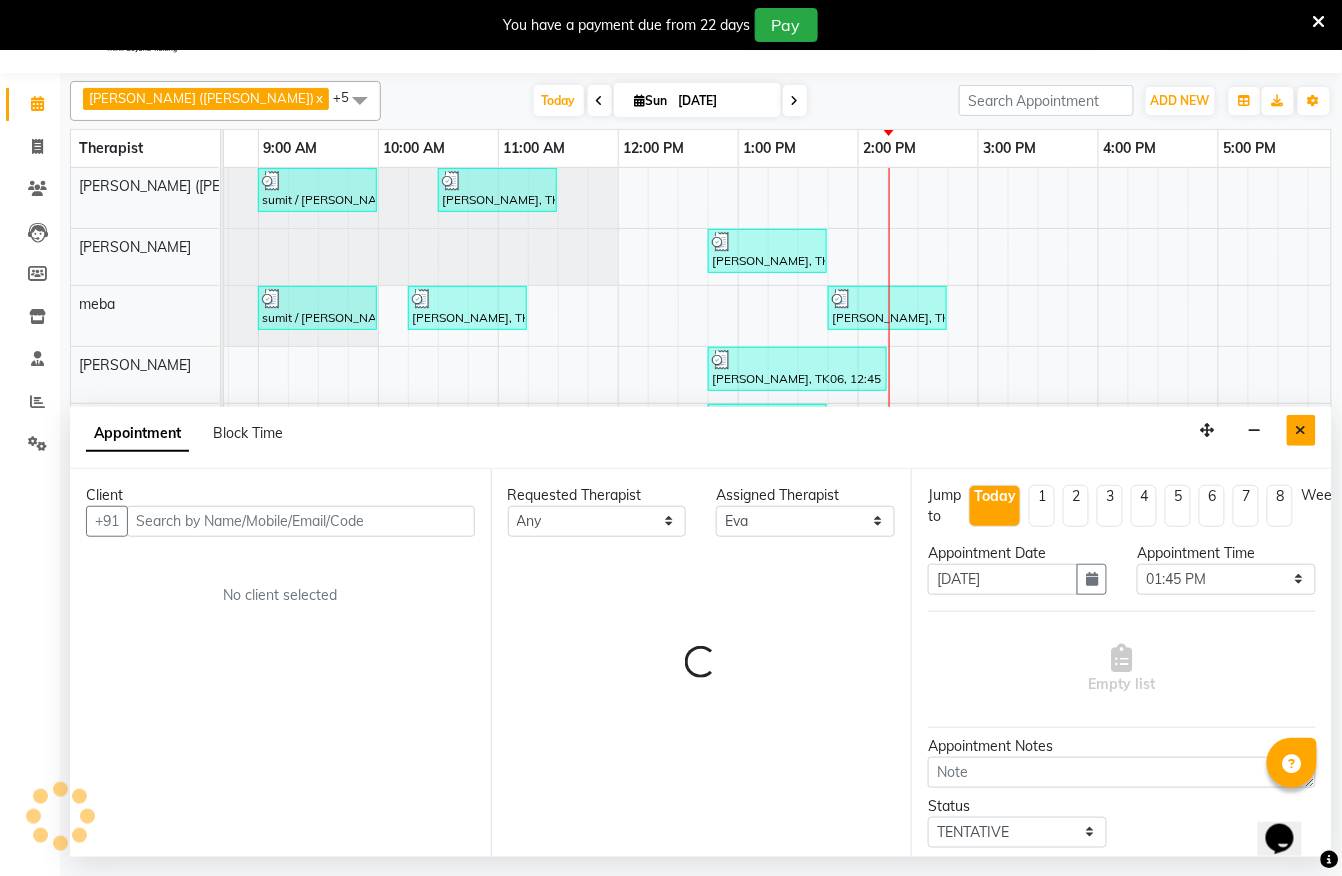 click at bounding box center (1301, 430) 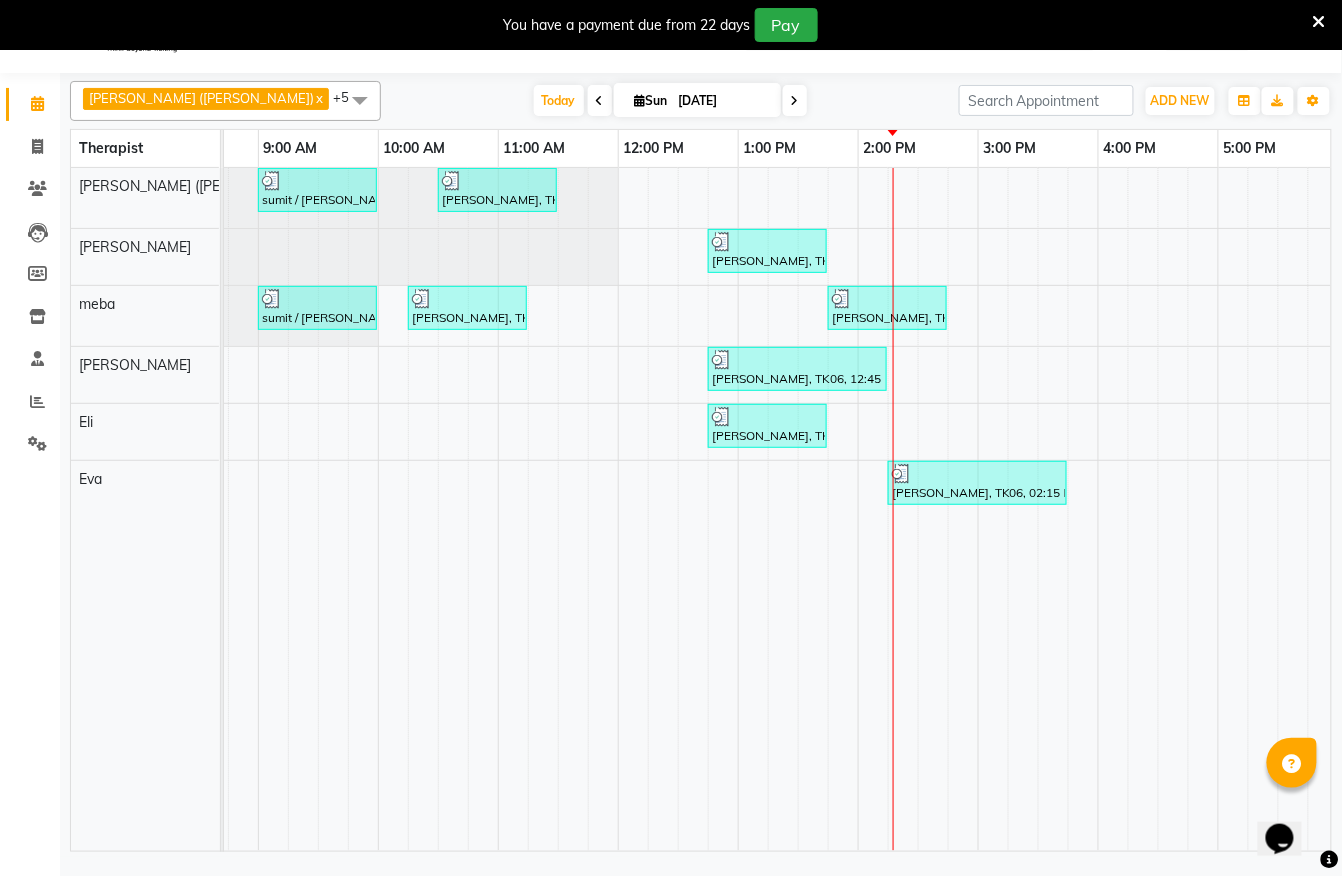 scroll, scrollTop: 0, scrollLeft: 534, axis: horizontal 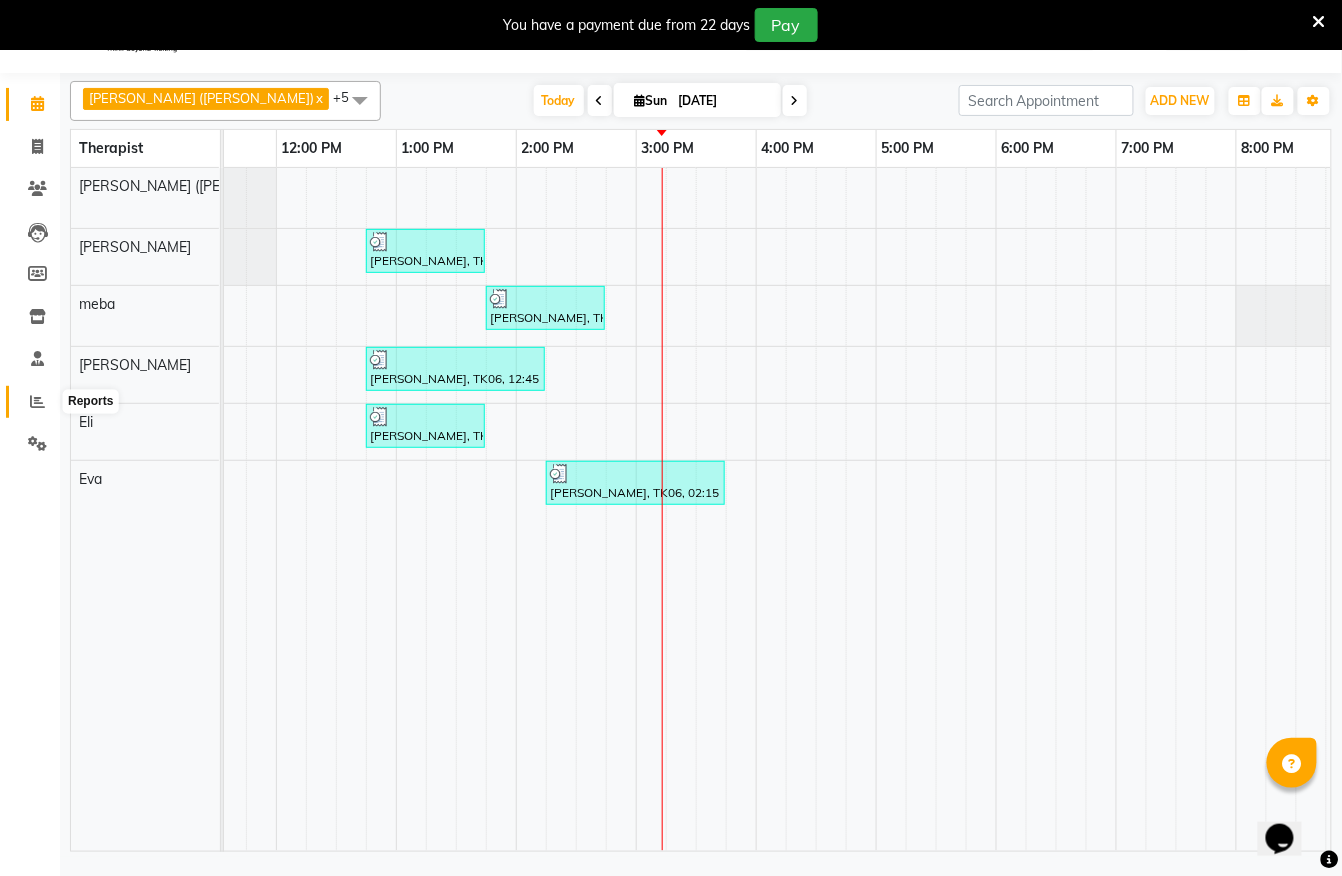 click 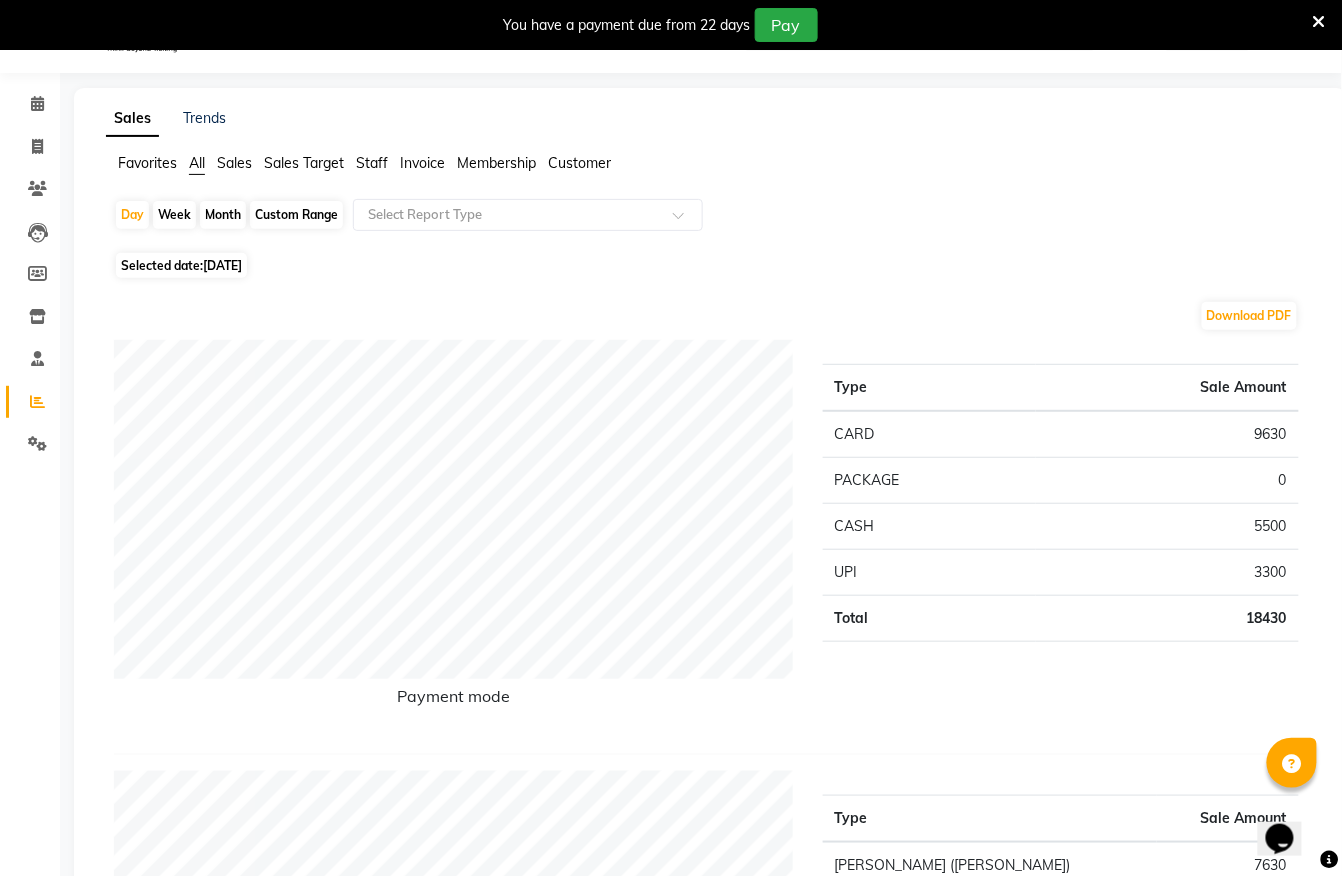click on "Month" 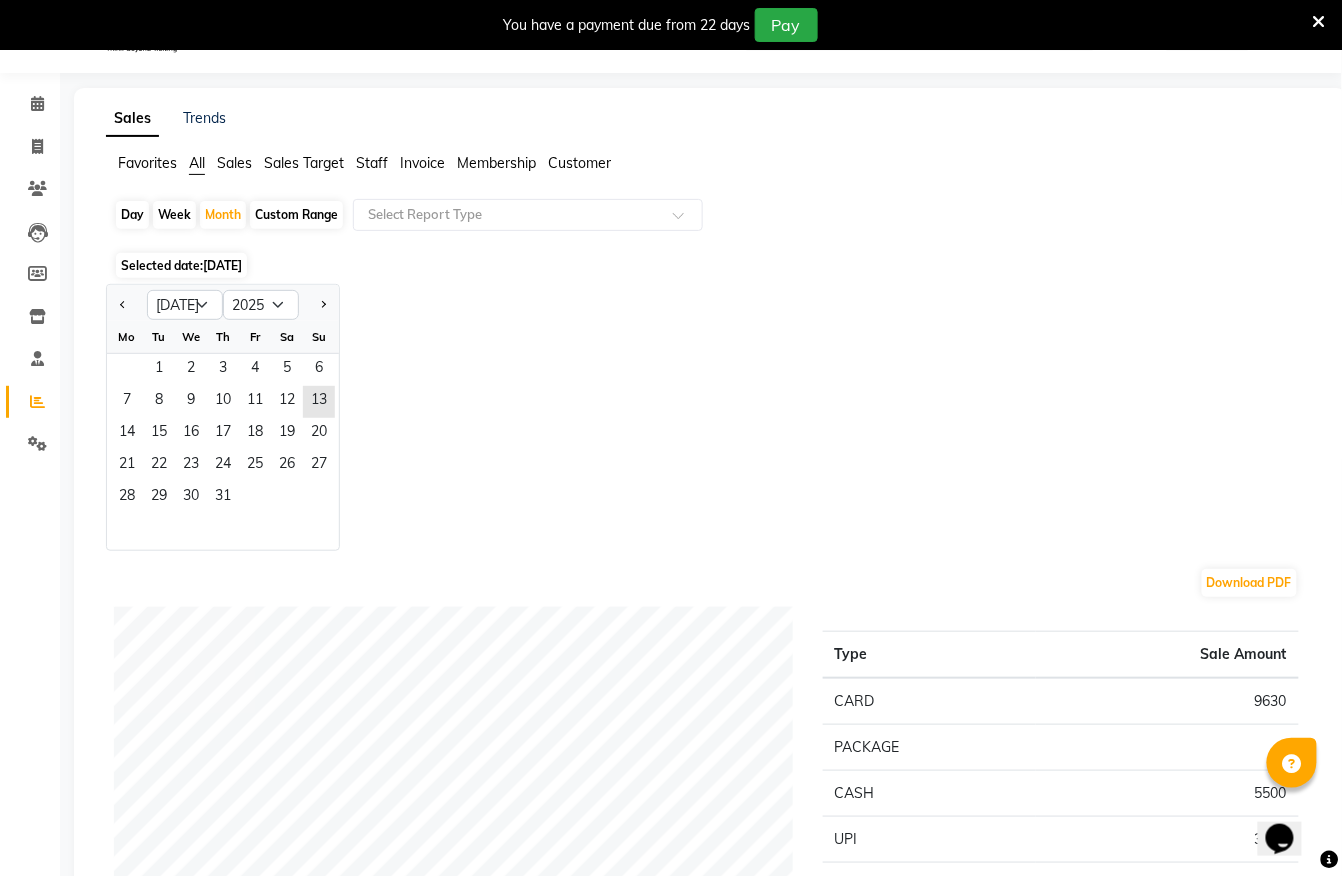 click on "Sales Trends Favorites All Sales Sales Target Staff Invoice Membership Customer  Day   Week   Month   Custom Range  Select Report Type Selected date:  13-07-2025  Jan Feb Mar Apr May Jun Jul Aug Sep Oct Nov Dec 2015 2016 2017 2018 2019 2020 2021 2022 2023 2024 2025 2026 2027 2028 2029 2030 2031 2032 2033 2034 2035 Mo Tu We Th Fr Sa Su  1   2   3   4   5   6   7   8   9   10   11   12   13   14   15   16   17   18   19   20   21   22   23   24   25   26   27   28   29   30   31  Download PDF Payment mode Type Sale Amount CARD 9630 PACKAGE 0 CASH 5500 UPI 3300 Total 18430 Staff summary Type Sale Amount Monika (Simi) 7630 Eva 3500 Mary 3500 Meba 10299 Eli 2000 Lisa 2000 Total 28929 Sales summary Type Sale Amount Memberships 0 Gift card 0 Prepaid 0 Vouchers 0 Products 0 Packages 0 Tips 0 Services 28929 Fee 0 Total 28929 Service by category Type Sale Amount Therapies 28929 Total 28929 Service sales Type Sale Amount Javanese Pampering - 60 Mins 21929 Javanese Pampering - 90 Mins 7000 Total 28929 ★" 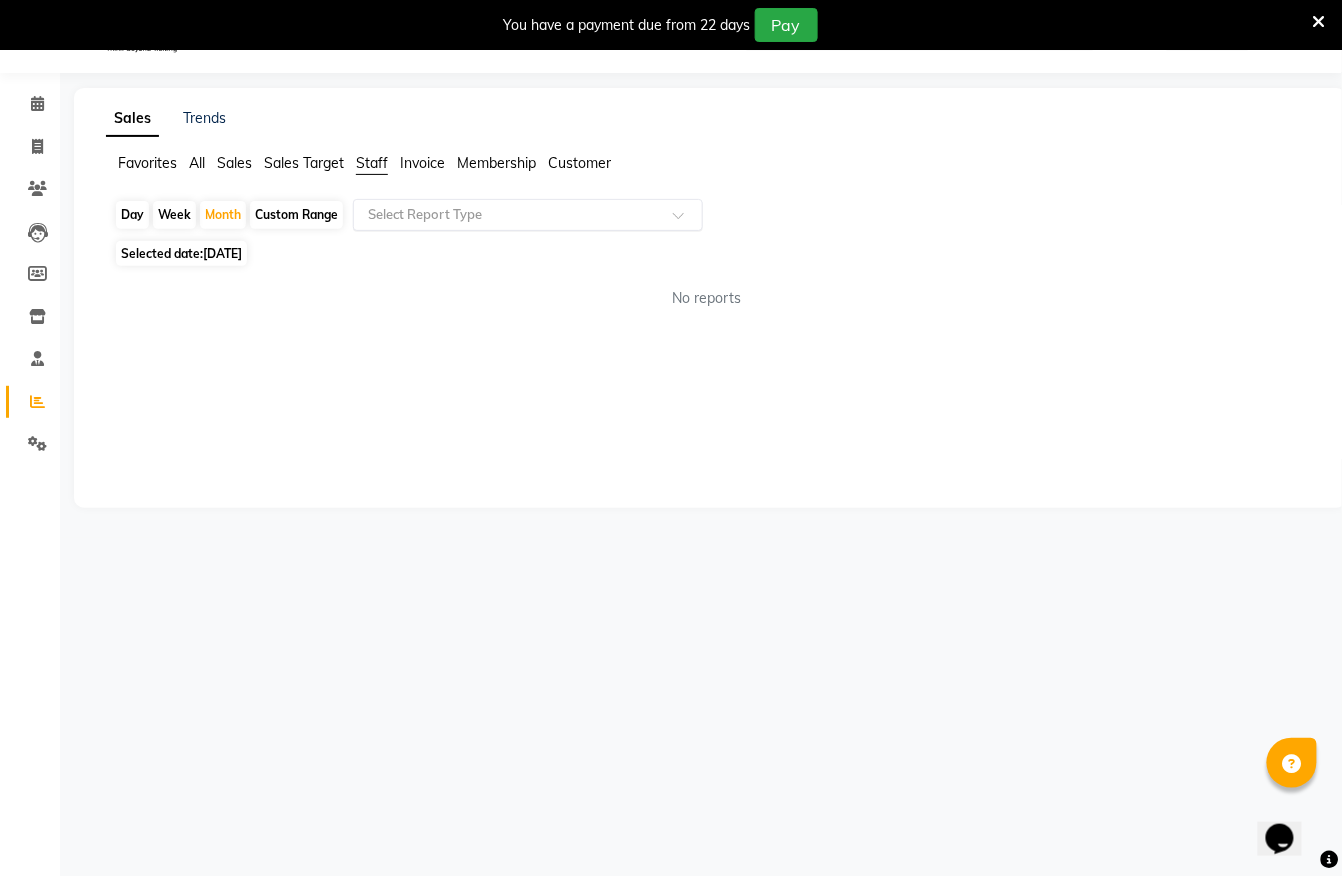 click 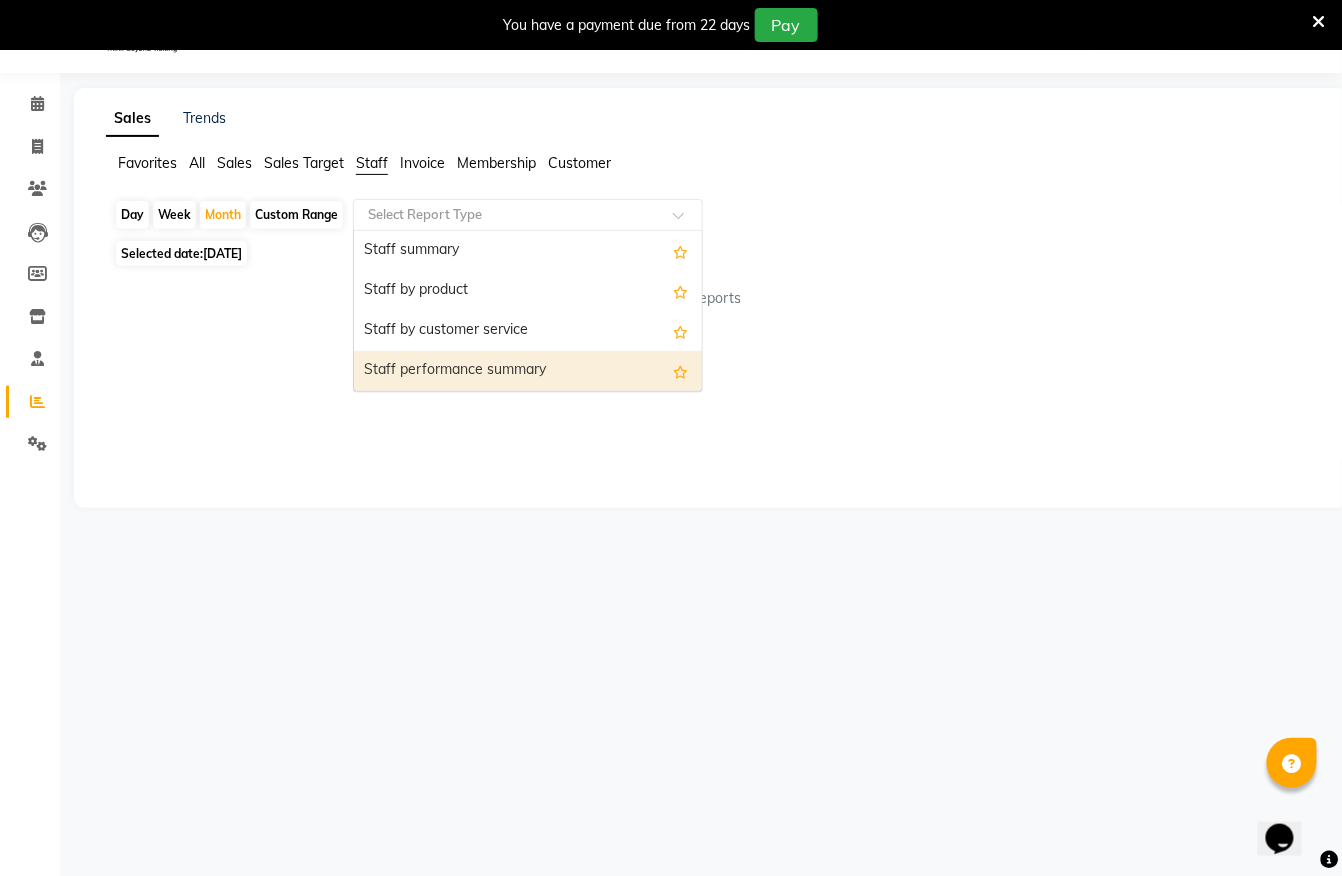 click on "Staff performance summary" at bounding box center (528, 371) 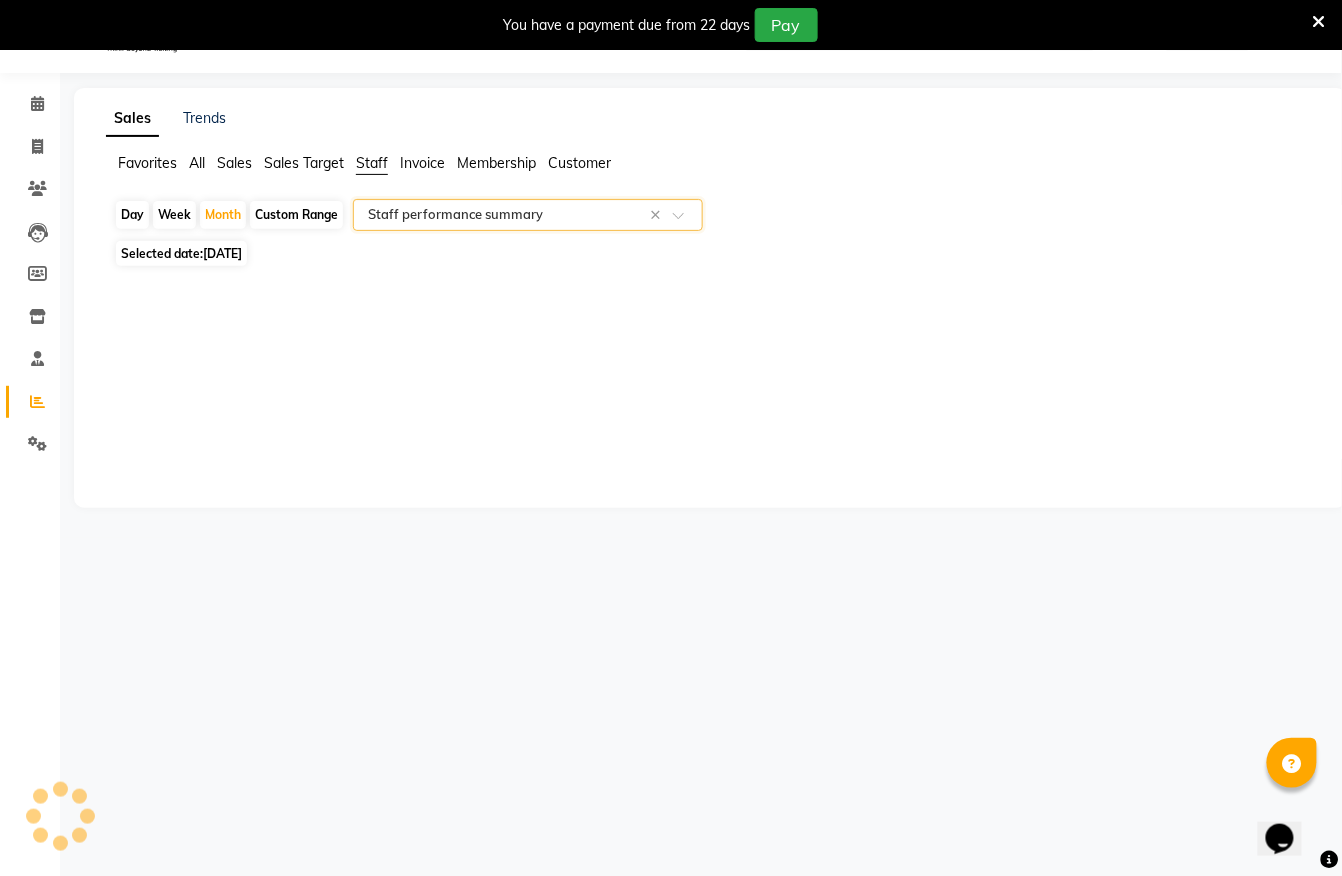 select on "full_report" 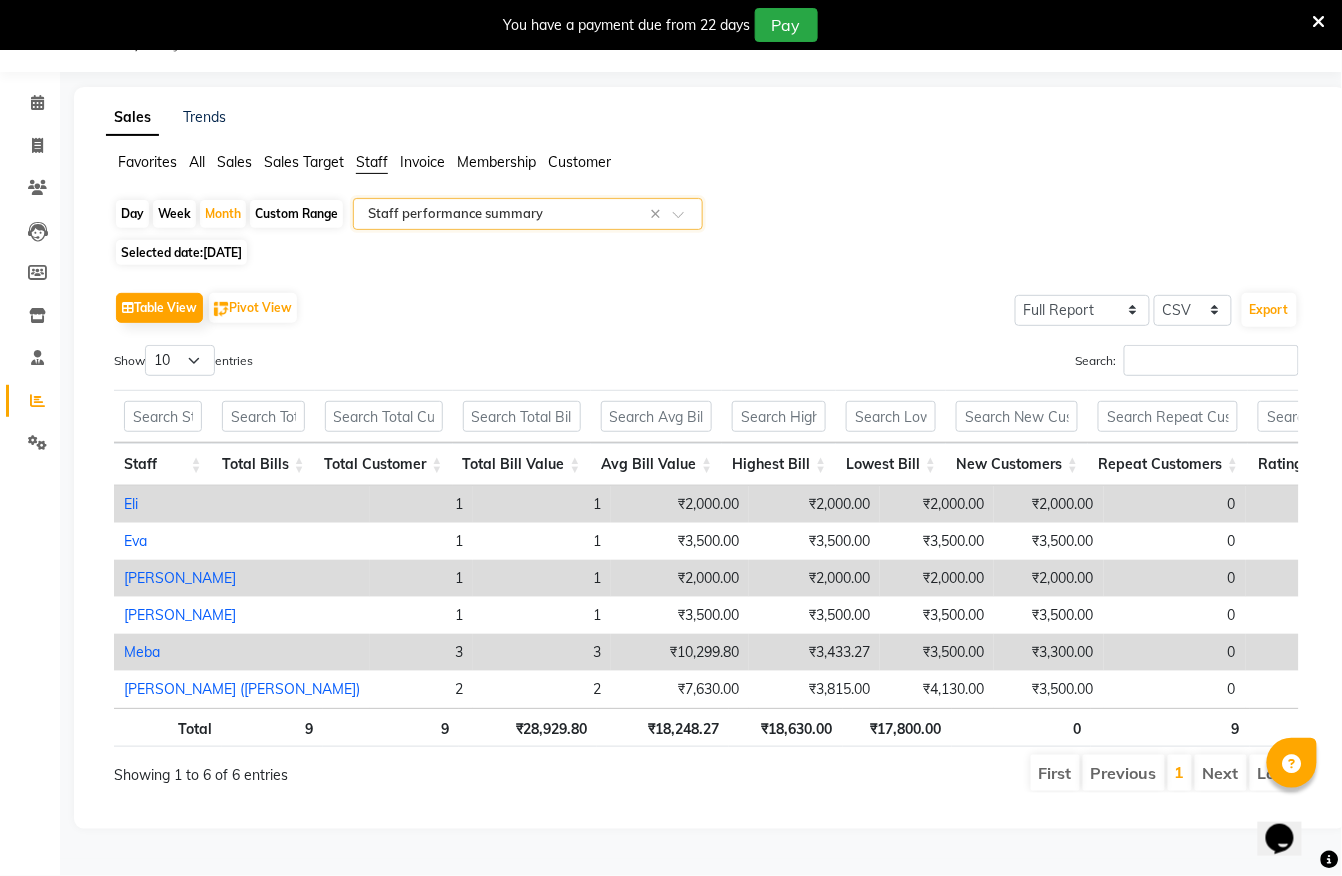 scroll, scrollTop: 84, scrollLeft: 0, axis: vertical 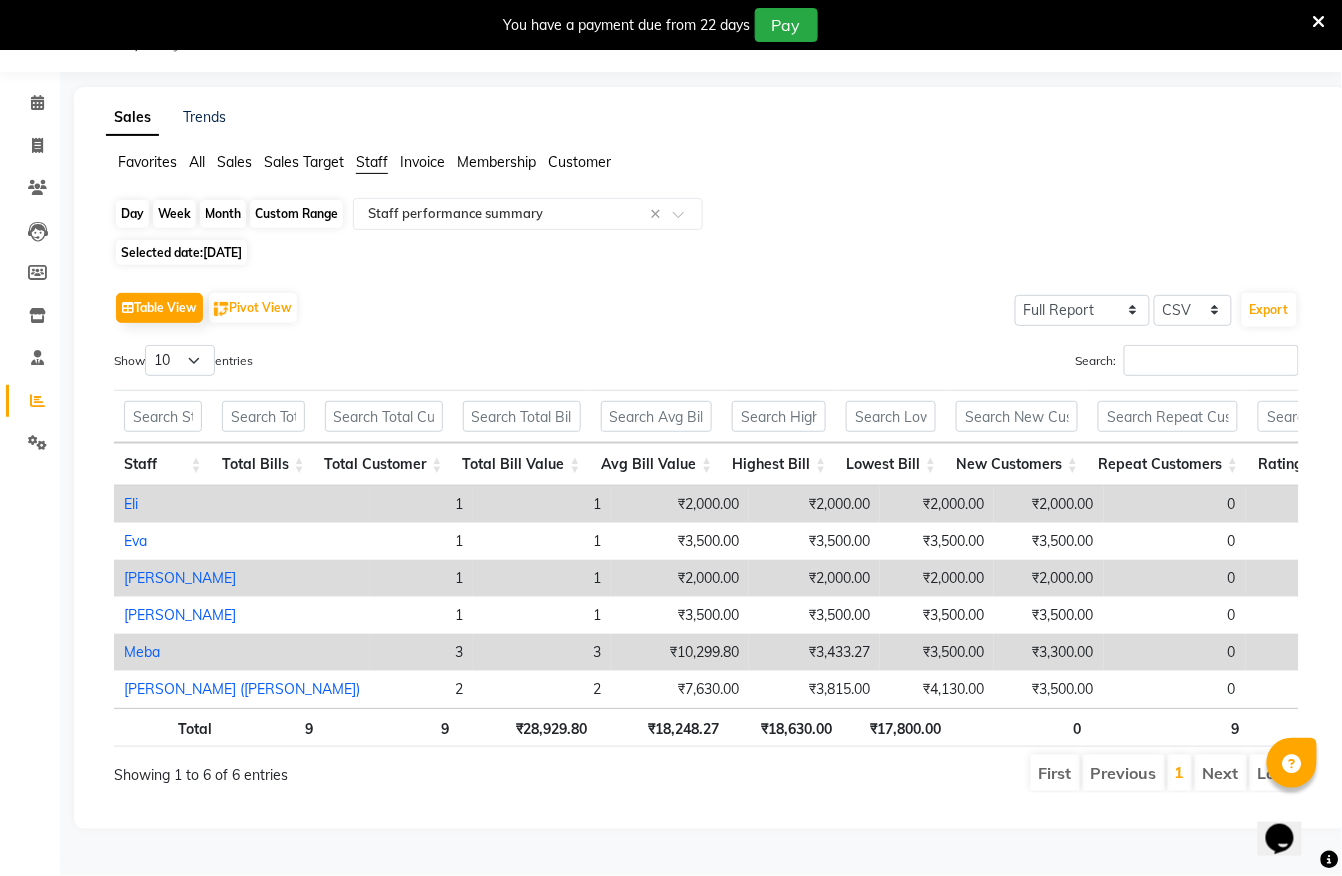 click on "Month" 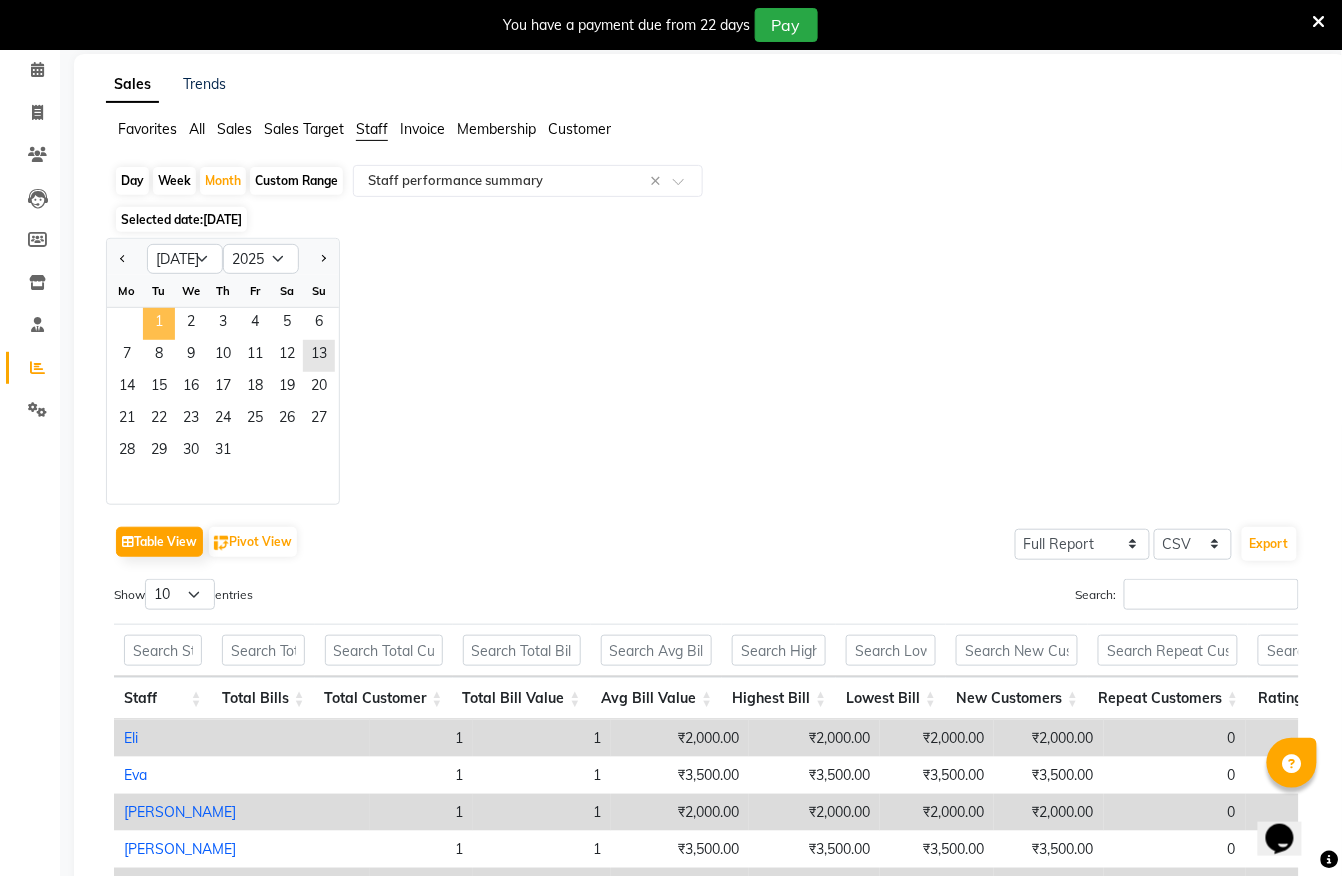click on "1" 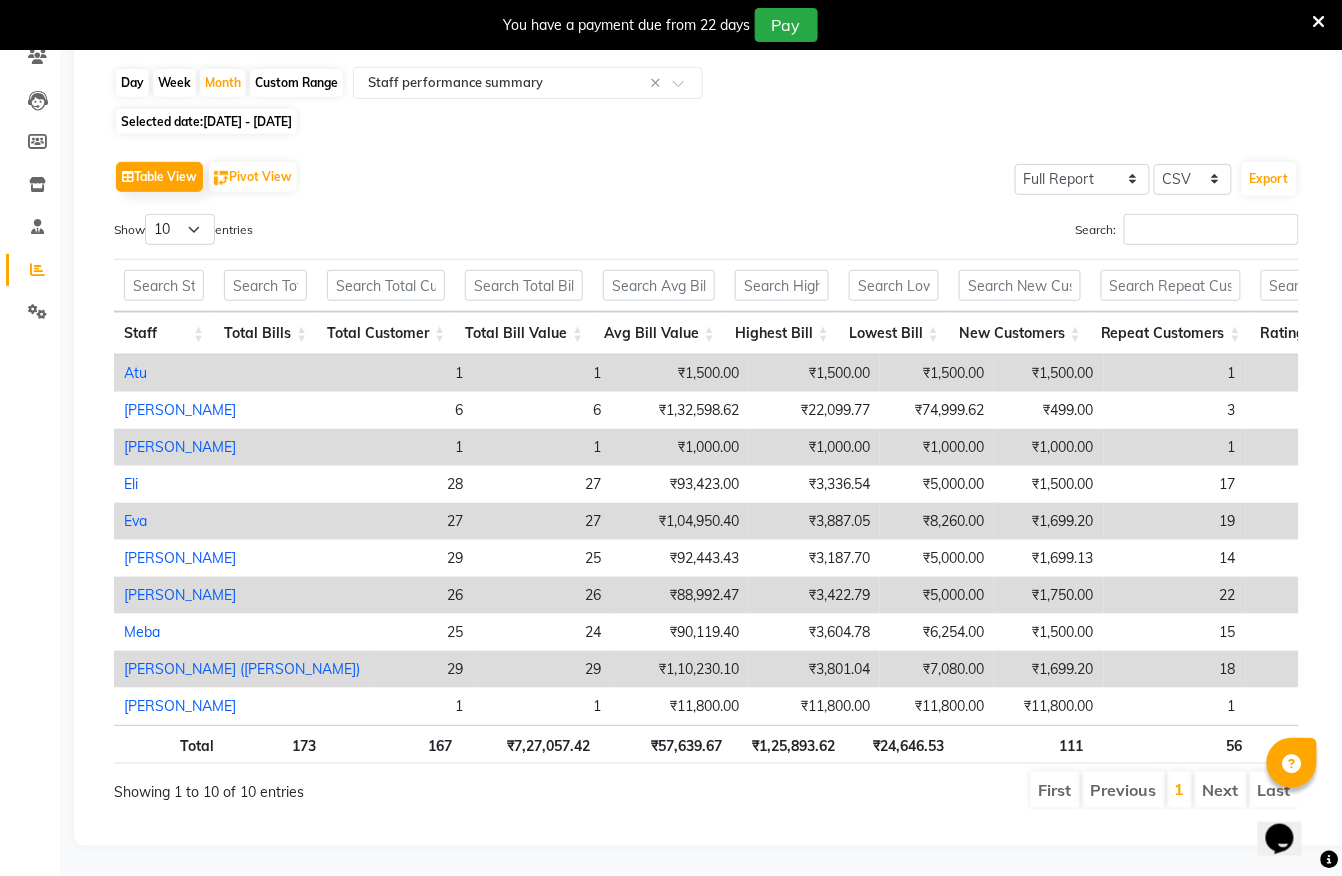 scroll, scrollTop: 232, scrollLeft: 0, axis: vertical 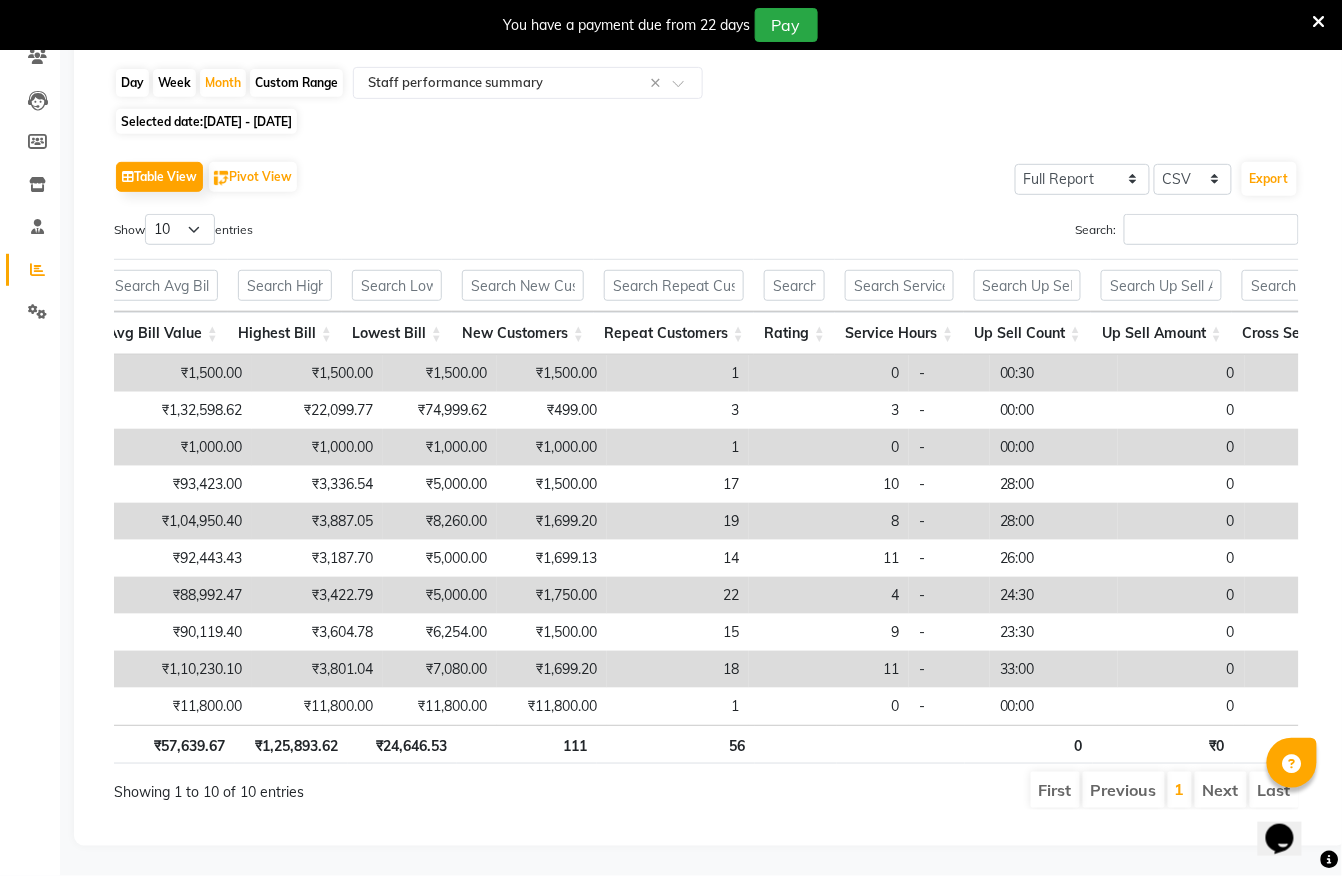 drag, startPoint x: 806, startPoint y: 729, endPoint x: 825, endPoint y: 729, distance: 19 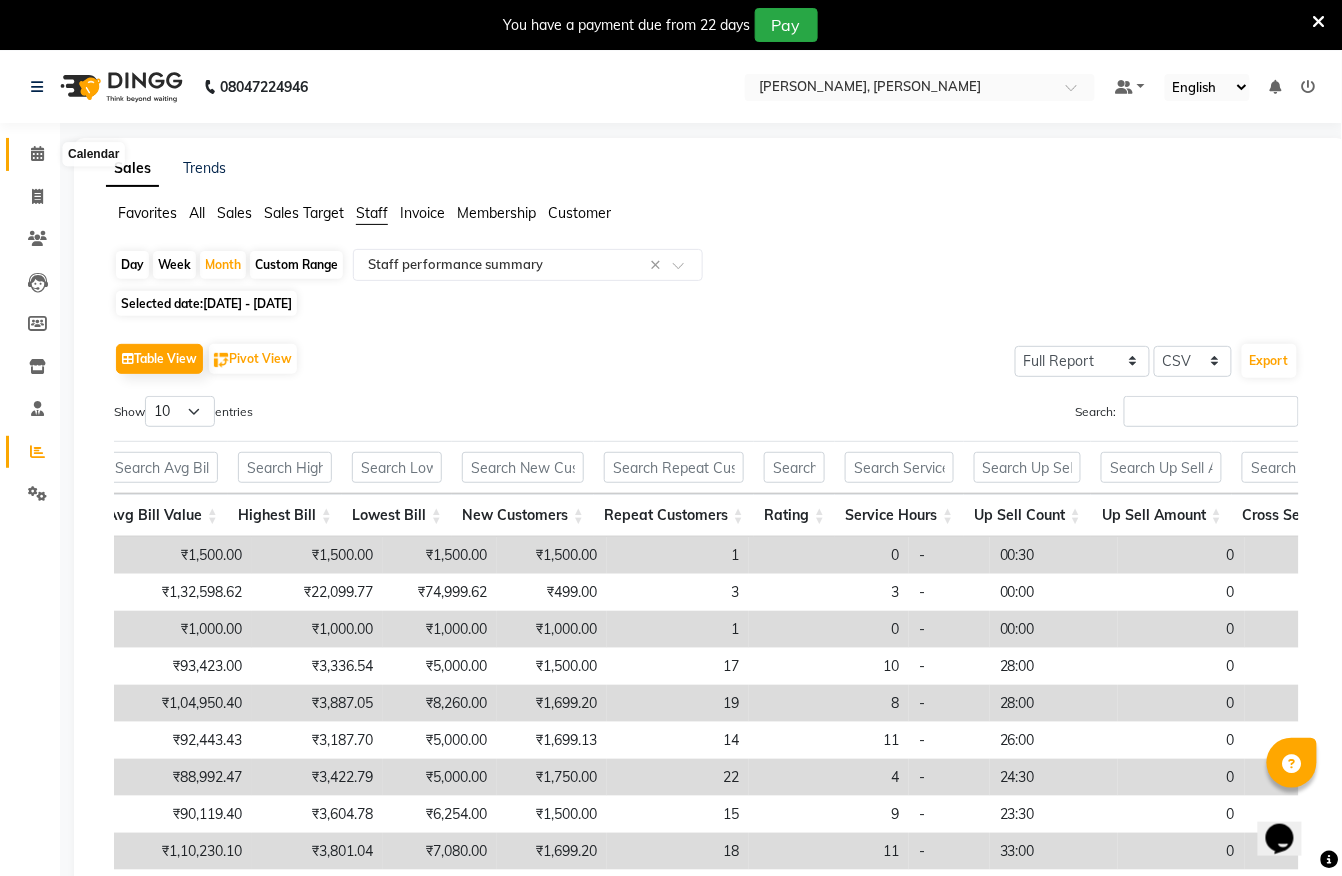 click 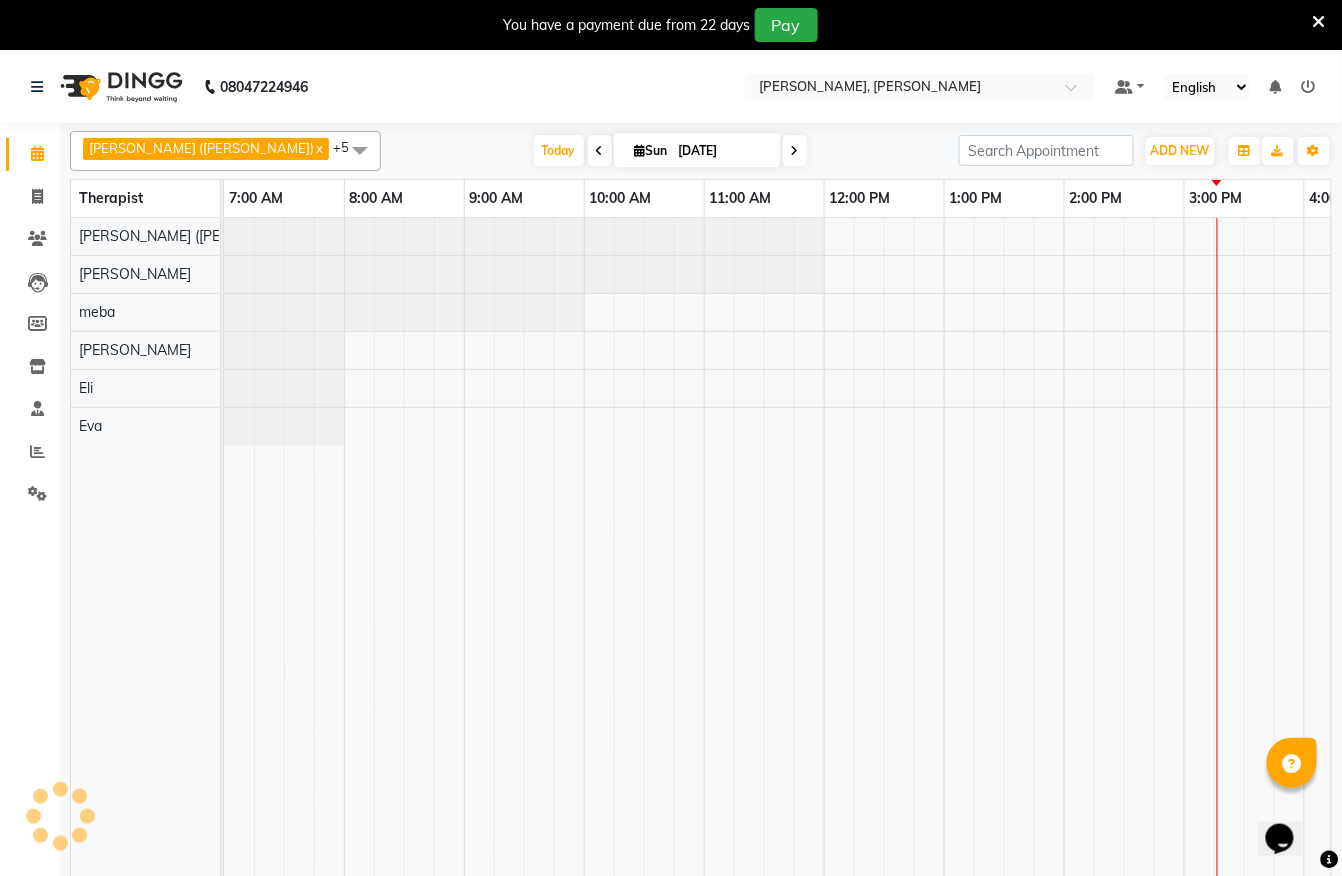 scroll, scrollTop: 0, scrollLeft: 0, axis: both 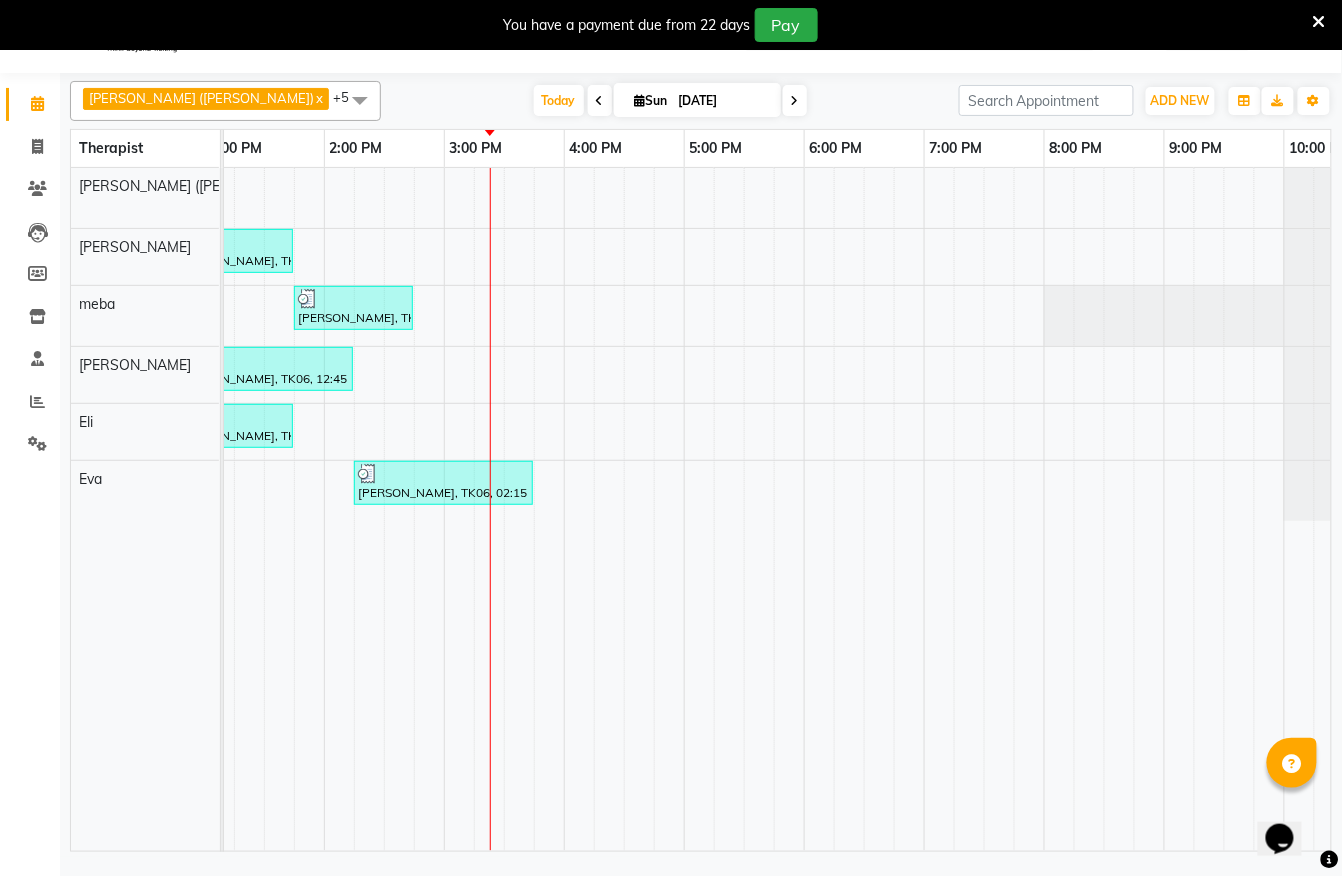click on "Sumit Agrawal, TK02, 06:30 AM-07:30 AM, Javanese Pampering - 60 Mins     sumit / sajal, TK04, 09:00 AM-10:00 AM, Javanese Pampering - 60 Mins     Anuj Kadam, TK05, 10:30 AM-11:30 AM, Javanese Pampering - 60 Mins     srishti khadiya, TK07, 12:45 PM-01:45 PM, Javanese Pampering - 60 Mins             jayesh, TK03, 06:30 AM-07:30 AM, Javanese Pampering - 60 Mins     sumit / sajal, TK04, 09:00 AM-10:00 AM, Javanese Pampering - 60 Mins     Payal, TK01, 10:15 AM-11:15 AM, Javanese Pampering - 60 Mins     Shankar, TK08, 01:45 PM-02:45 PM, Javanese Pampering - 60 Mins     Shaksham Khurana, TK06, 12:45 PM-02:15 PM, Javanese Pampering - 90 Mins     srishti khadiya, TK07, 12:45 PM-01:45 PM, Javanese Pampering - 60 Mins             Sumit Agrawal, TK02, 06:30 AM-07:30 AM, Javanese Pampering - 60 Mins     Shaksham Khurana, TK06, 02:15 PM-03:45 PM, Javanese Pampering - 90 Mins" at bounding box center (444, 509) 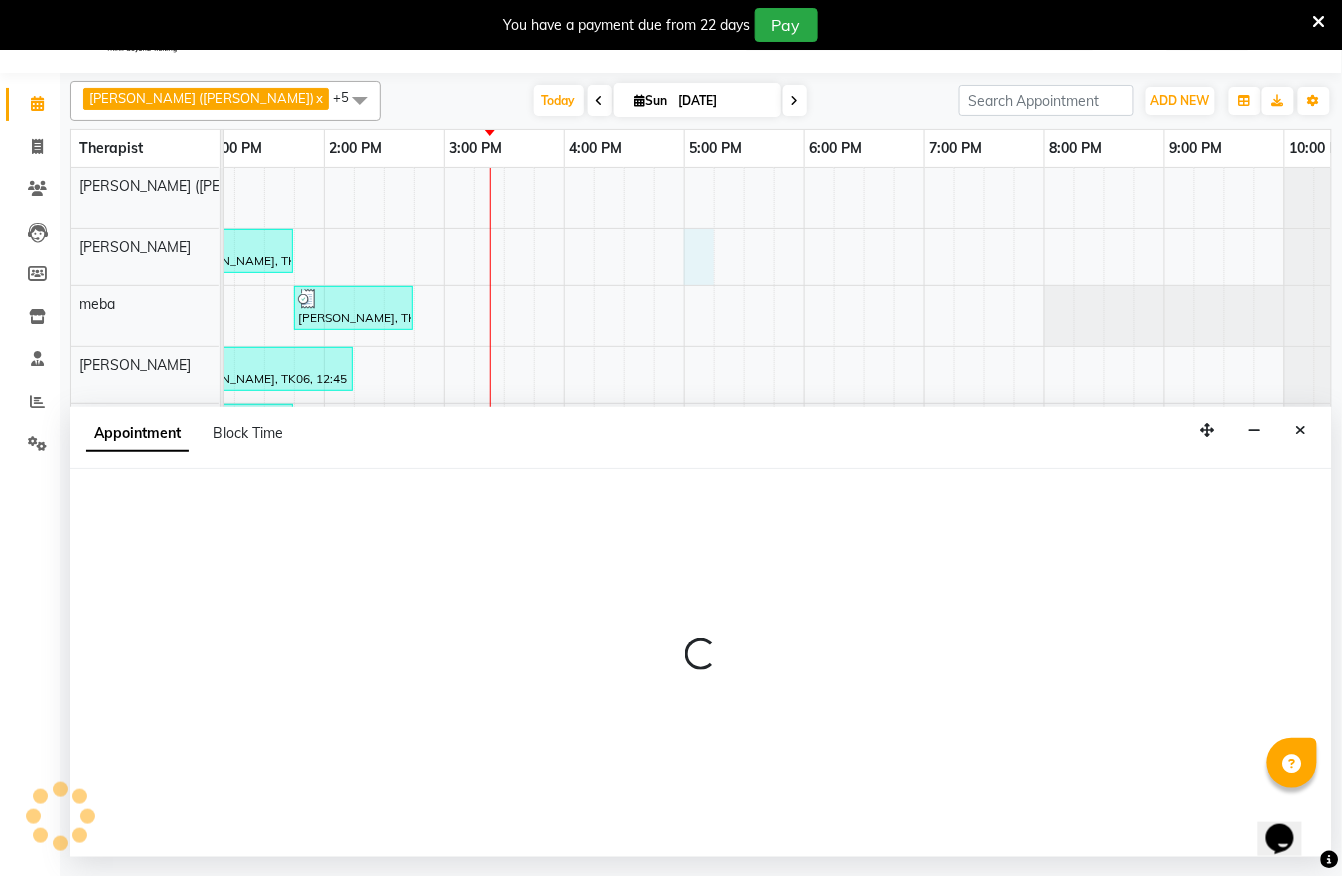 select on "62270" 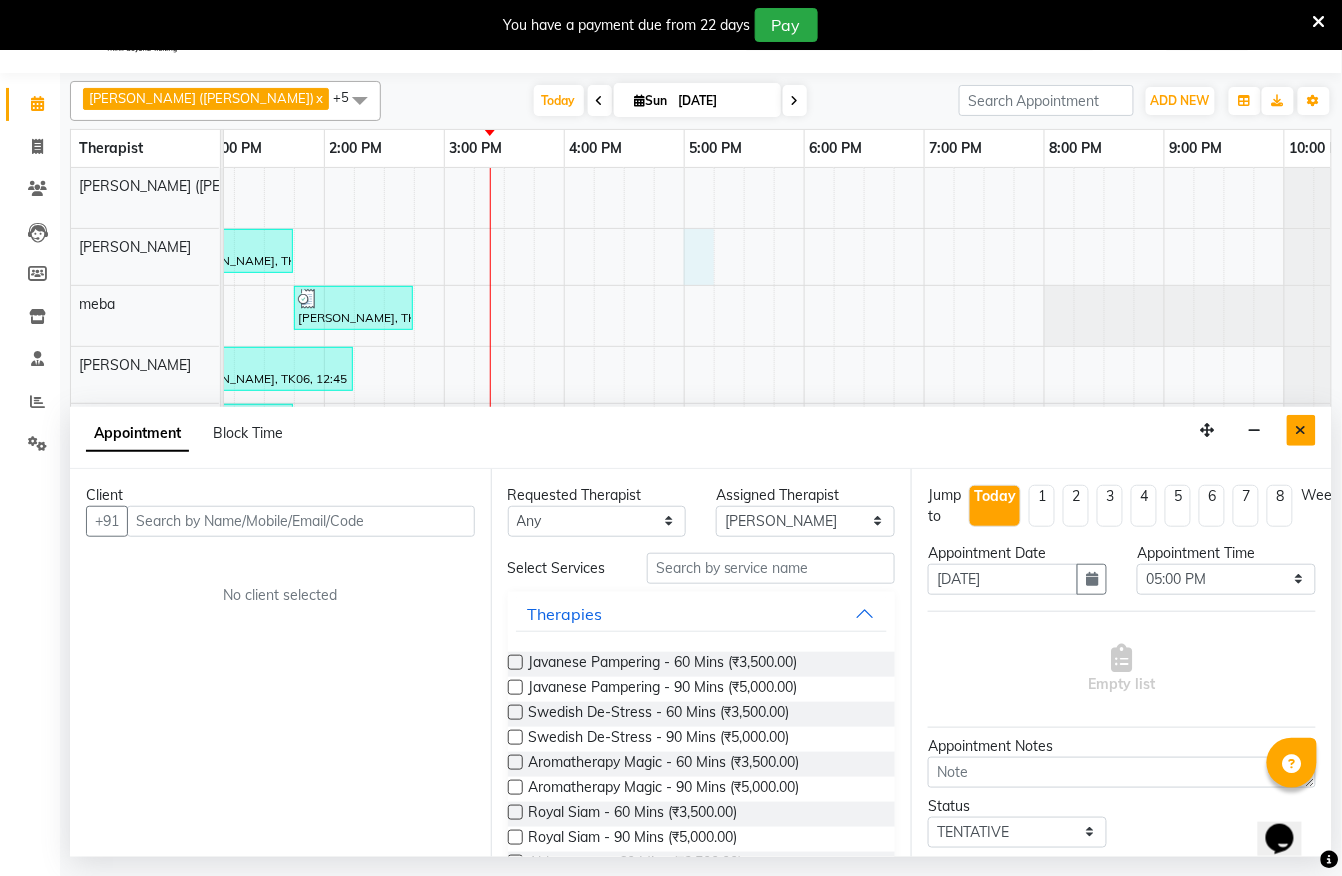 click at bounding box center (1301, 430) 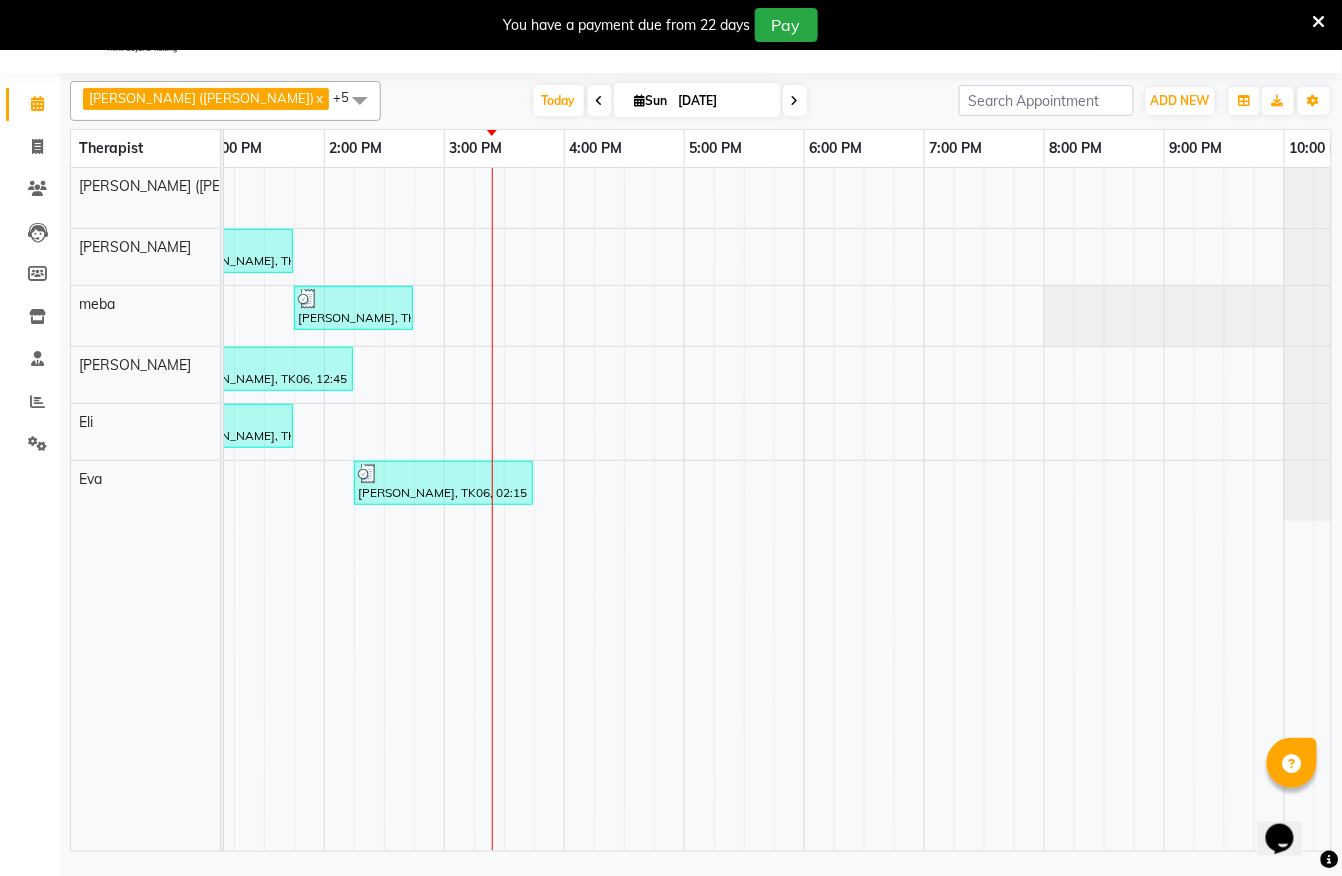 scroll, scrollTop: 0, scrollLeft: 834, axis: horizontal 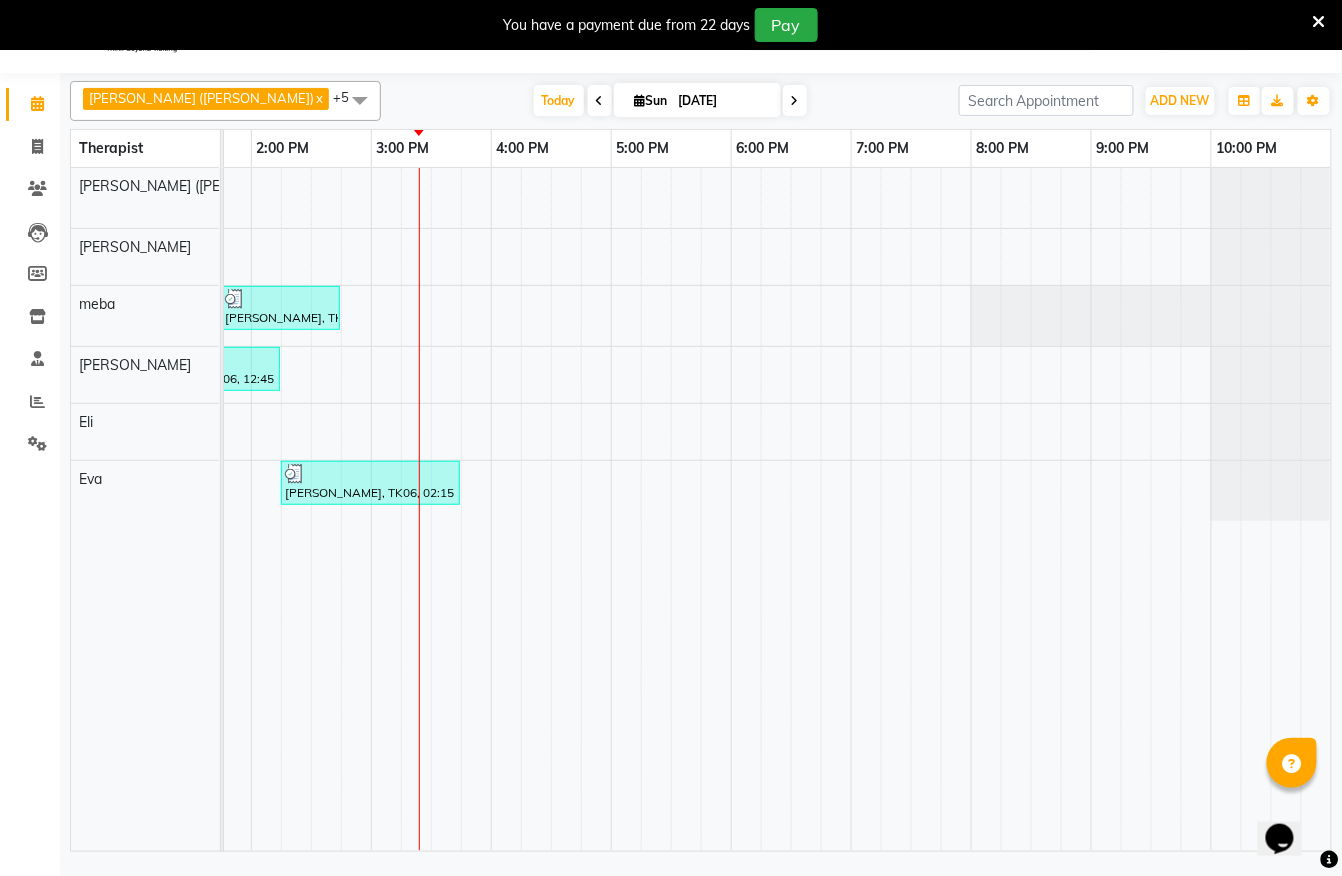 click on "Sumit Agrawal, TK02, 06:30 AM-07:30 AM, Javanese Pampering - 60 Mins     sumit / sajal, TK04, 09:00 AM-10:00 AM, Javanese Pampering - 60 Mins     Anuj Kadam, TK05, 10:30 AM-11:30 AM, Javanese Pampering - 60 Mins     srishti khadiya, TK07, 12:45 PM-01:45 PM, Javanese Pampering - 60 Mins             jayesh, TK03, 06:30 AM-07:30 AM, Javanese Pampering - 60 Mins     sumit / sajal, TK04, 09:00 AM-10:00 AM, Javanese Pampering - 60 Mins     Payal, TK01, 10:15 AM-11:15 AM, Javanese Pampering - 60 Mins     Shankar, TK08, 01:45 PM-02:45 PM, Javanese Pampering - 60 Mins     Shaksham Khurana, TK06, 12:45 PM-02:15 PM, Javanese Pampering - 90 Mins     srishti khadiya, TK07, 12:45 PM-01:45 PM, Javanese Pampering - 60 Mins             Sumit Agrawal, TK02, 06:30 AM-07:30 AM, Javanese Pampering - 60 Mins     Shaksham Khurana, TK06, 02:15 PM-03:45 PM, Javanese Pampering - 90 Mins" at bounding box center [371, 509] 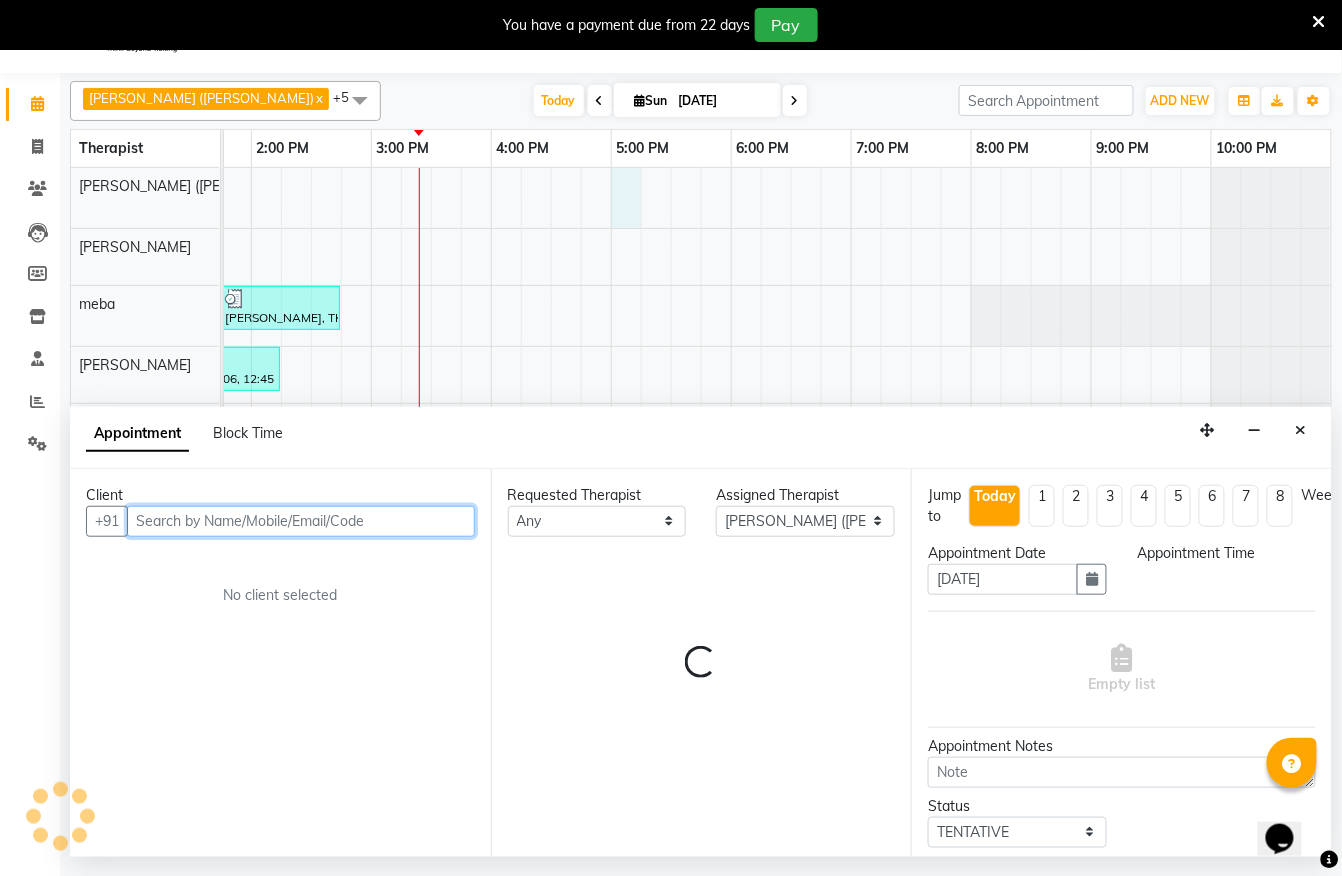 select on "1020" 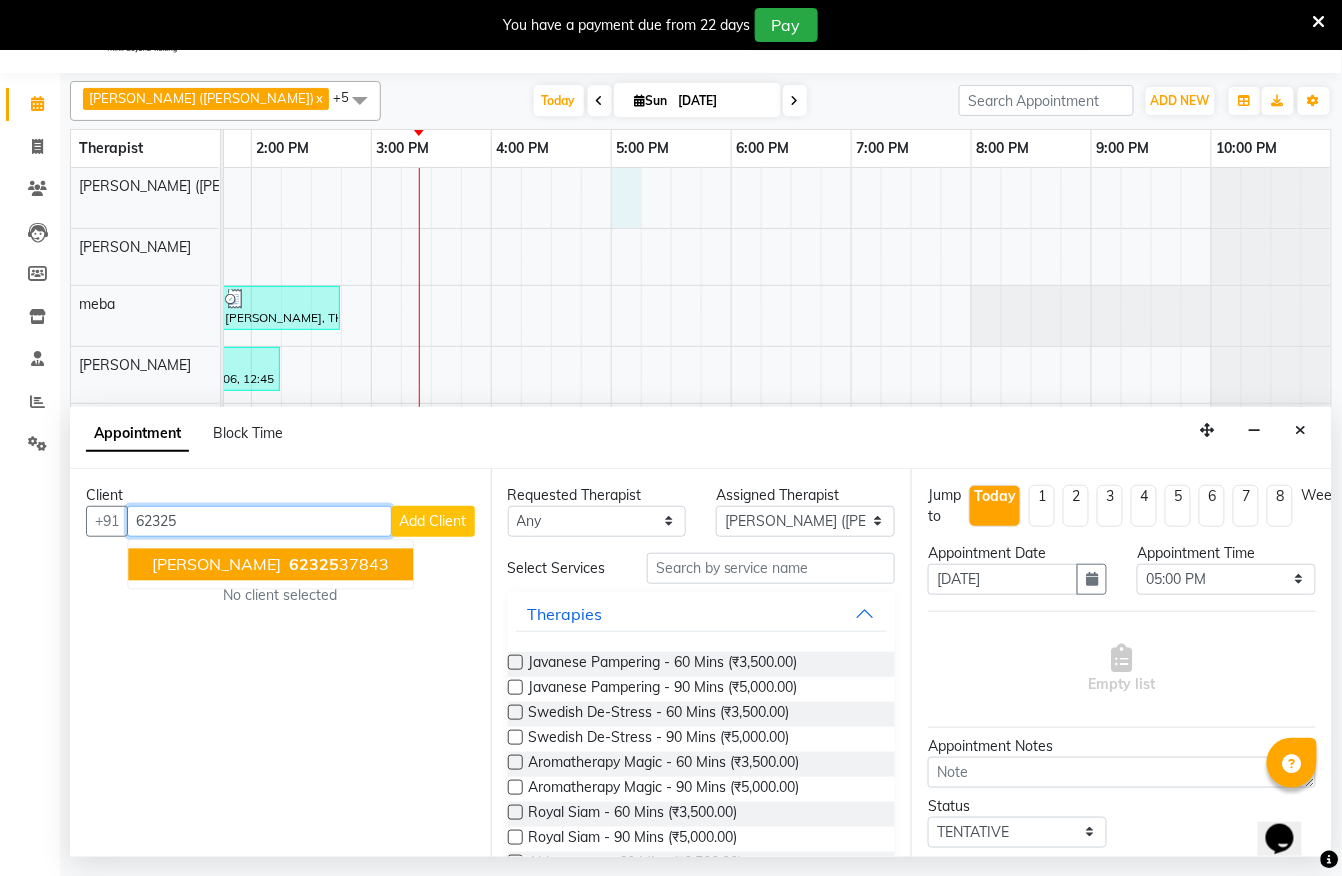 click on "62325 37843" at bounding box center [337, 564] 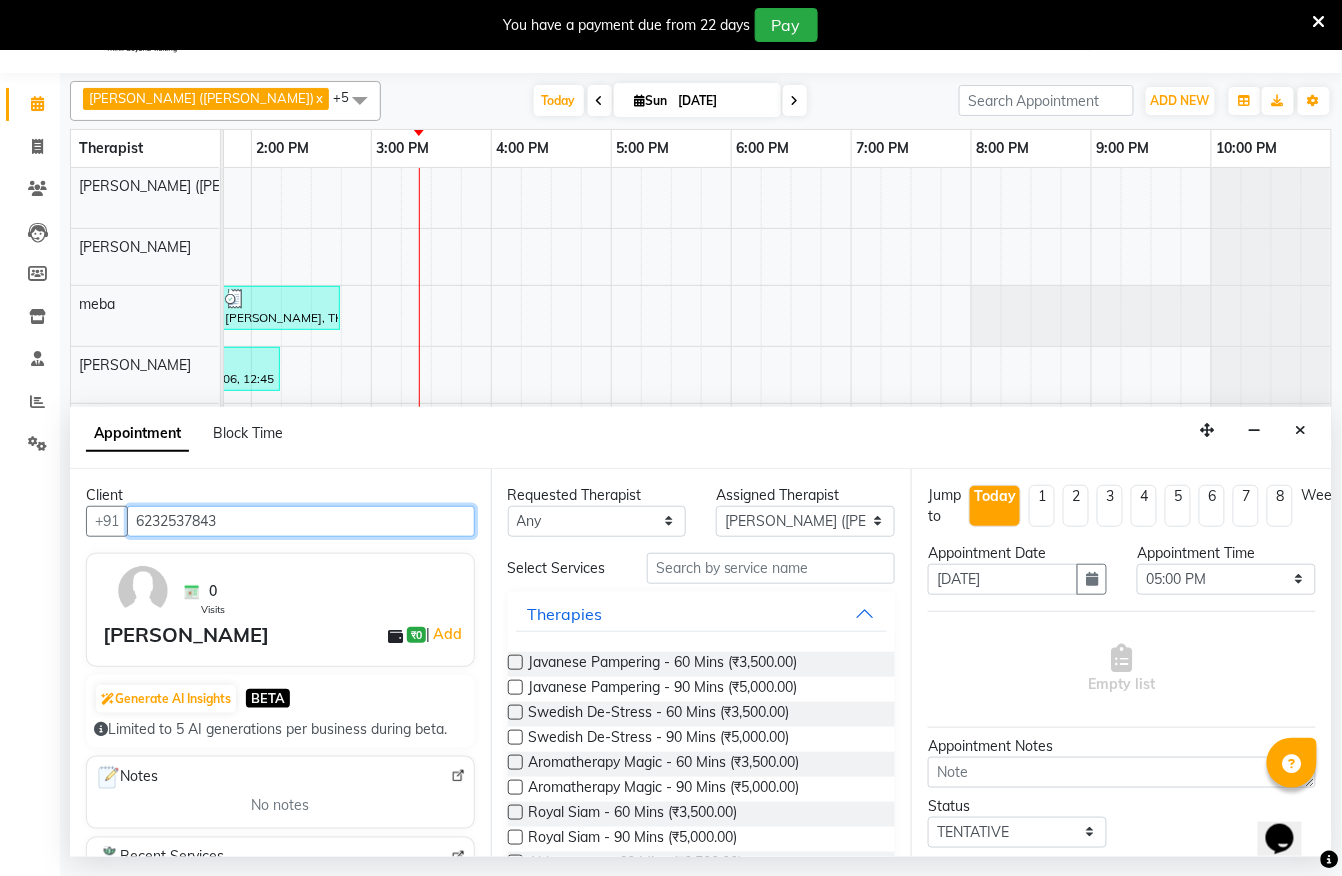 type on "6232537843" 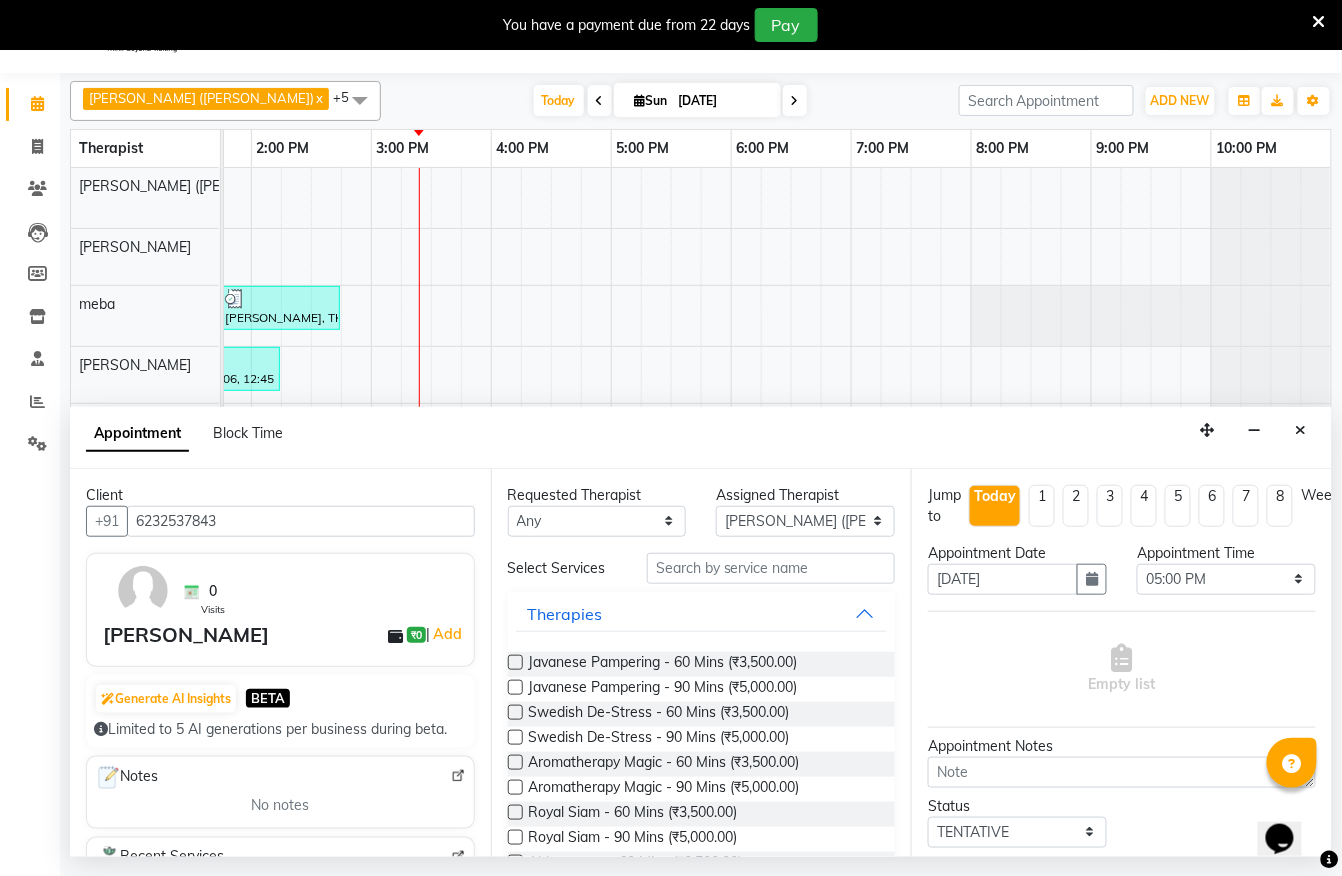 click at bounding box center [515, 662] 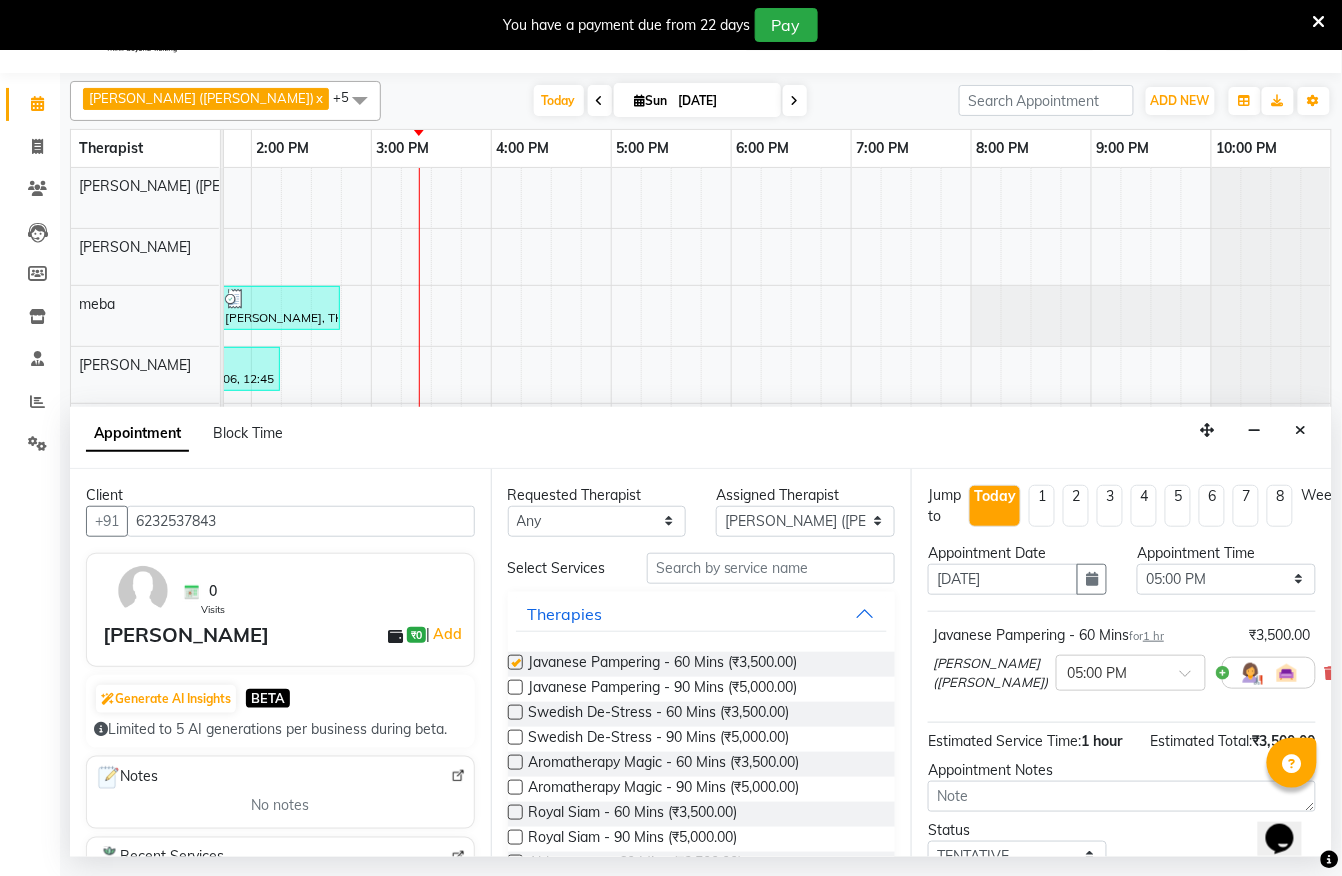 checkbox on "false" 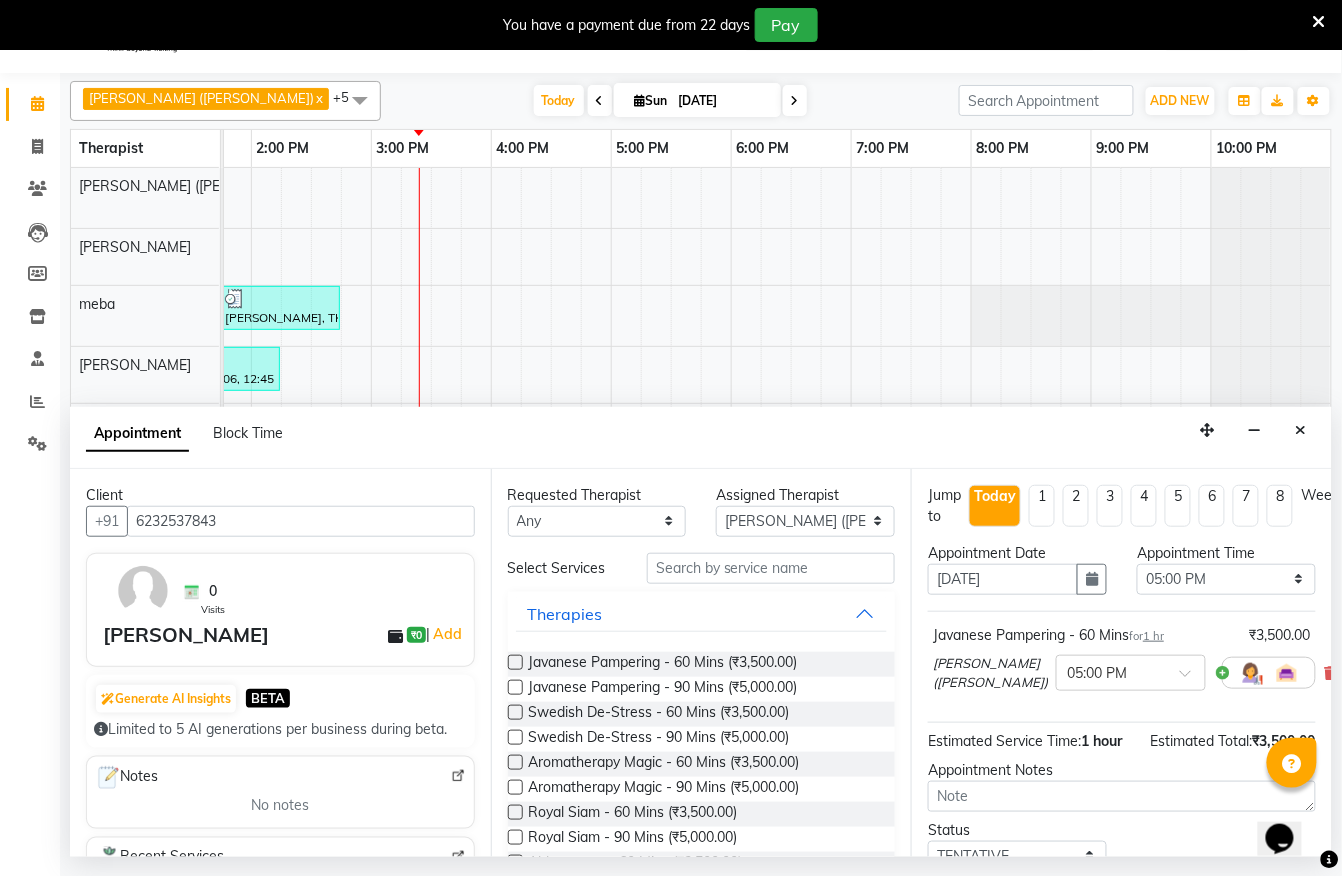 scroll, scrollTop: 186, scrollLeft: 0, axis: vertical 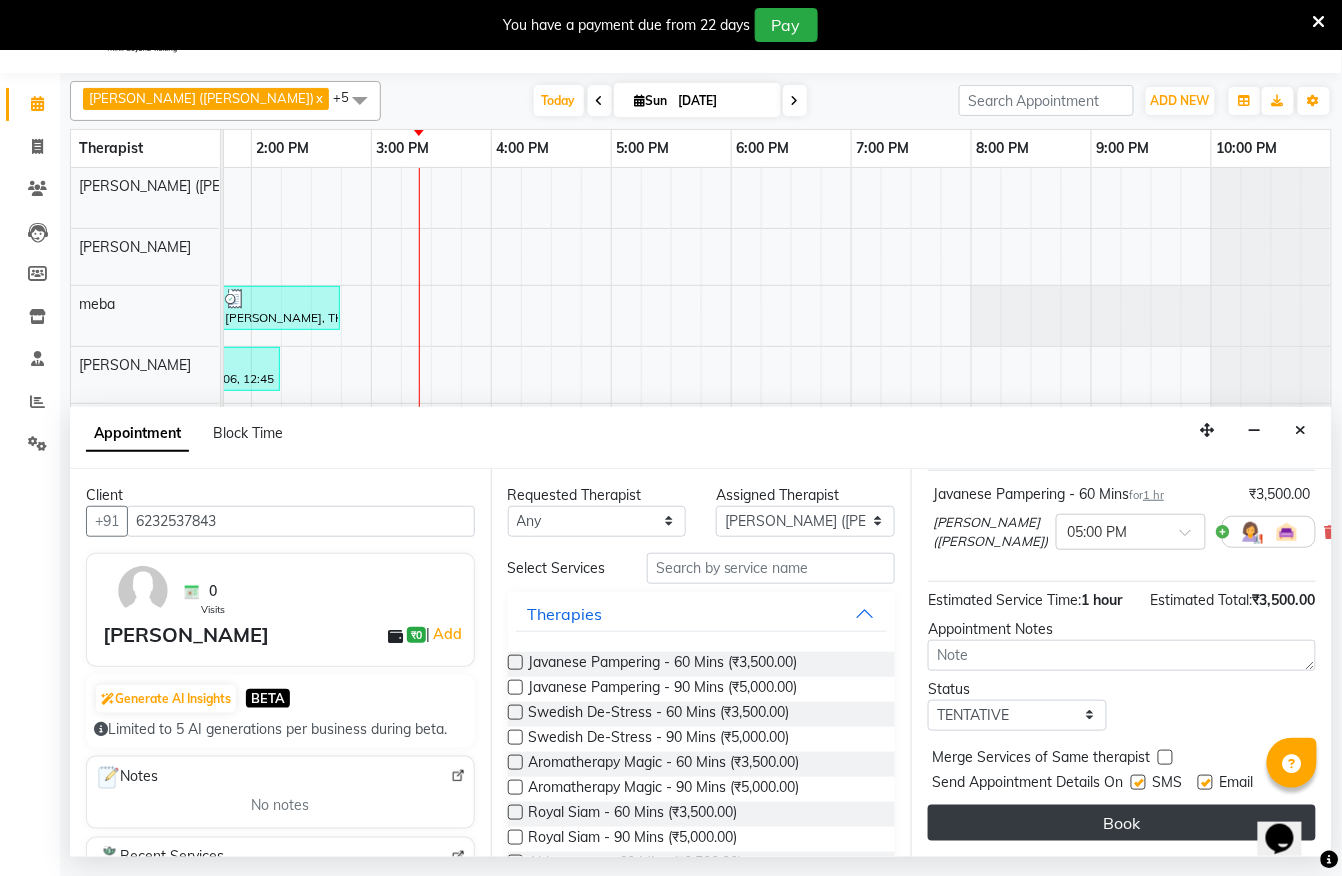 click on "Book" at bounding box center (1122, 823) 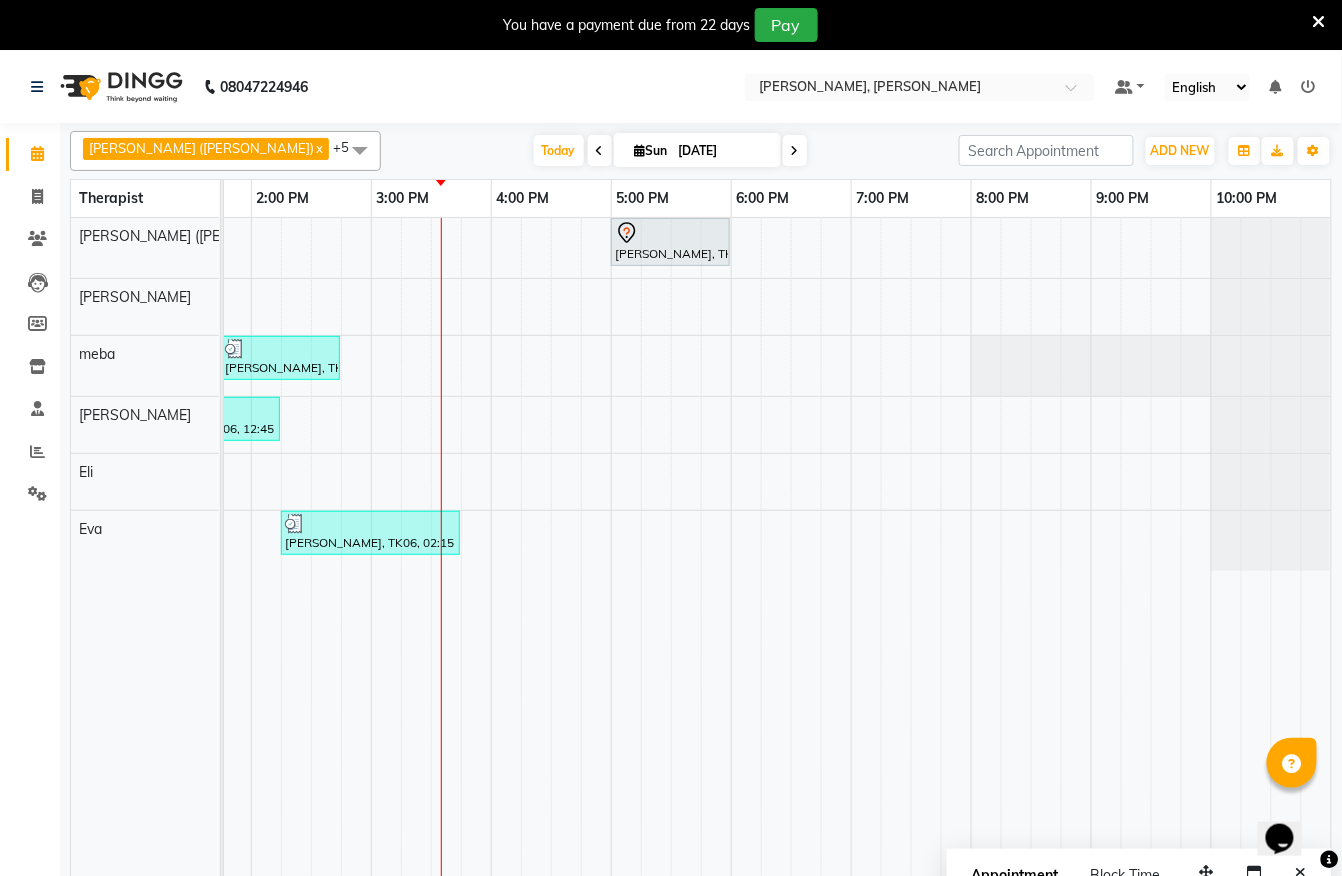 scroll, scrollTop: 50, scrollLeft: 0, axis: vertical 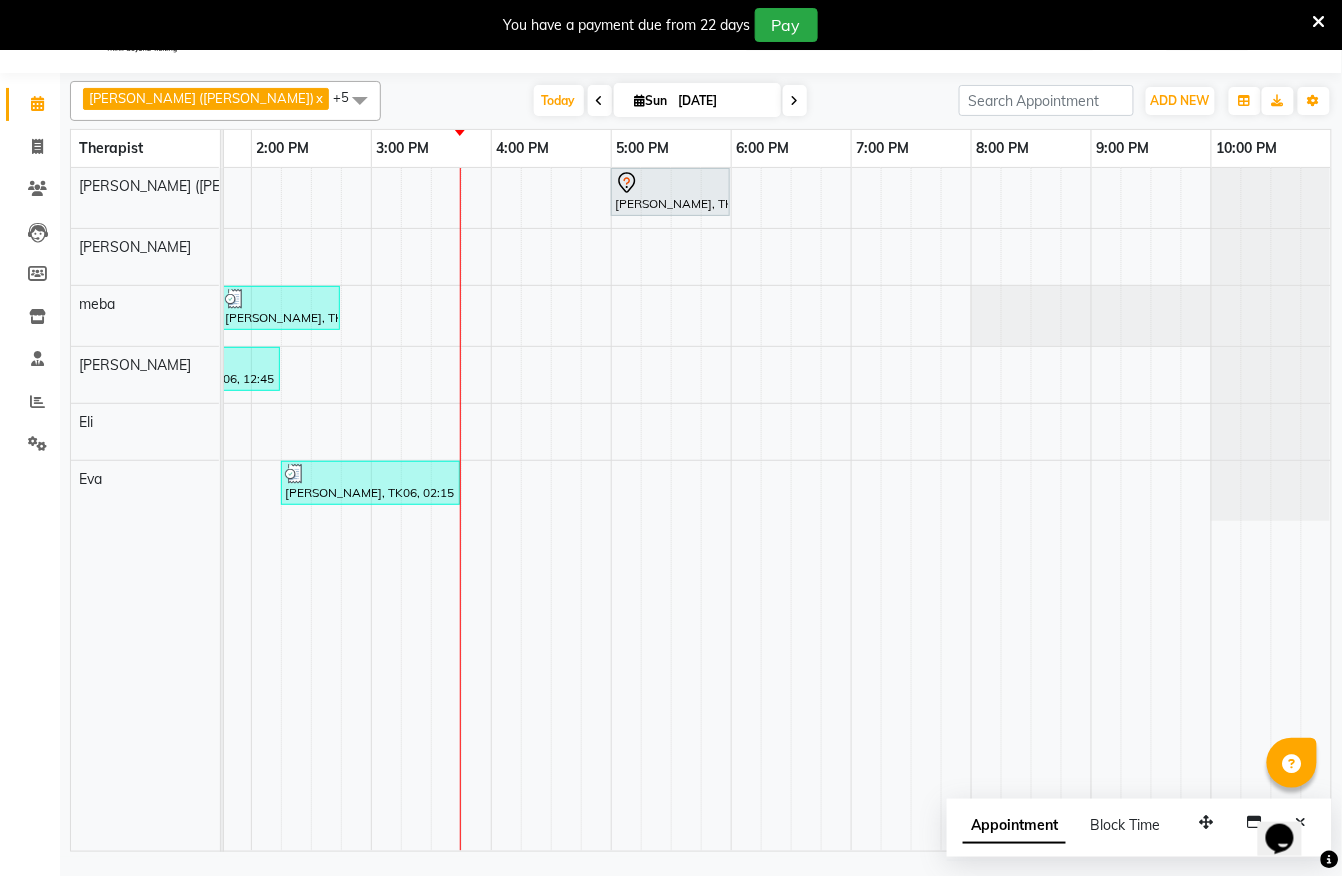 click at bounding box center (1319, 22) 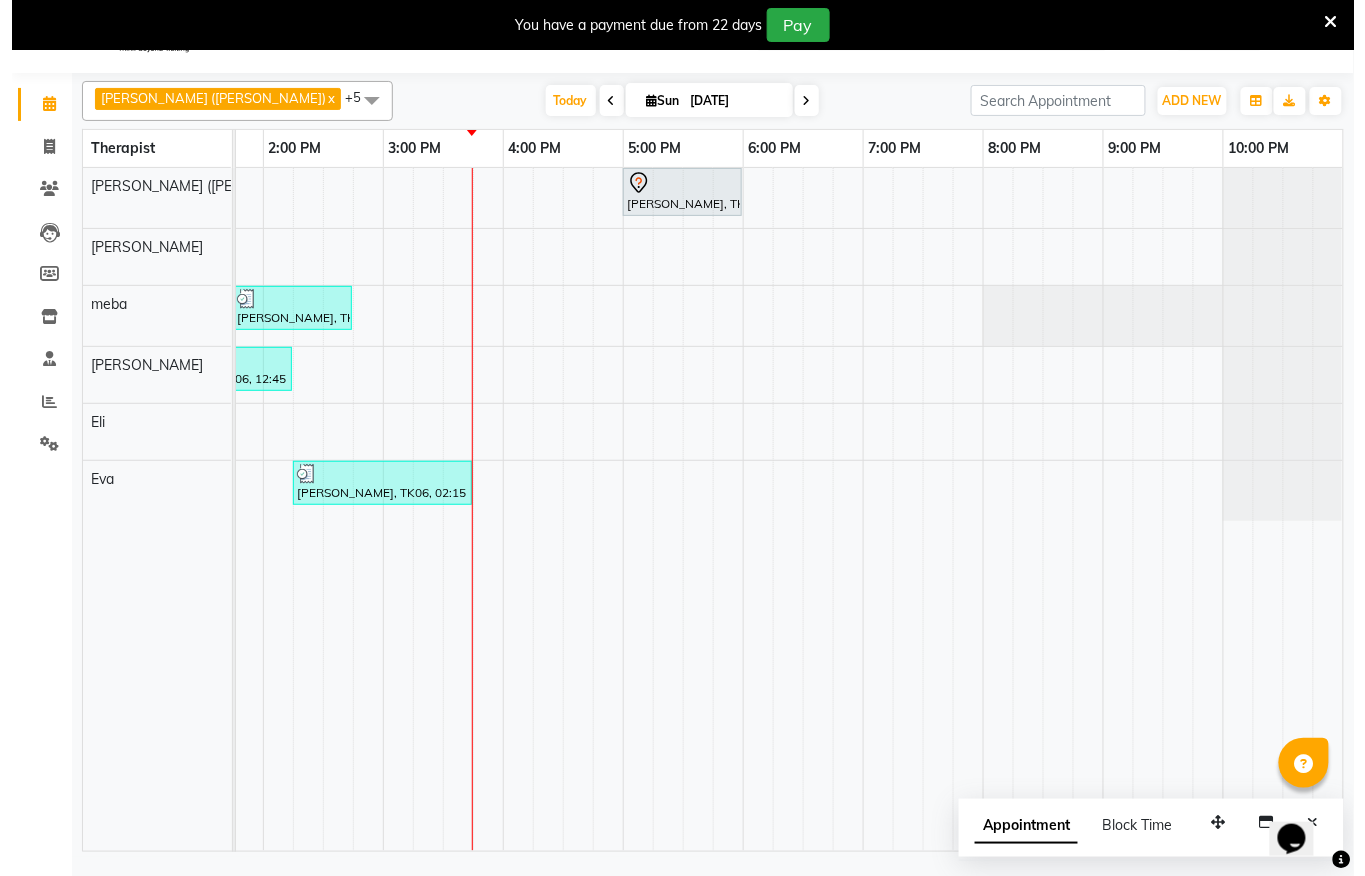 scroll, scrollTop: 0, scrollLeft: 0, axis: both 